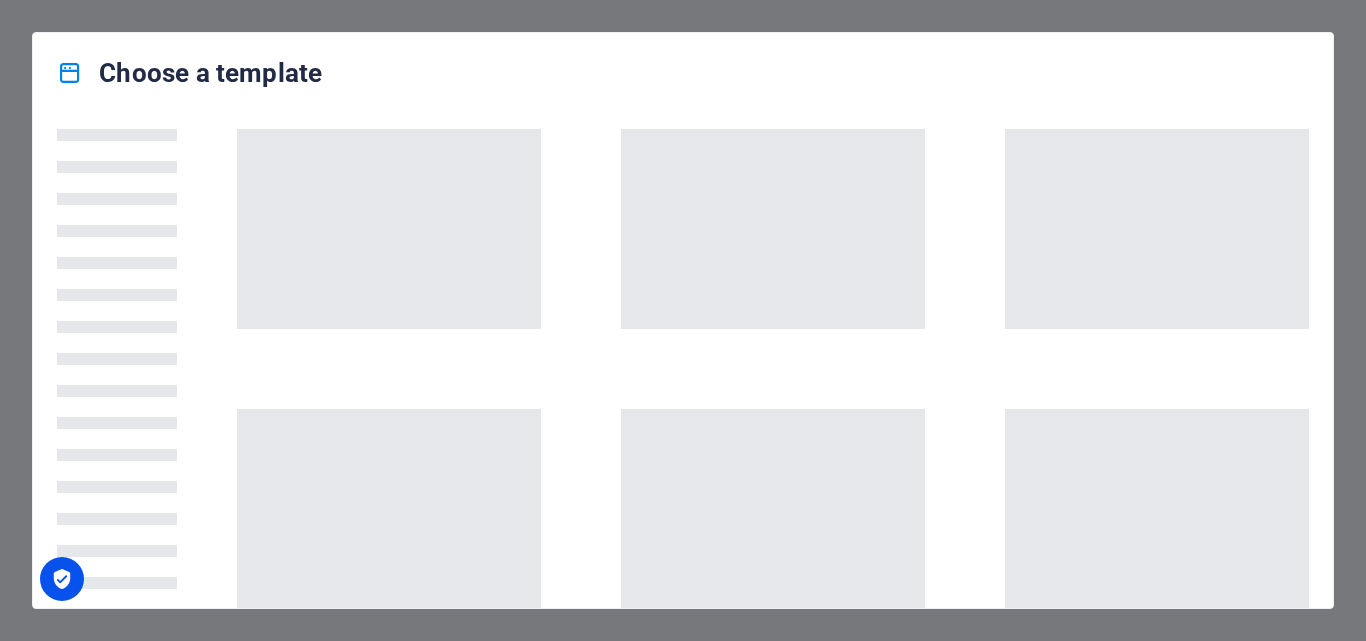 scroll, scrollTop: 0, scrollLeft: 0, axis: both 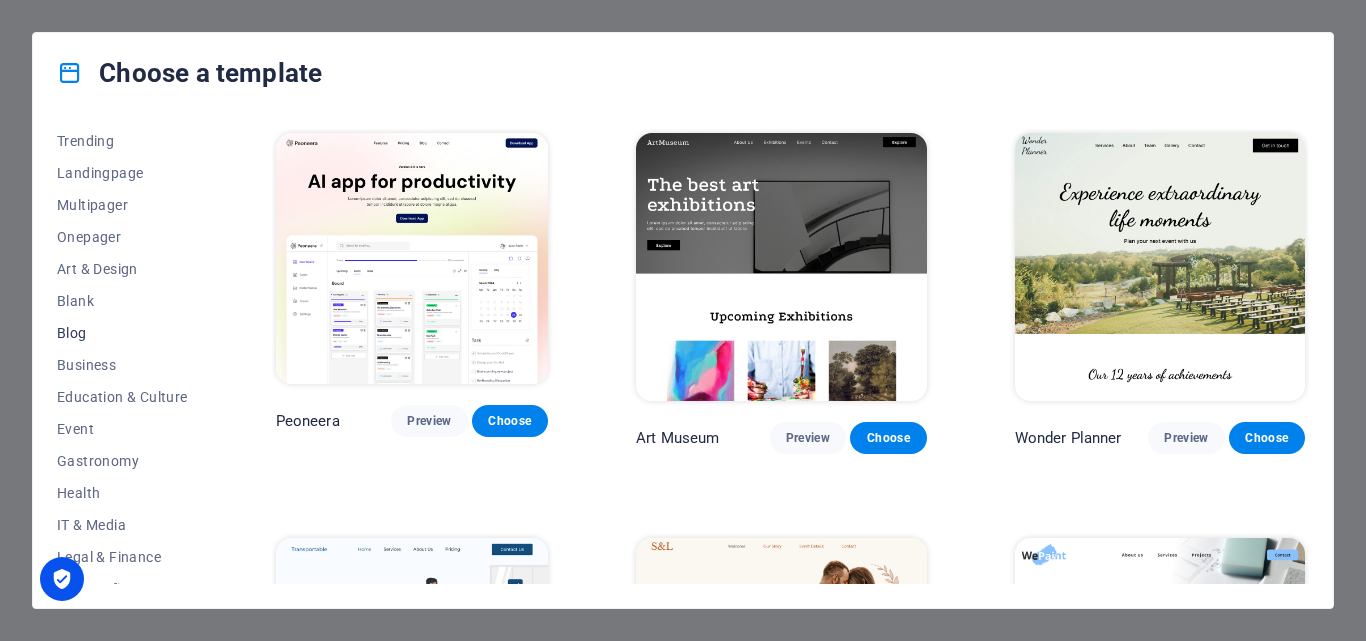 click on "Blog" at bounding box center (122, 333) 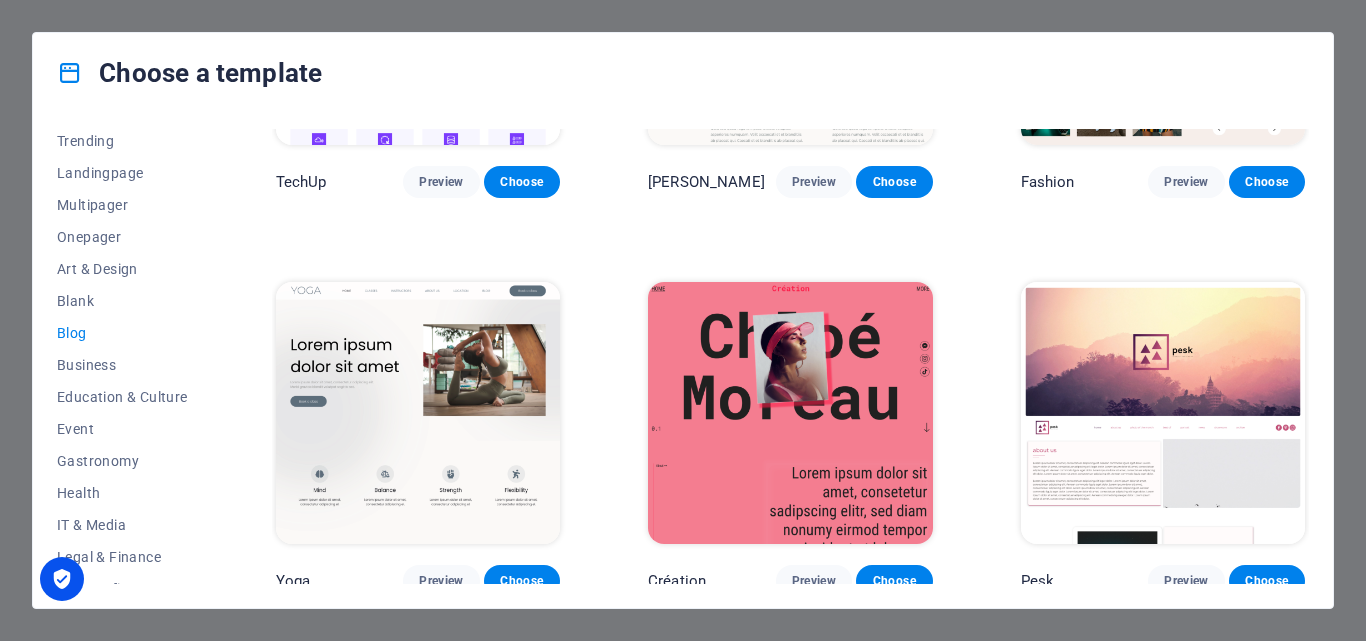 scroll, scrollTop: 1848, scrollLeft: 0, axis: vertical 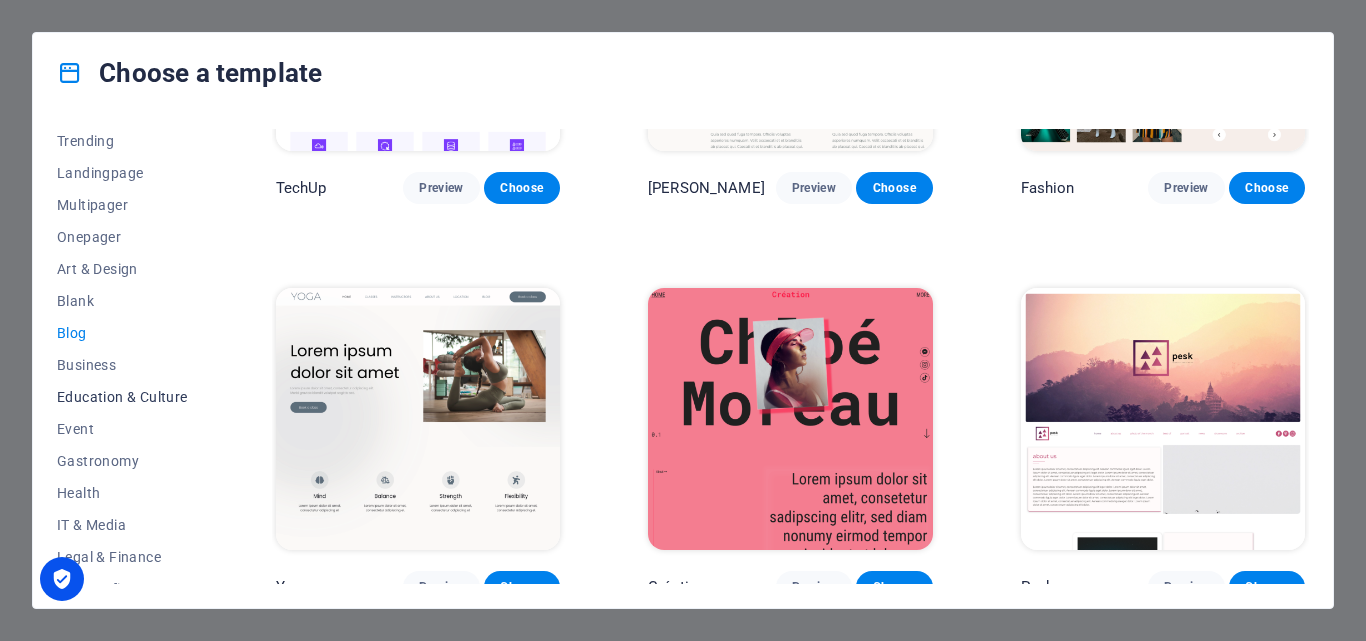 click on "Education & Culture" at bounding box center (122, 397) 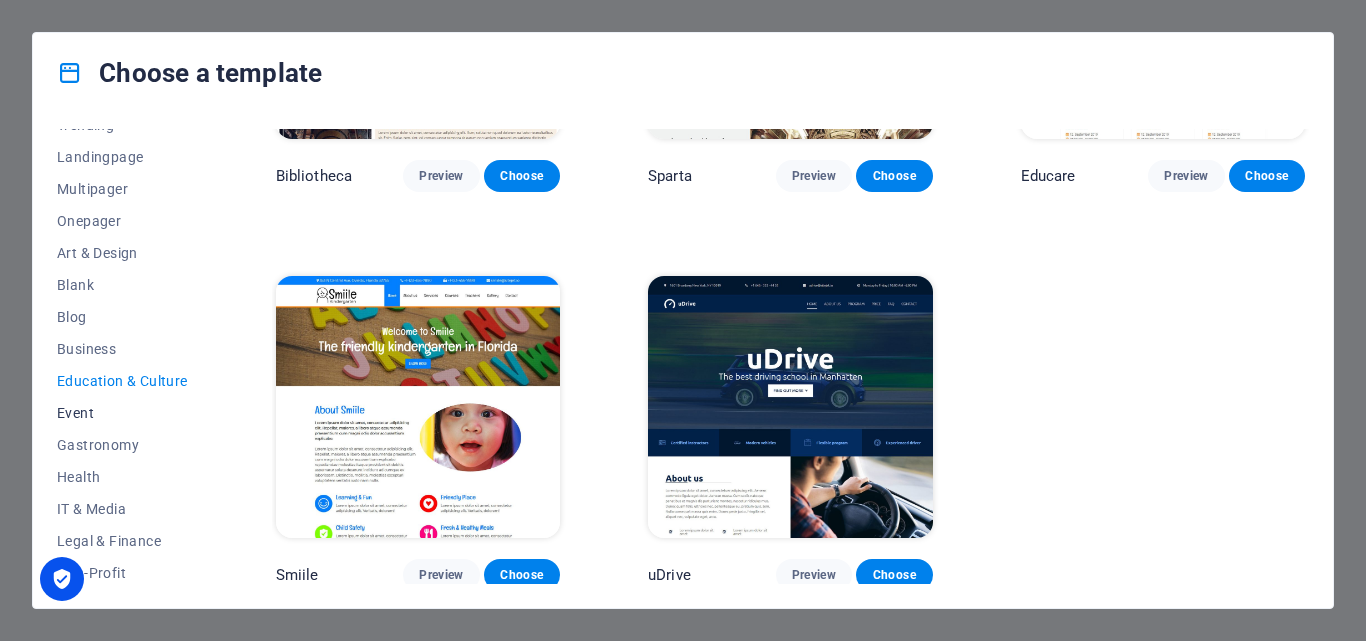 scroll, scrollTop: 0, scrollLeft: 0, axis: both 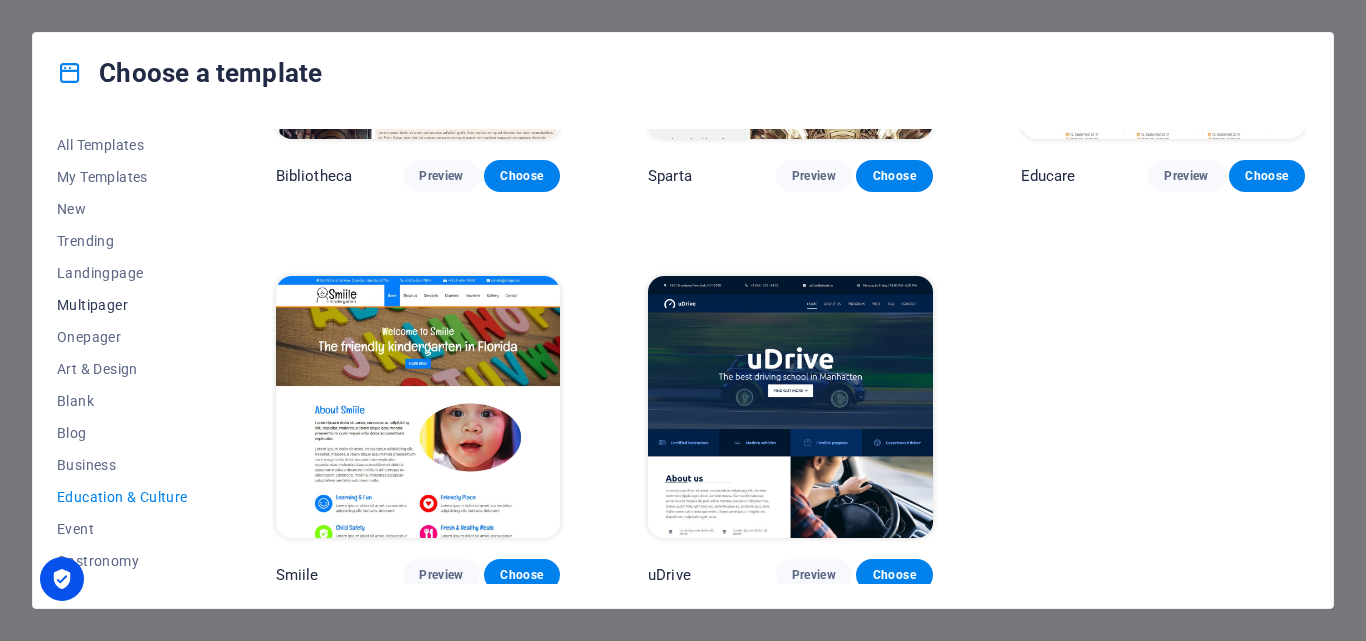 click on "Multipager" at bounding box center [122, 305] 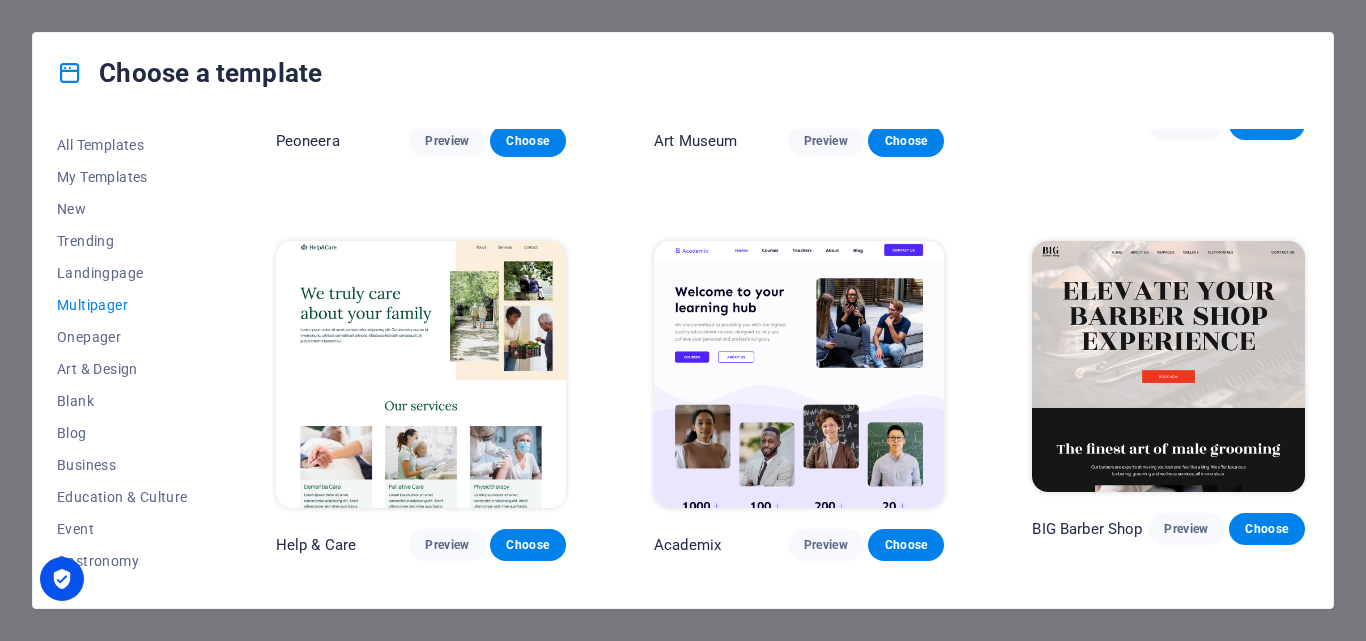 scroll, scrollTop: 400, scrollLeft: 0, axis: vertical 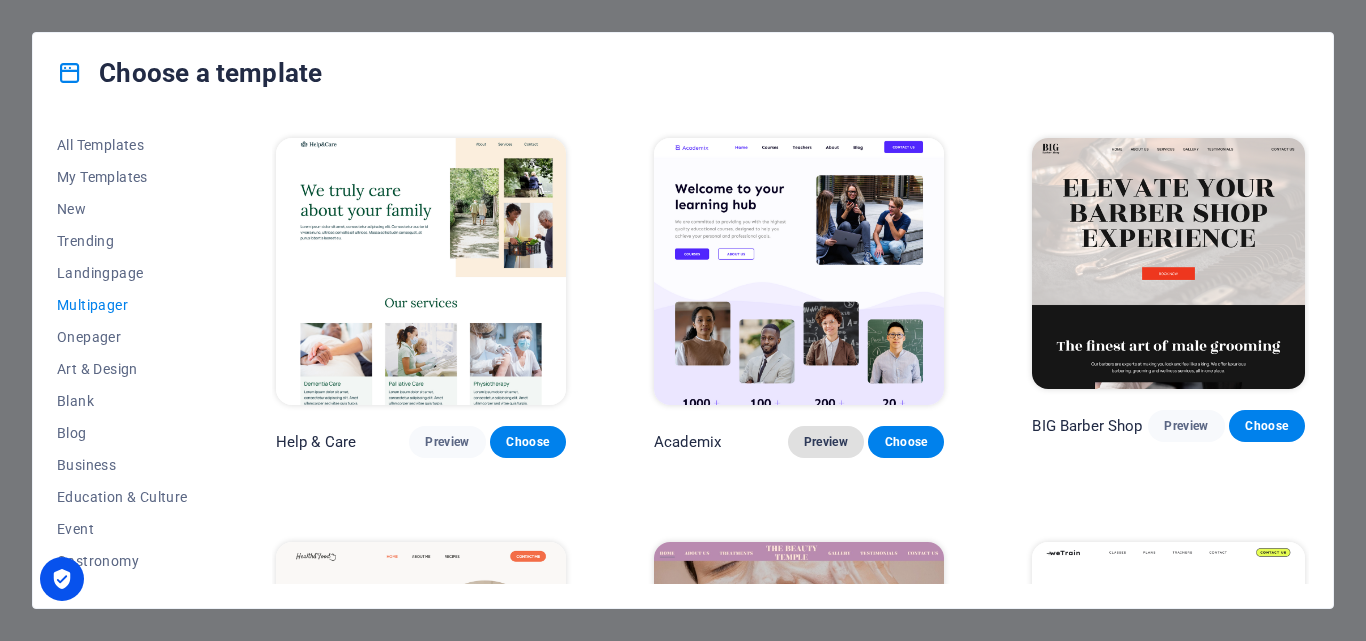 click on "Preview" at bounding box center (826, 442) 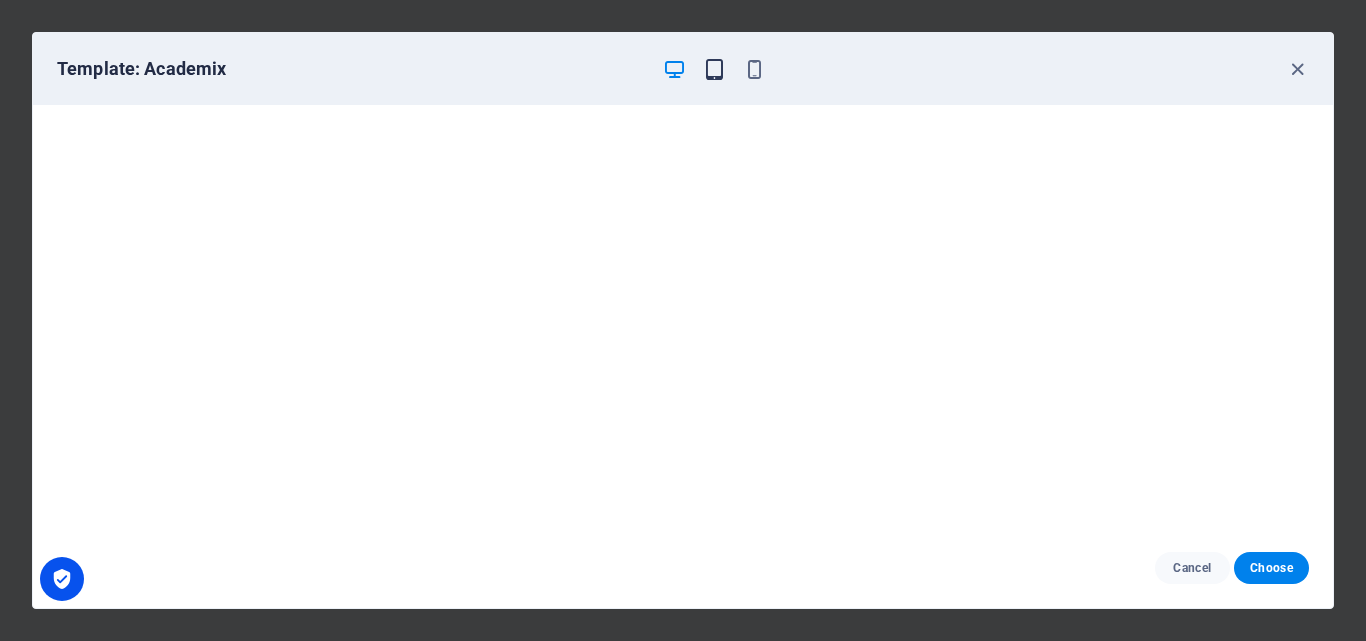 click at bounding box center (714, 69) 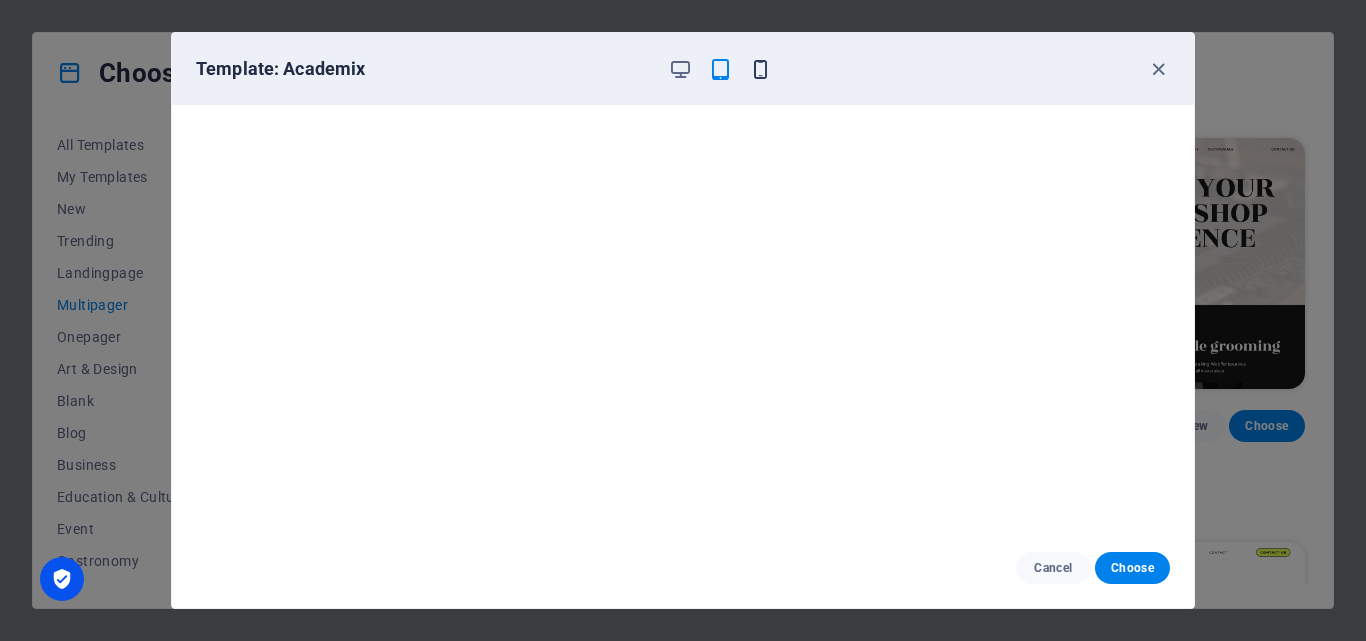 click at bounding box center [760, 69] 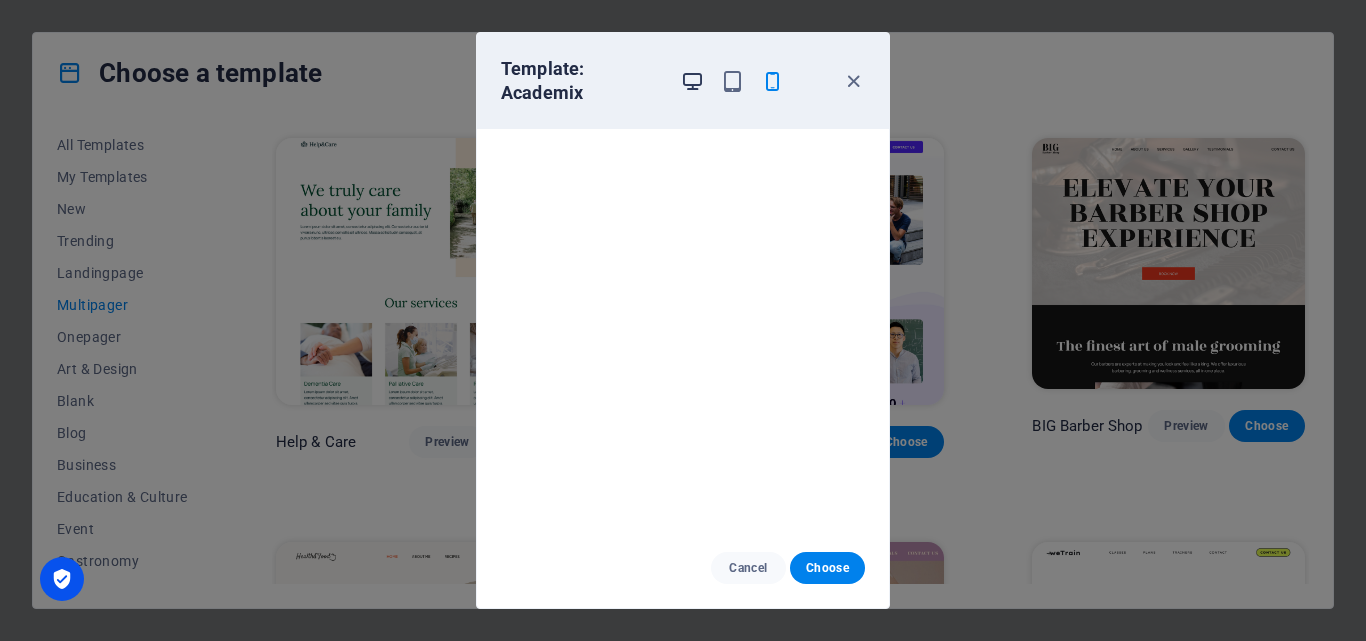 click at bounding box center [692, 81] 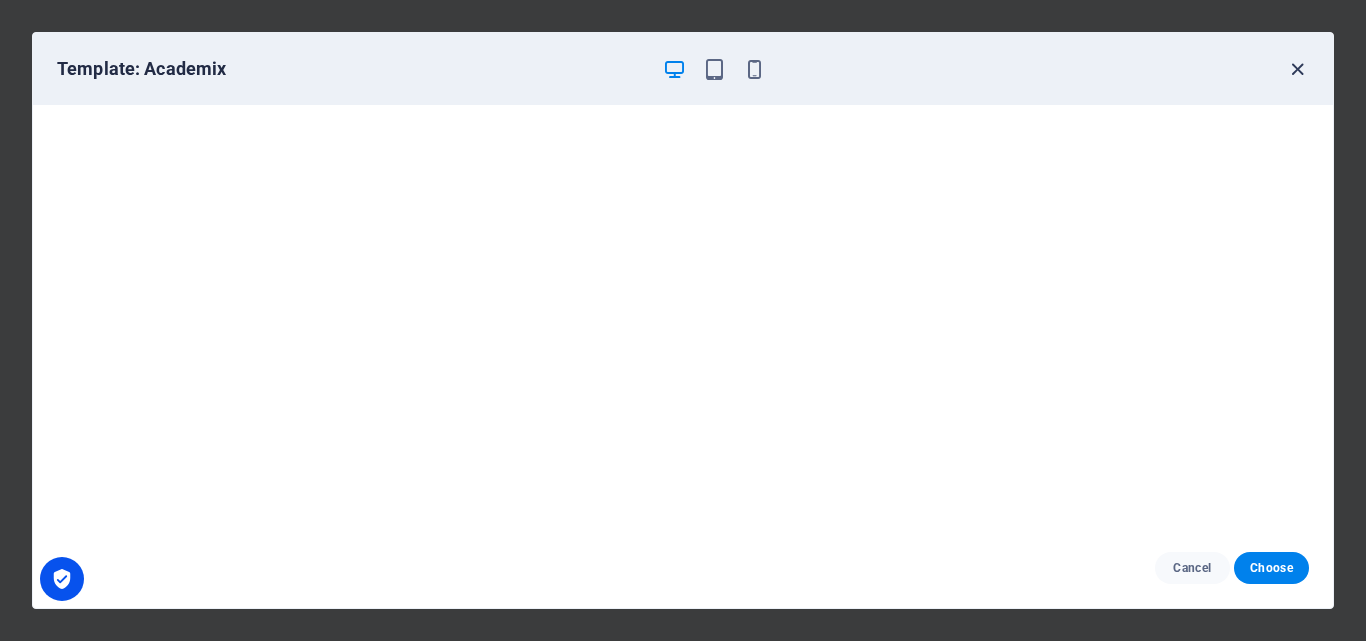click at bounding box center [1297, 69] 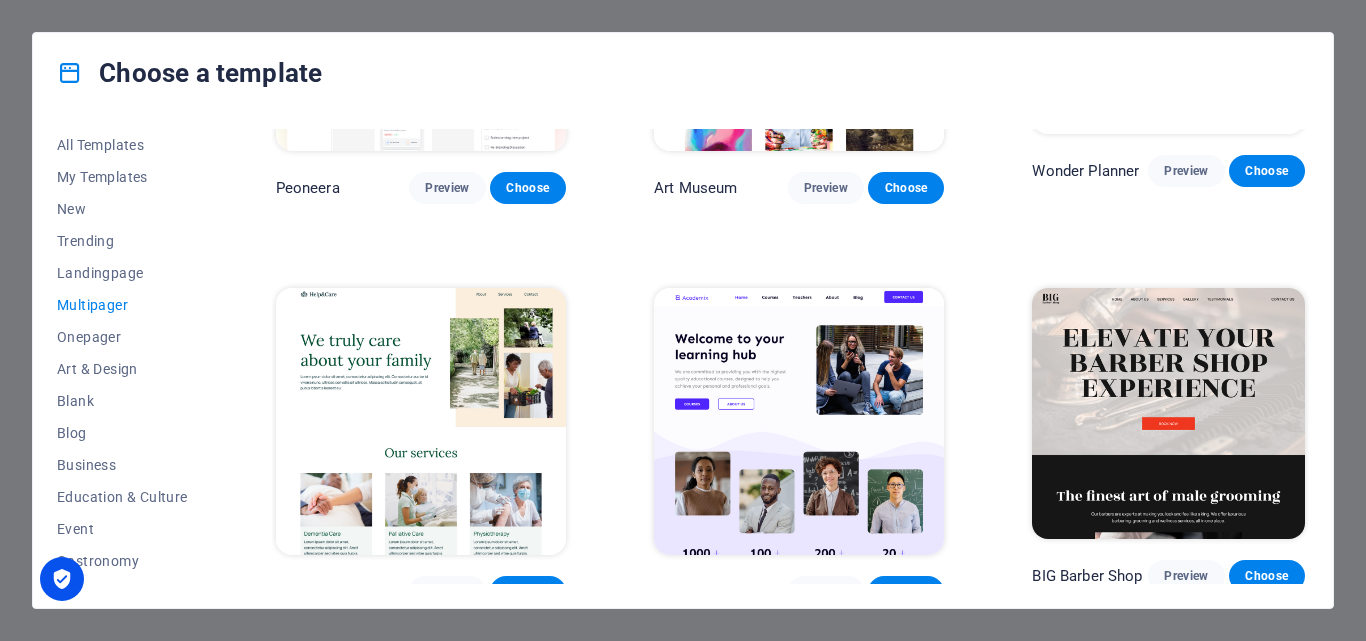scroll, scrollTop: 200, scrollLeft: 0, axis: vertical 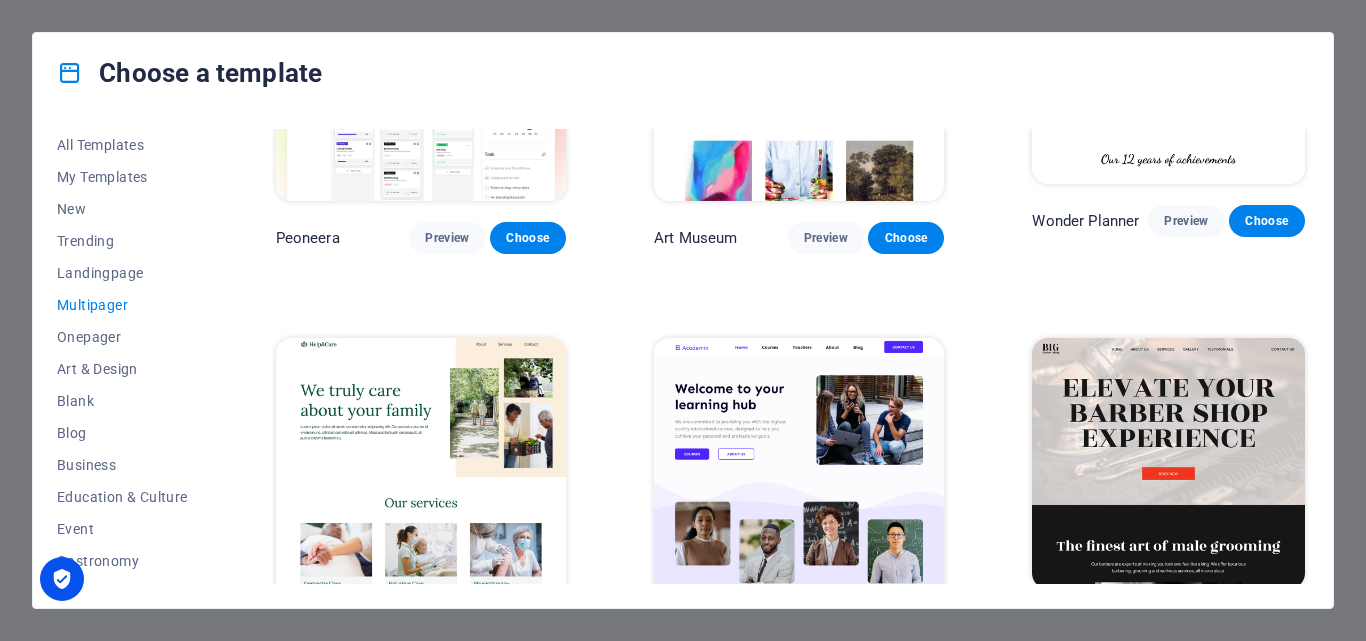 click on "Choose a template" at bounding box center [189, 73] 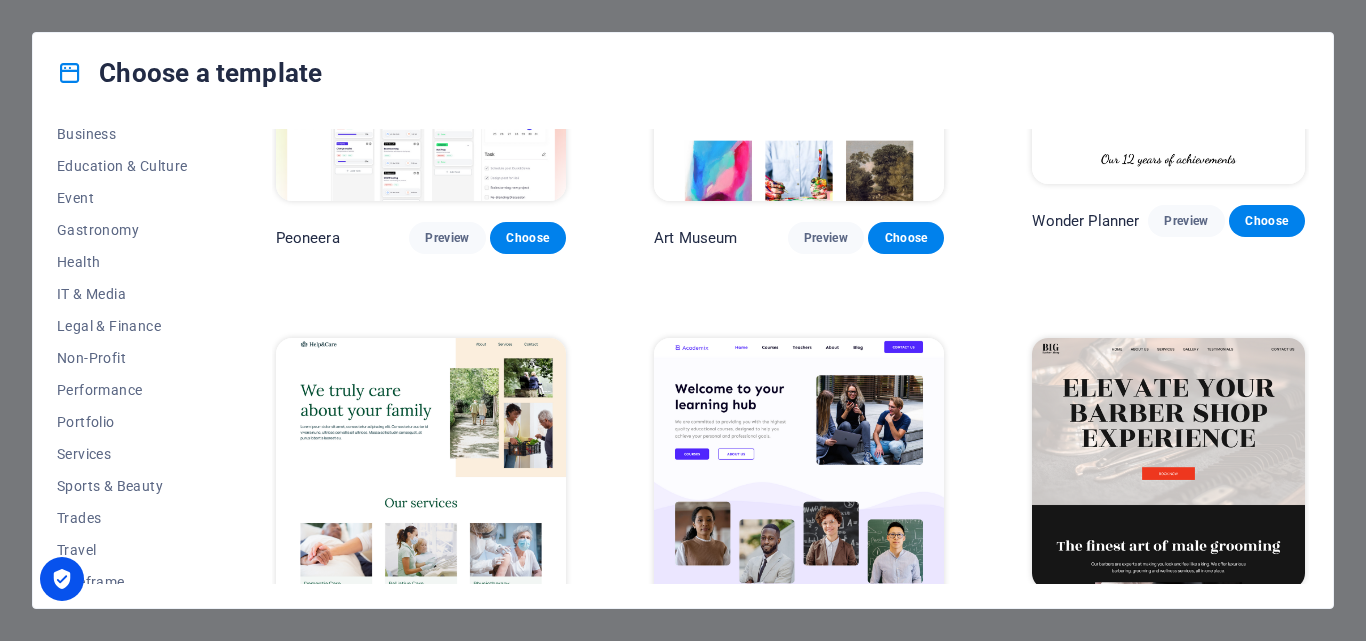 scroll, scrollTop: 345, scrollLeft: 0, axis: vertical 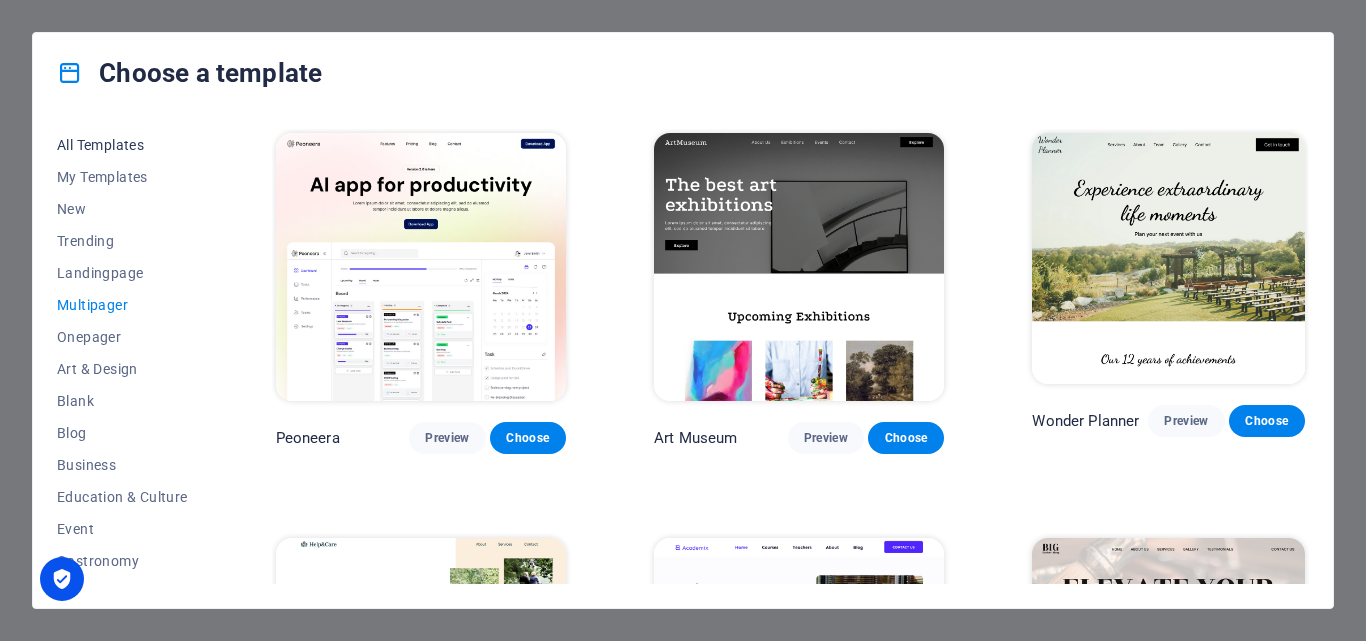 click on "All Templates" at bounding box center (122, 145) 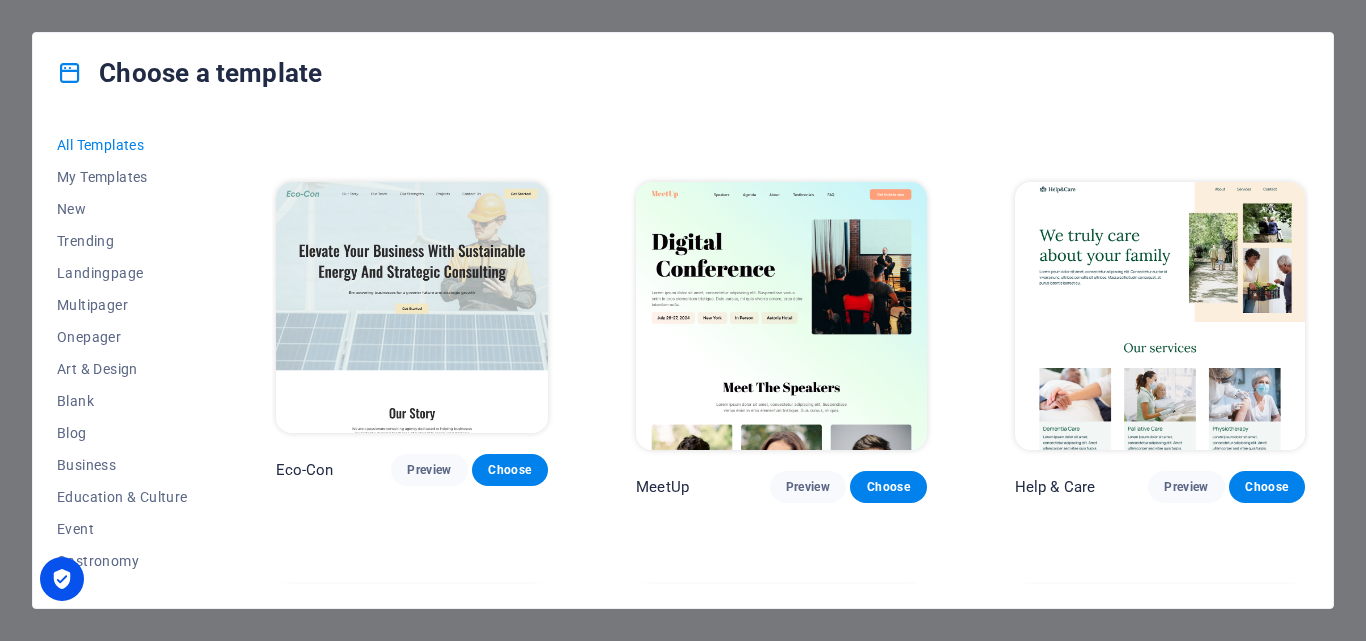 scroll, scrollTop: 800, scrollLeft: 0, axis: vertical 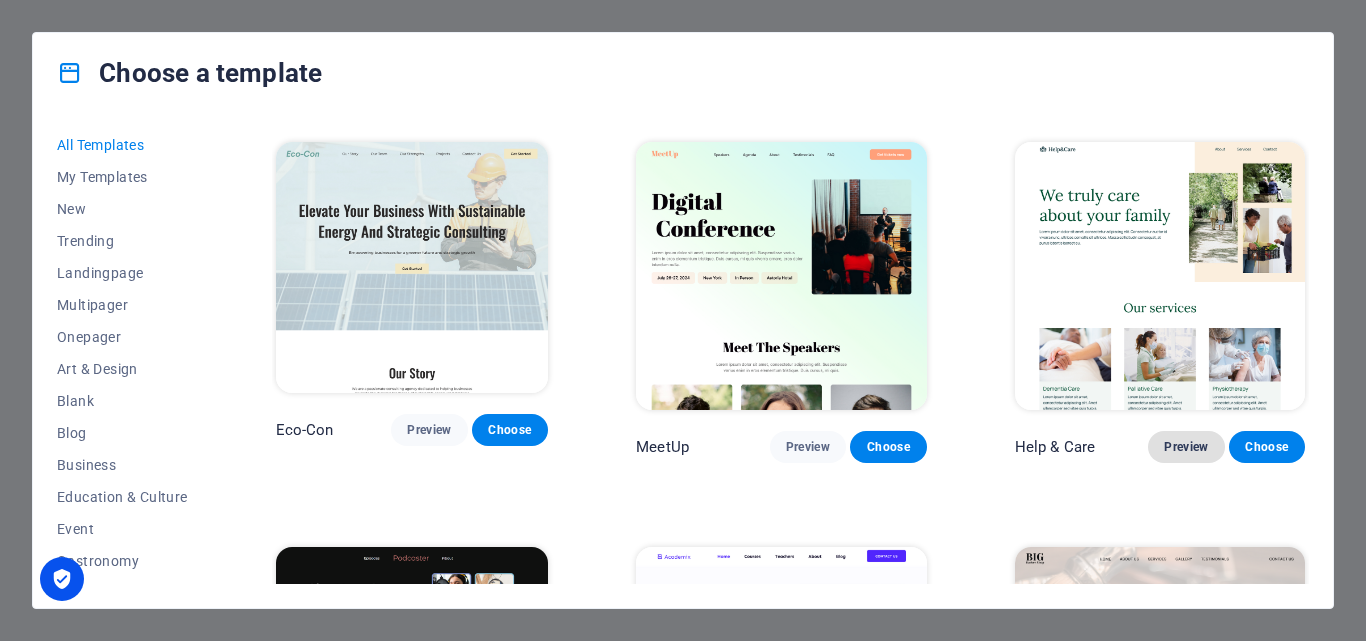 click on "Preview" at bounding box center (1186, 447) 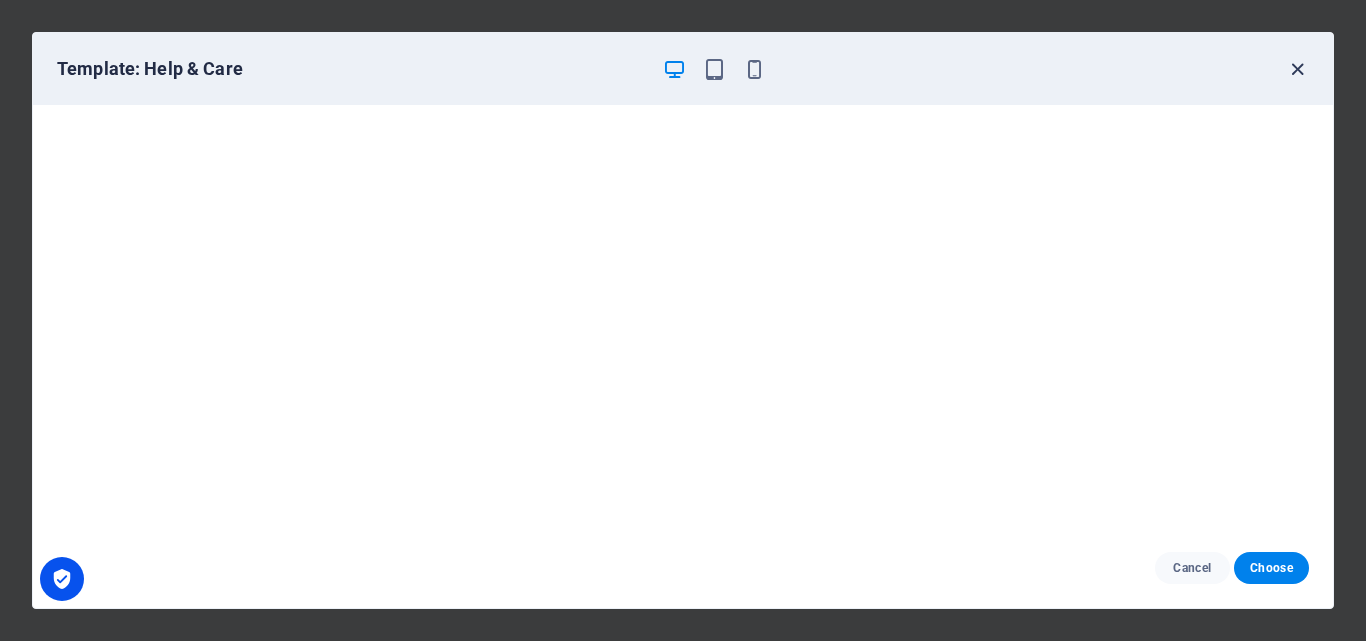click at bounding box center (1297, 69) 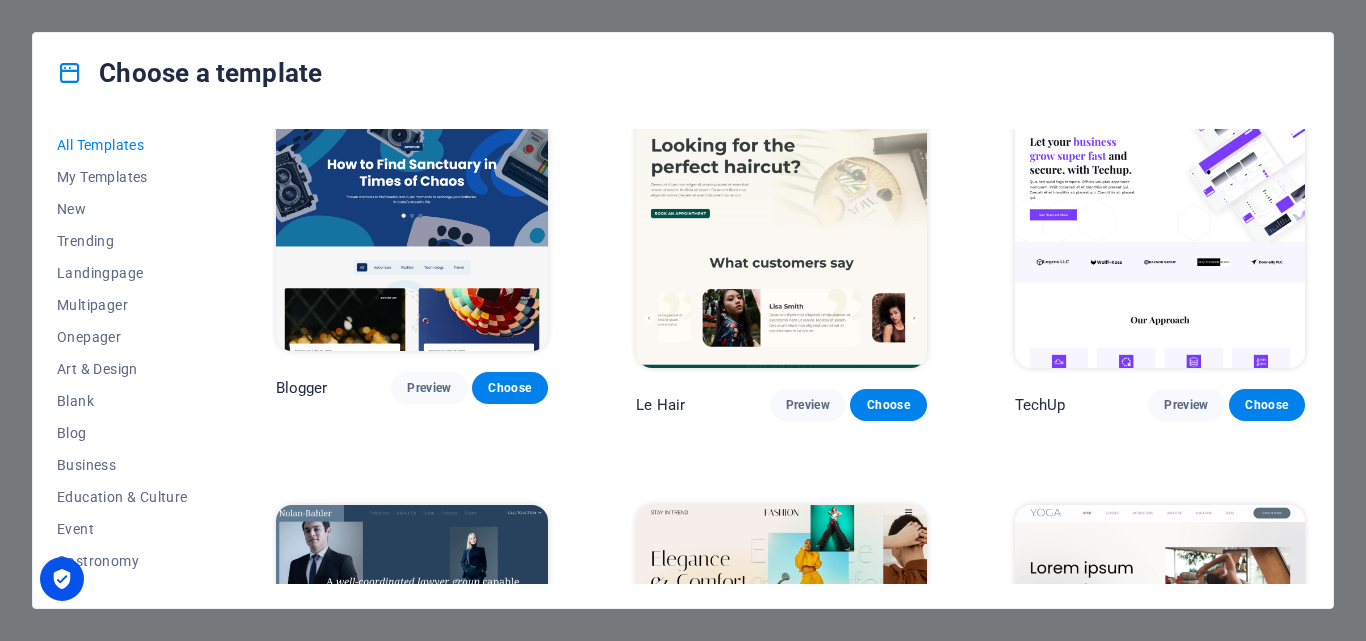 scroll, scrollTop: 5400, scrollLeft: 0, axis: vertical 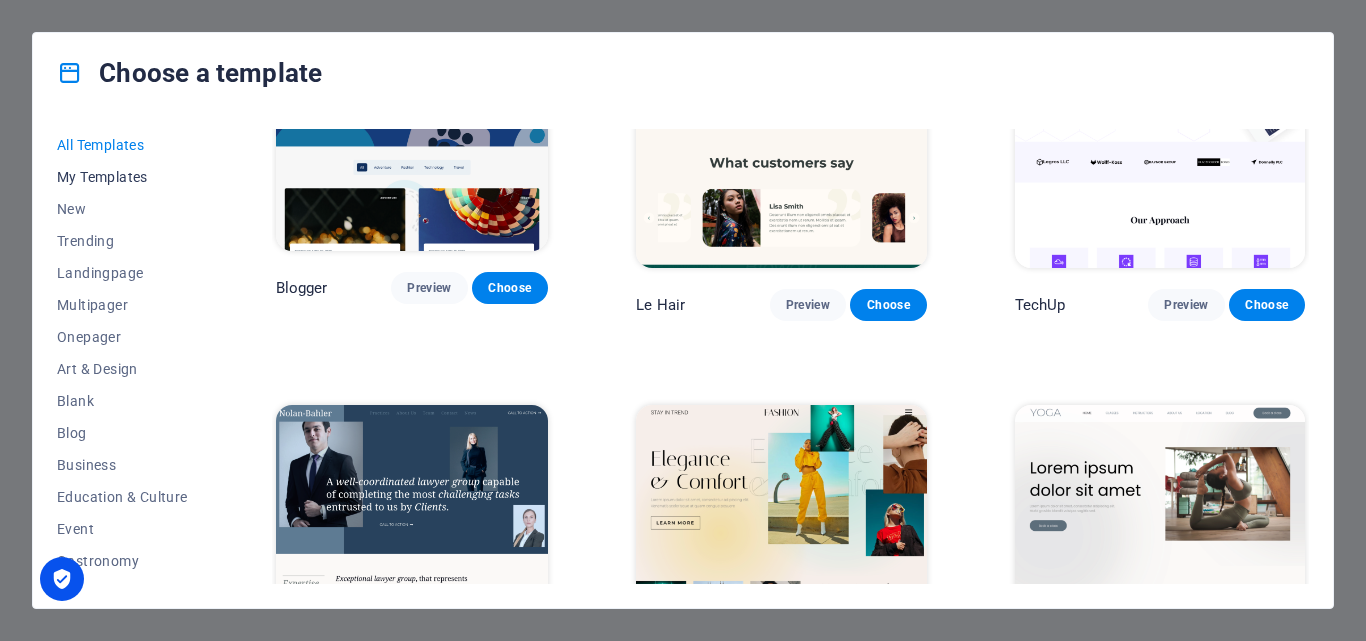 click on "My Templates" at bounding box center (122, 177) 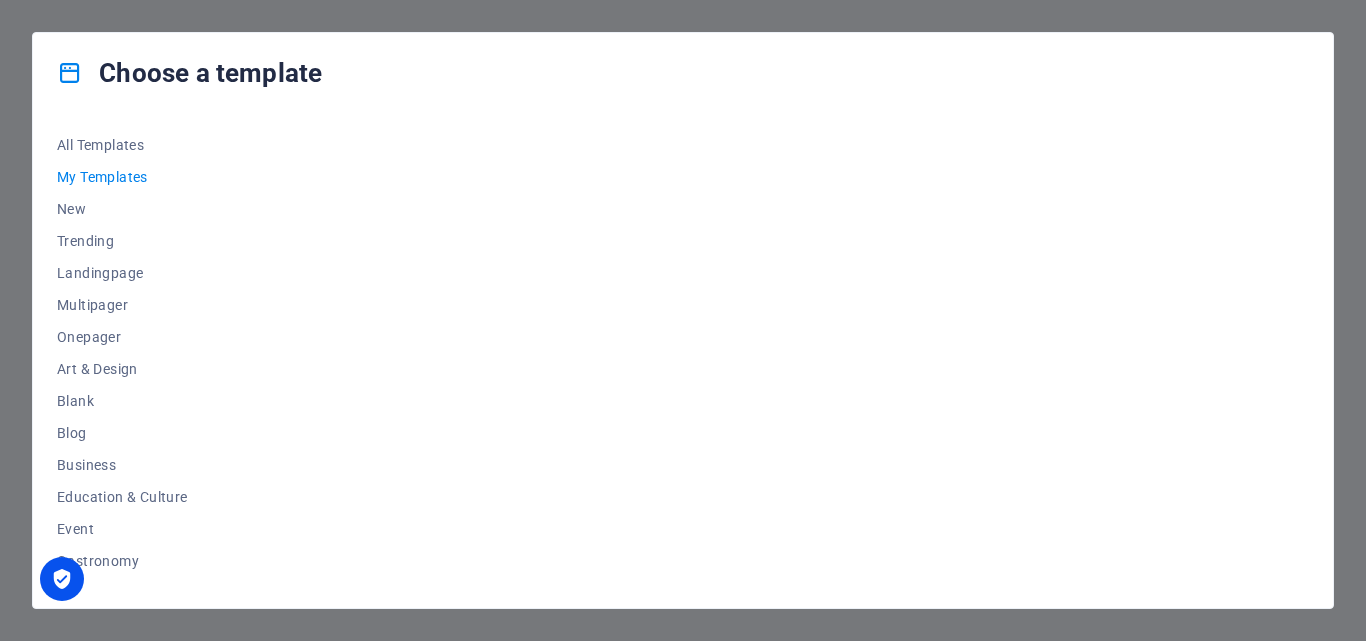 click on "My Templates" at bounding box center (122, 177) 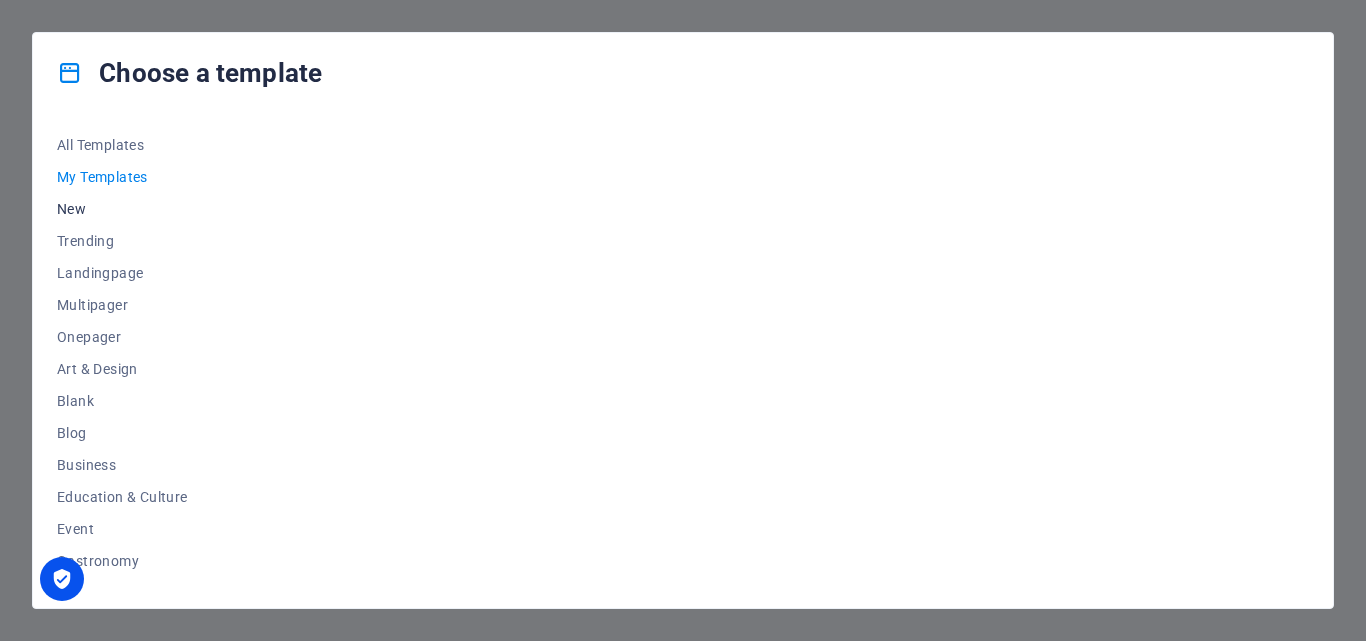 click on "New" at bounding box center [122, 209] 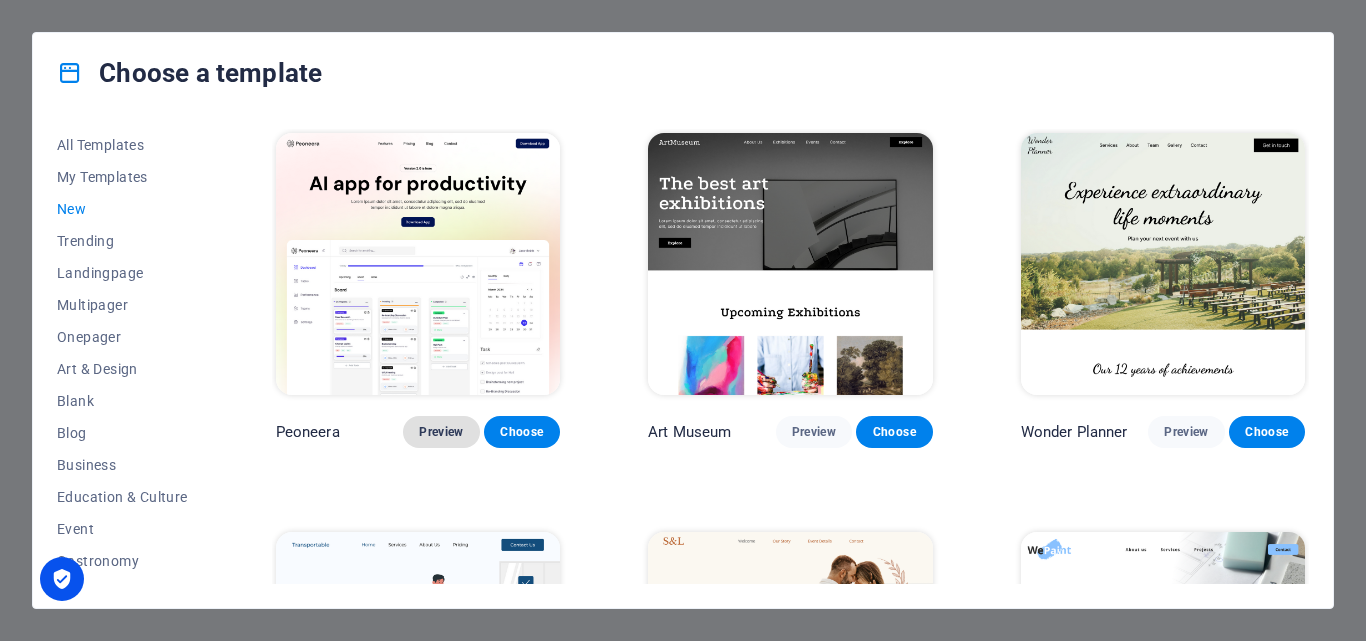click on "Preview" at bounding box center [441, 432] 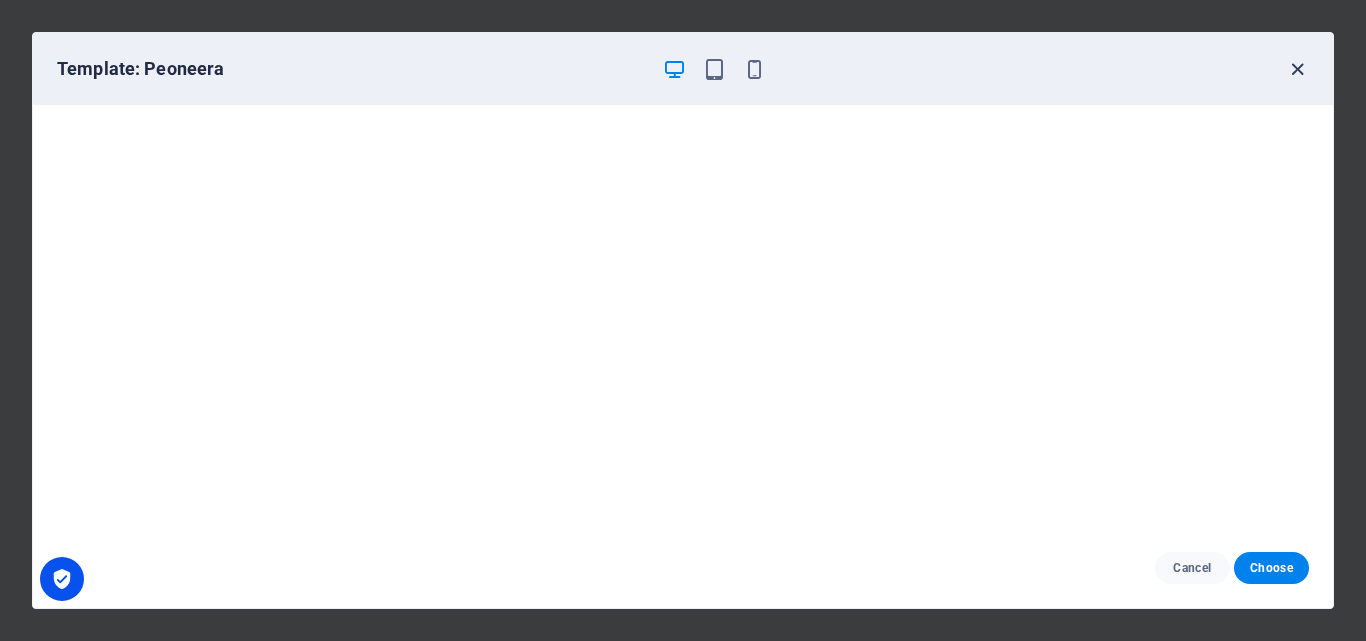 click at bounding box center (1297, 69) 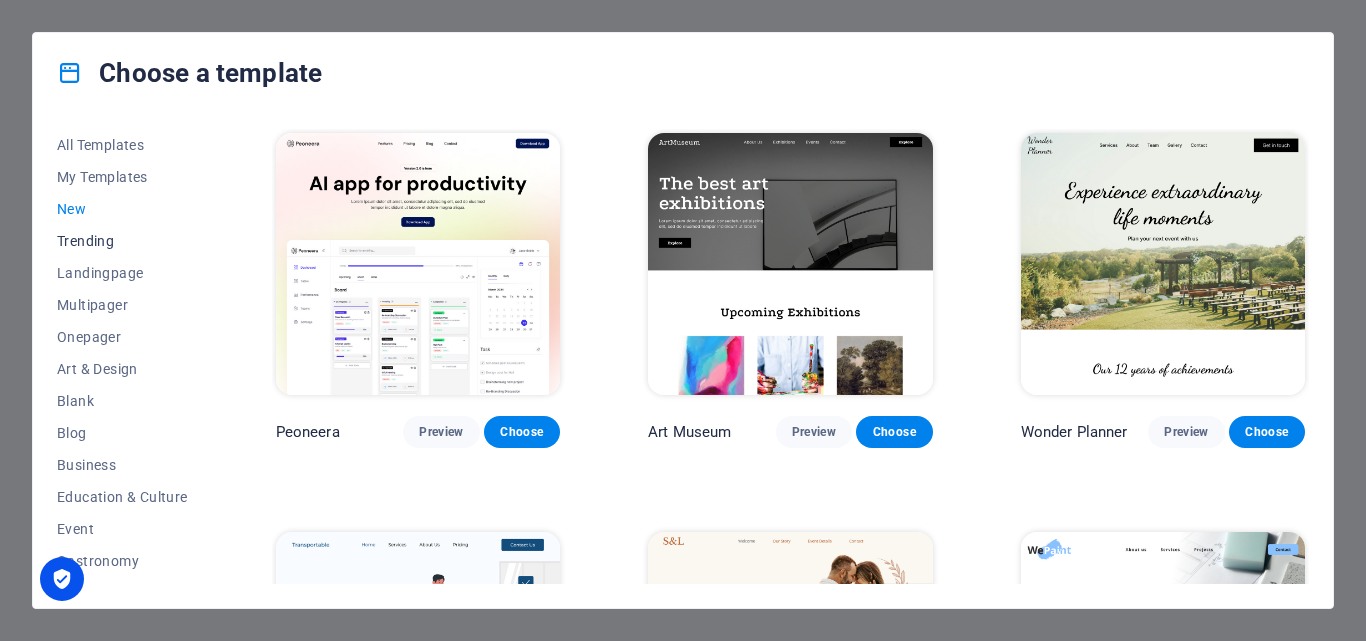click on "Trending" at bounding box center [122, 241] 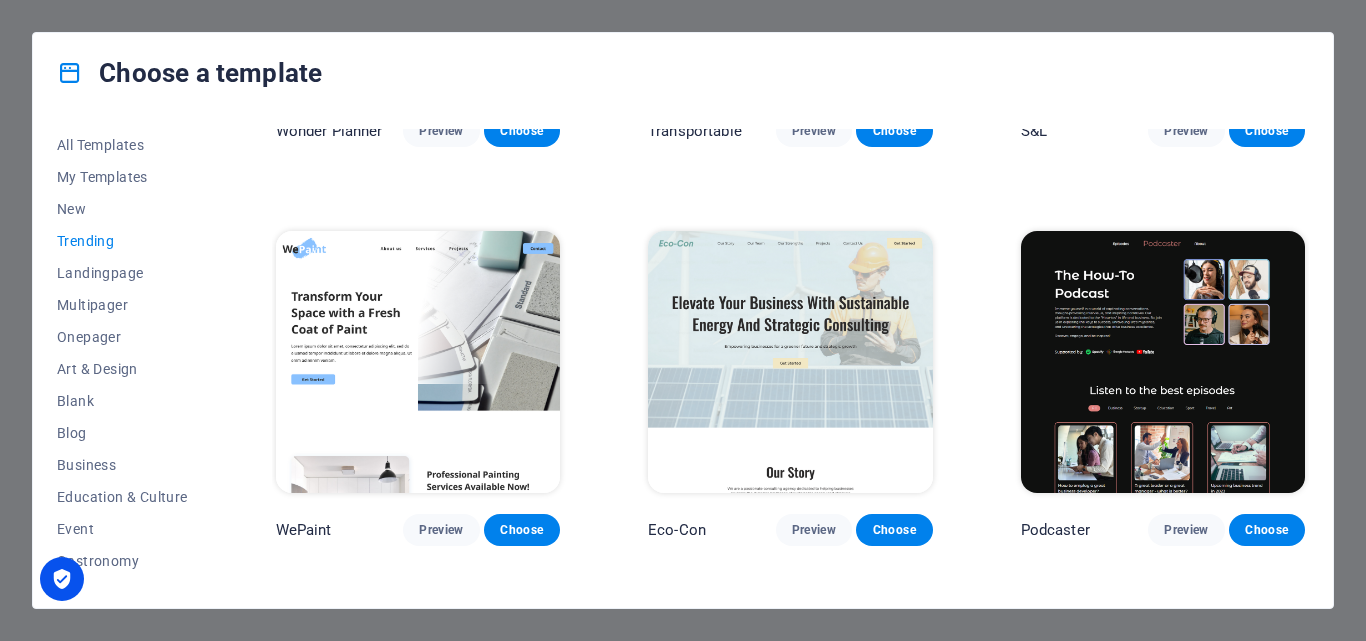 scroll, scrollTop: 300, scrollLeft: 0, axis: vertical 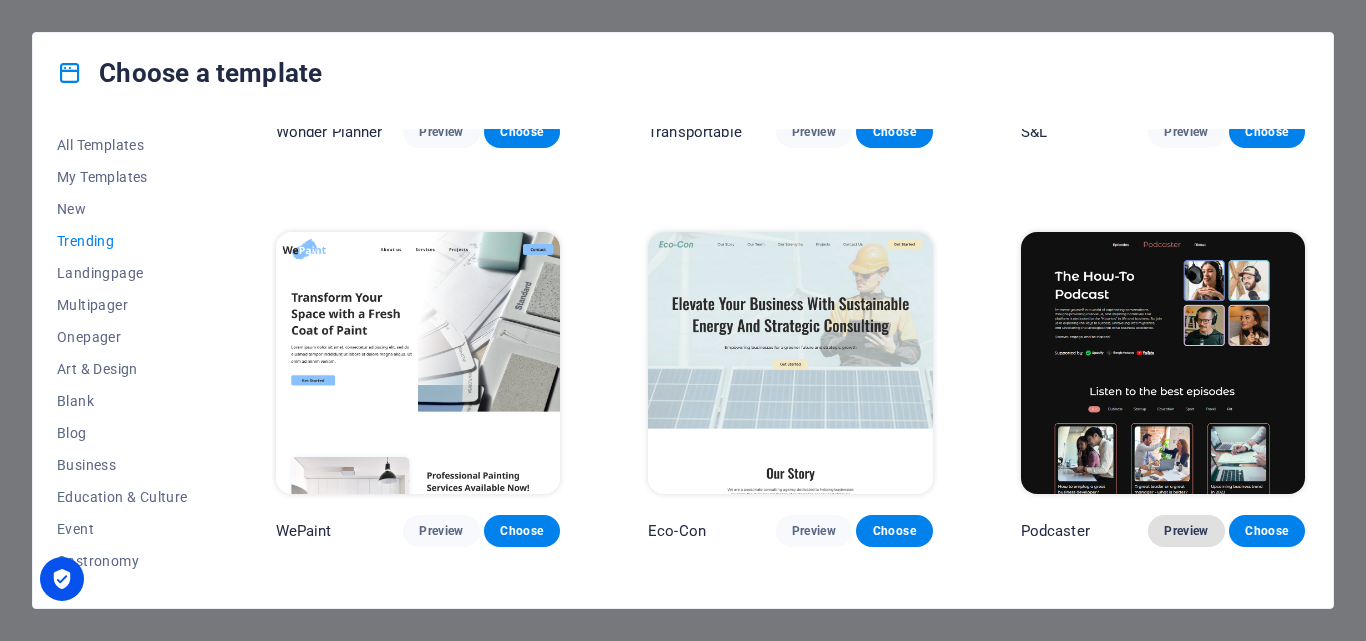 click on "Preview" at bounding box center [1186, 531] 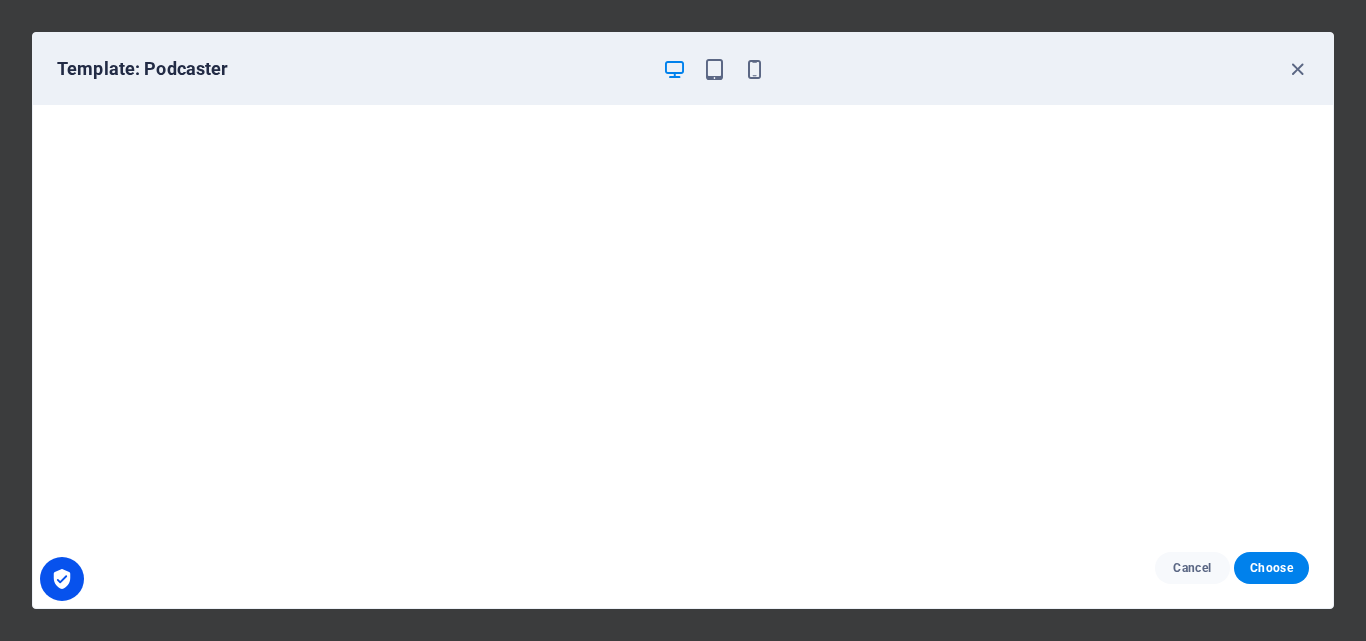 drag, startPoint x: 1294, startPoint y: 66, endPoint x: 1280, endPoint y: 66, distance: 14 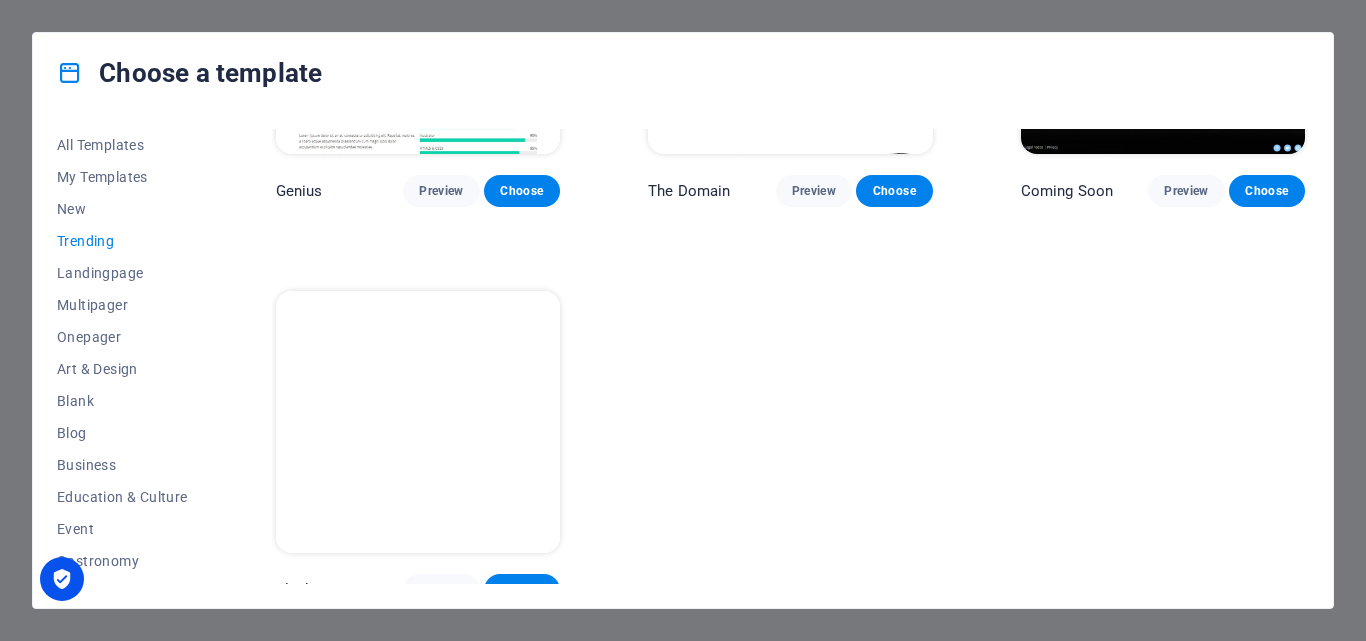 scroll, scrollTop: 1846, scrollLeft: 0, axis: vertical 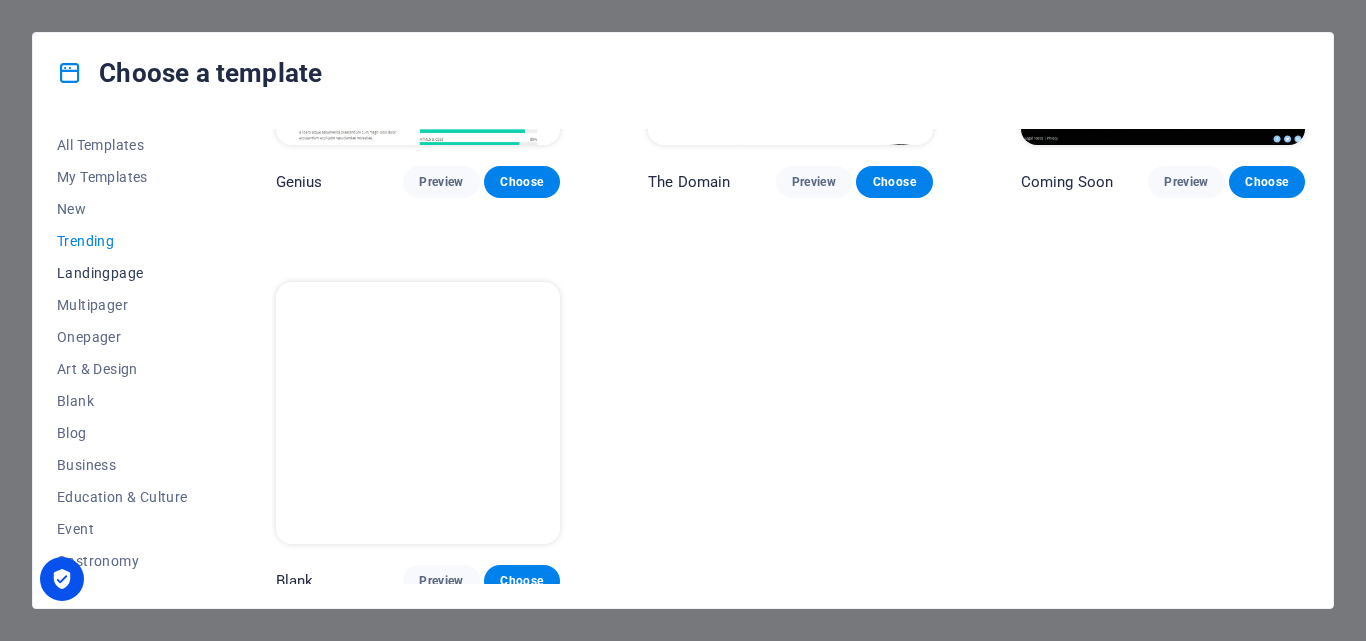 click on "Landingpage" at bounding box center (122, 273) 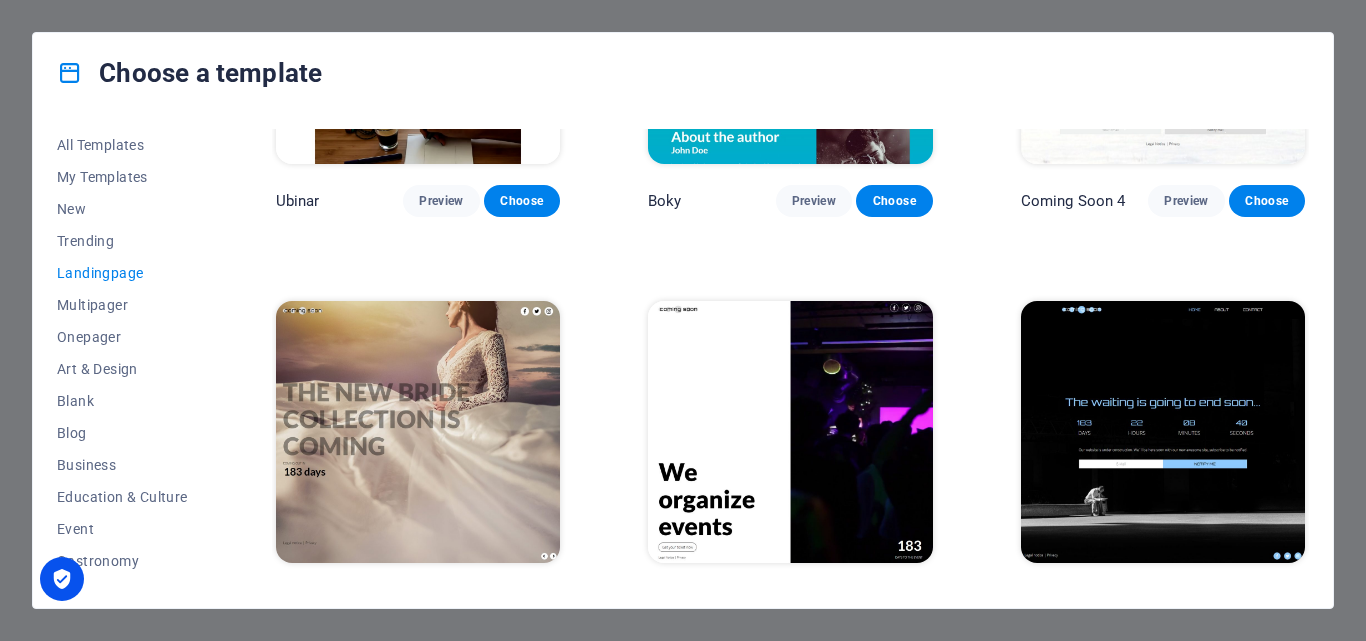scroll, scrollTop: 3036, scrollLeft: 0, axis: vertical 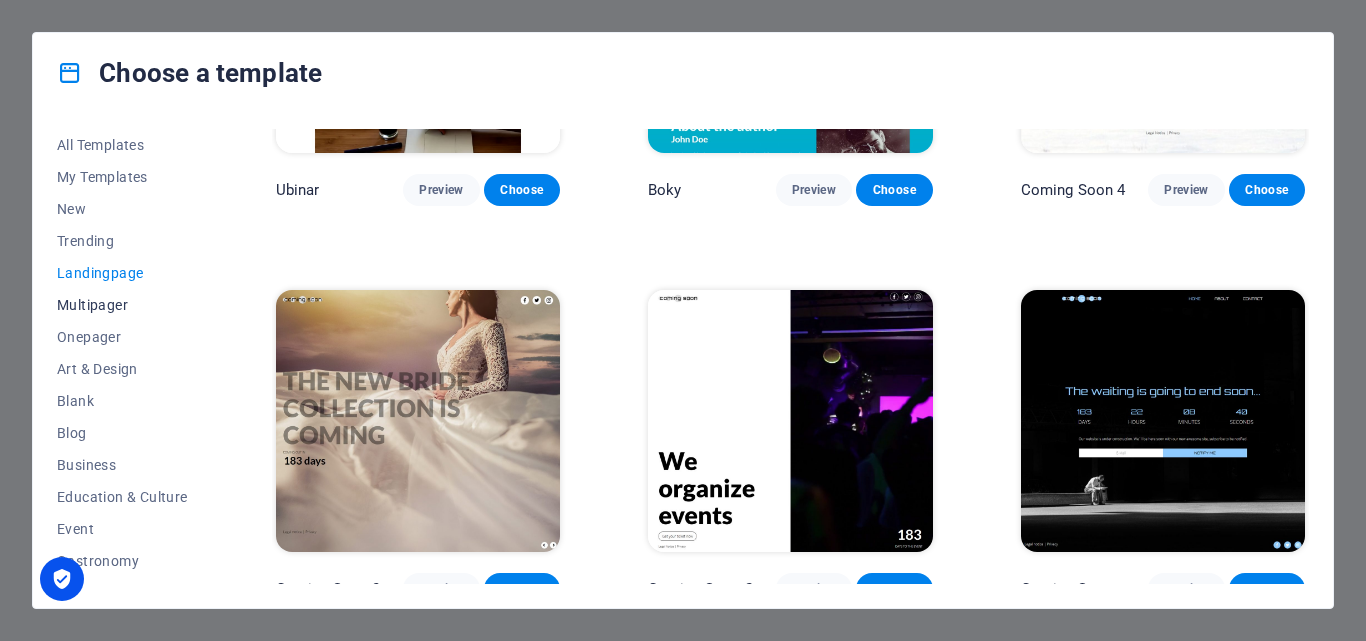 click on "Multipager" at bounding box center [122, 305] 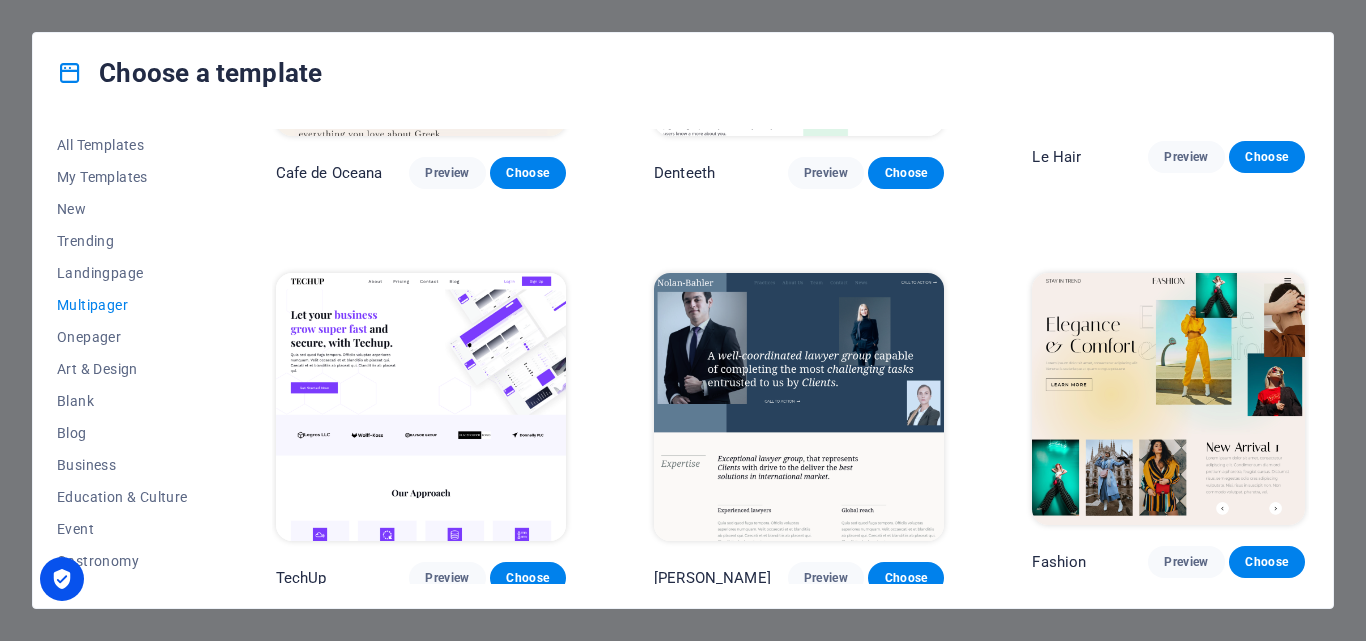 scroll, scrollTop: 3136, scrollLeft: 0, axis: vertical 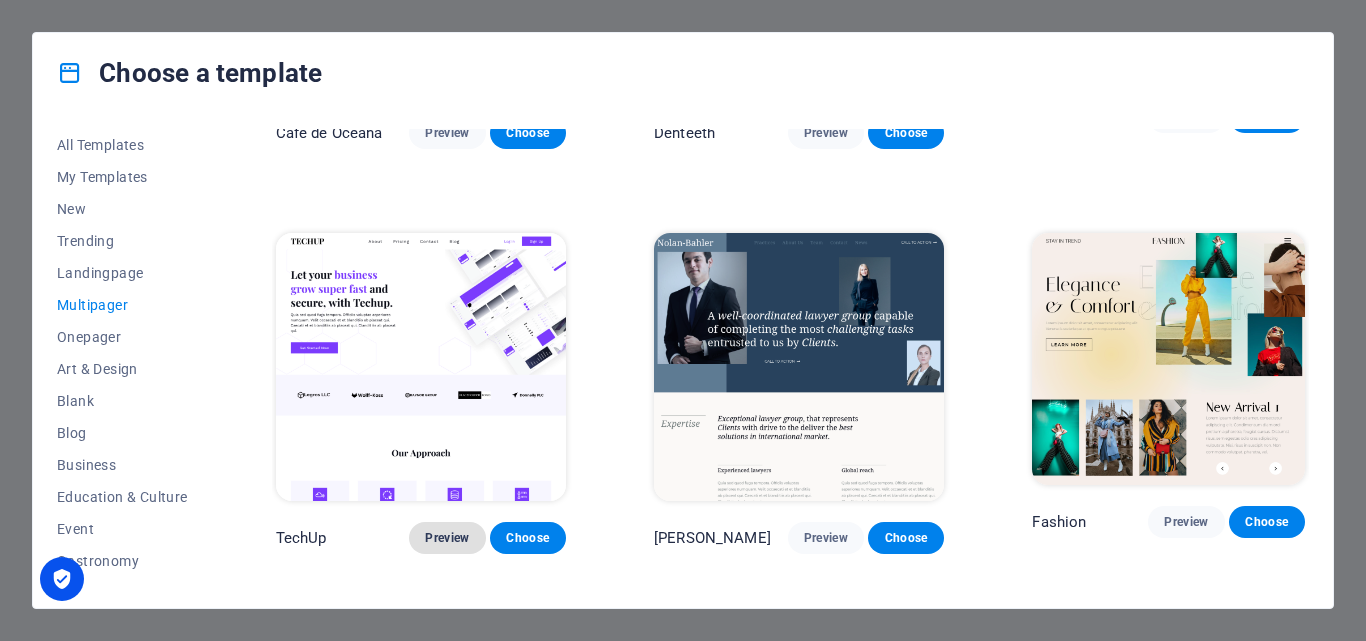 click on "Preview" at bounding box center [447, 538] 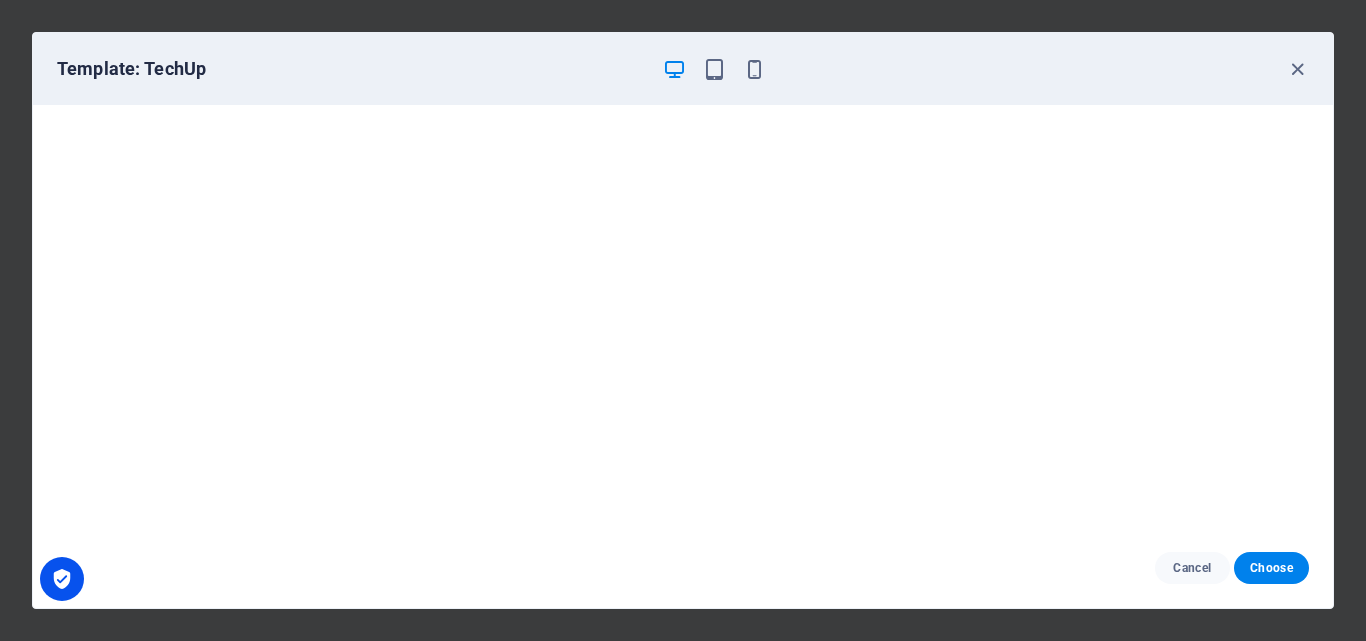 scroll, scrollTop: 0, scrollLeft: 0, axis: both 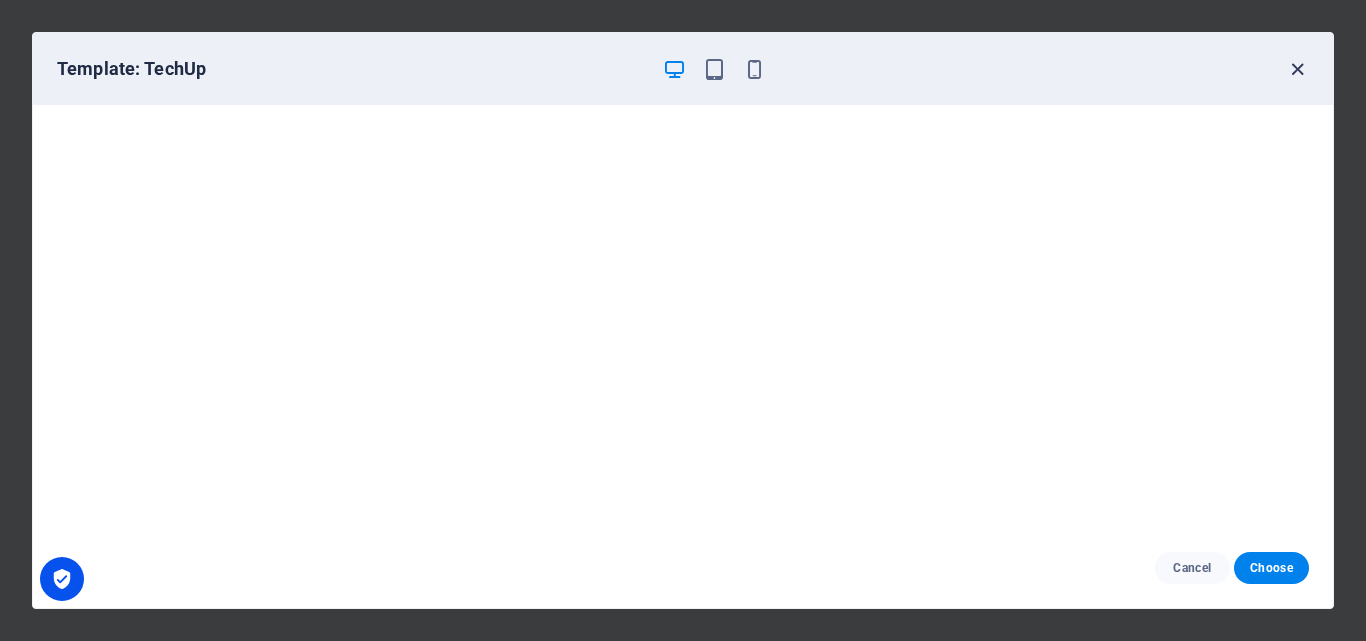 click at bounding box center [1297, 69] 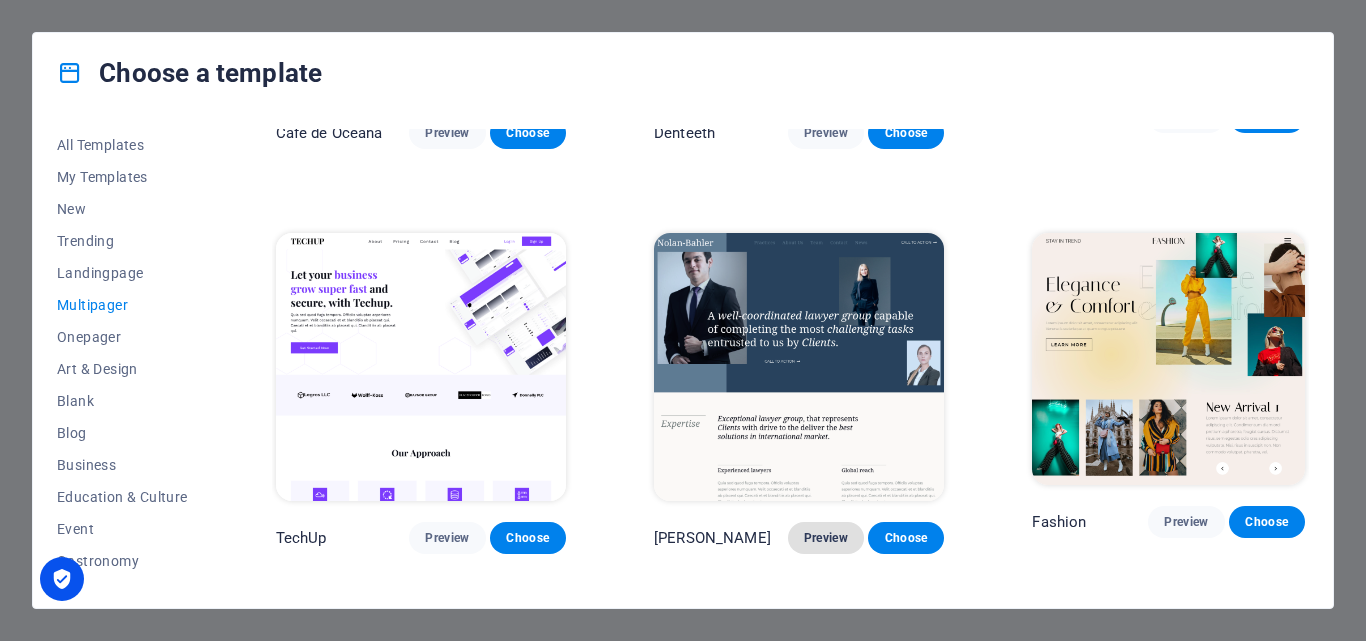 click on "Preview" at bounding box center [826, 538] 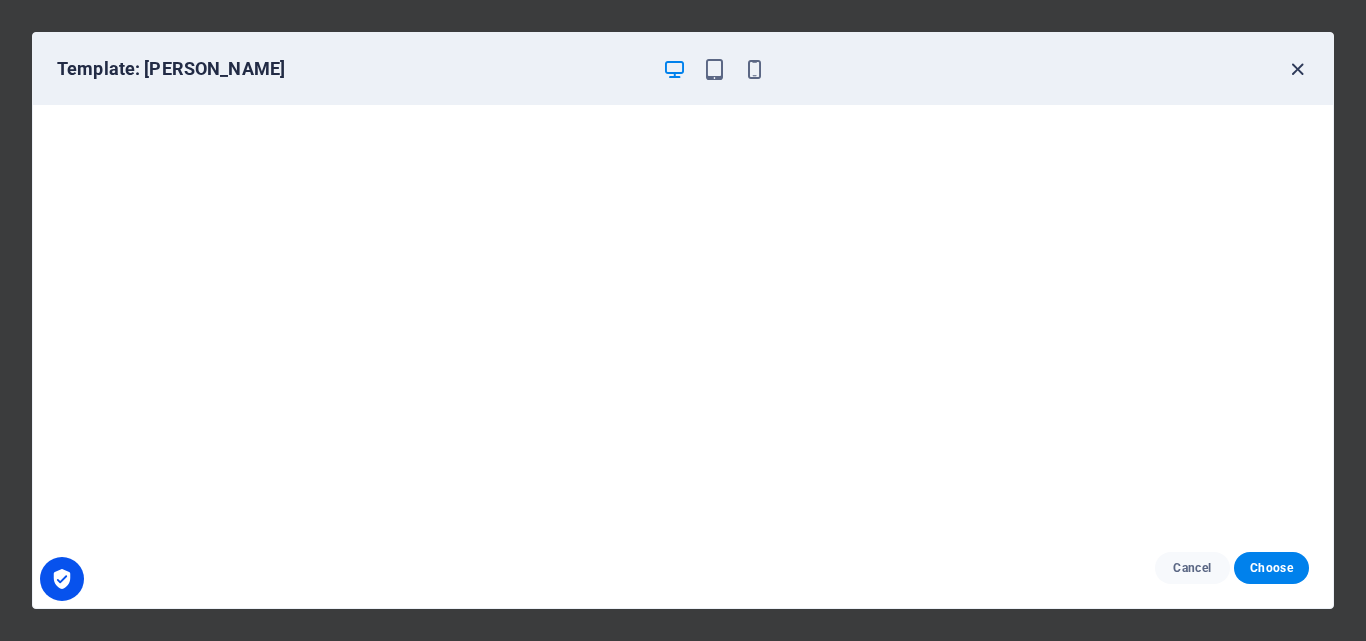 click at bounding box center (1297, 69) 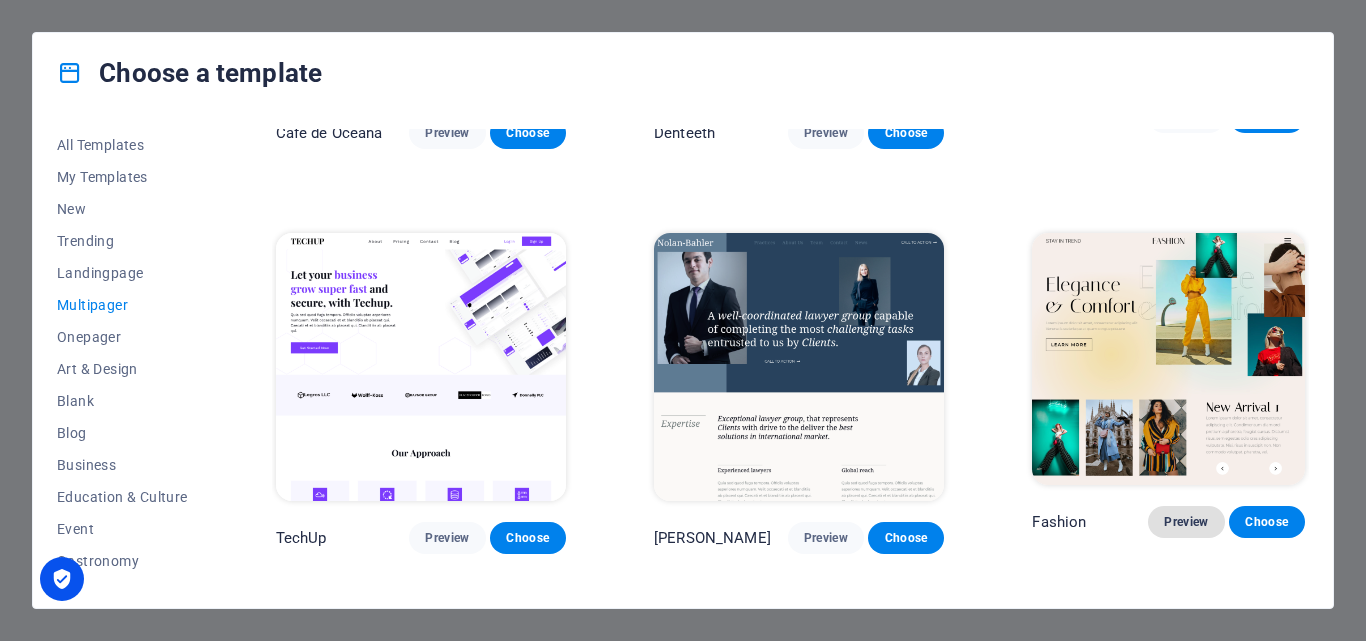 click on "Preview" at bounding box center [1186, 522] 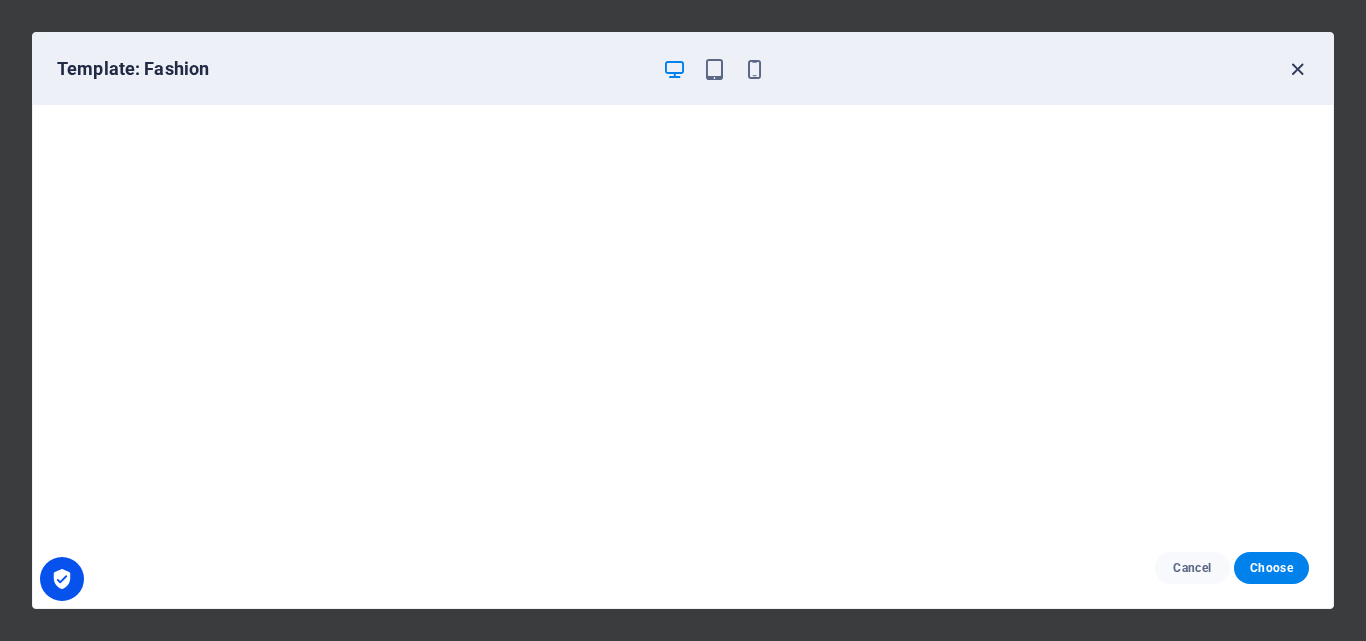 click at bounding box center [1297, 69] 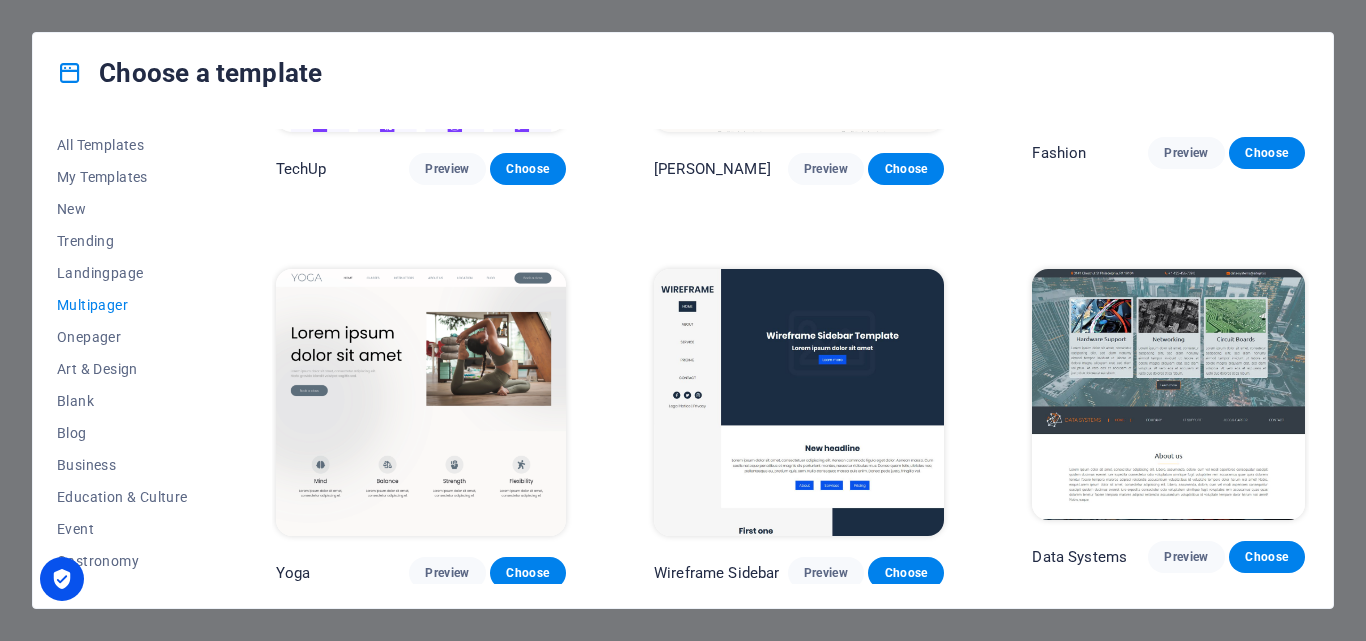 scroll, scrollTop: 3536, scrollLeft: 0, axis: vertical 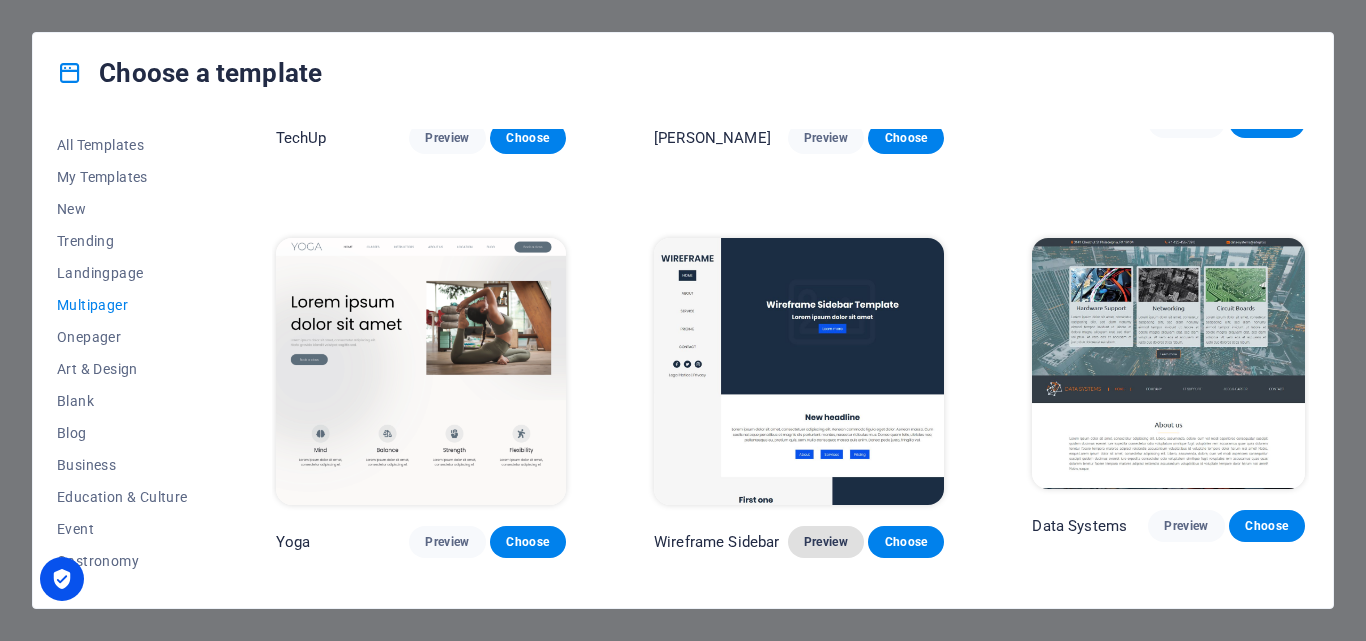 click on "Preview" at bounding box center (826, 542) 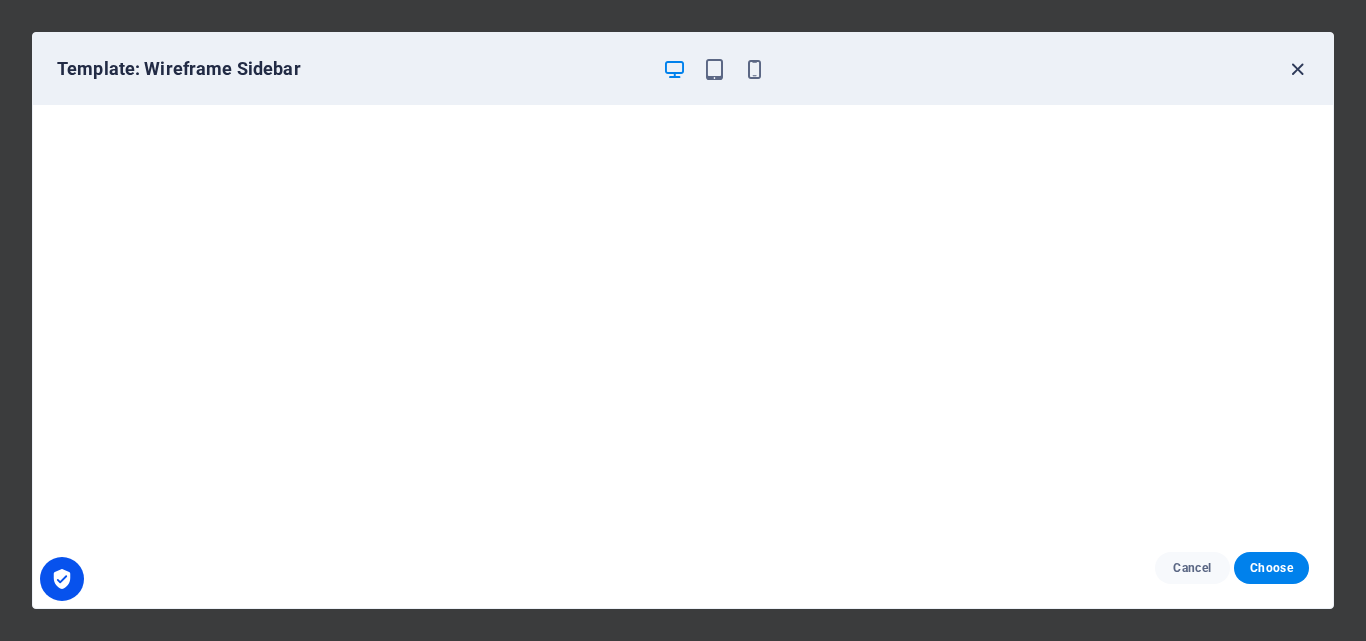 click at bounding box center [1297, 69] 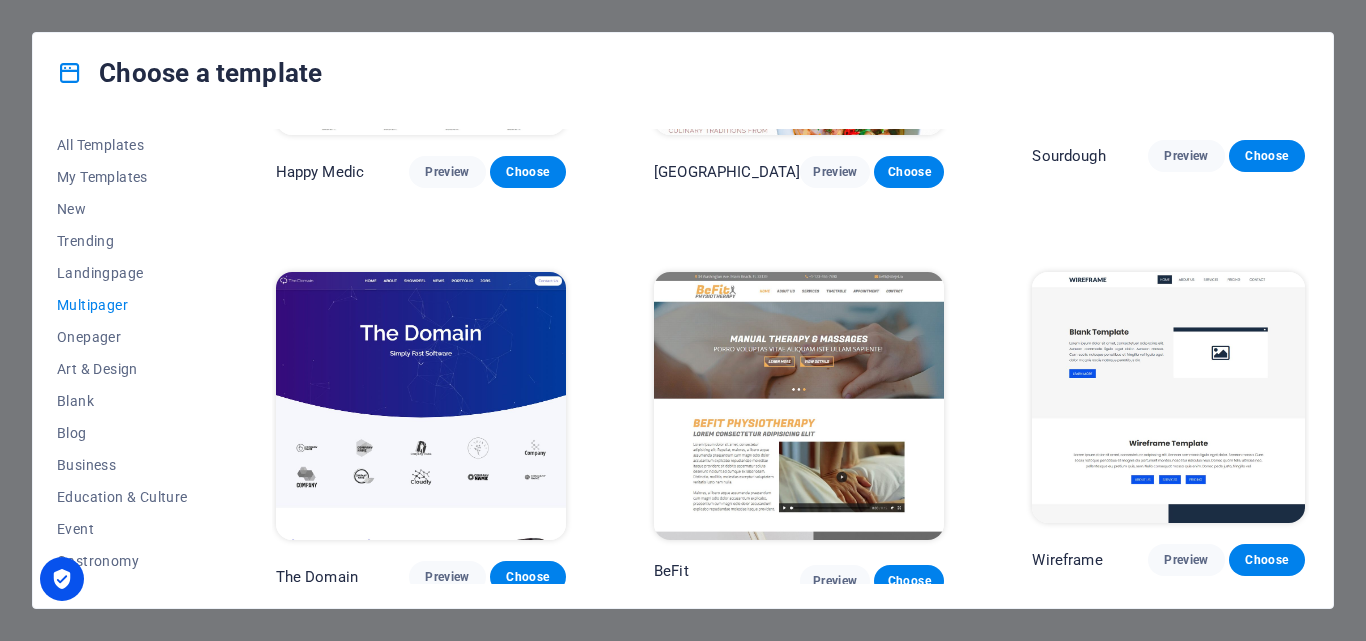 scroll, scrollTop: 5136, scrollLeft: 0, axis: vertical 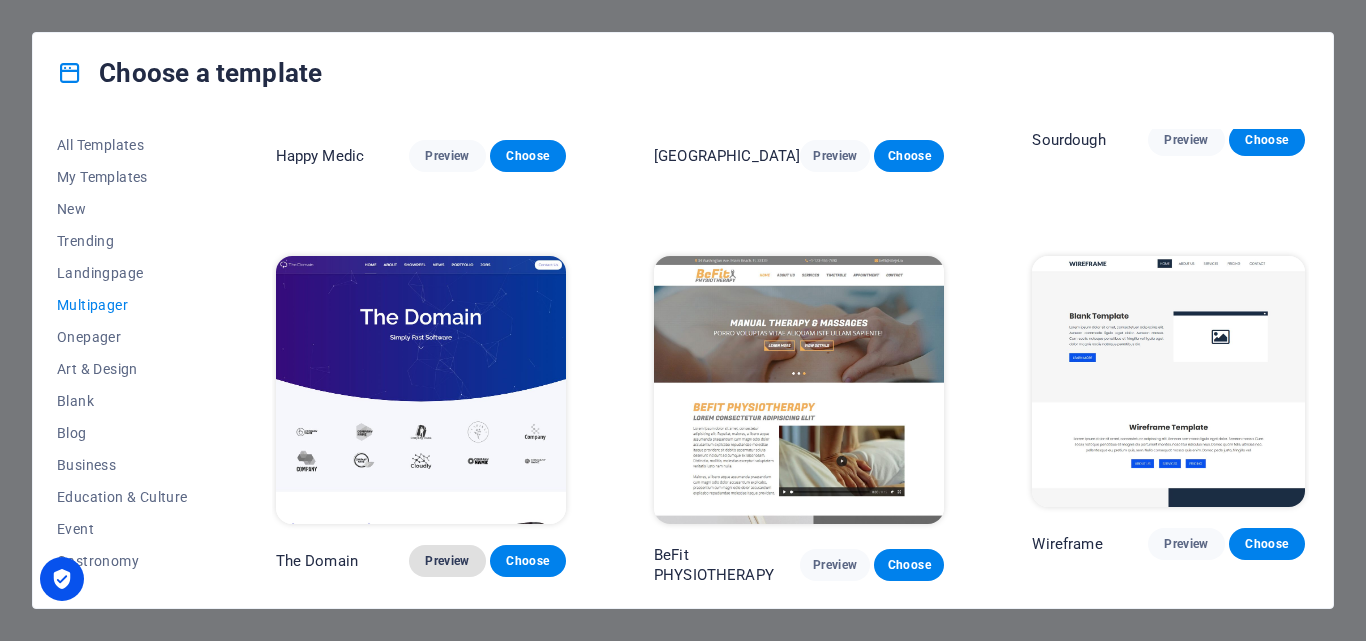 click on "Preview" at bounding box center [447, 561] 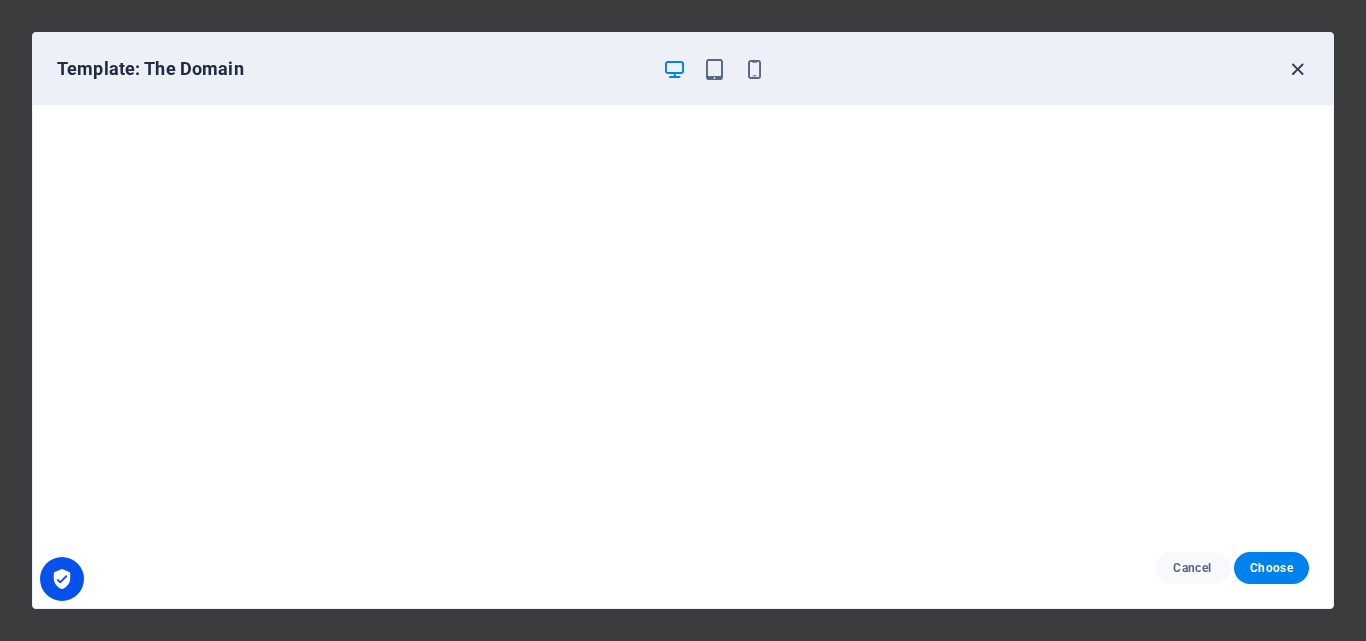 click at bounding box center (1297, 69) 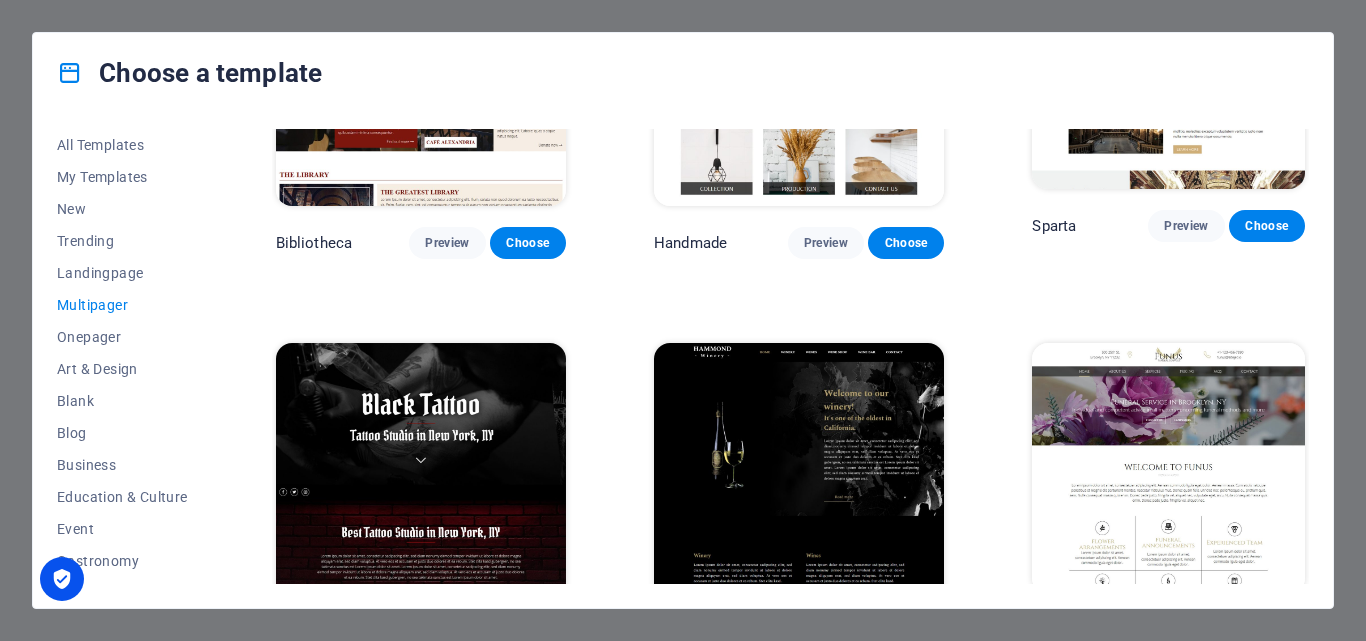 scroll, scrollTop: 6300, scrollLeft: 0, axis: vertical 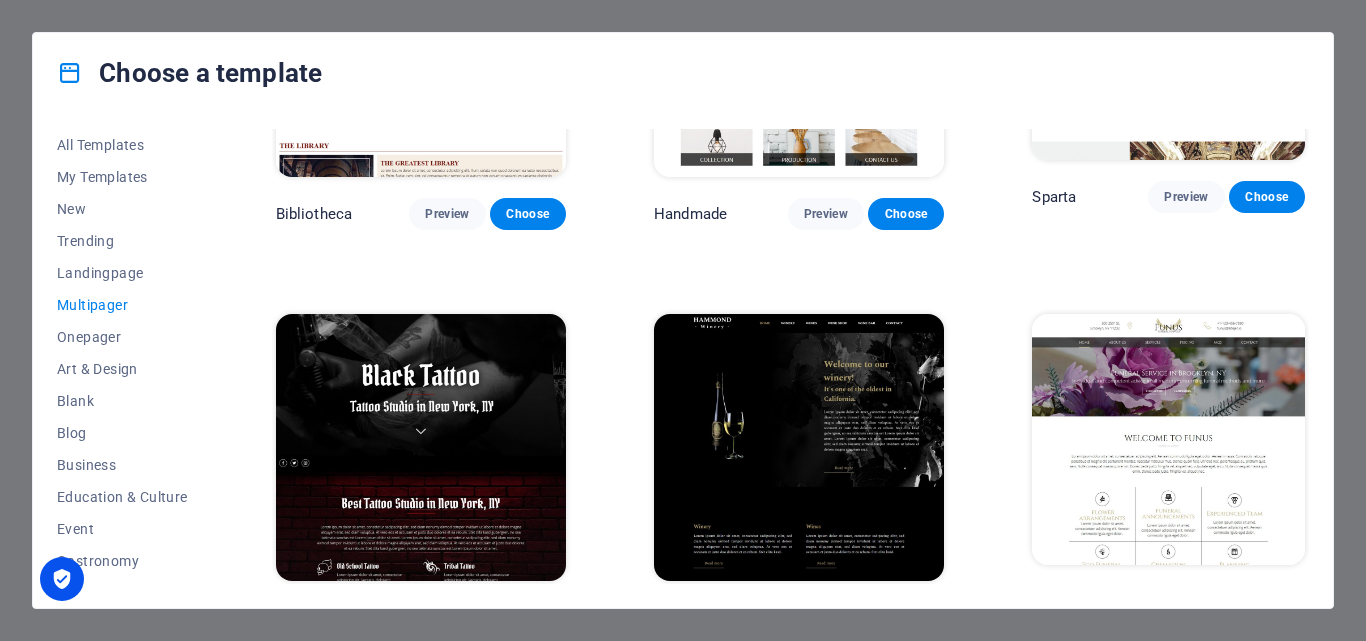click on "Preview" at bounding box center (1186, 602) 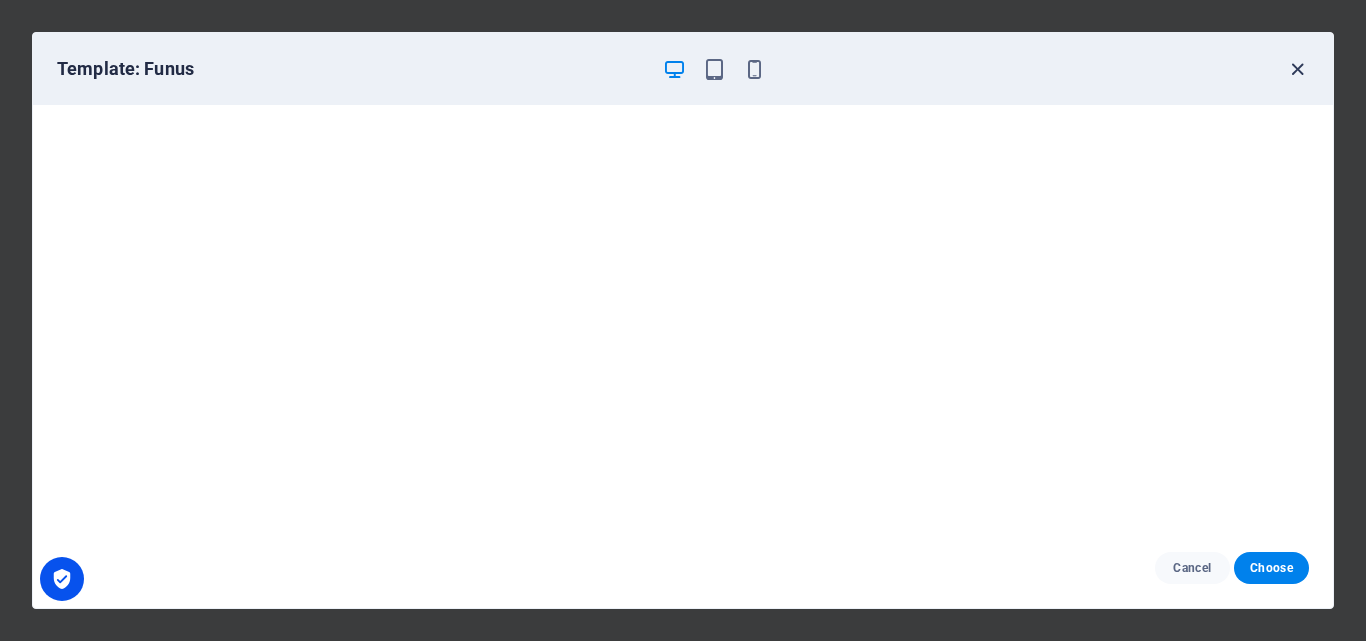 click at bounding box center [1297, 69] 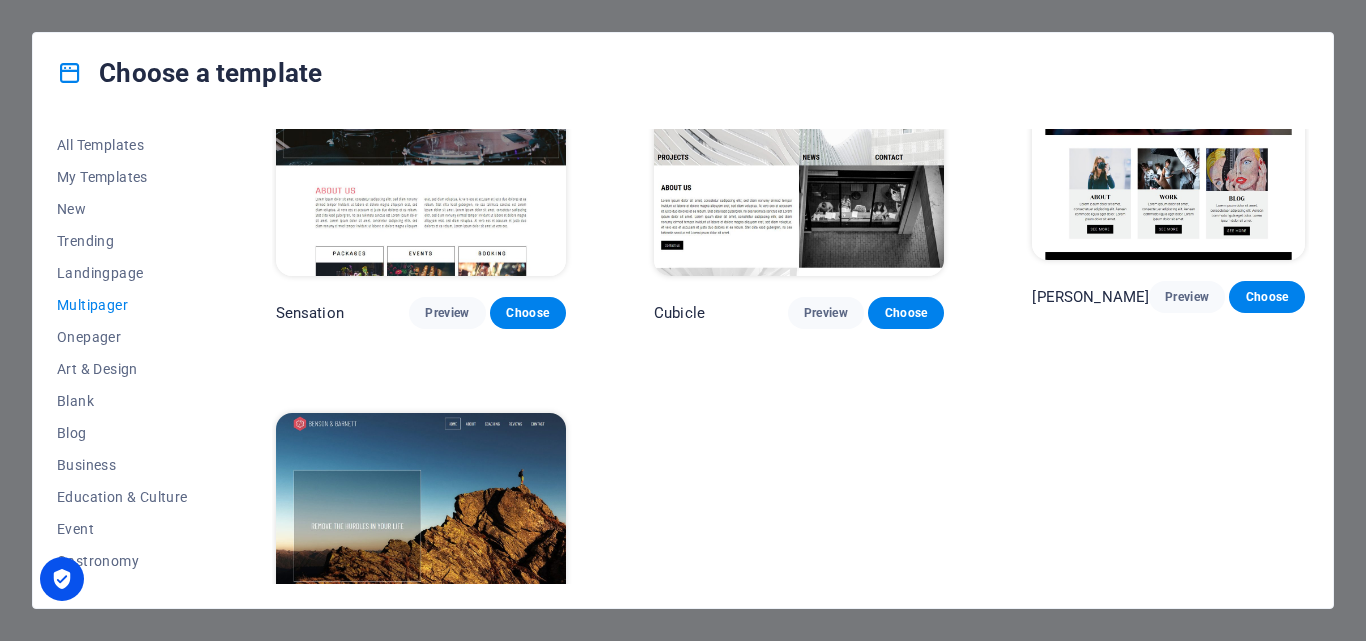 scroll, scrollTop: 8227, scrollLeft: 0, axis: vertical 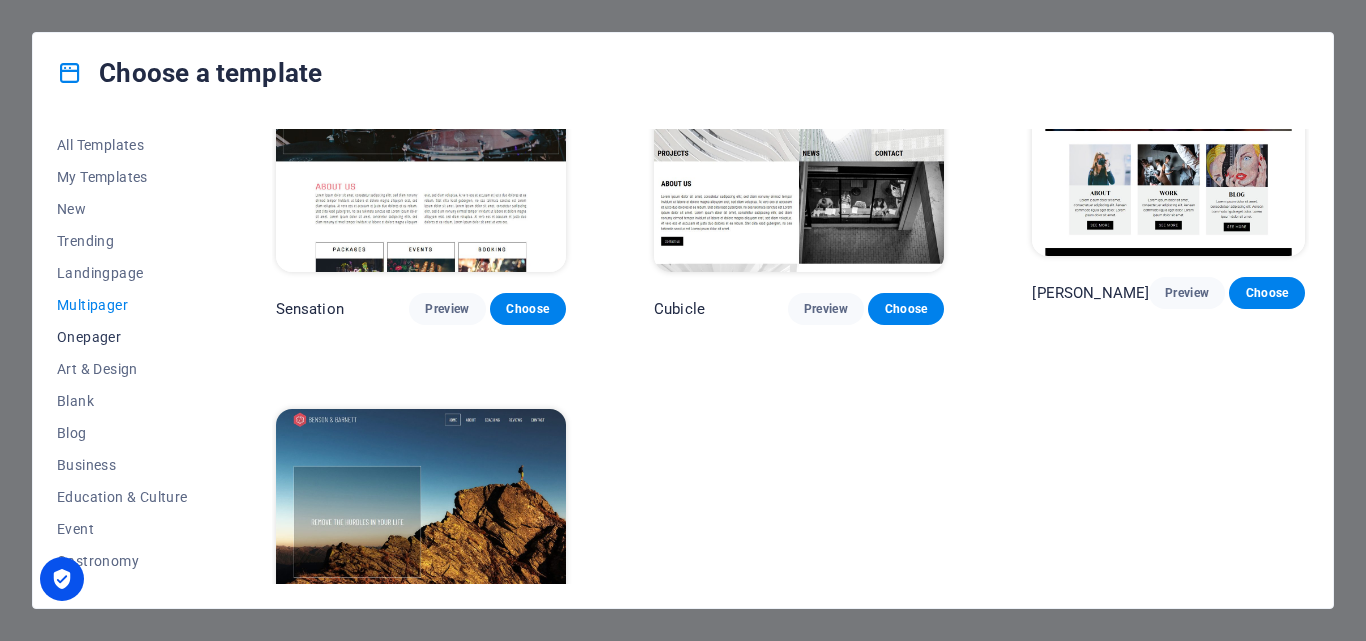 click on "Onepager" at bounding box center [122, 337] 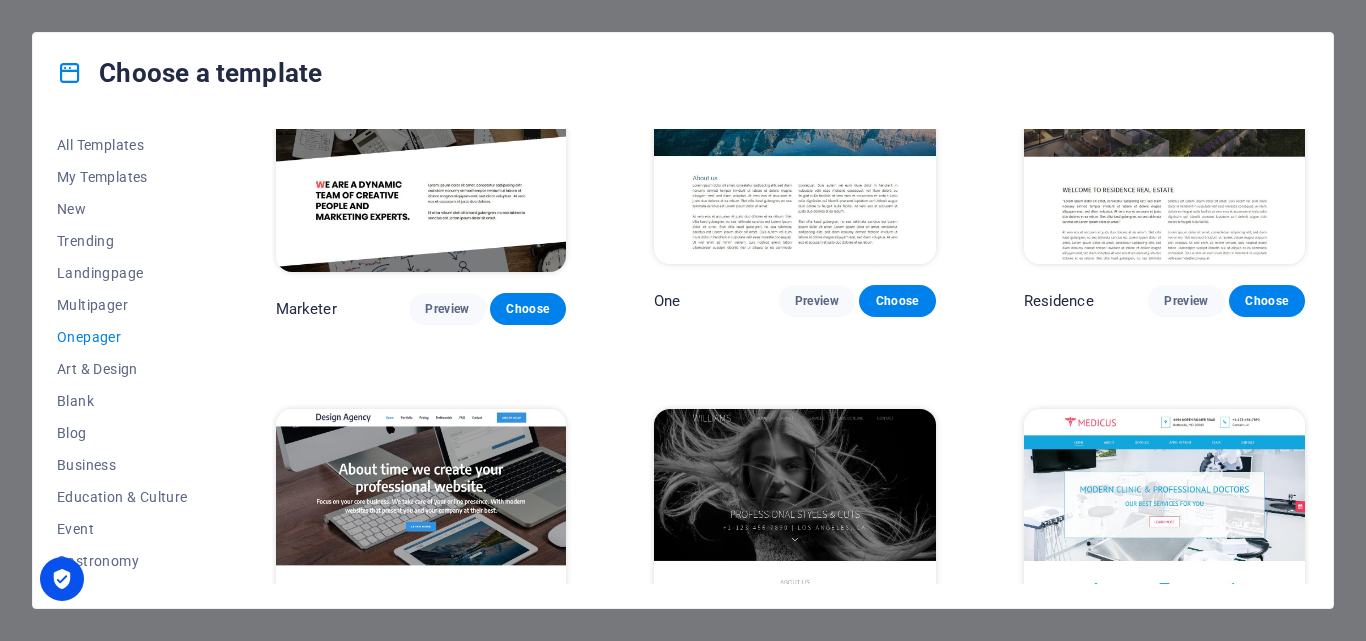 scroll, scrollTop: 8227, scrollLeft: 0, axis: vertical 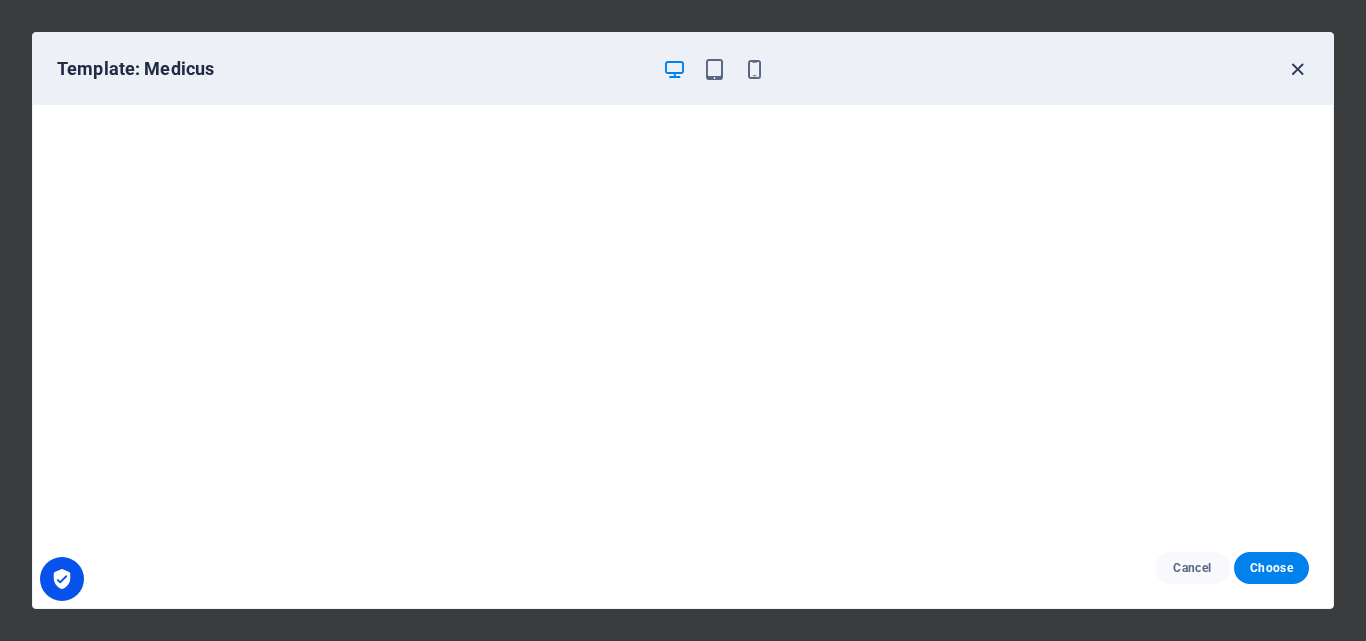 click at bounding box center (1297, 69) 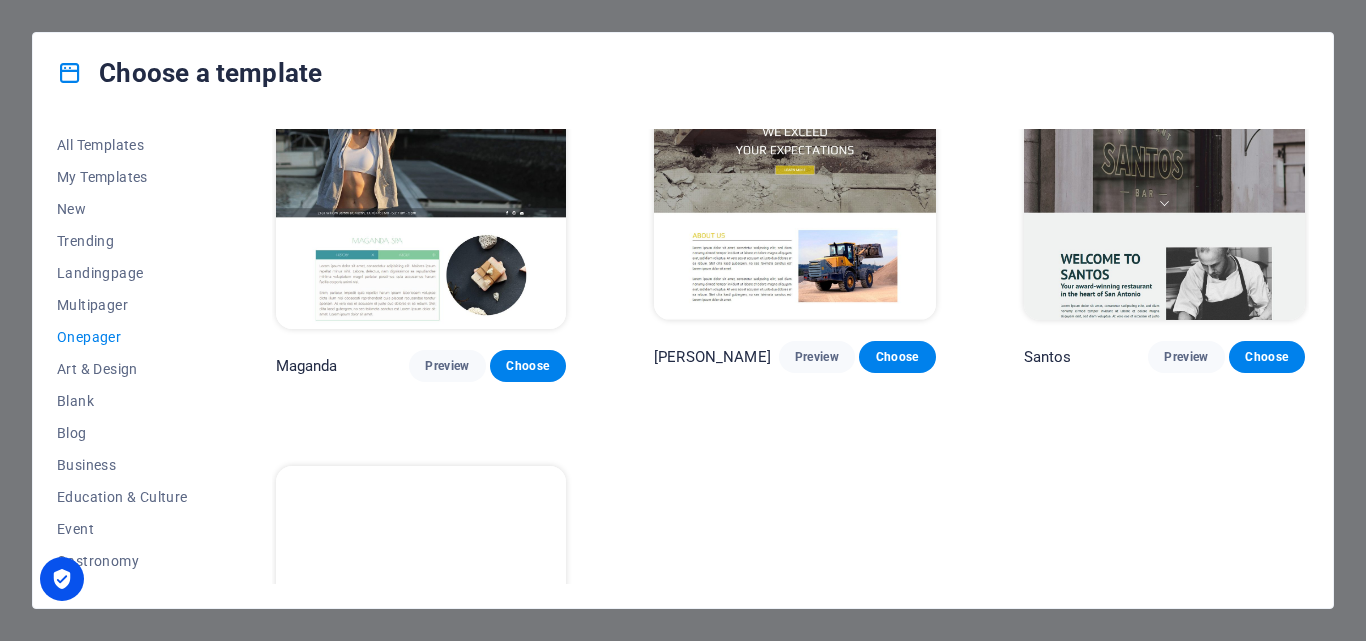 scroll, scrollTop: 8997, scrollLeft: 0, axis: vertical 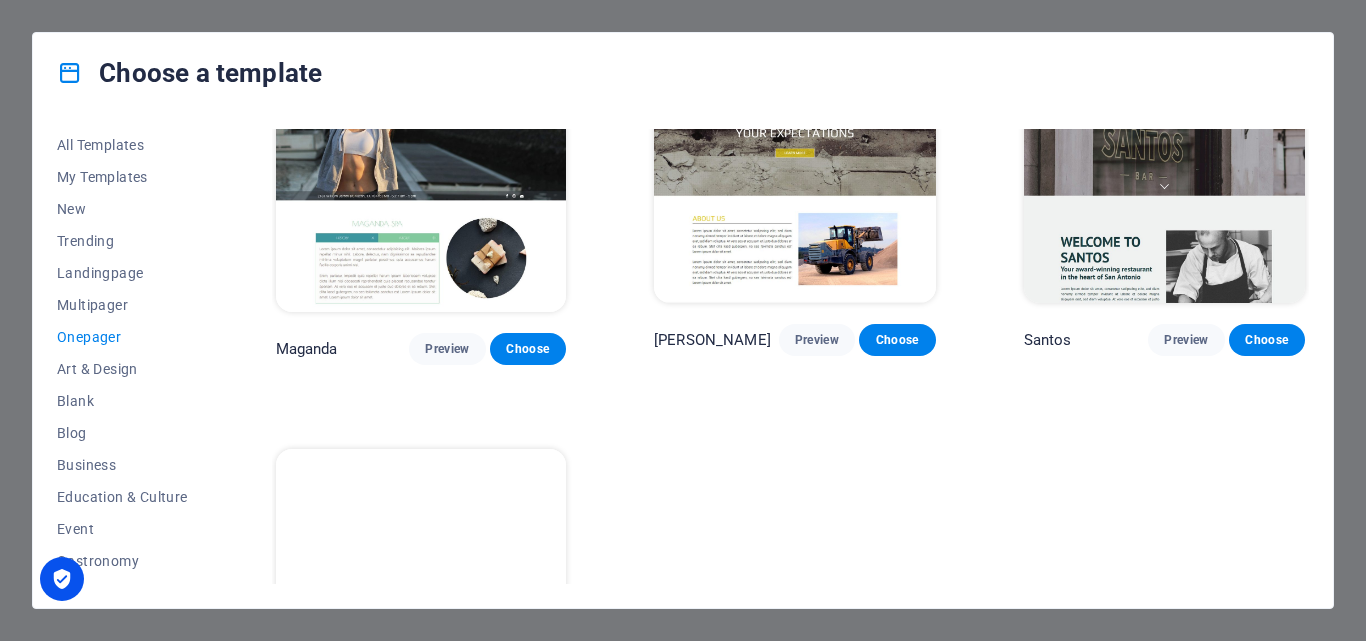 click on "Preview" at bounding box center [447, 753] 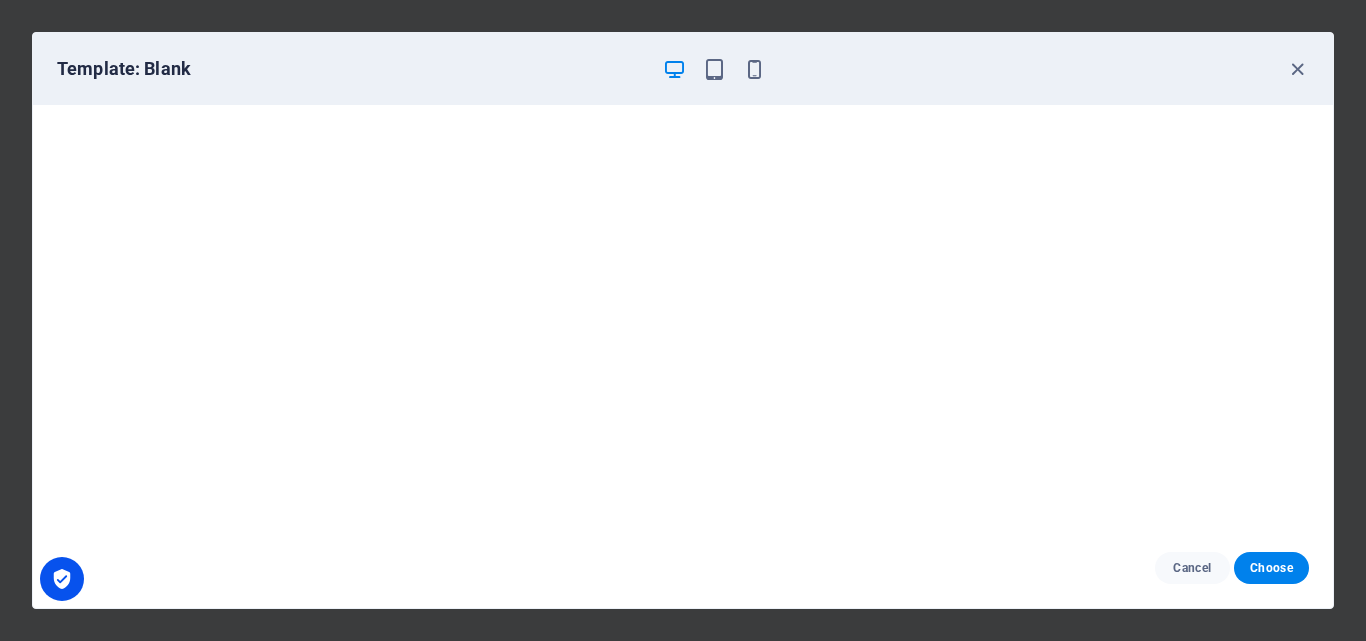 scroll, scrollTop: 0, scrollLeft: 0, axis: both 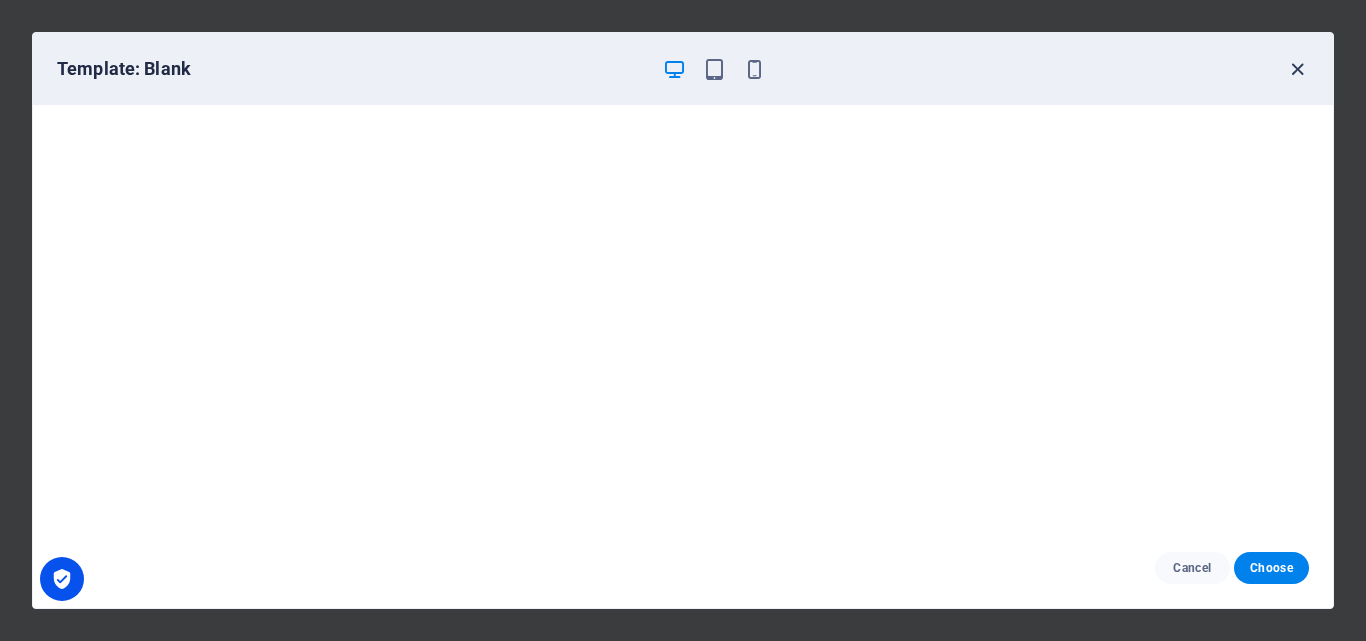 click at bounding box center (1297, 69) 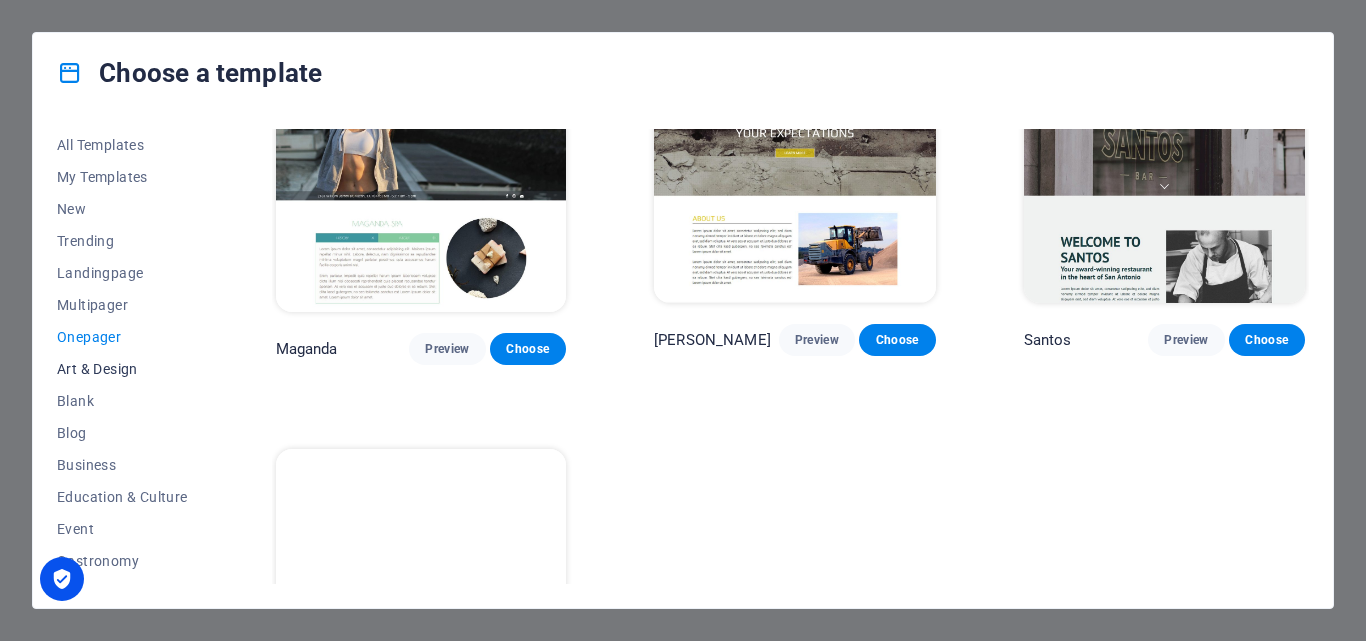 click on "Art & Design" at bounding box center (122, 369) 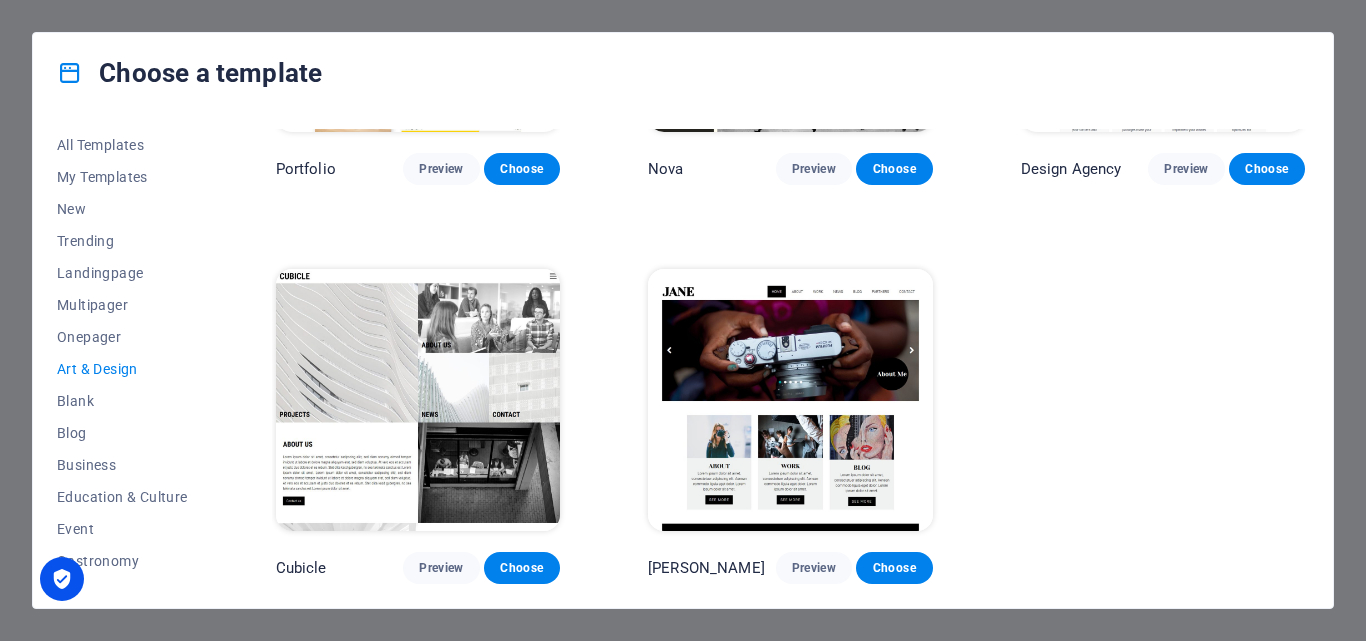 scroll, scrollTop: 1449, scrollLeft: 0, axis: vertical 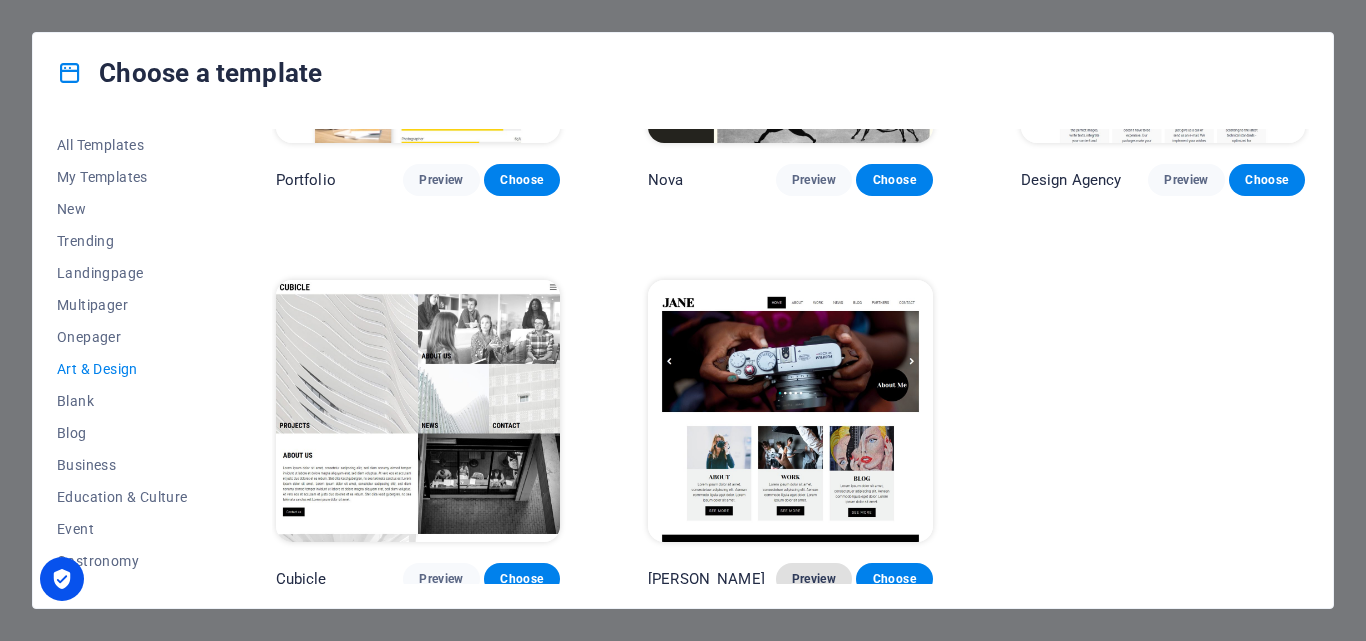 click on "Preview" at bounding box center [814, 579] 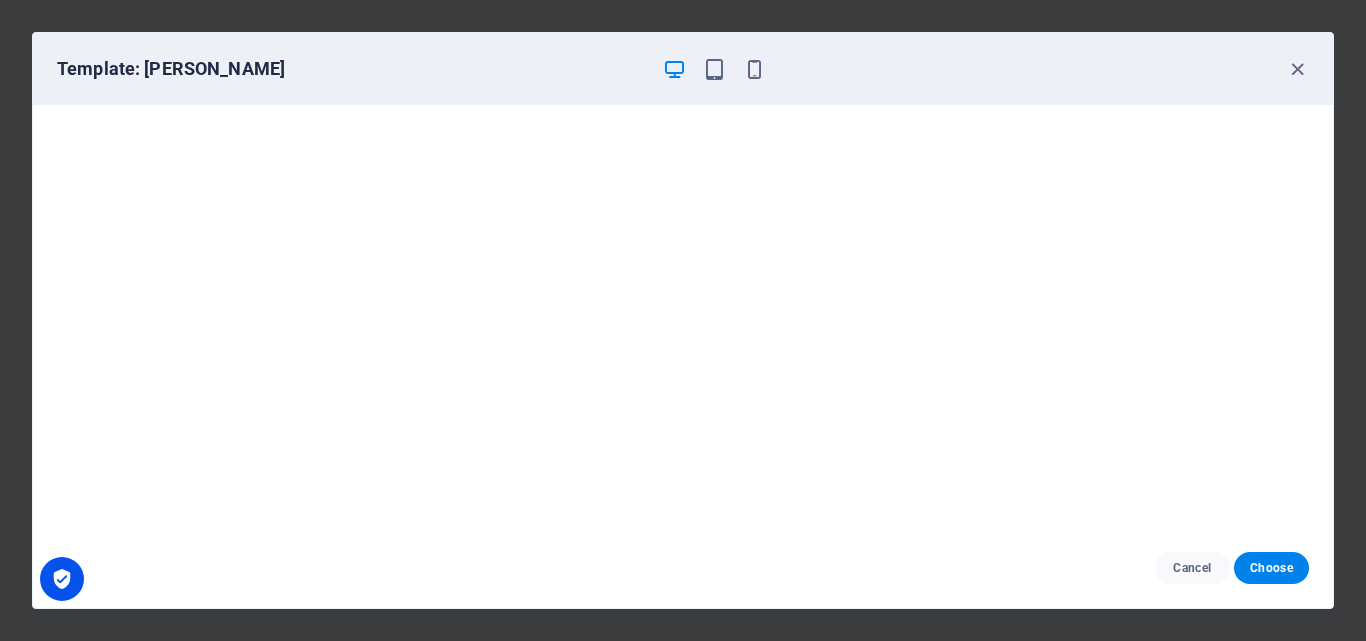 scroll, scrollTop: 5, scrollLeft: 0, axis: vertical 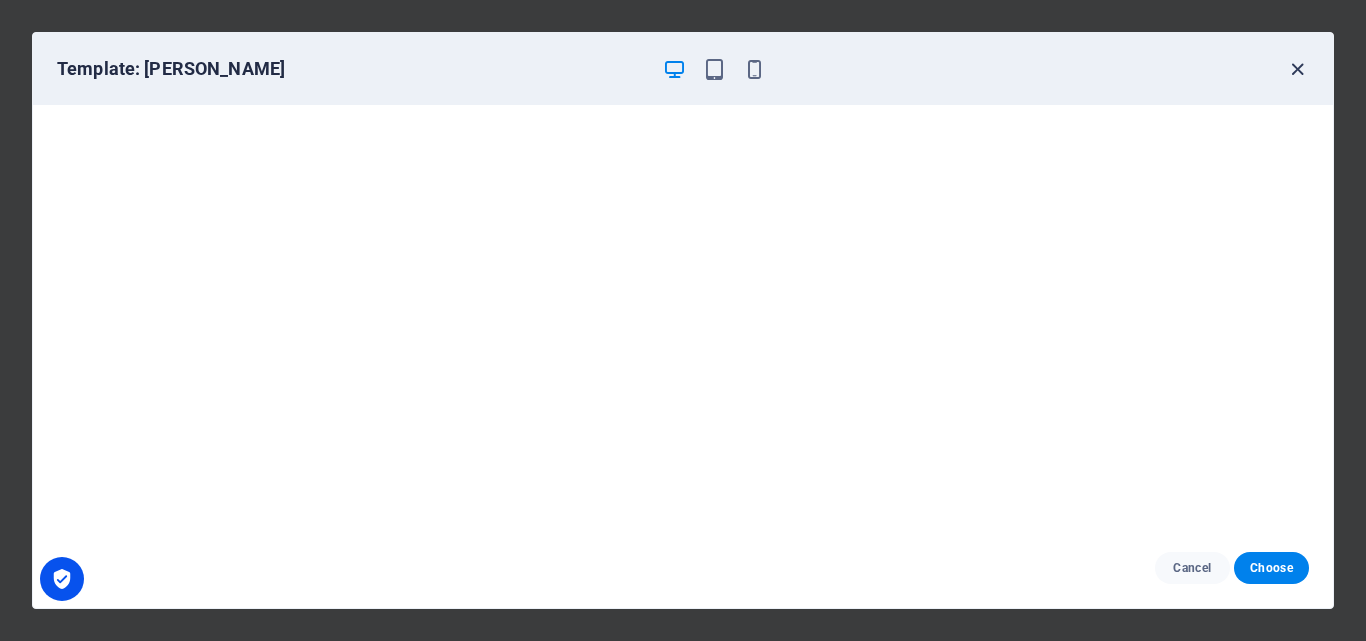 click at bounding box center (1297, 69) 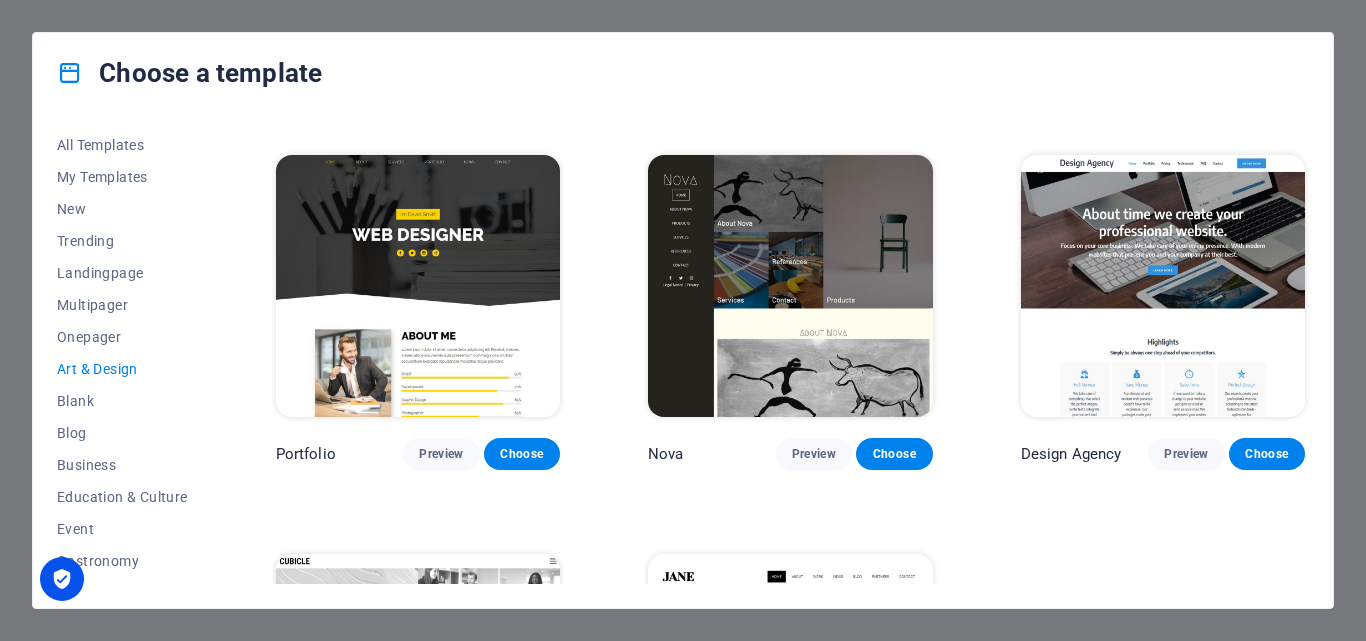 scroll, scrollTop: 1149, scrollLeft: 0, axis: vertical 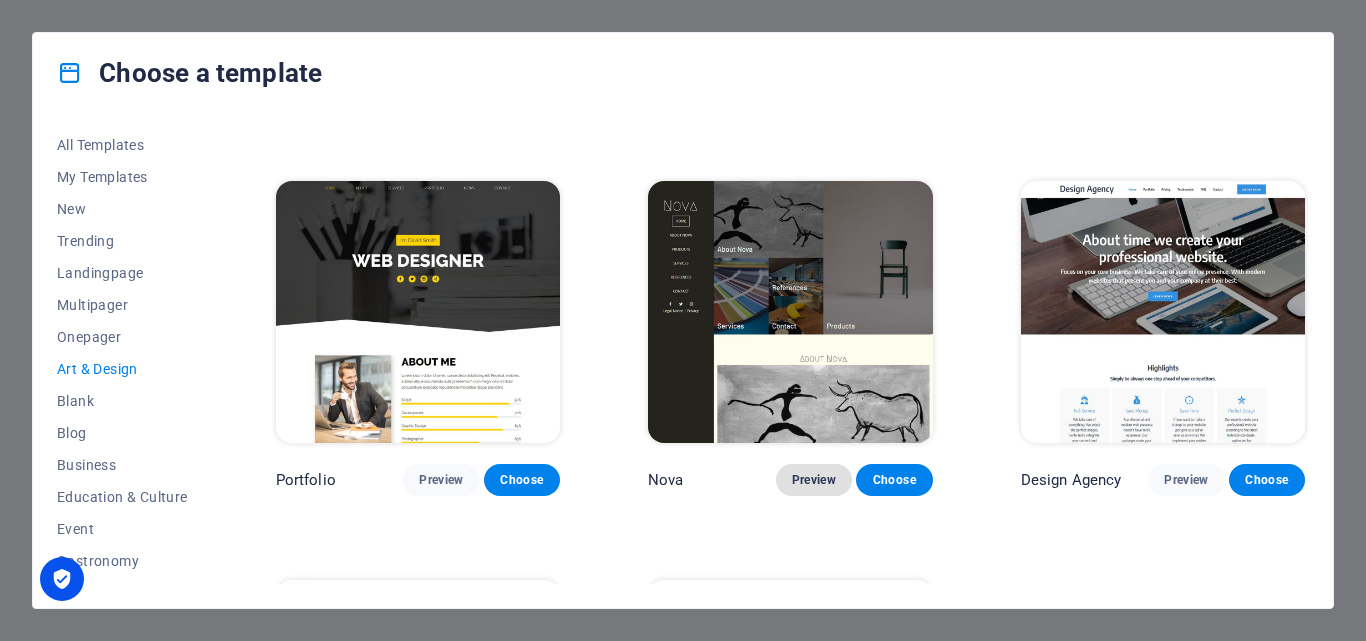 click on "Preview" at bounding box center [814, 480] 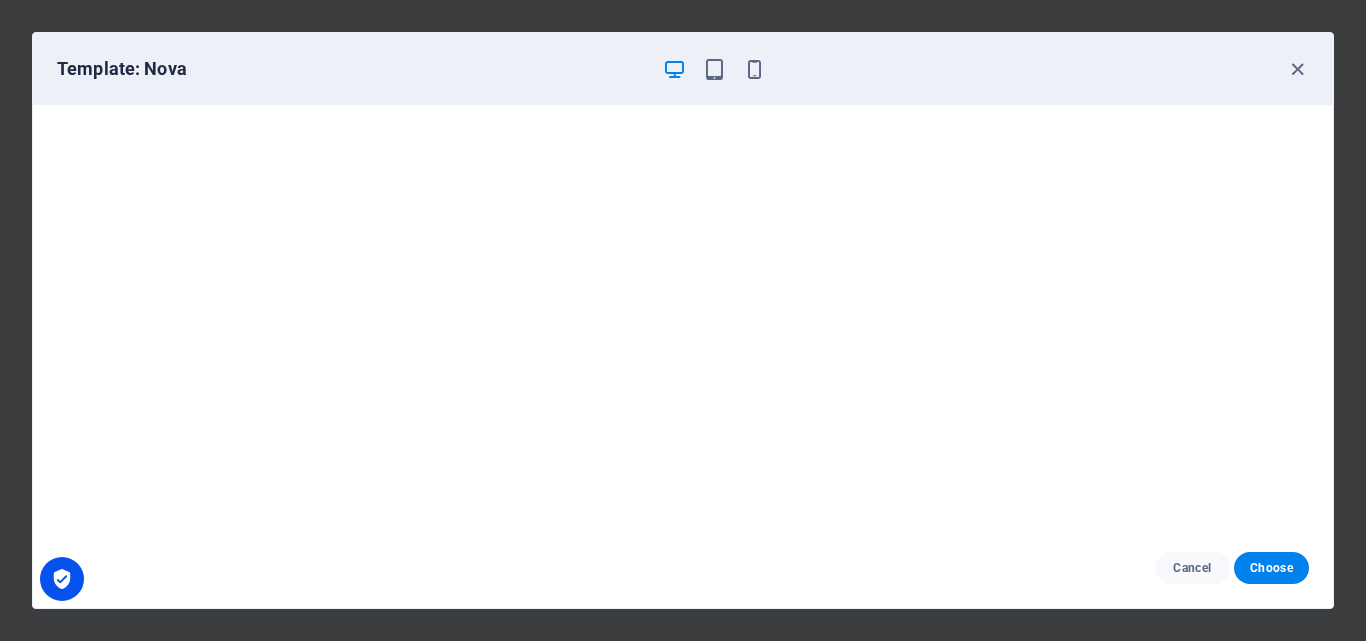 scroll, scrollTop: 0, scrollLeft: 0, axis: both 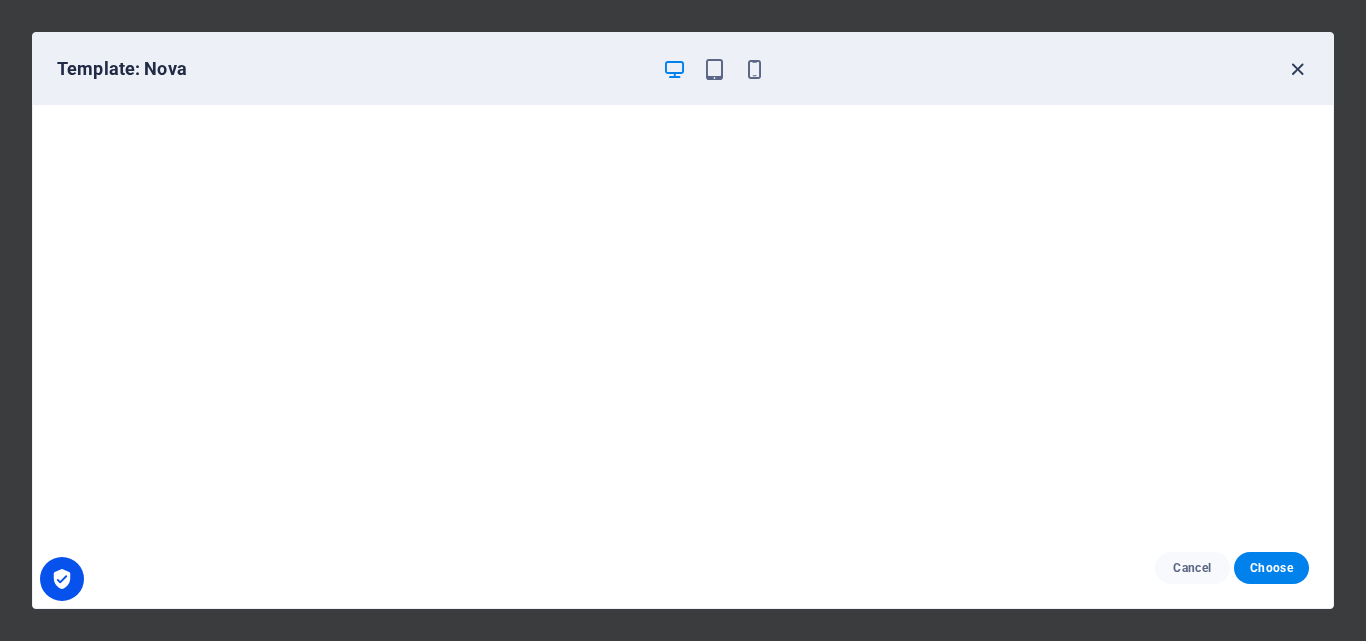 click at bounding box center [1297, 69] 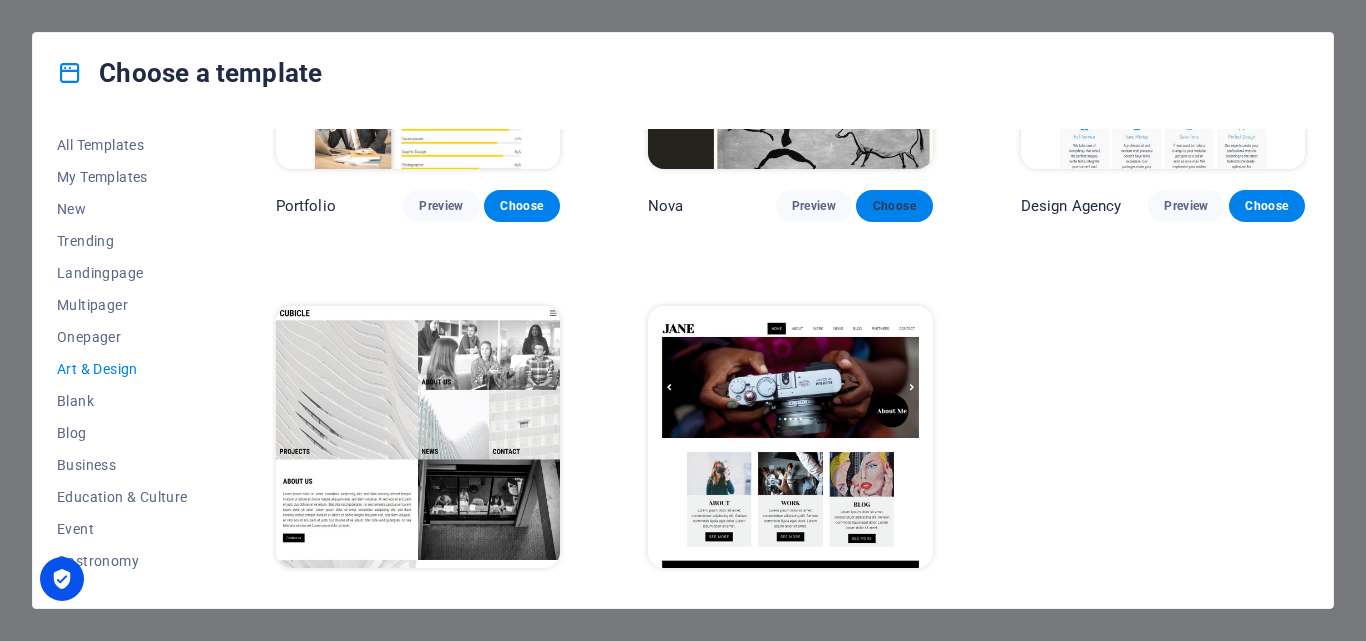 scroll, scrollTop: 1449, scrollLeft: 0, axis: vertical 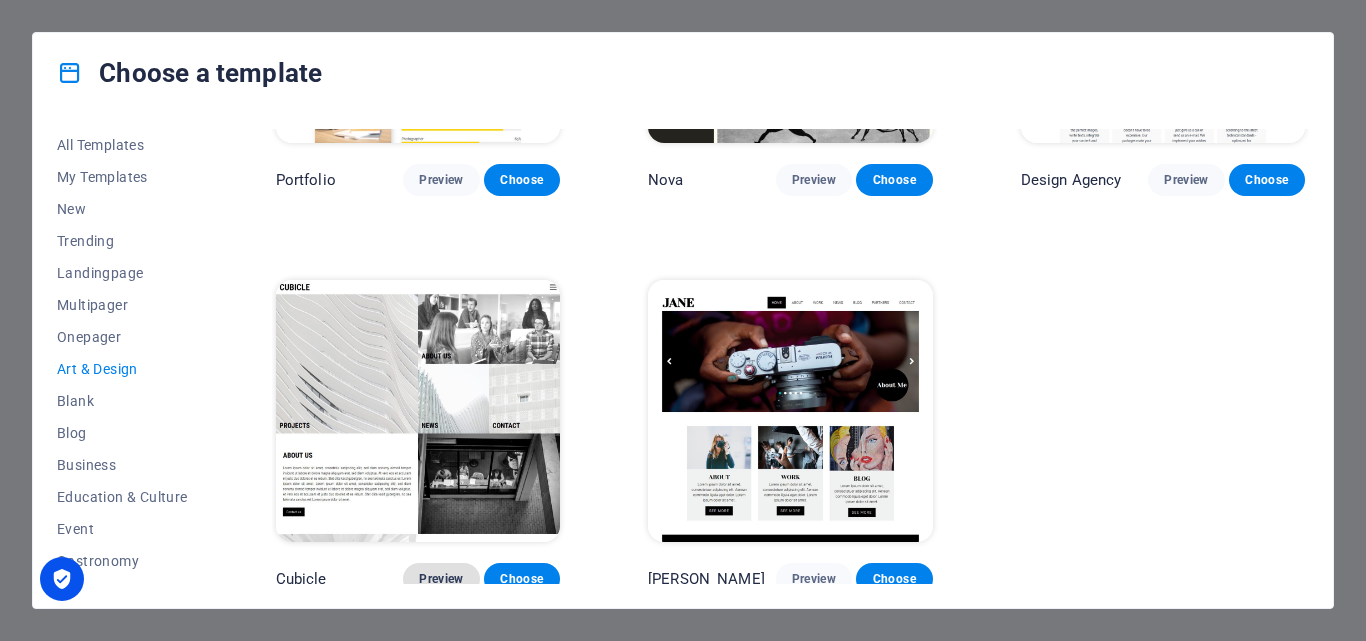 click on "Preview" at bounding box center [441, 579] 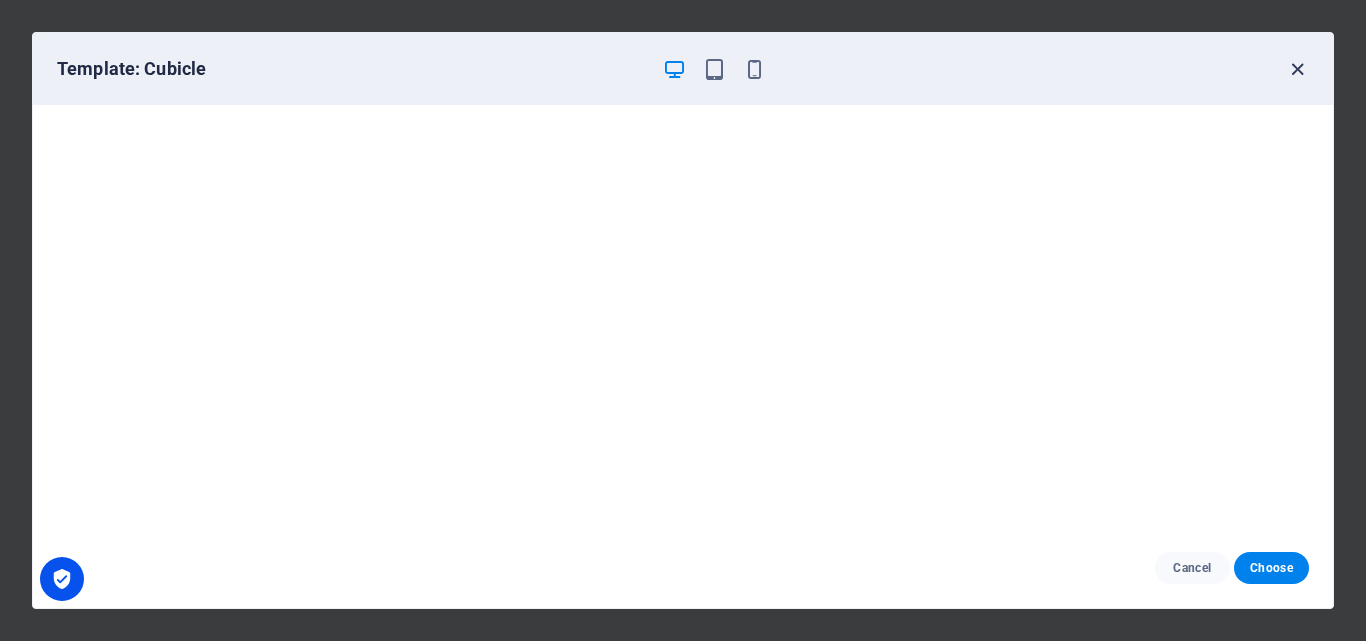 click at bounding box center [1297, 69] 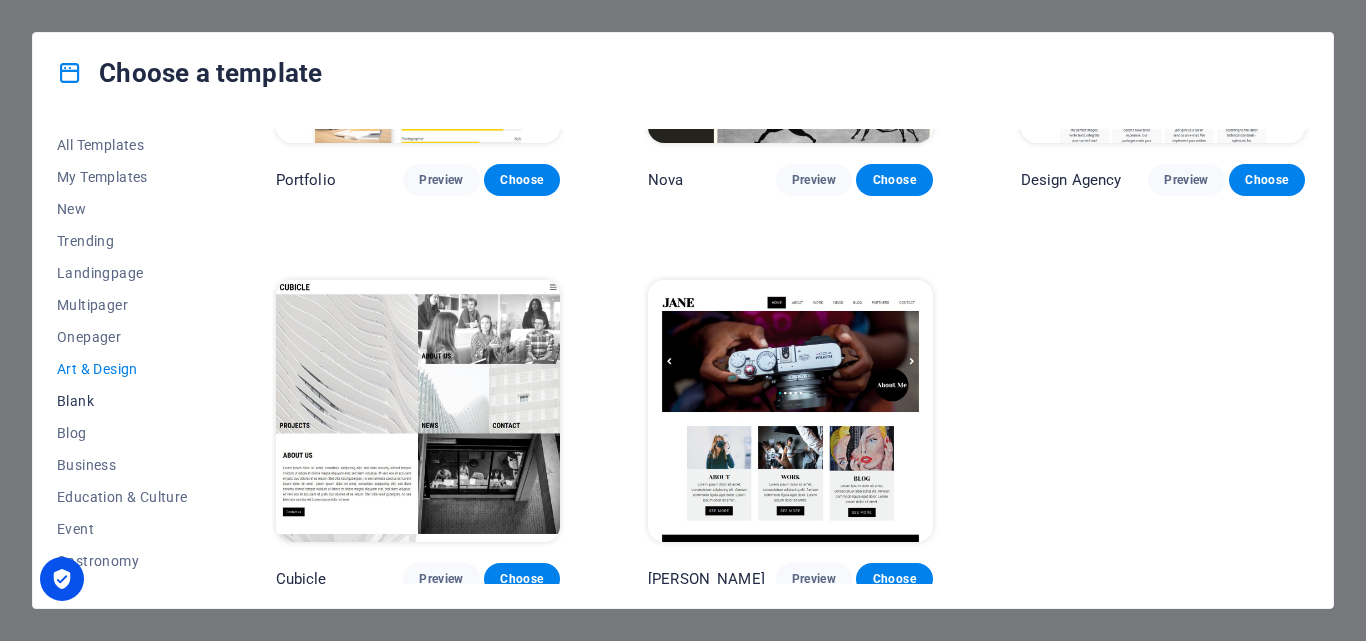click on "Blank" at bounding box center (122, 401) 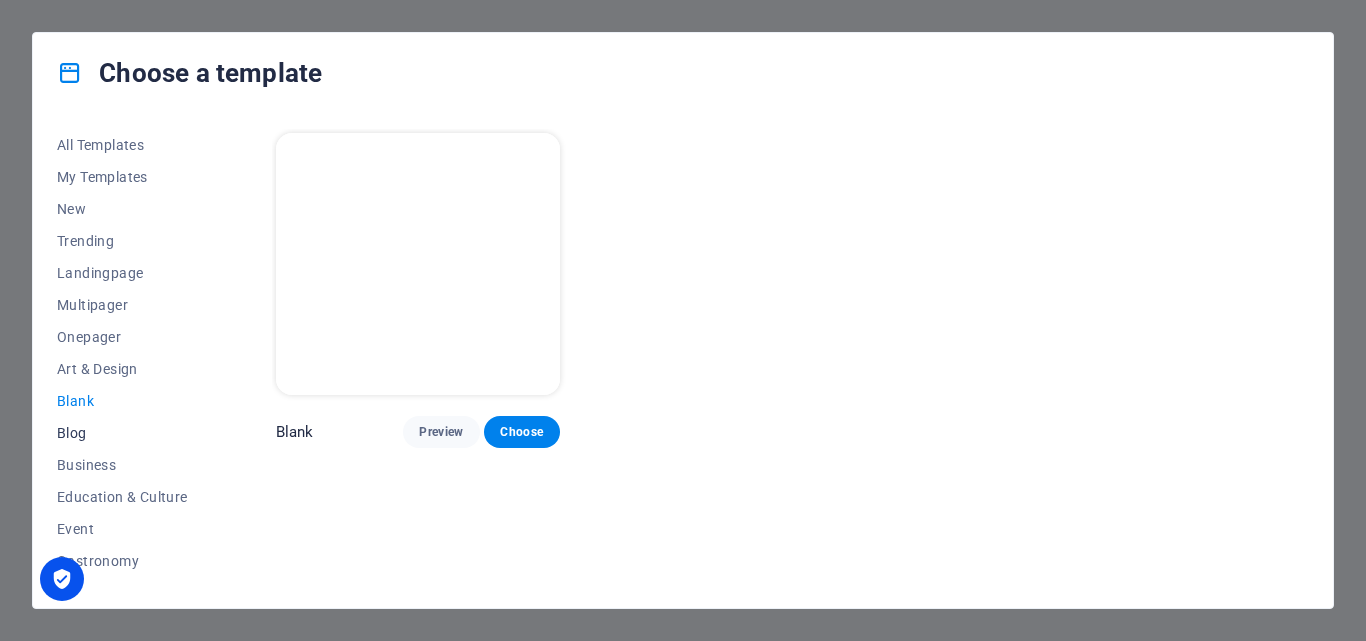 click on "Blog" at bounding box center [122, 433] 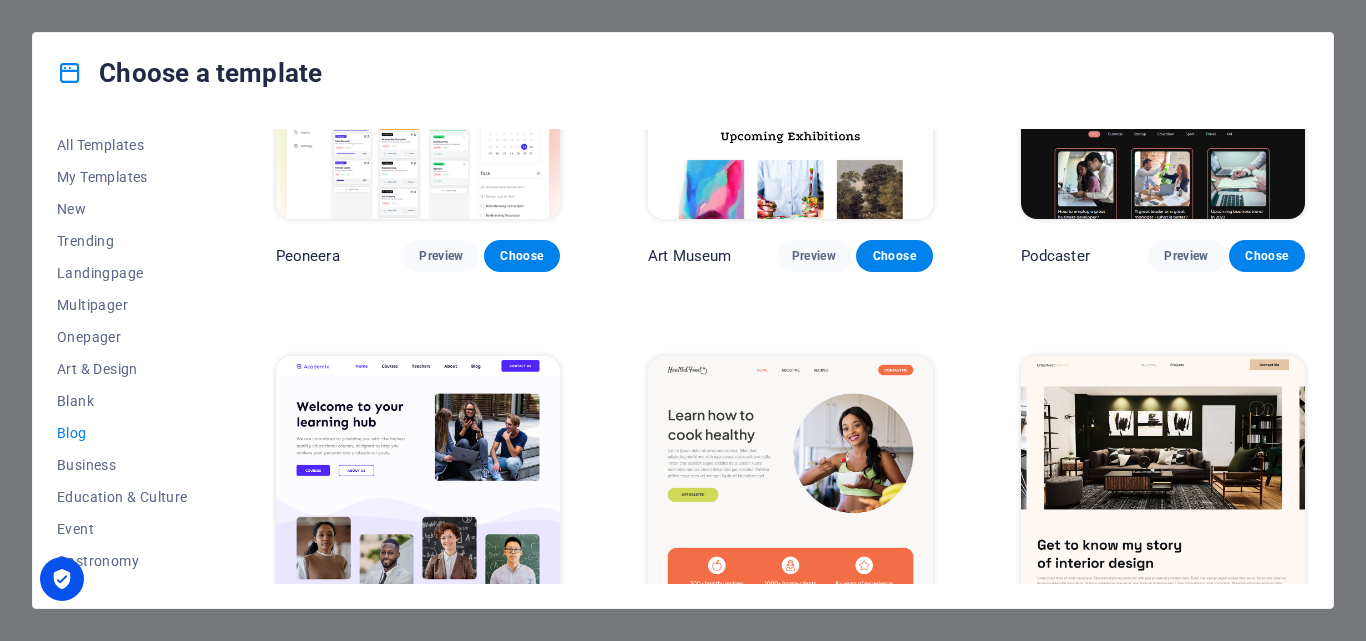 scroll, scrollTop: 300, scrollLeft: 0, axis: vertical 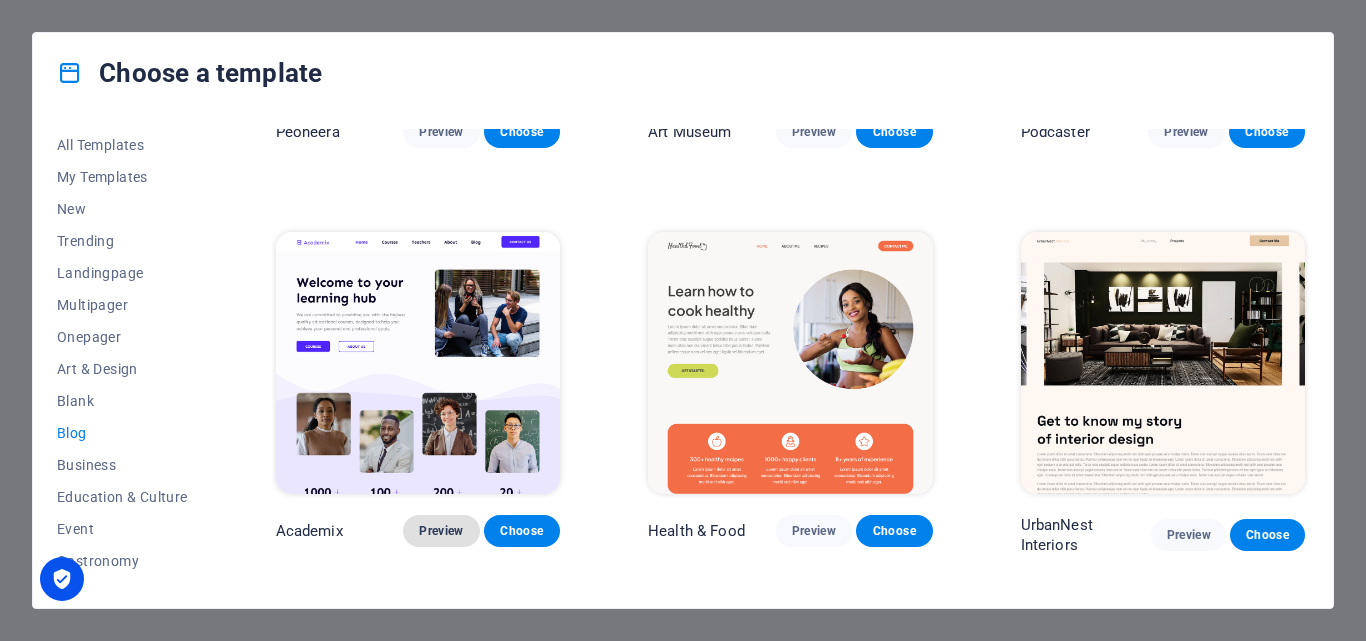 click on "Preview" at bounding box center [441, 531] 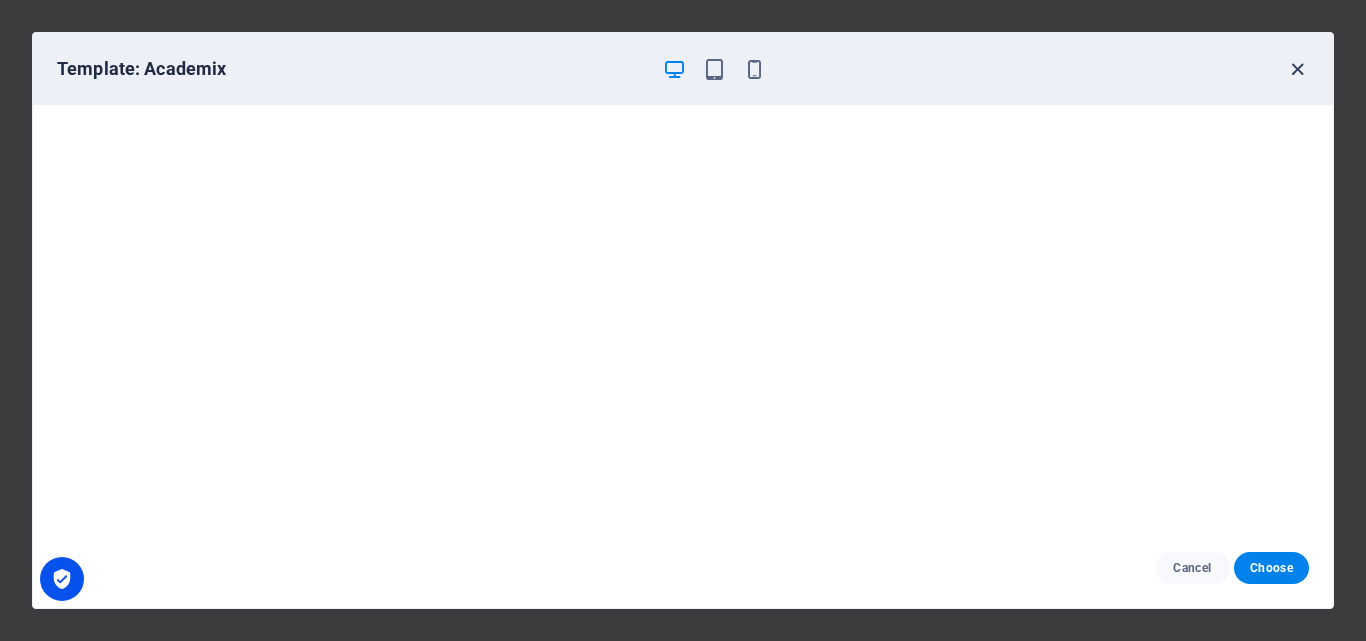 click at bounding box center [1297, 69] 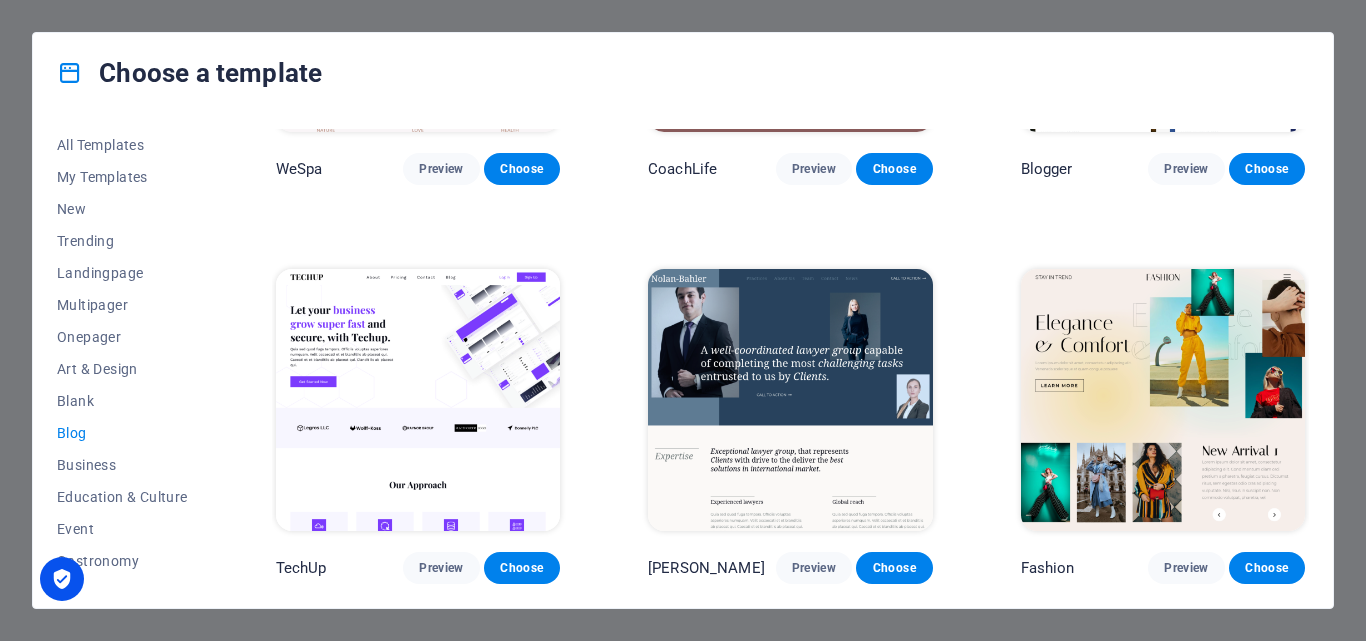 scroll, scrollTop: 1500, scrollLeft: 0, axis: vertical 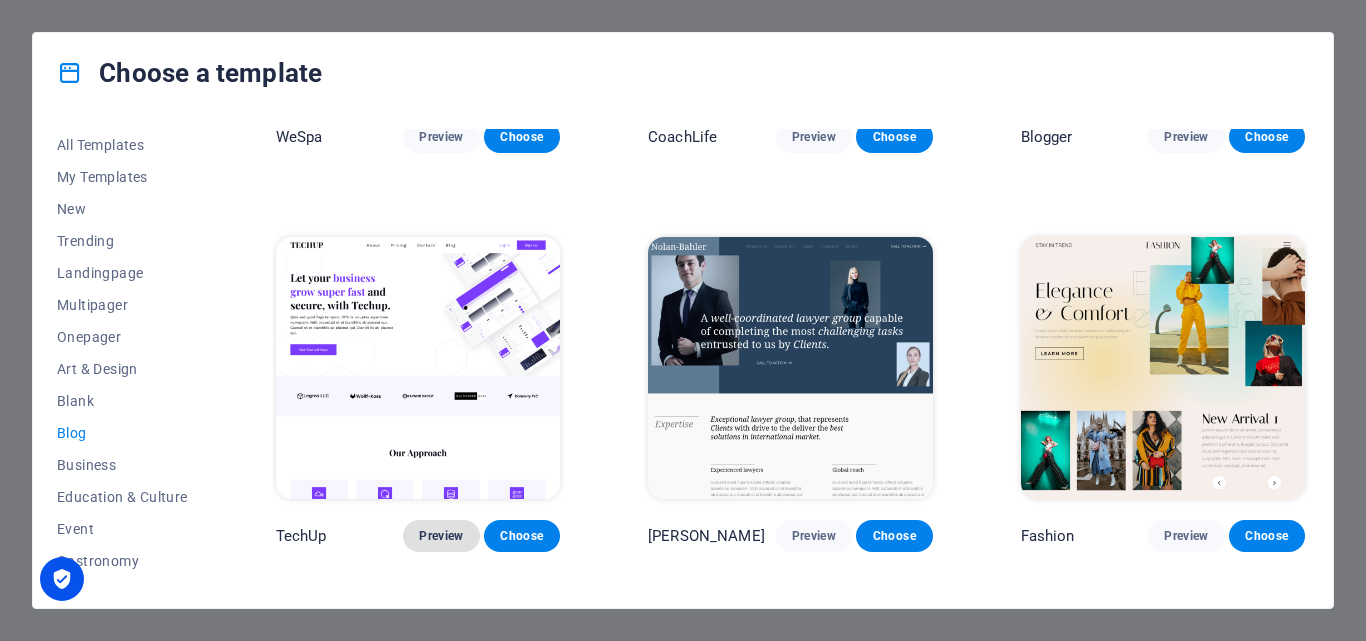 click on "Preview" at bounding box center [441, 536] 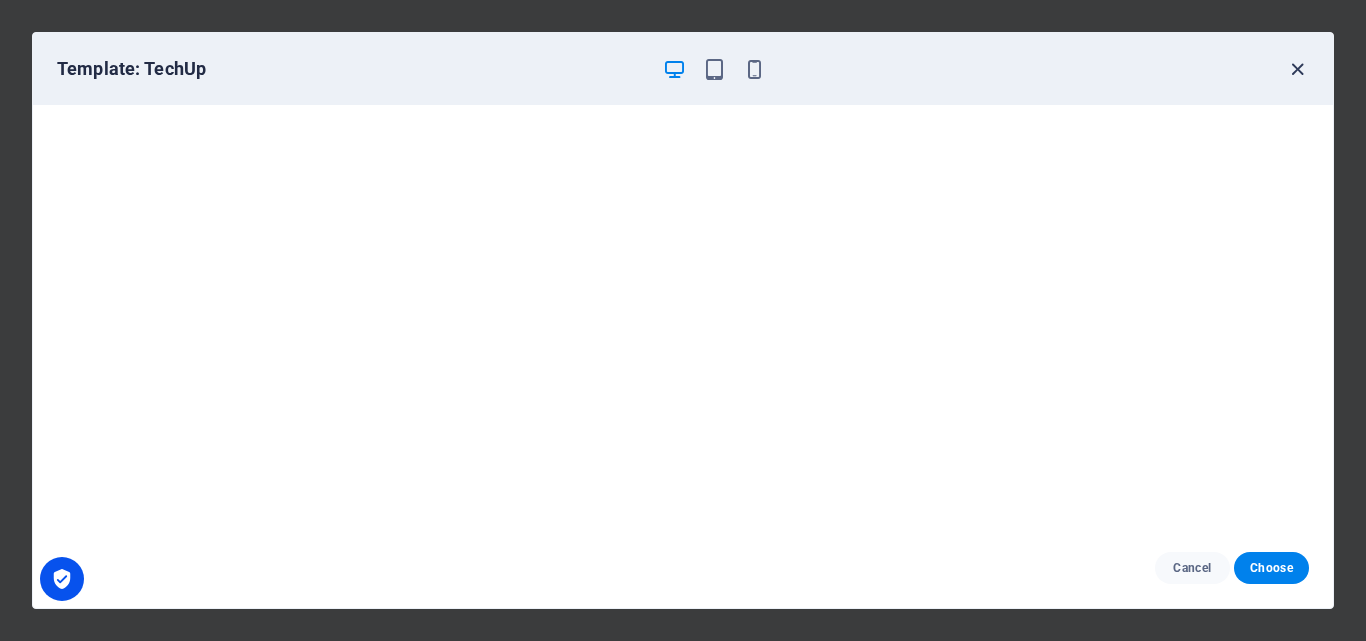 click at bounding box center (1297, 69) 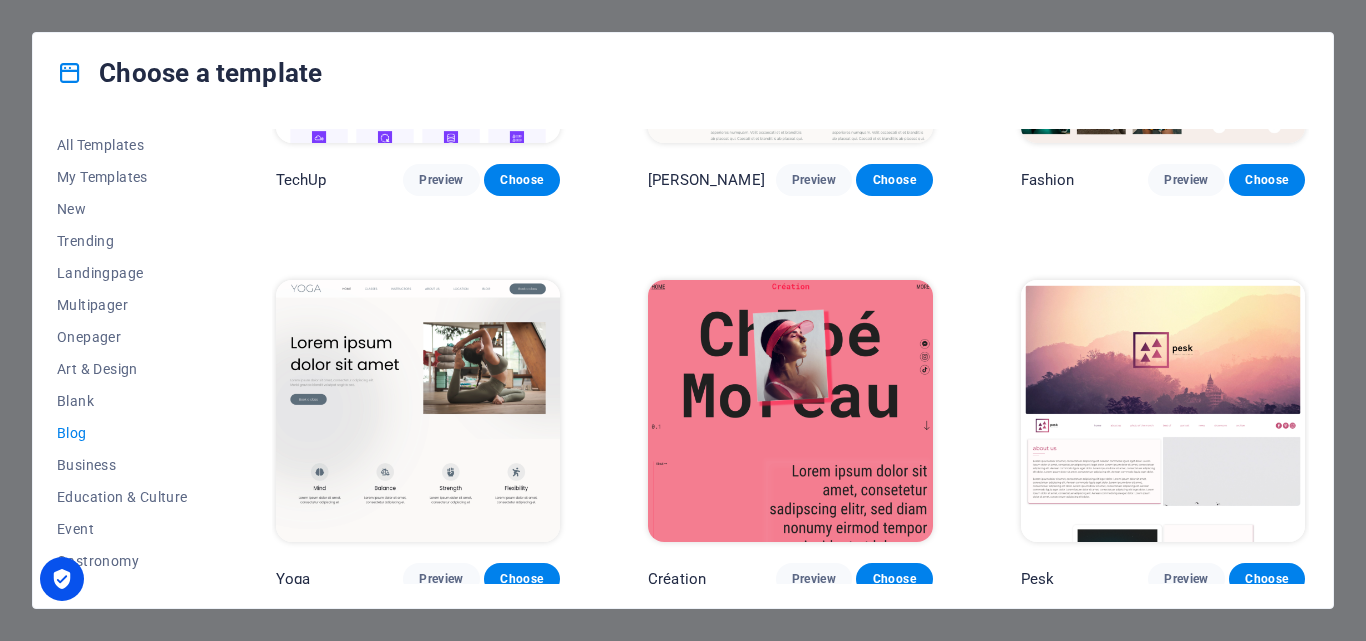 scroll, scrollTop: 1900, scrollLeft: 0, axis: vertical 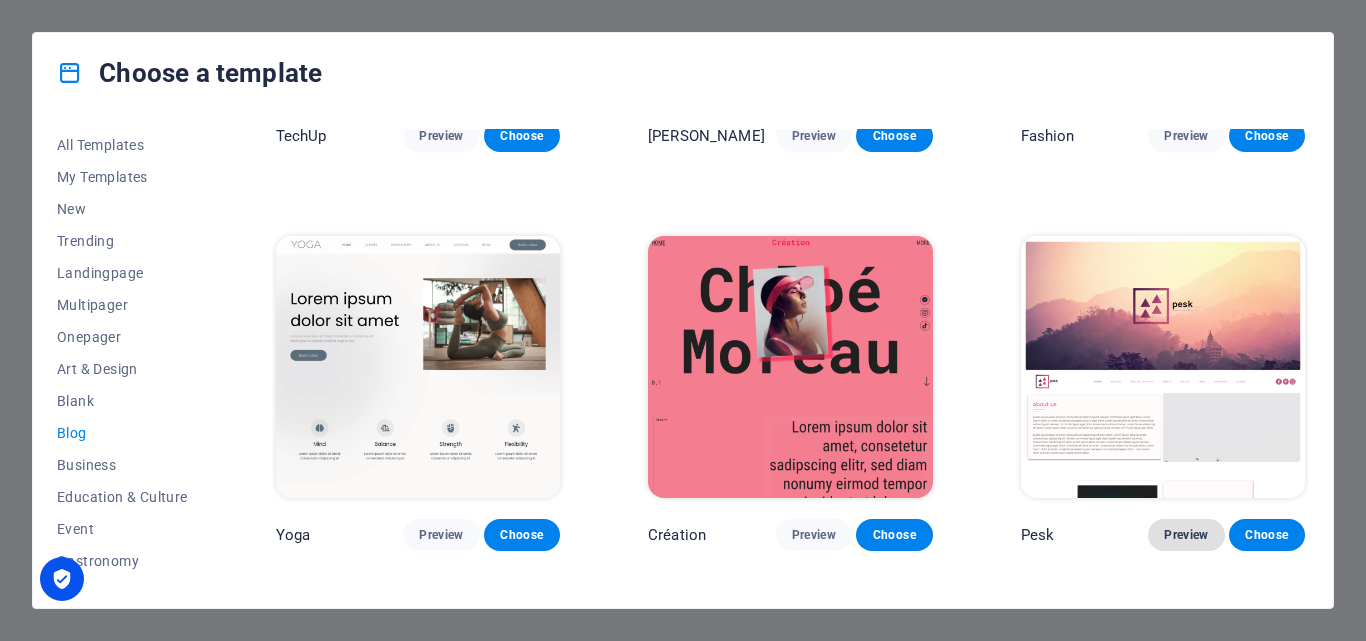 click on "Preview" at bounding box center (1186, 535) 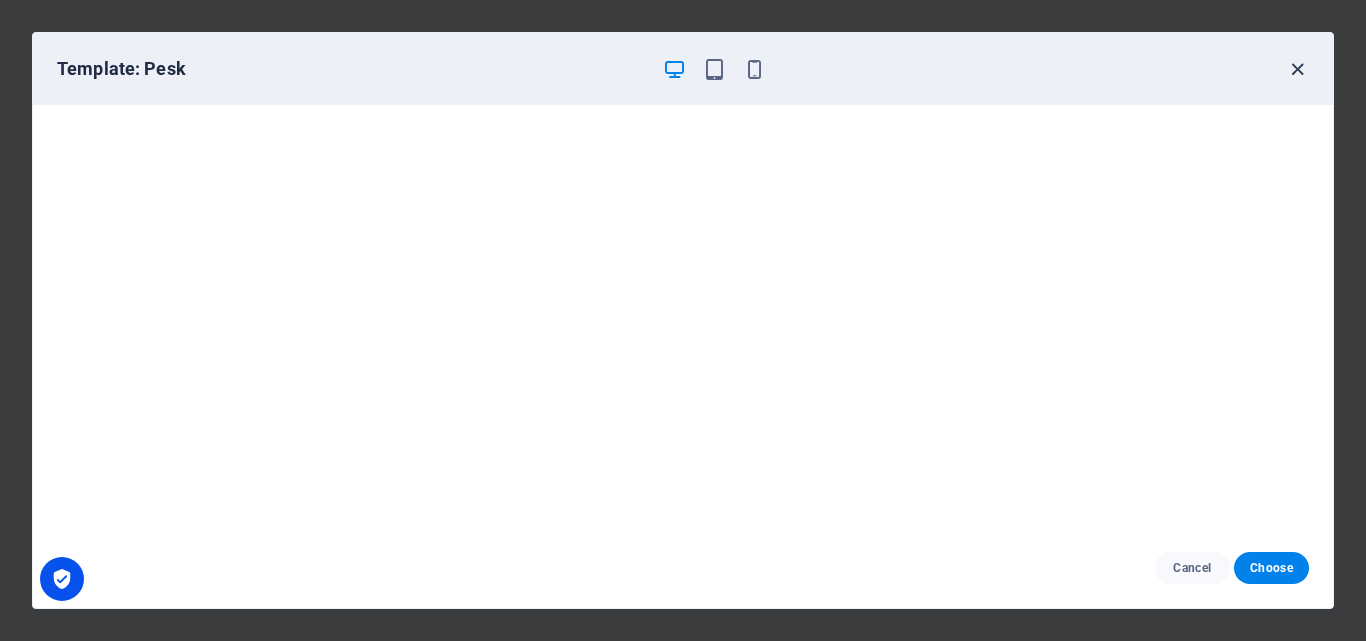 click at bounding box center (1297, 69) 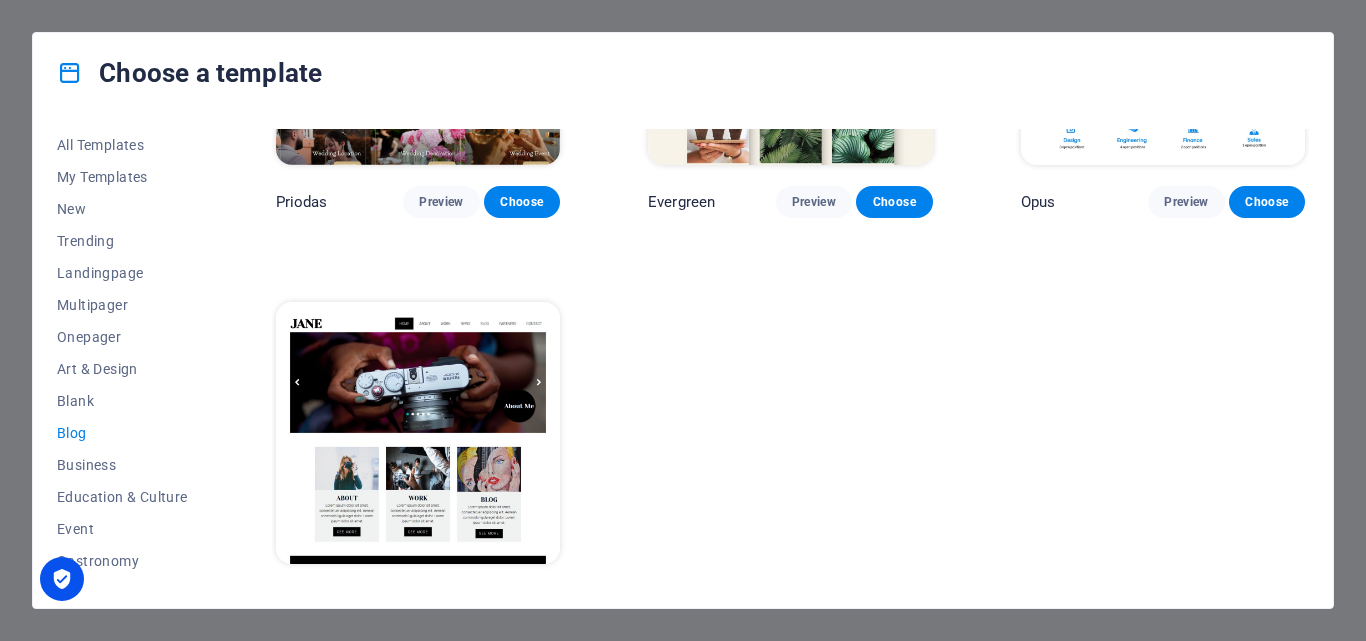 scroll, scrollTop: 2648, scrollLeft: 0, axis: vertical 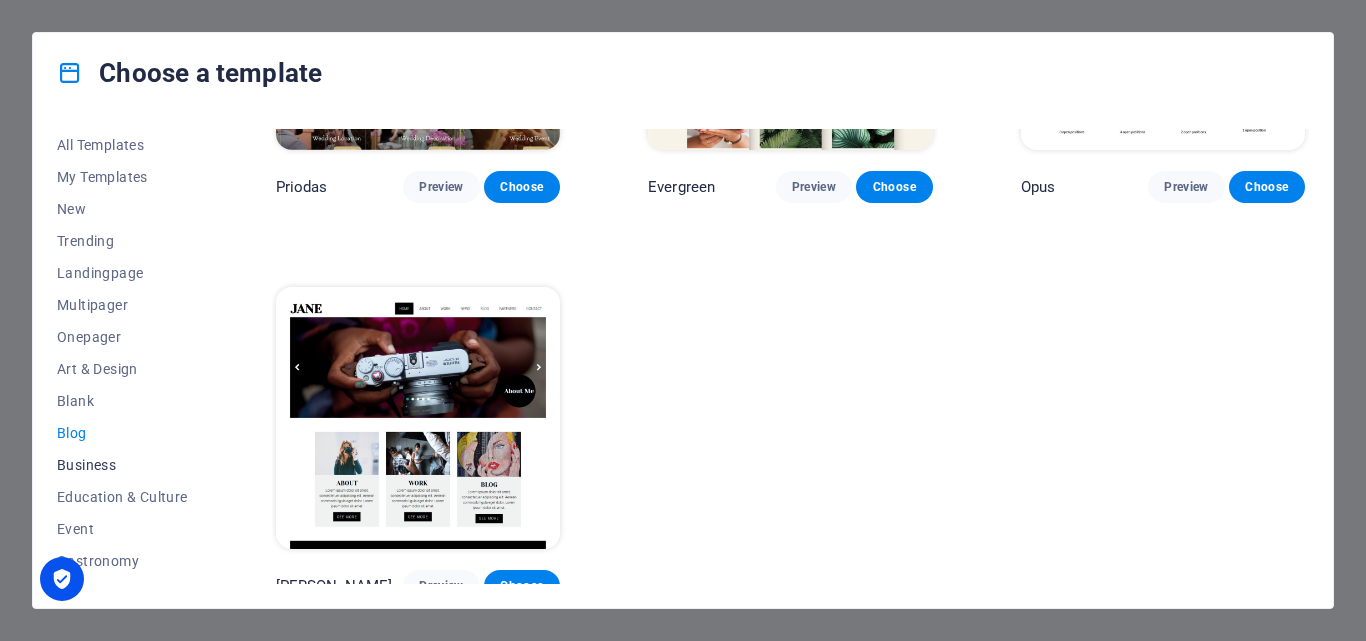 click on "Business" at bounding box center (122, 465) 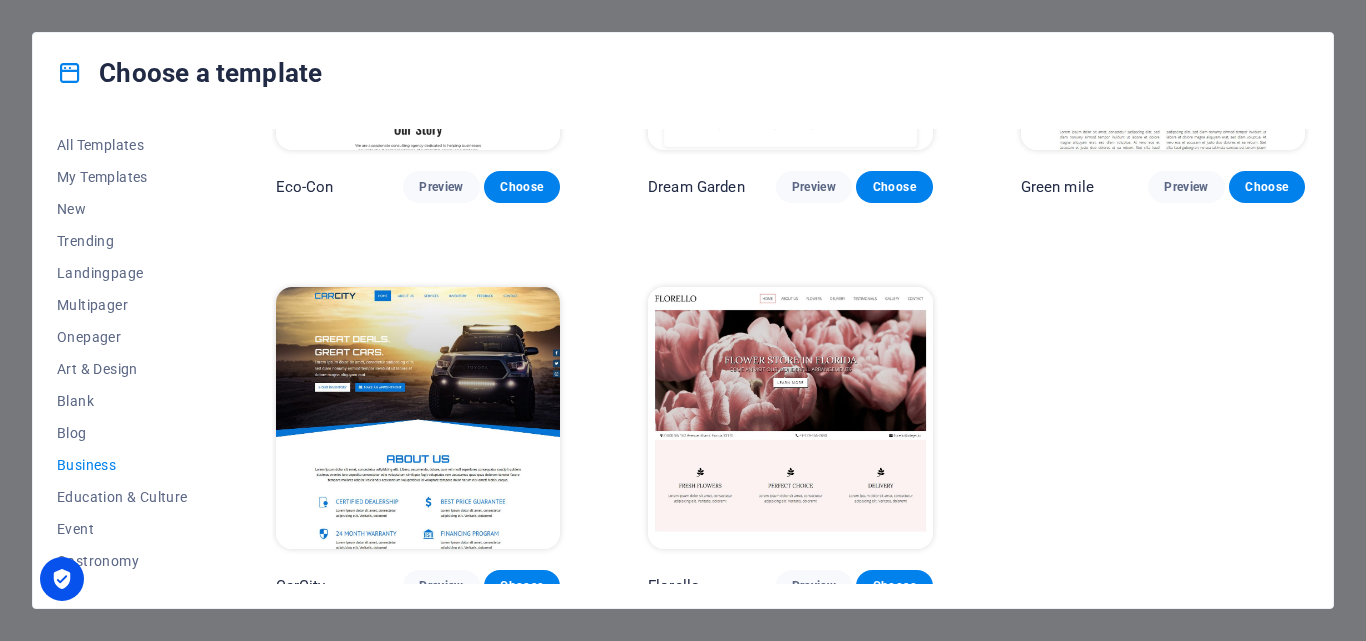 scroll, scrollTop: 259, scrollLeft: 0, axis: vertical 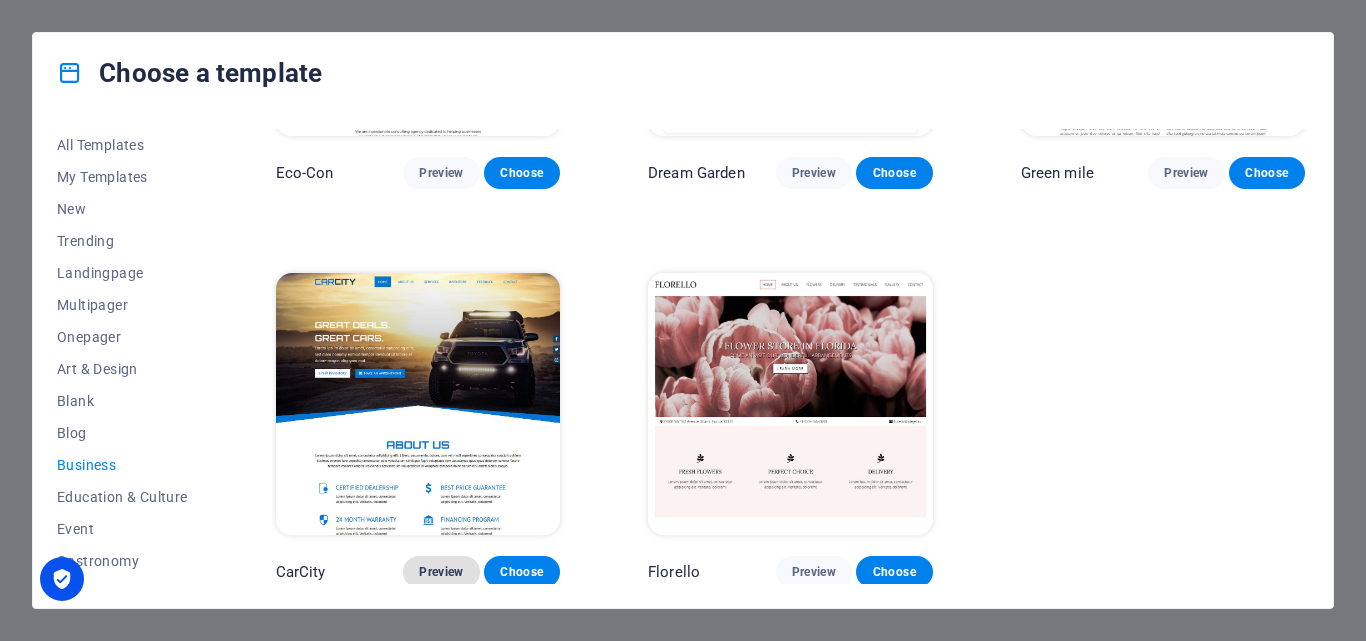 click on "Preview" at bounding box center (441, 572) 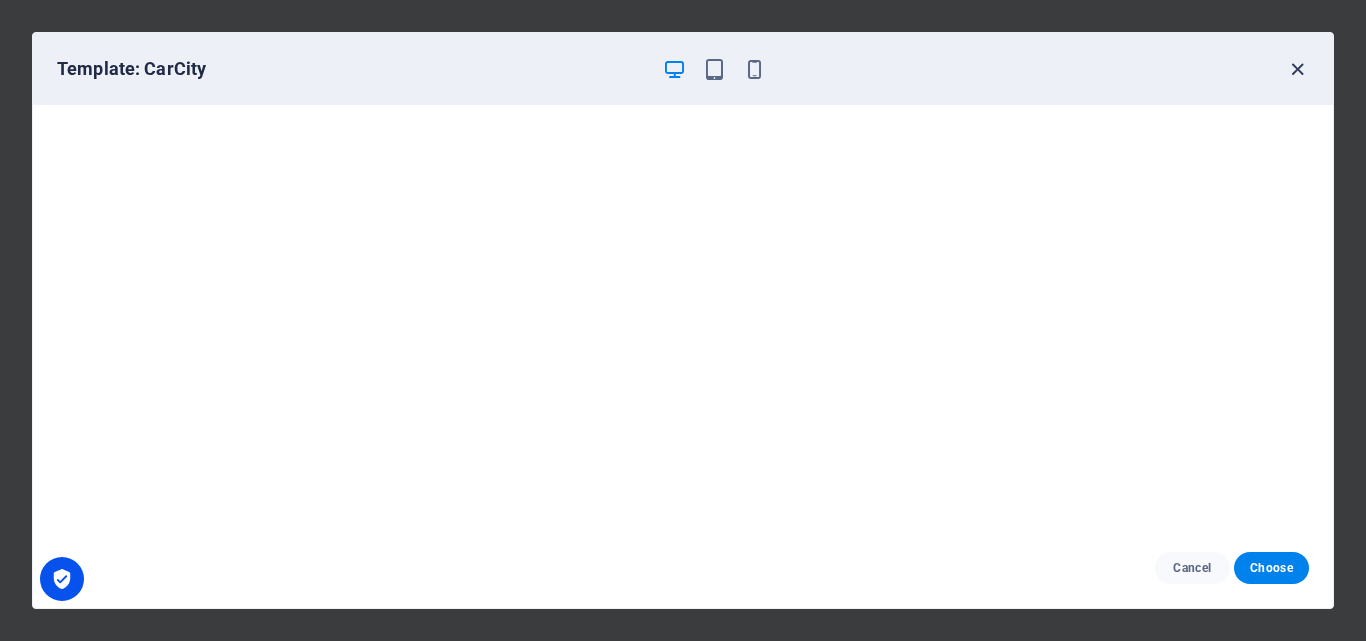 click at bounding box center (1297, 69) 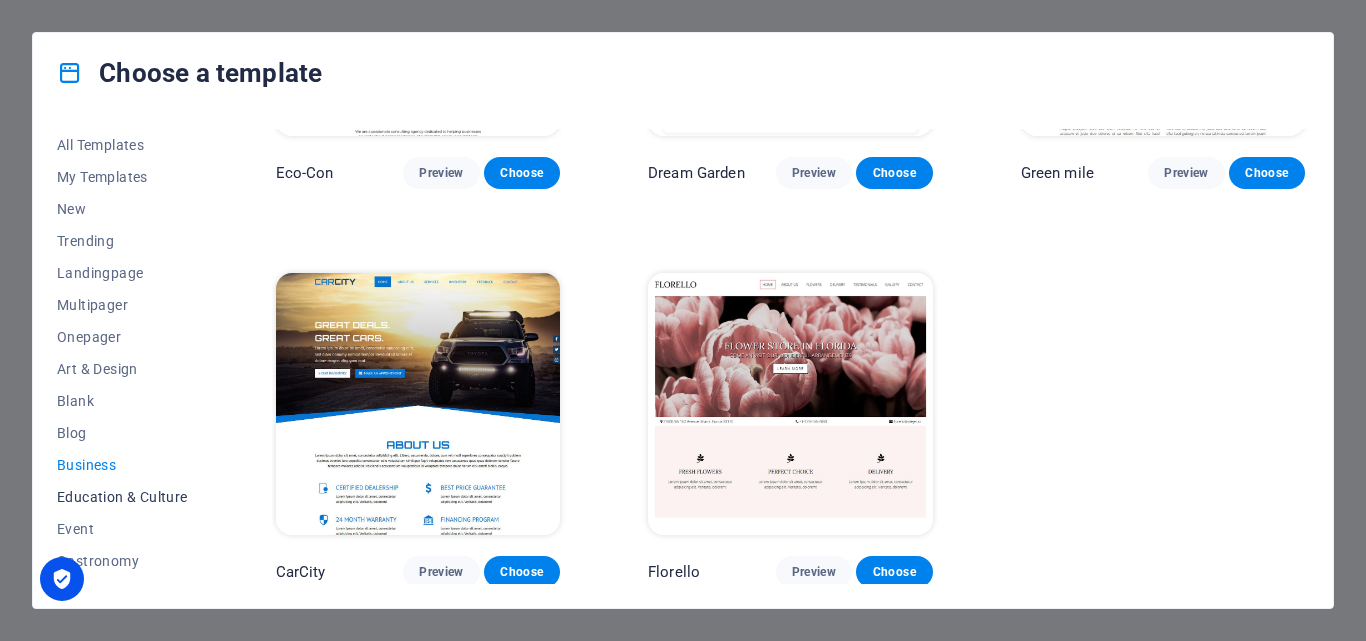 click on "Education & Culture" at bounding box center (122, 497) 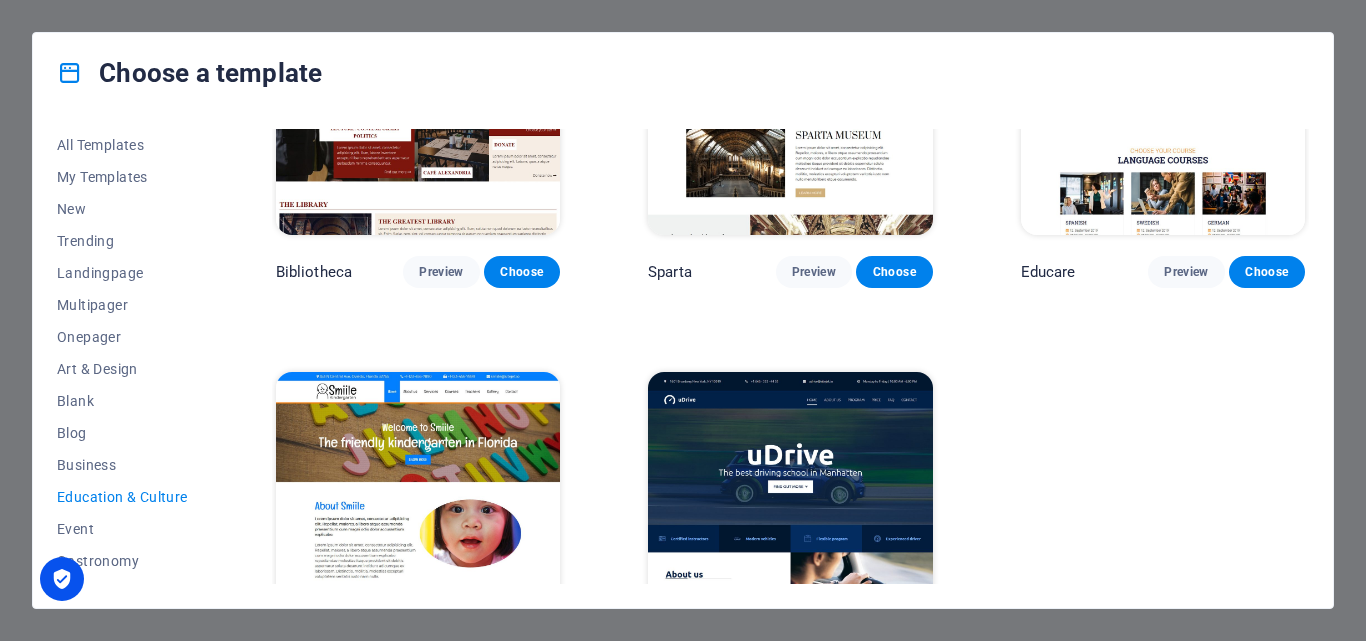 scroll, scrollTop: 655, scrollLeft: 0, axis: vertical 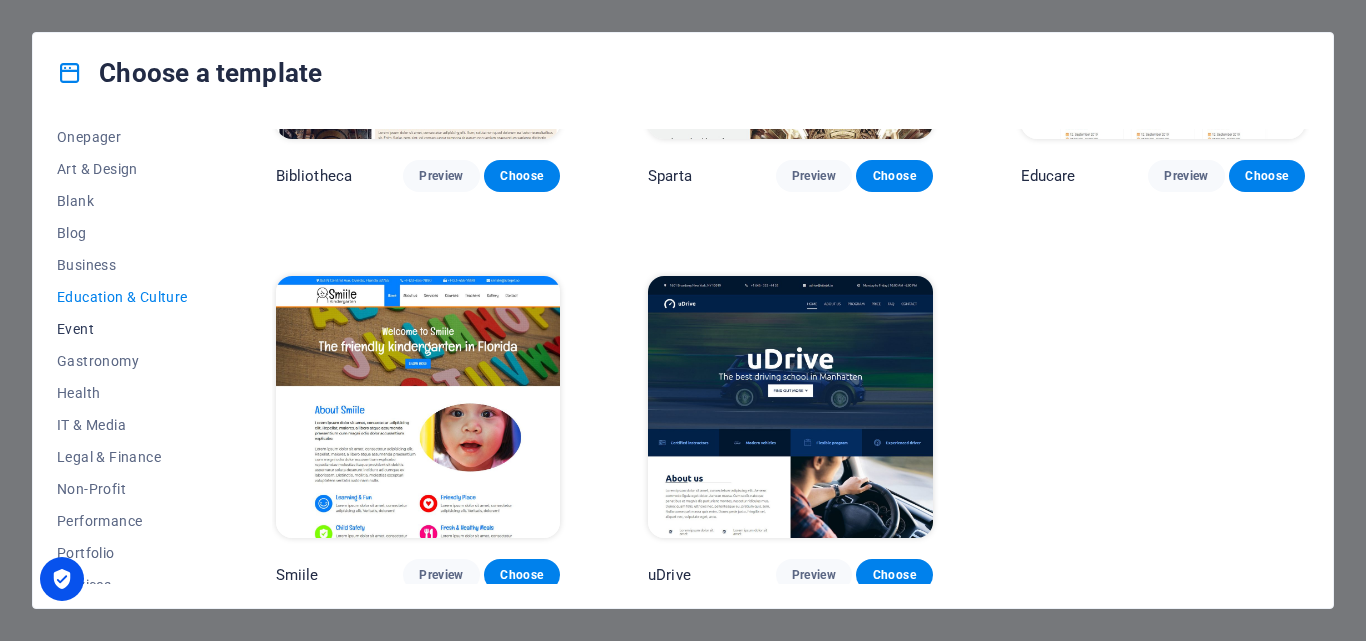 click on "Event" at bounding box center (122, 329) 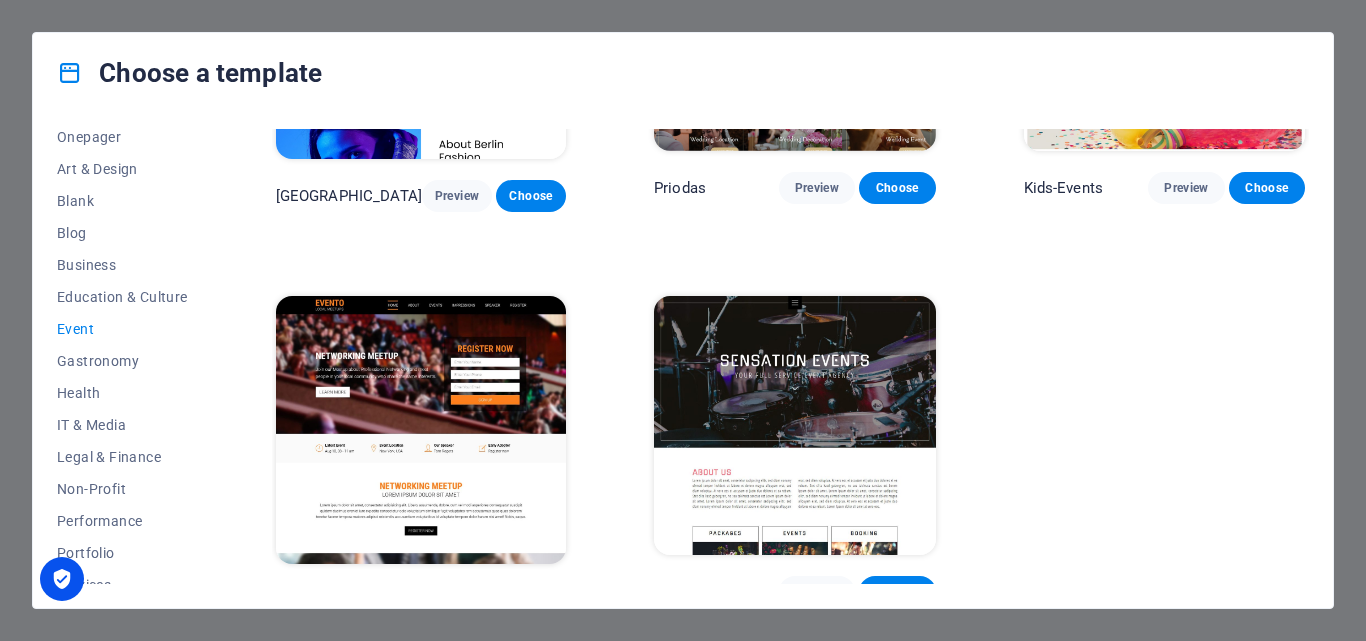 scroll, scrollTop: 655, scrollLeft: 0, axis: vertical 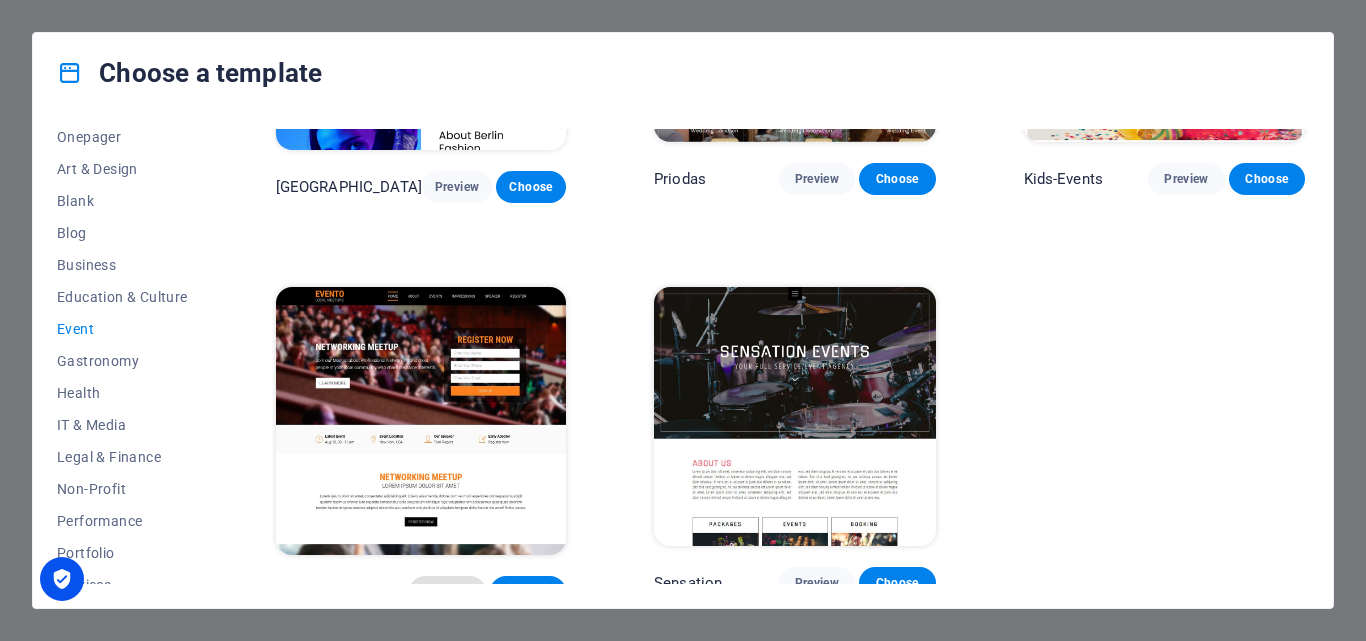 click on "Preview" at bounding box center (447, 592) 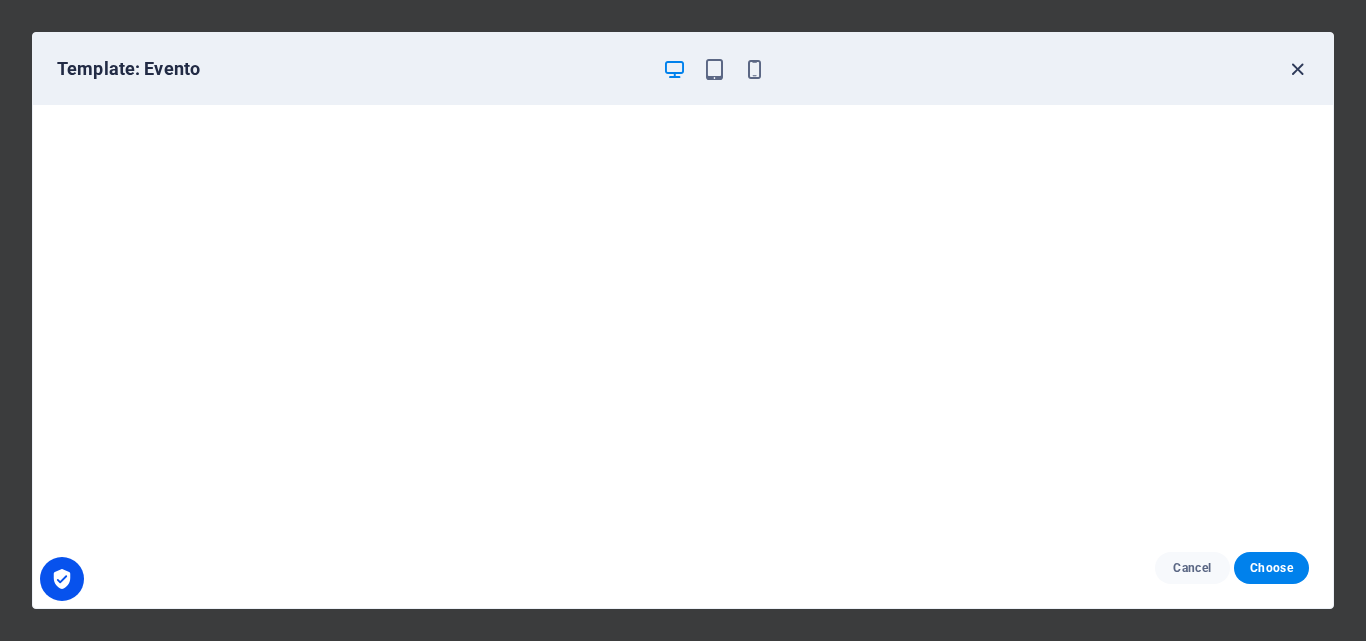 click at bounding box center (1297, 69) 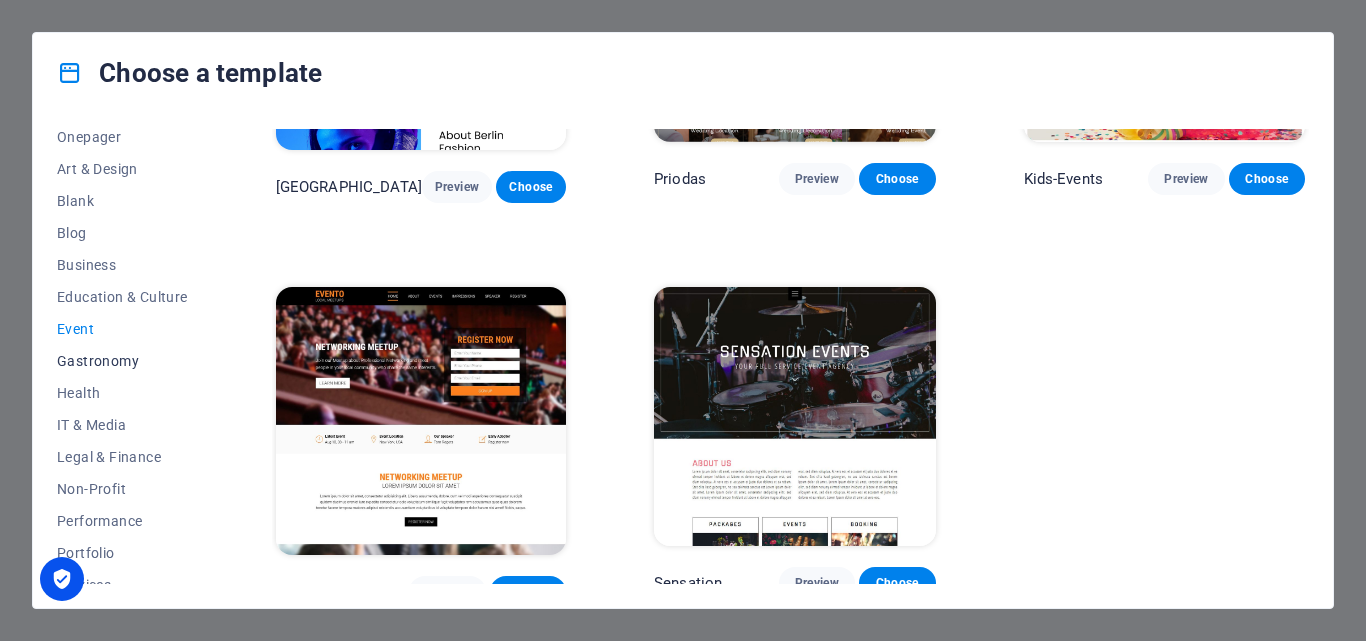 click on "Gastronomy" at bounding box center (122, 361) 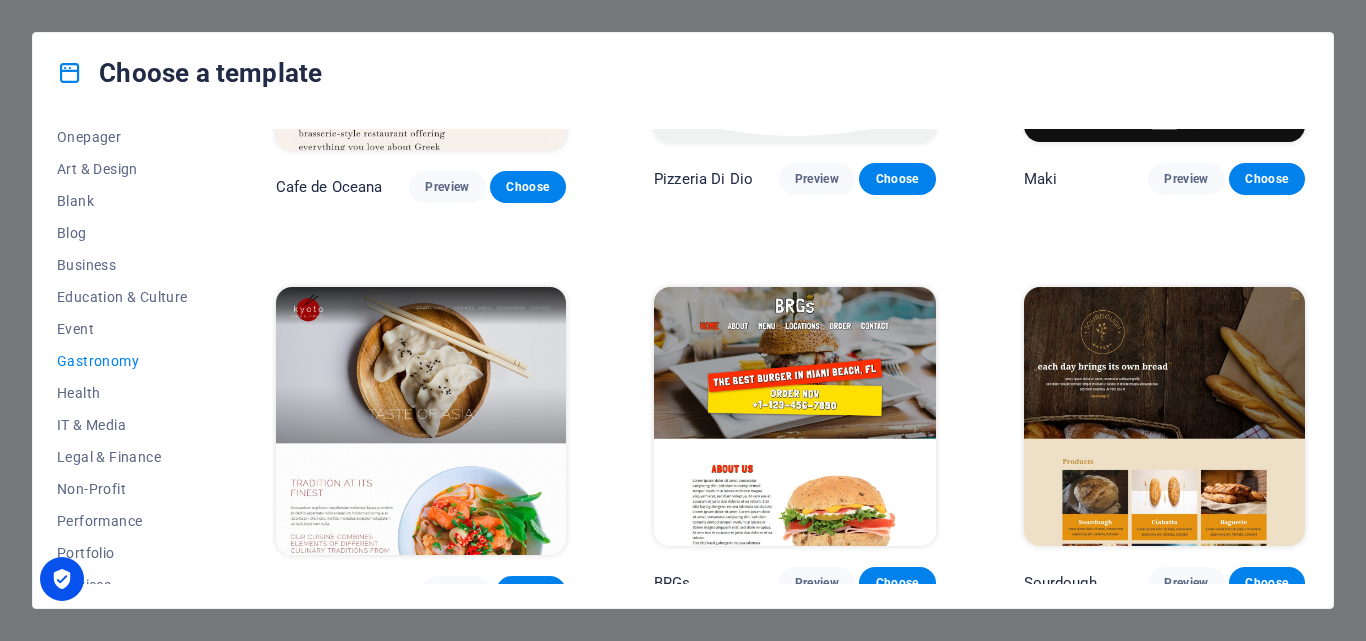 scroll, scrollTop: 655, scrollLeft: 0, axis: vertical 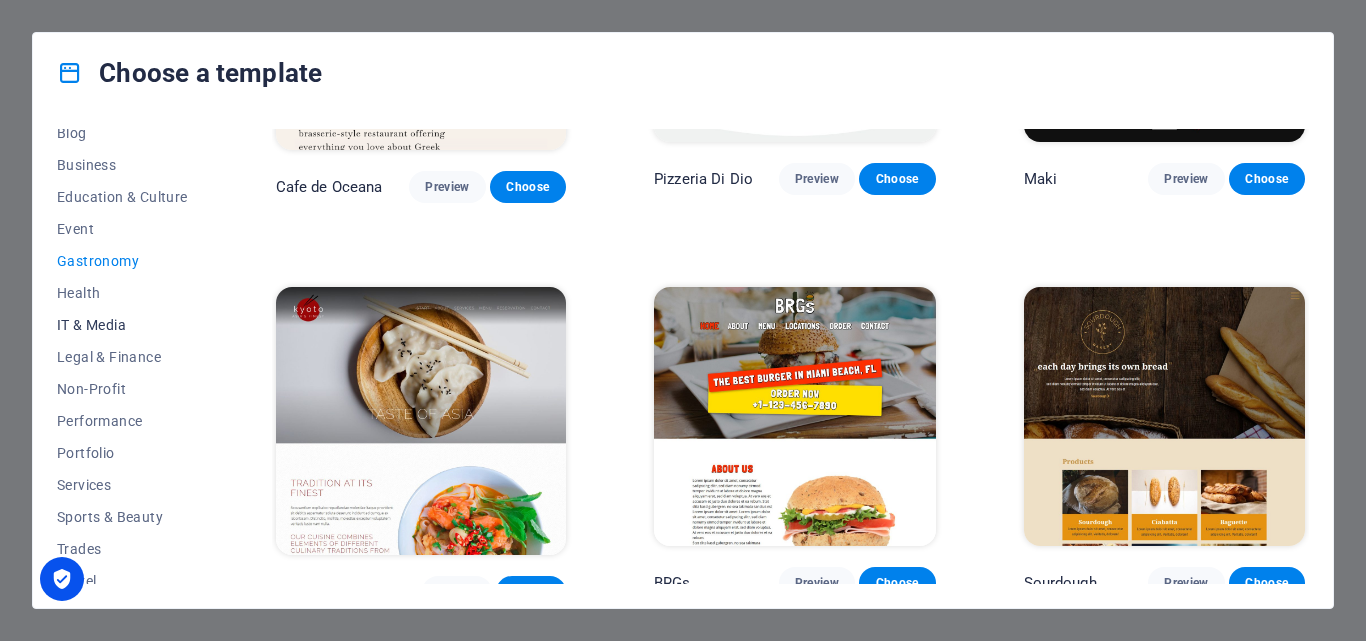 click on "IT & Media" at bounding box center (122, 325) 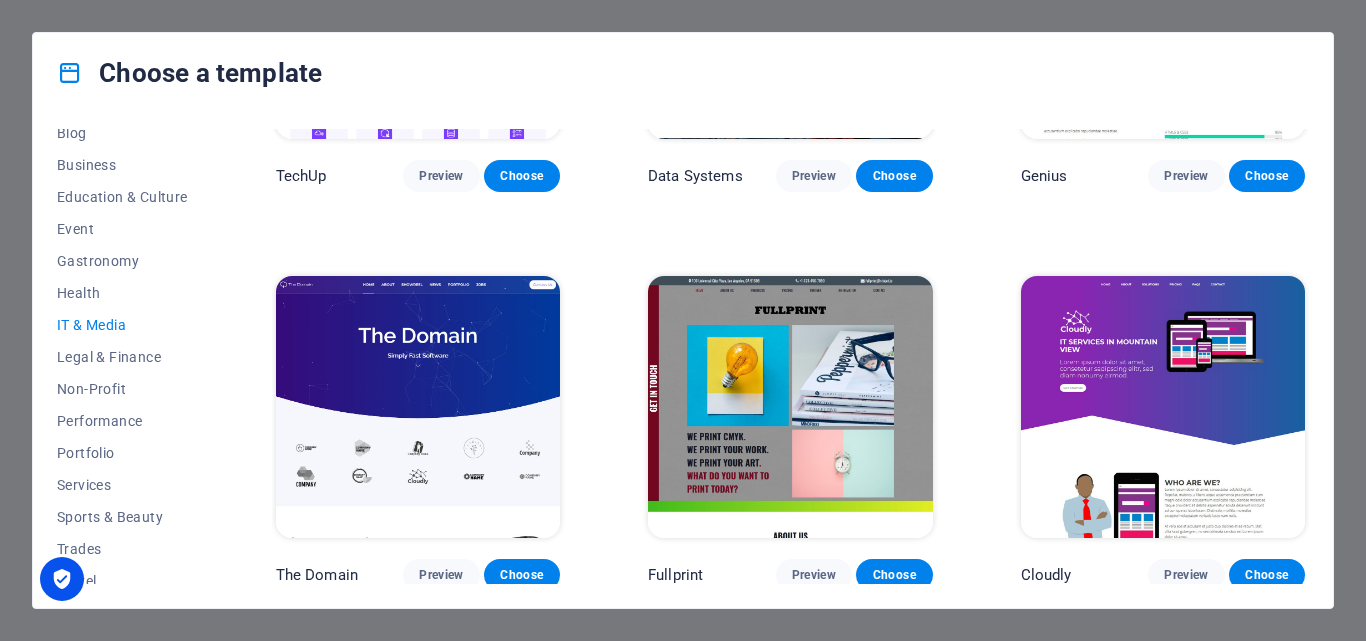 scroll, scrollTop: 755, scrollLeft: 0, axis: vertical 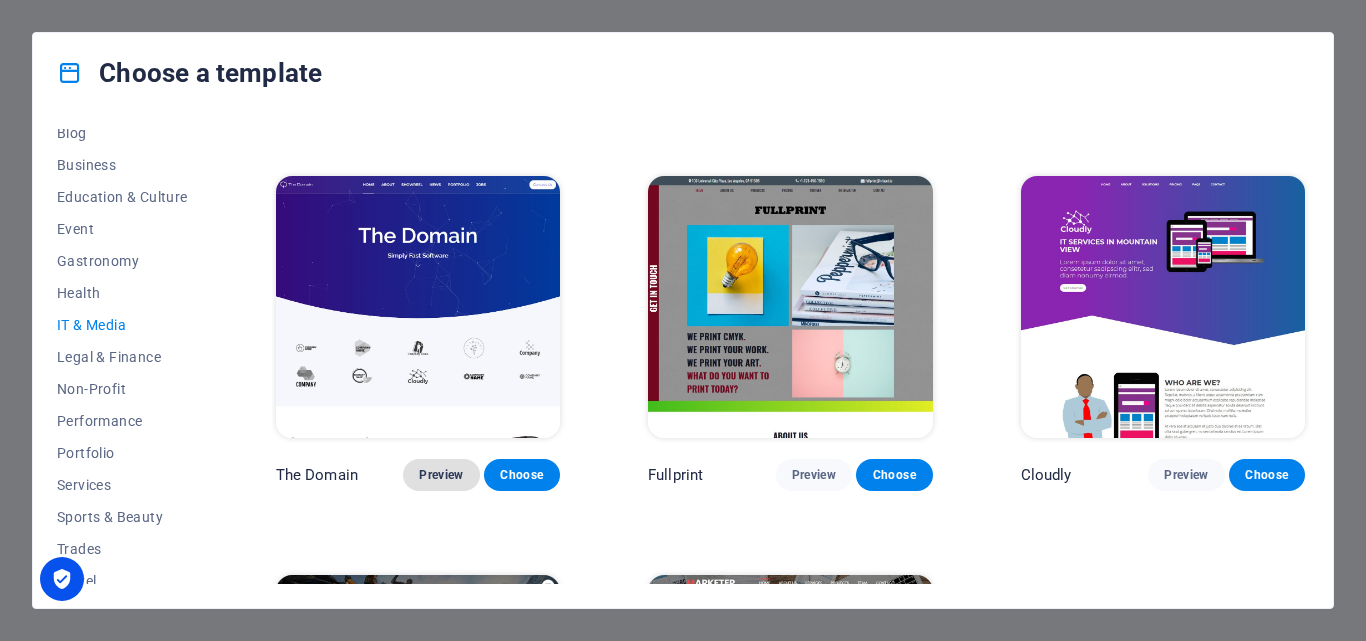 click on "Preview" at bounding box center (441, 475) 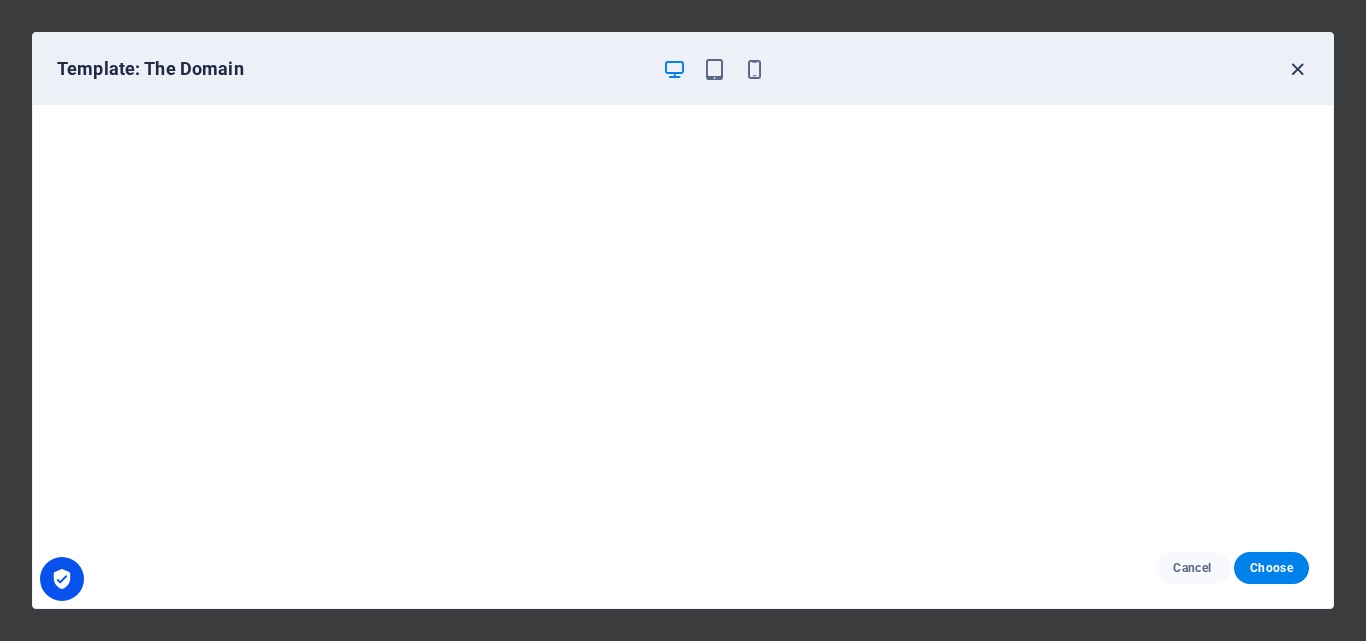 click at bounding box center [1297, 69] 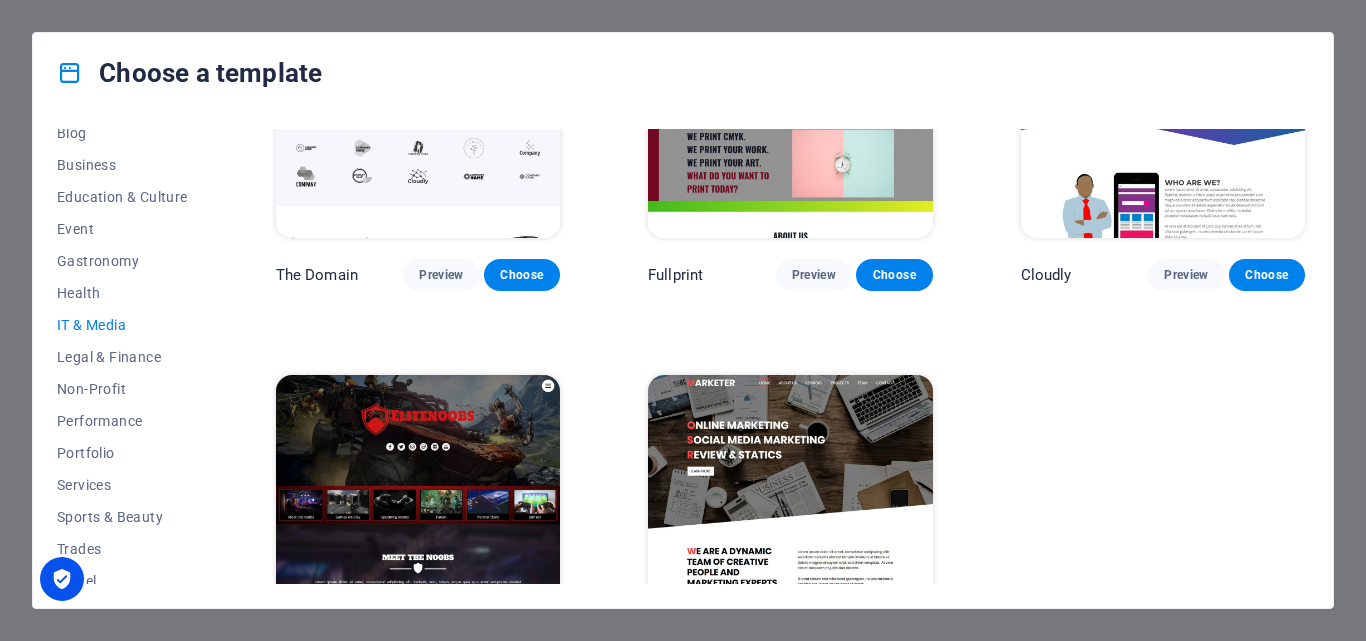 scroll, scrollTop: 1052, scrollLeft: 0, axis: vertical 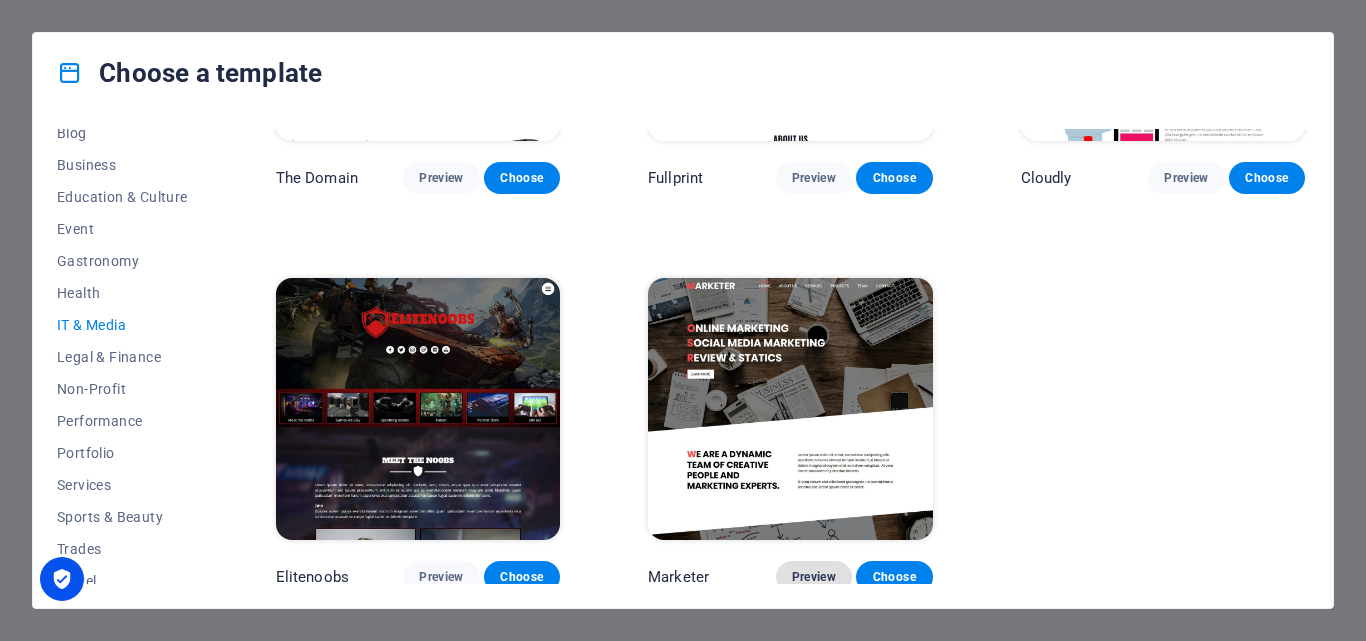 click on "Preview" at bounding box center (814, 577) 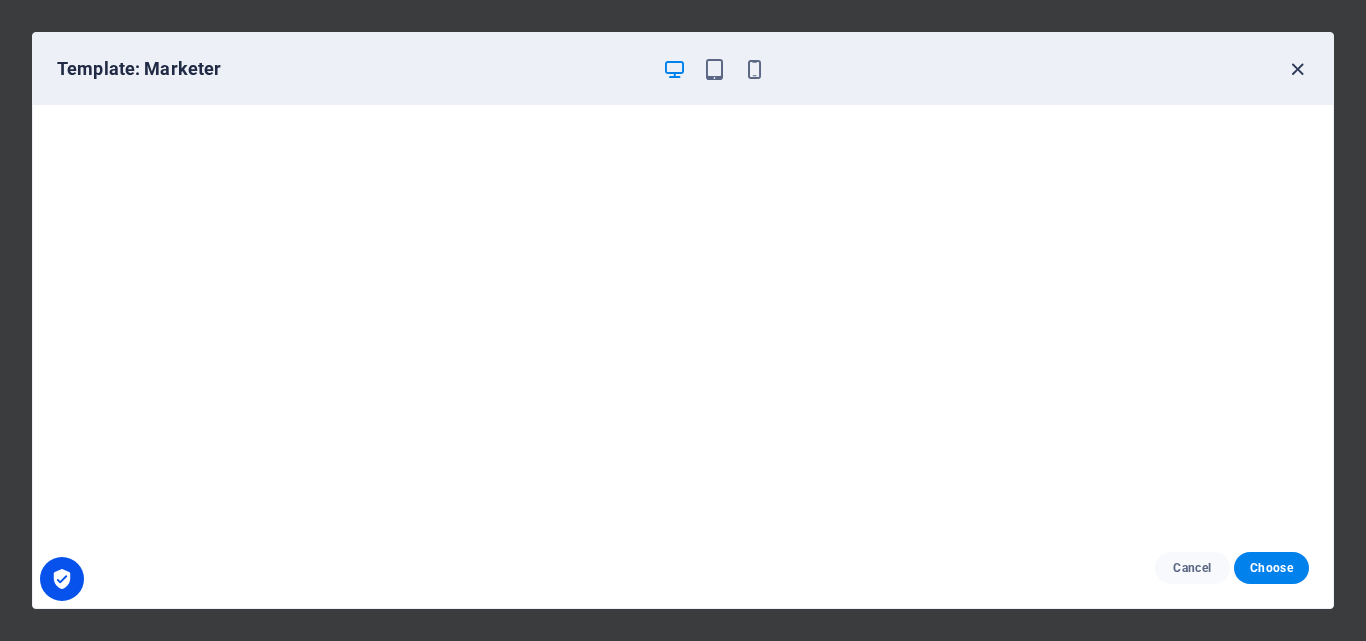 click at bounding box center (1297, 69) 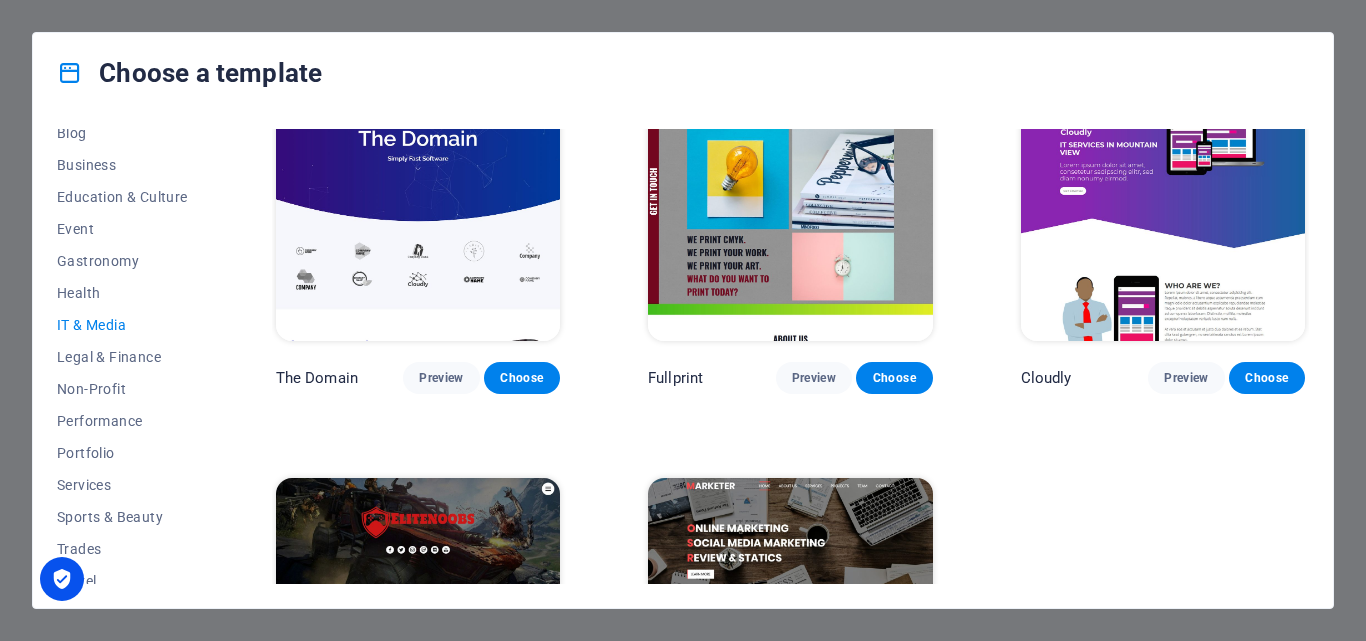 scroll, scrollTop: 752, scrollLeft: 0, axis: vertical 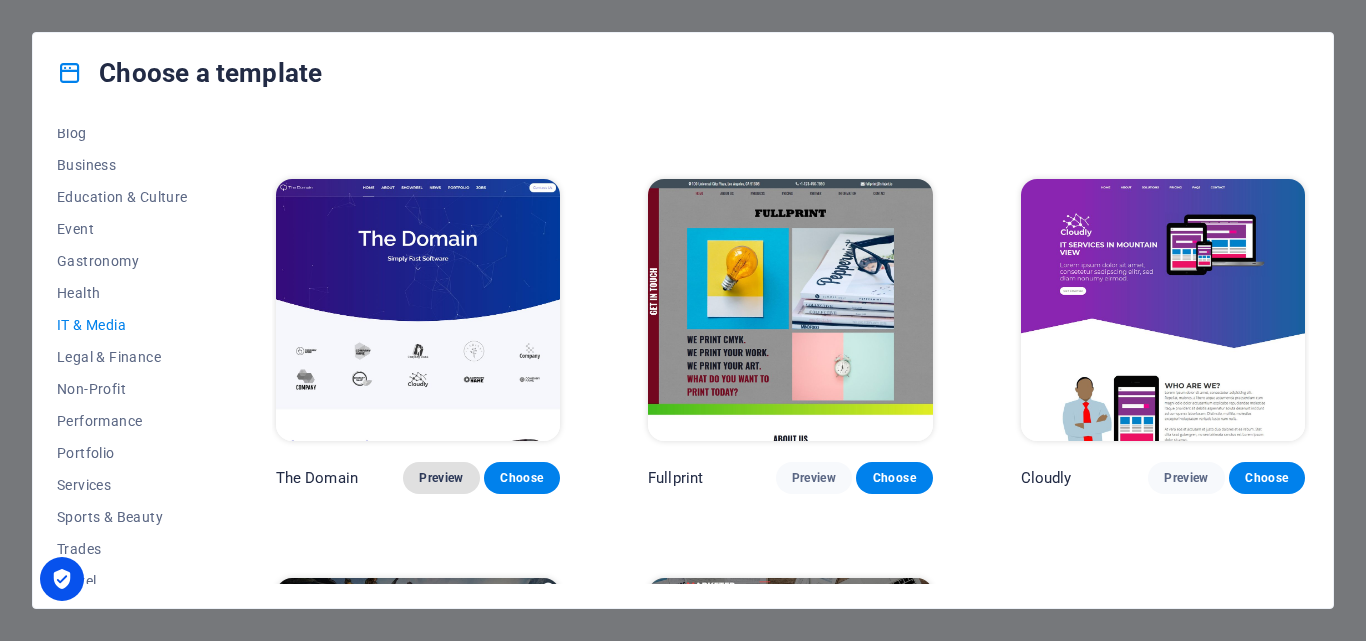 click on "Preview" at bounding box center (441, 478) 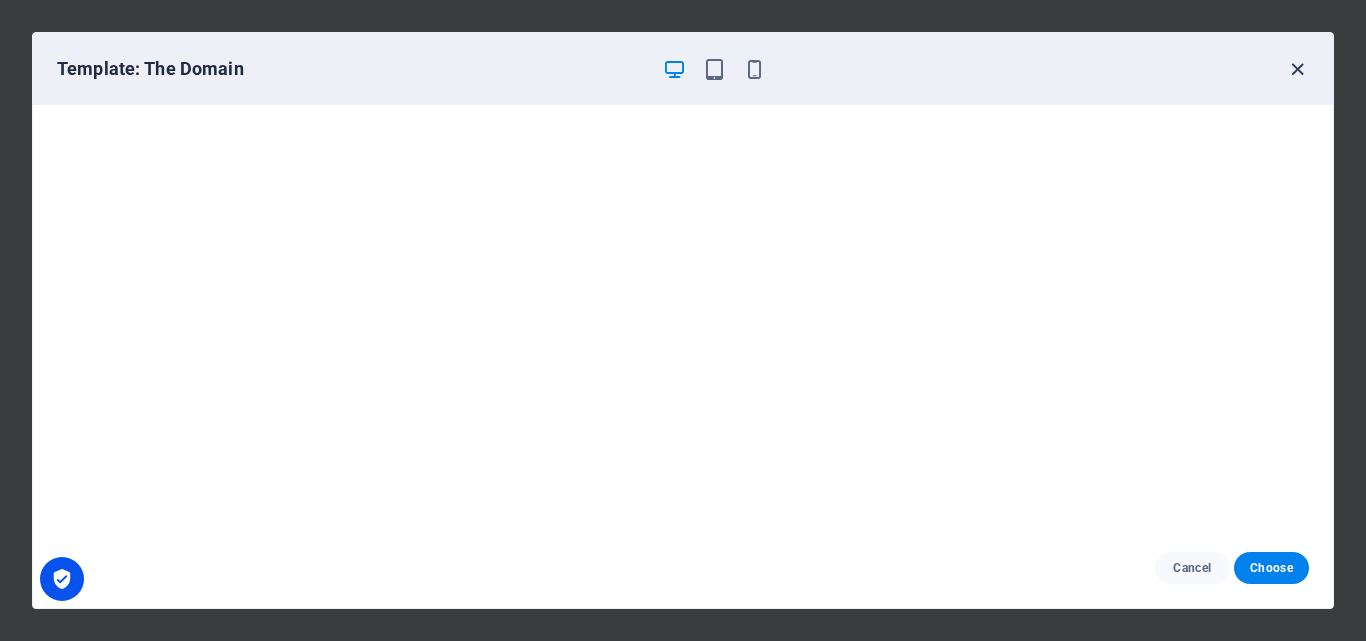 click at bounding box center (1297, 69) 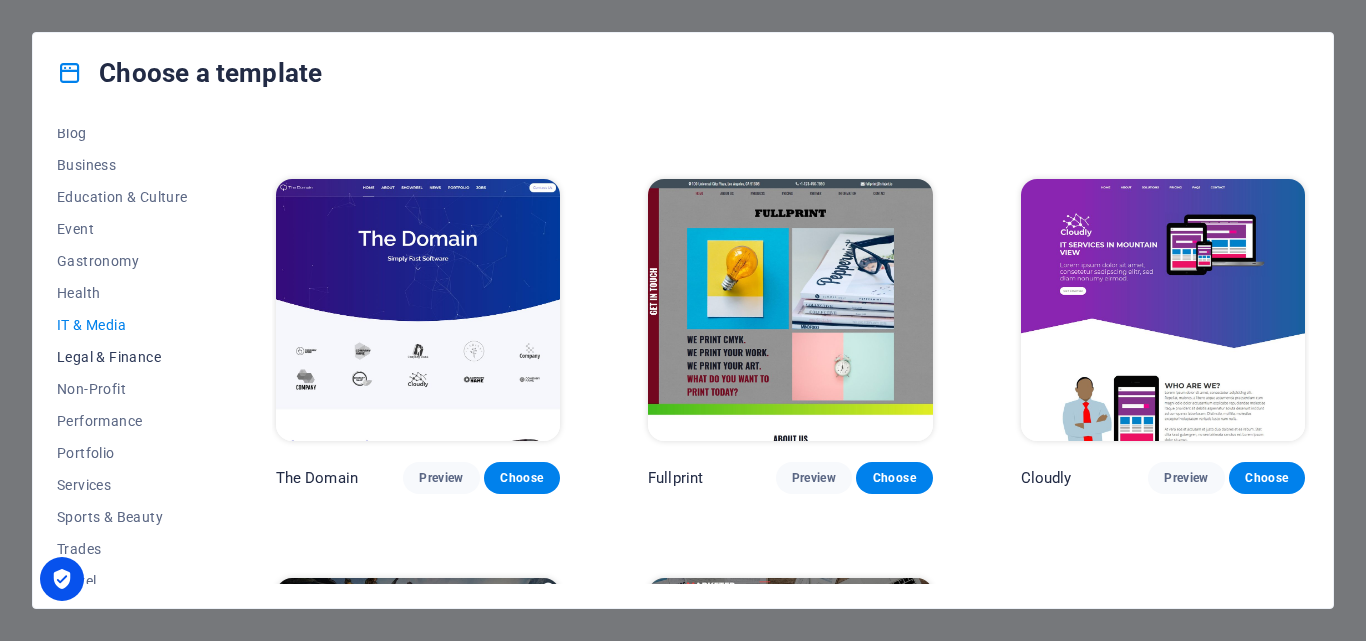 click on "Legal & Finance" at bounding box center [122, 357] 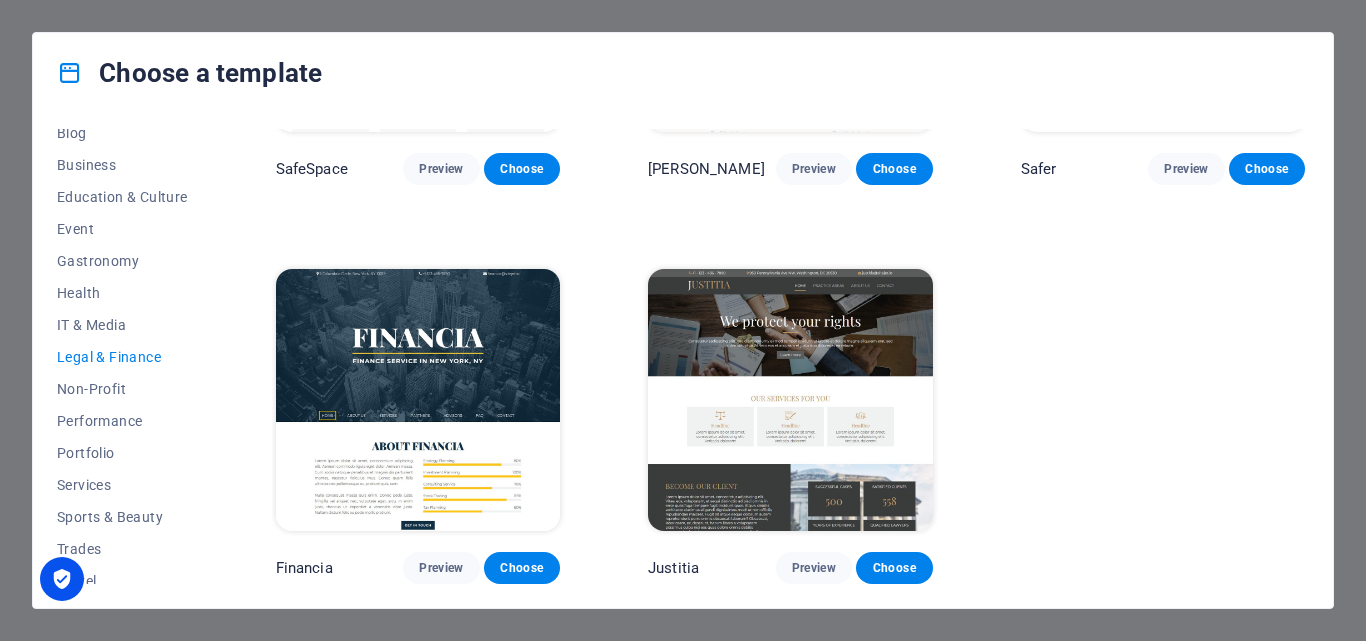 scroll, scrollTop: 259, scrollLeft: 0, axis: vertical 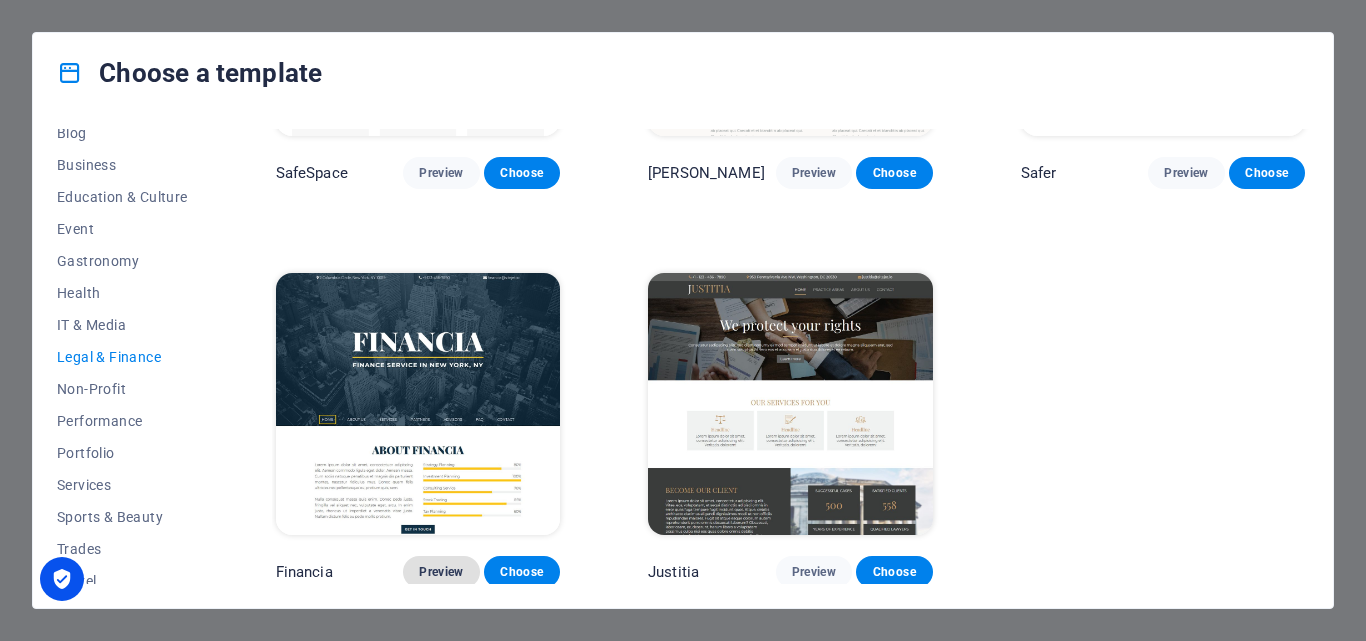 click on "Preview" at bounding box center (441, 572) 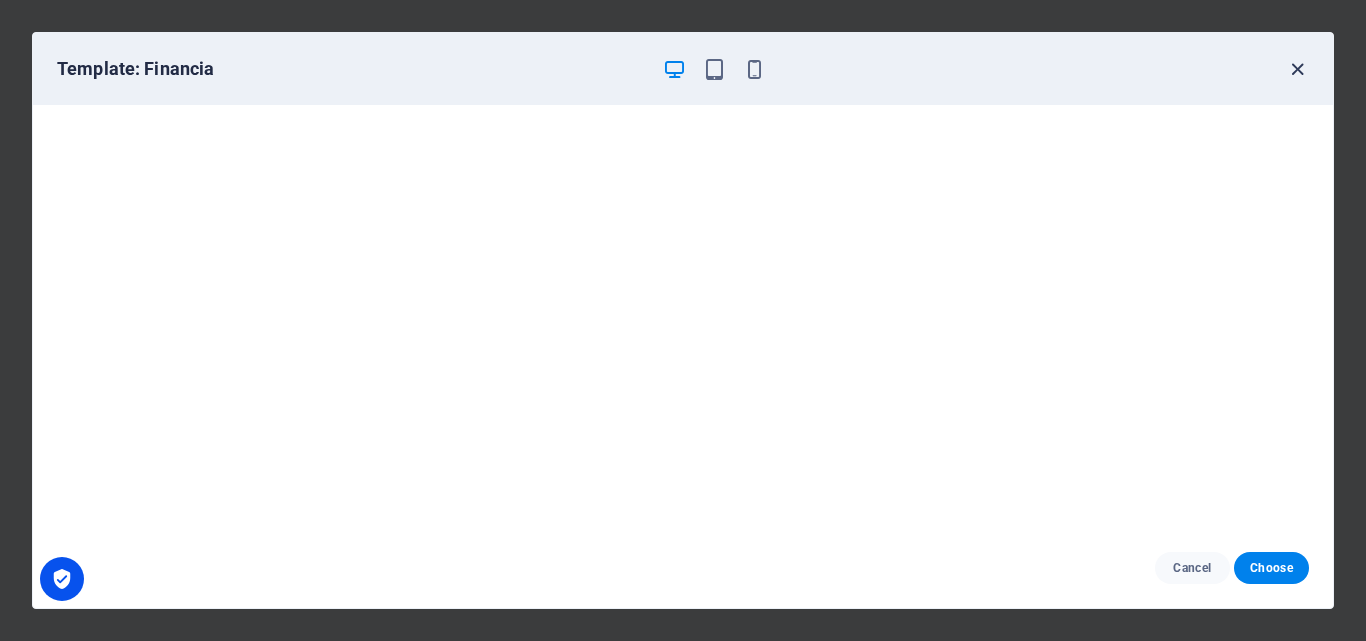 click at bounding box center [1297, 69] 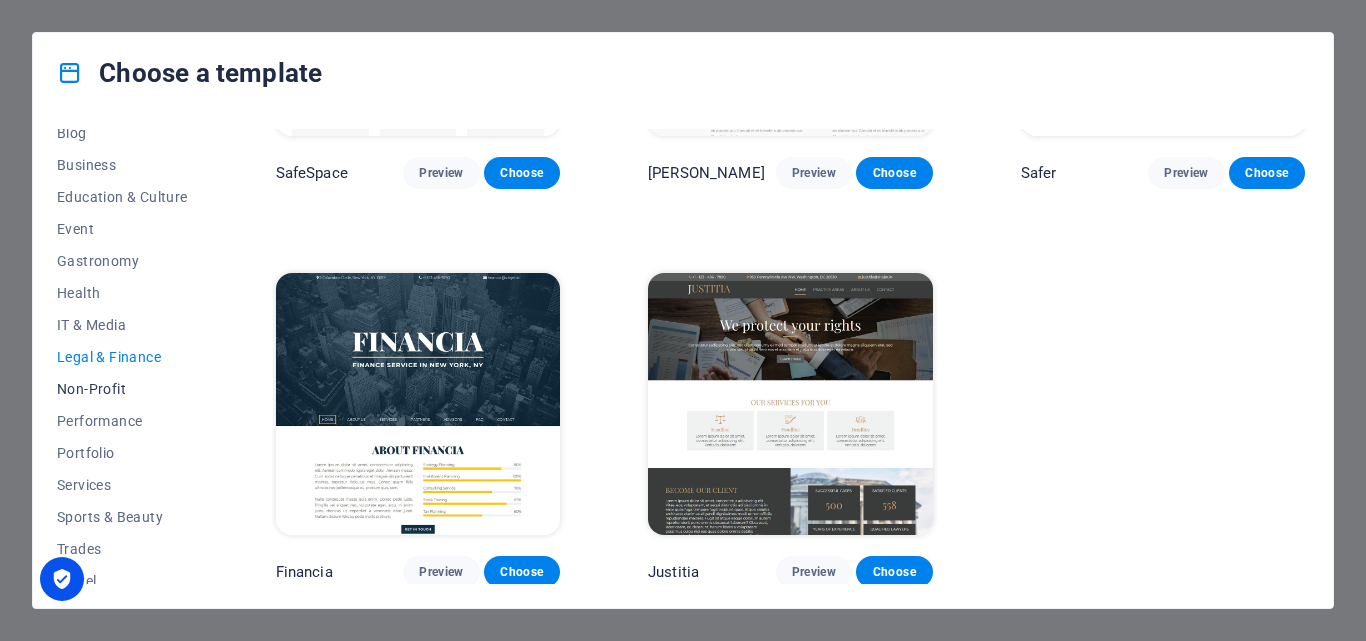 click on "Non-Profit" at bounding box center (122, 389) 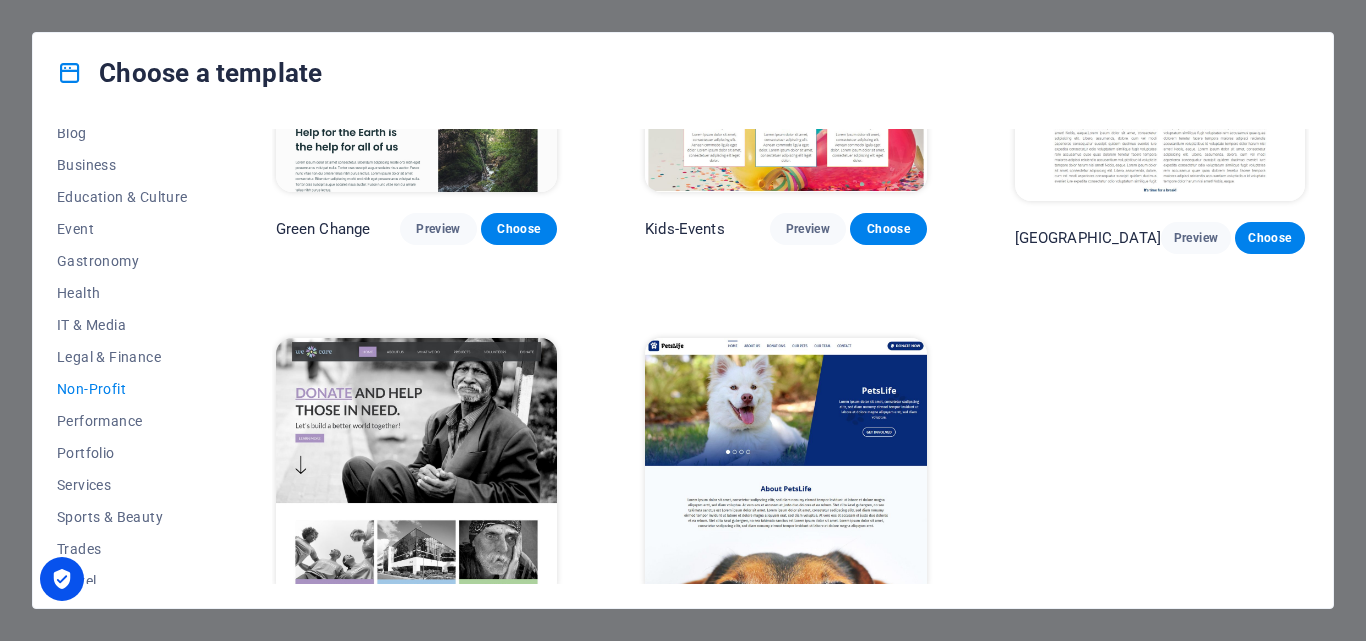 scroll, scrollTop: 267, scrollLeft: 0, axis: vertical 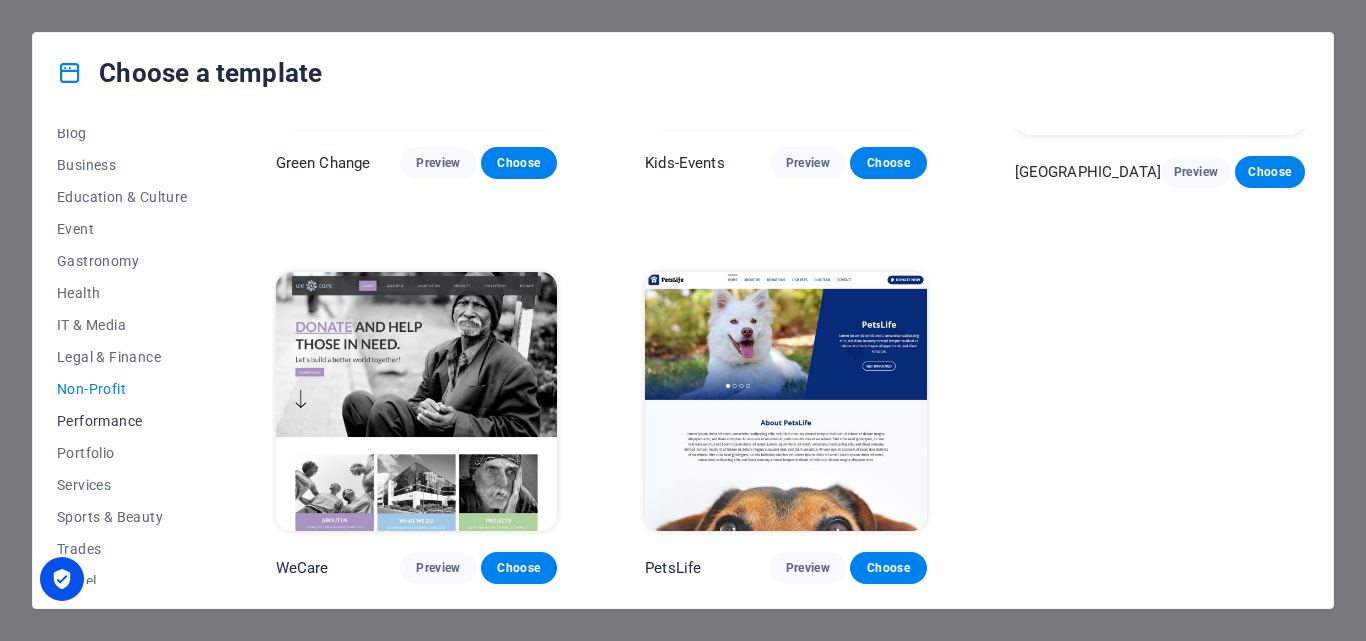 click on "Performance" at bounding box center [122, 421] 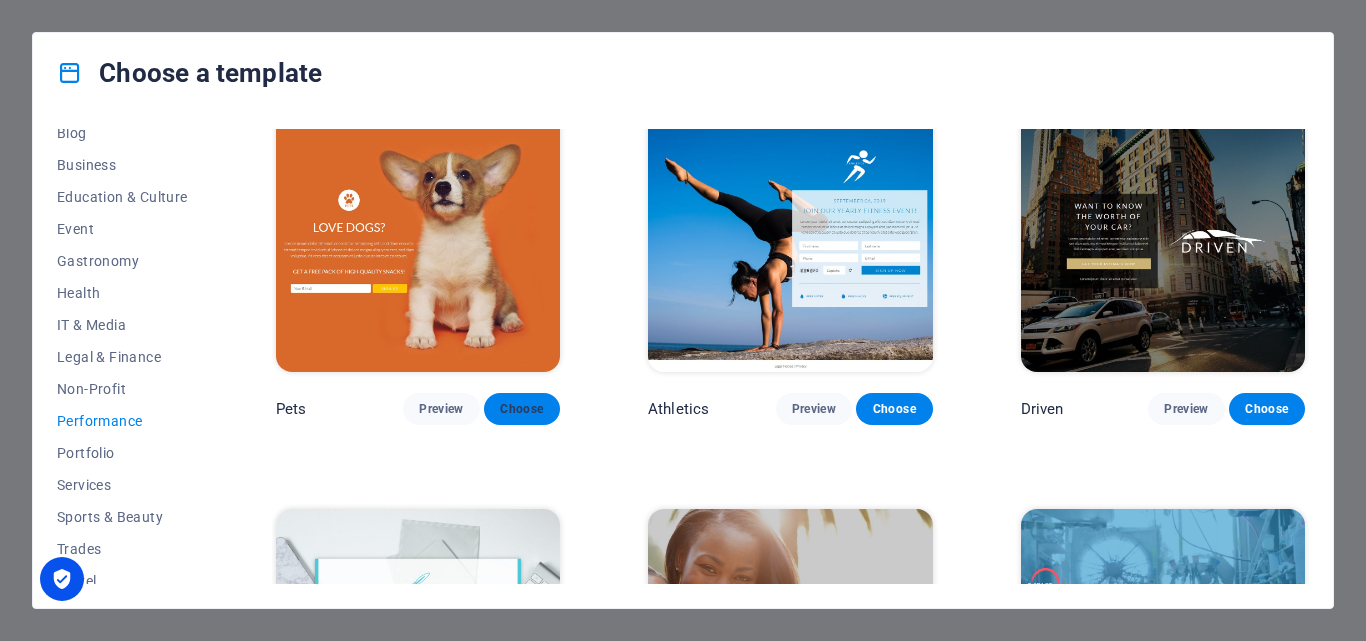 scroll, scrollTop: 867, scrollLeft: 0, axis: vertical 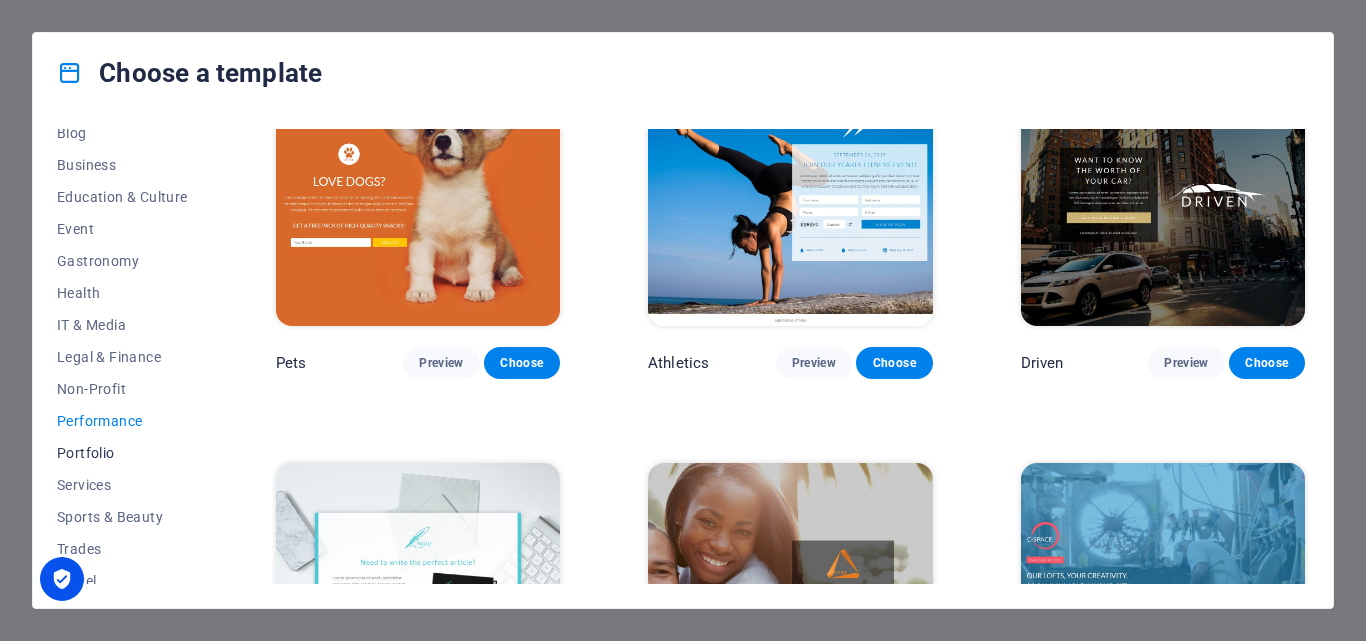 click on "Portfolio" at bounding box center [122, 453] 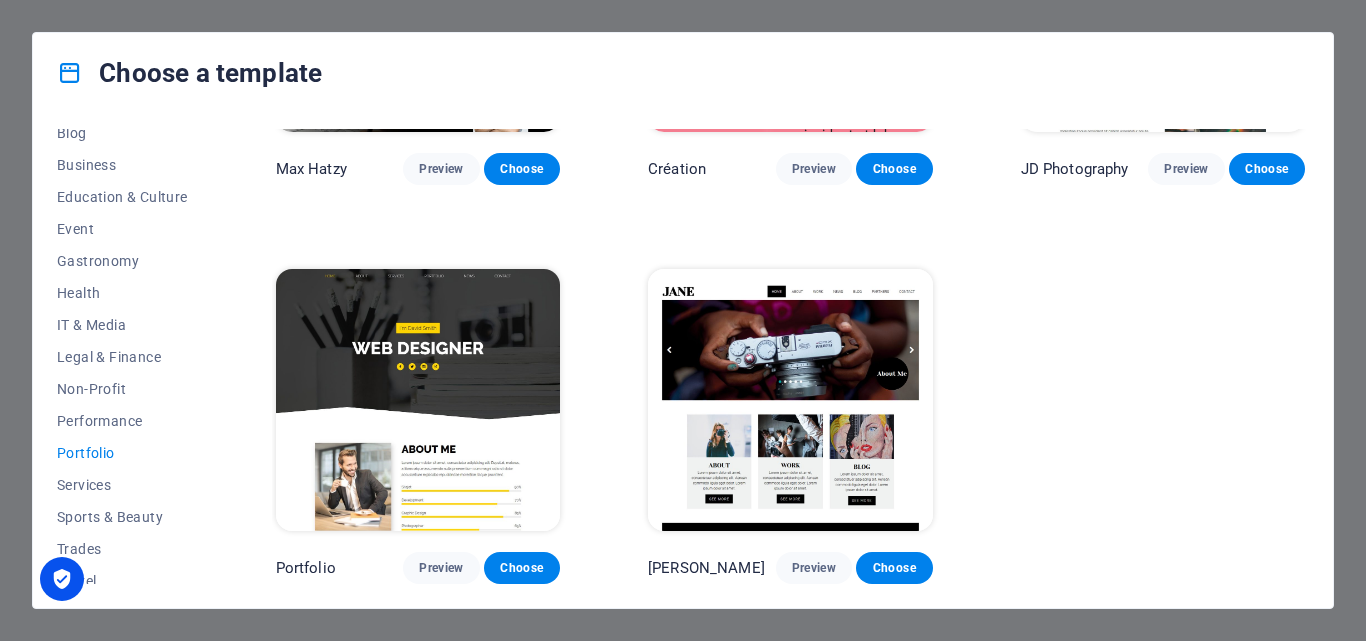 scroll, scrollTop: 663, scrollLeft: 0, axis: vertical 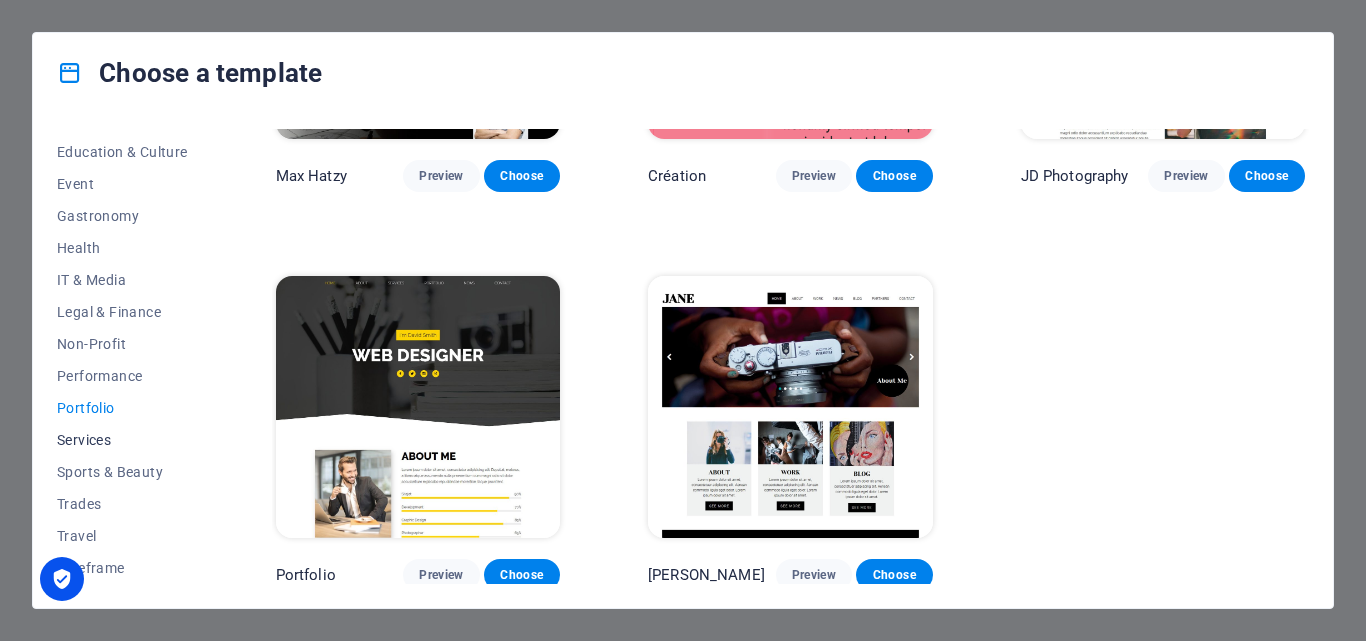 click on "Services" at bounding box center [122, 440] 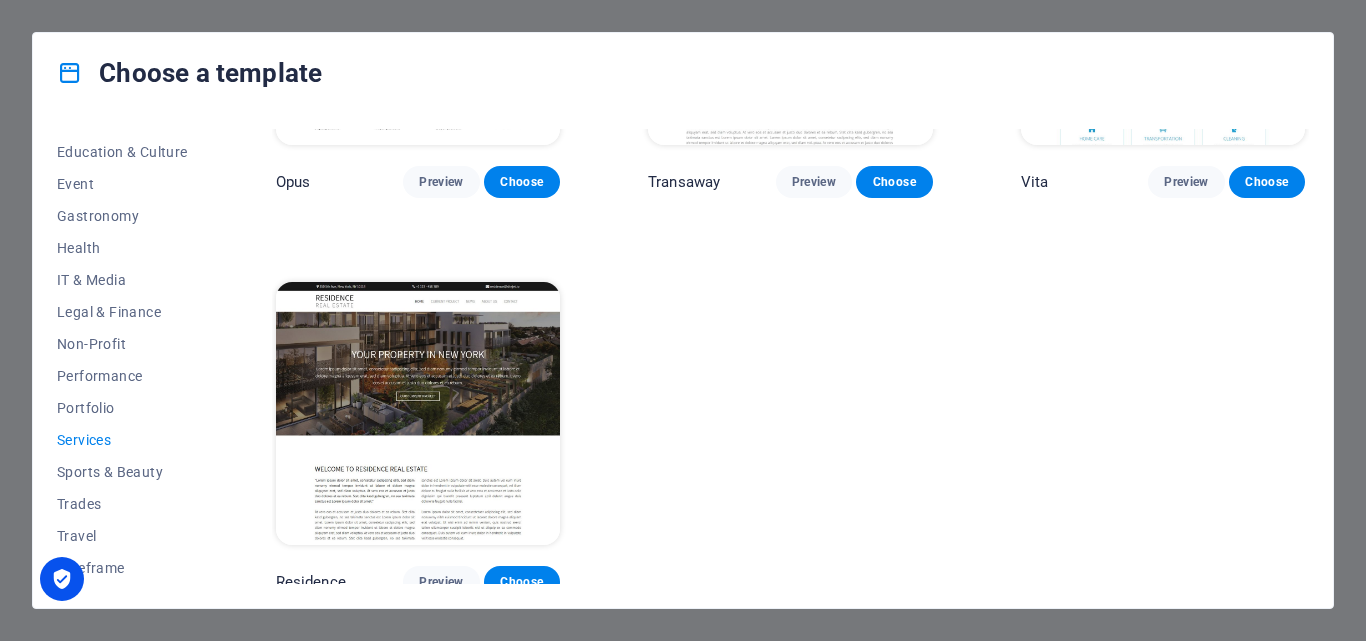 scroll, scrollTop: 2259, scrollLeft: 0, axis: vertical 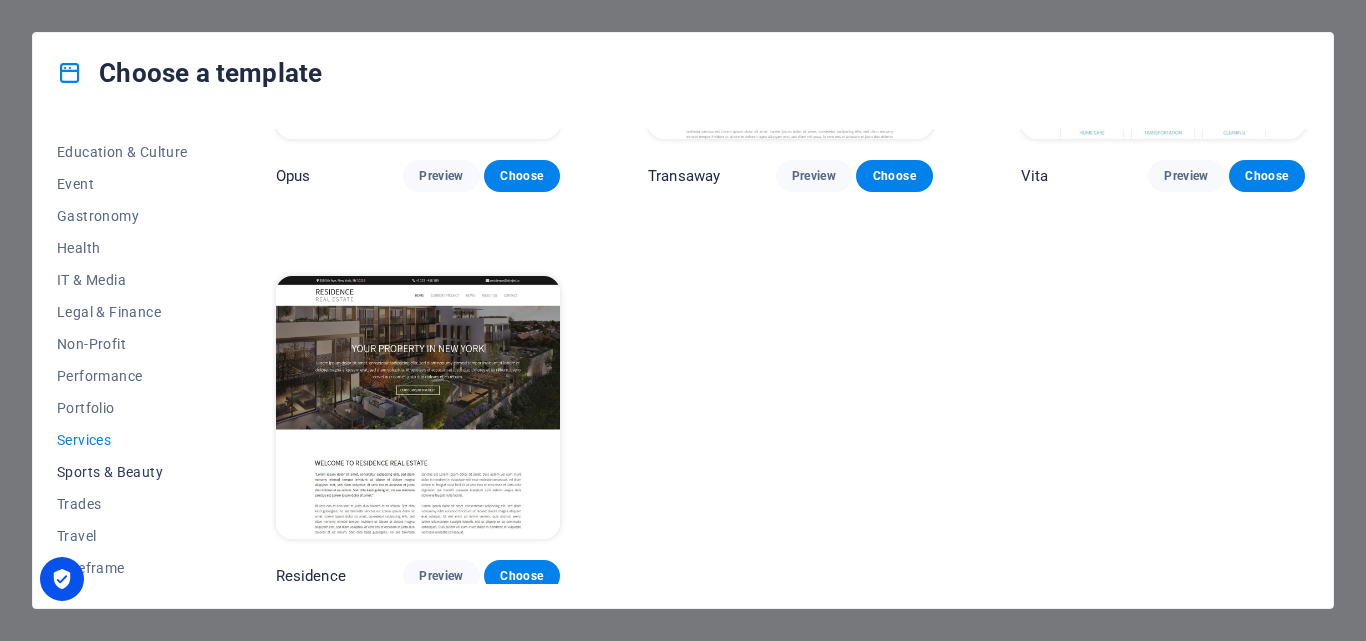 click on "Sports & Beauty" at bounding box center [122, 472] 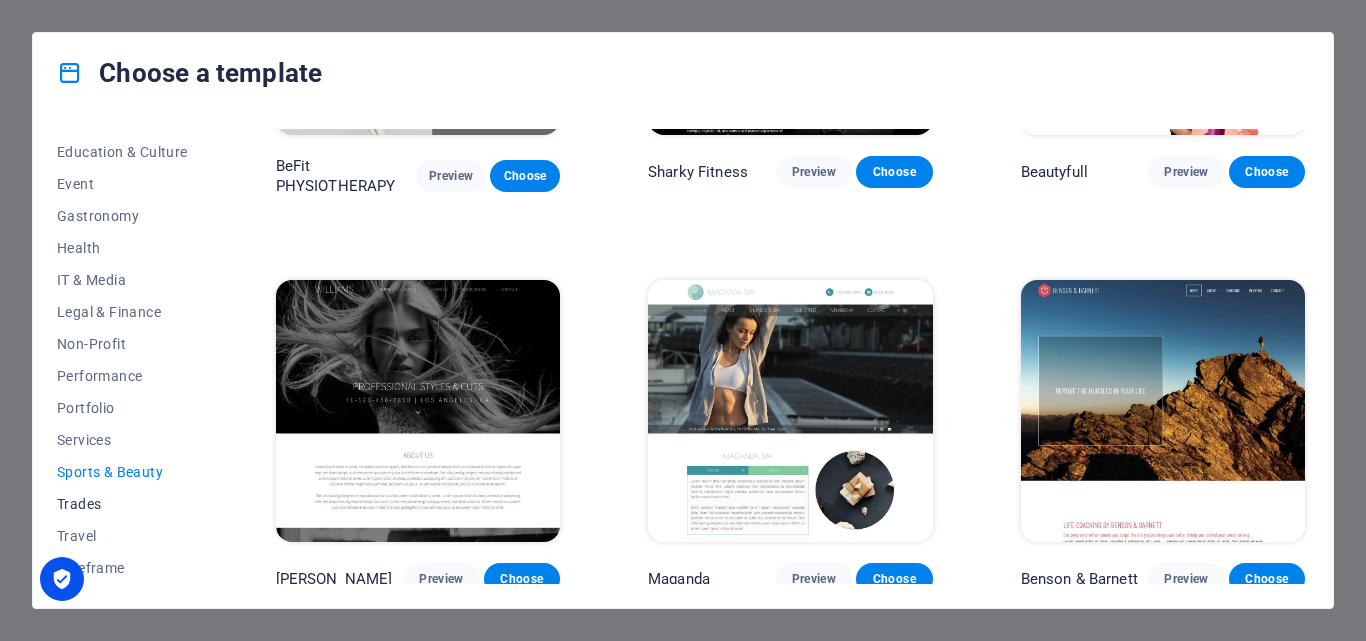 click on "Trades" at bounding box center [122, 504] 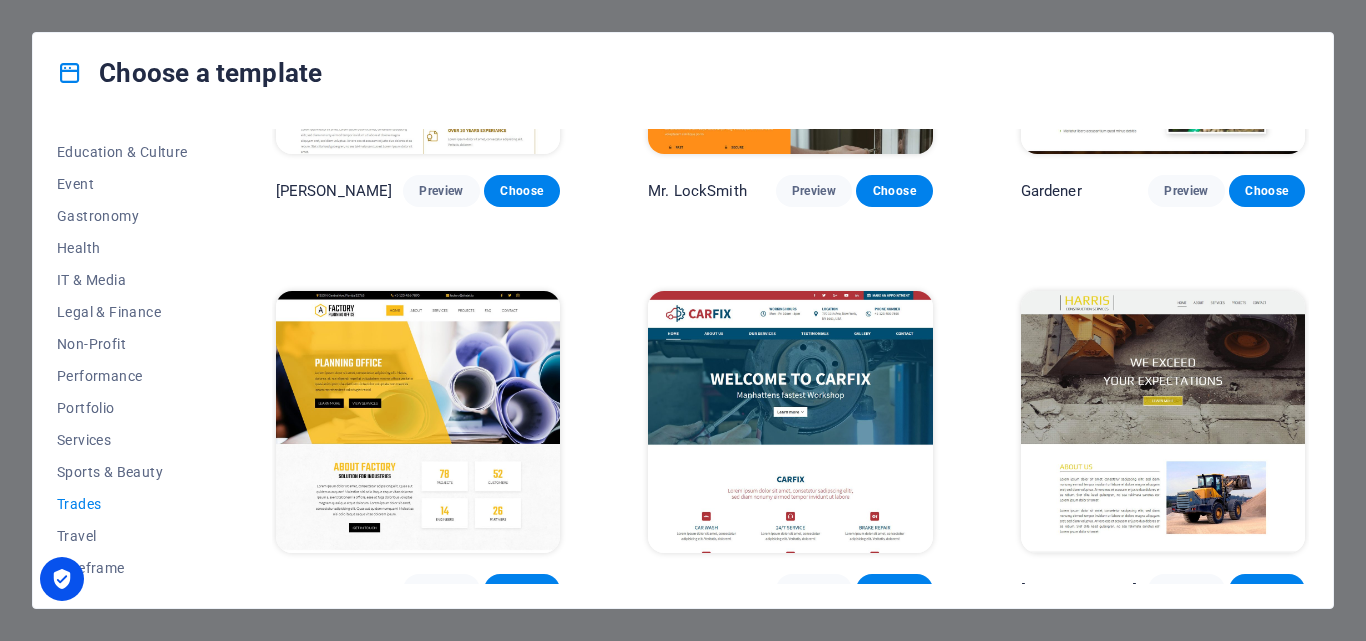 scroll, scrollTop: 655, scrollLeft: 0, axis: vertical 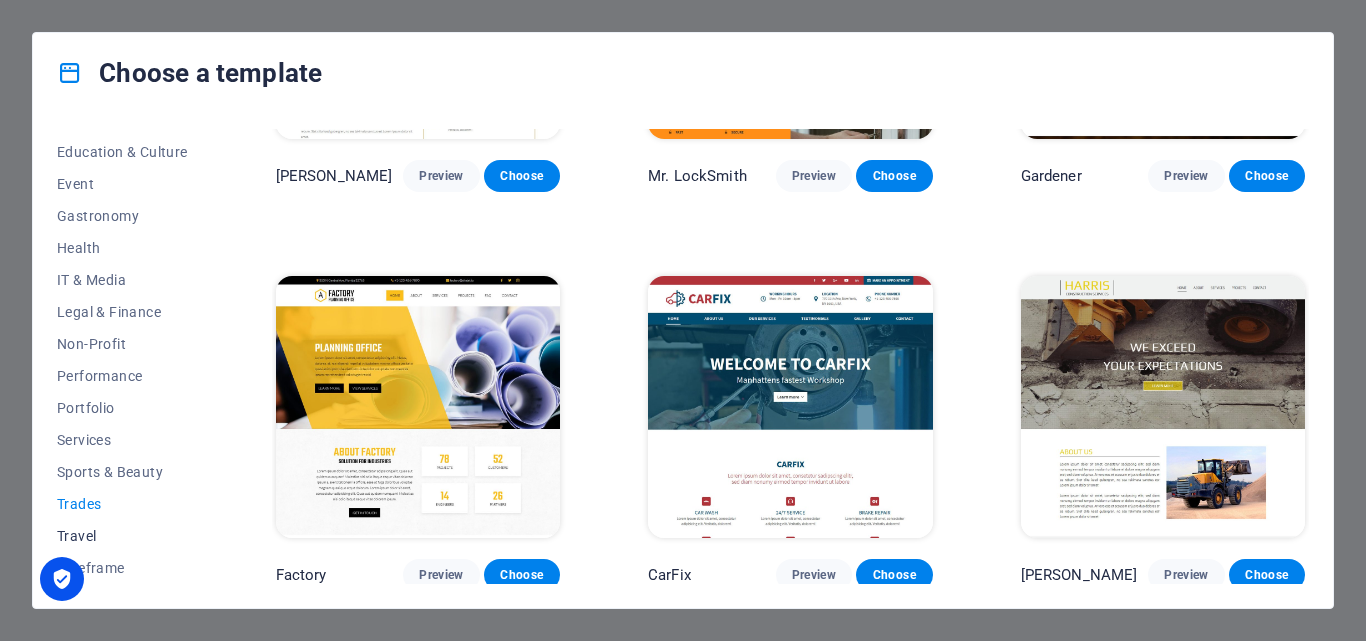 click on "Travel" at bounding box center (122, 536) 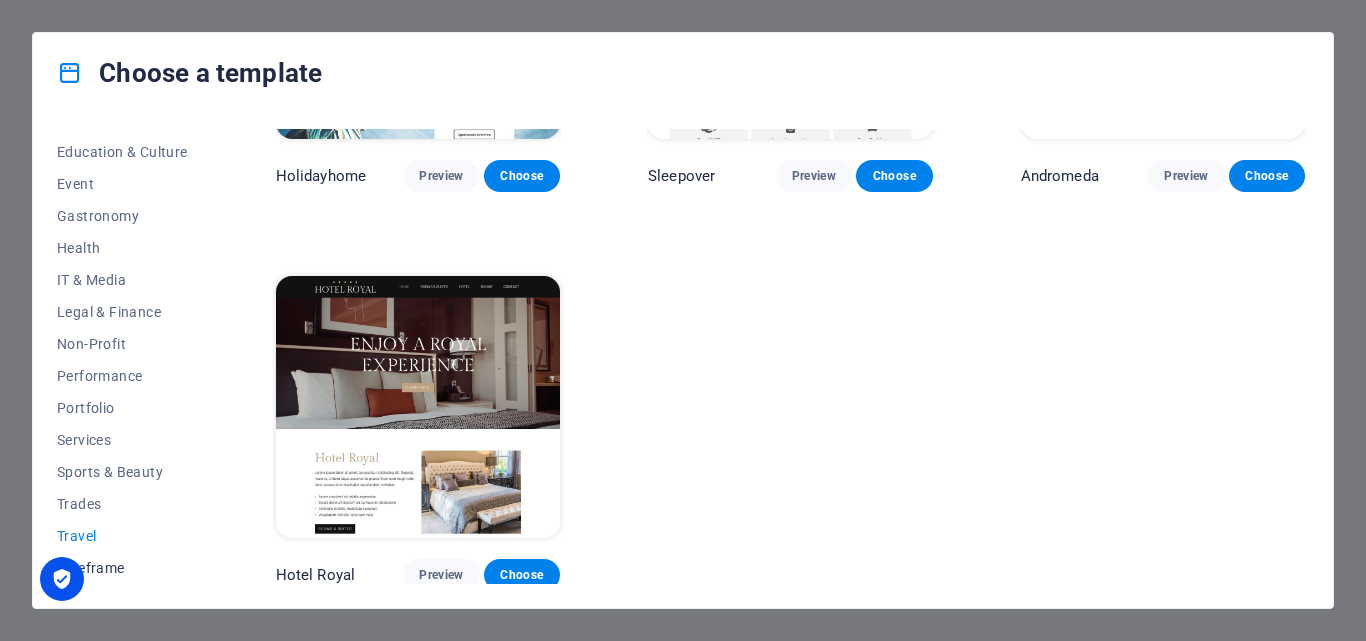 click on "Wireframe" at bounding box center (122, 568) 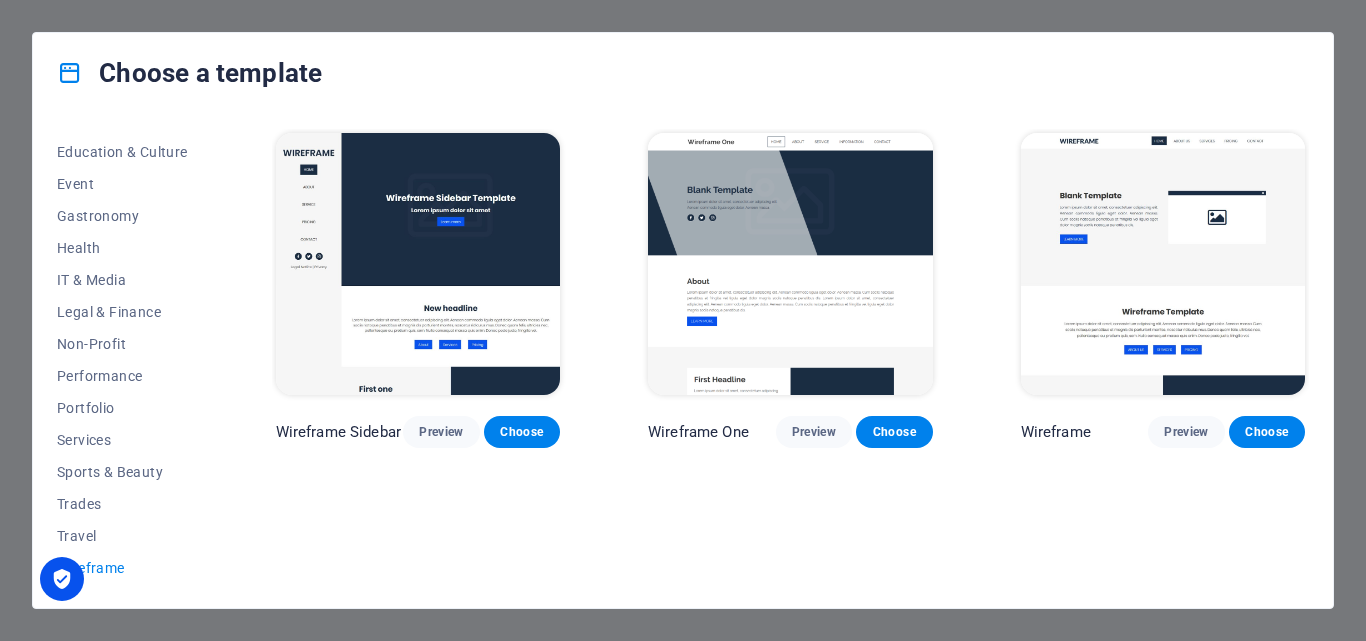scroll, scrollTop: 0, scrollLeft: 0, axis: both 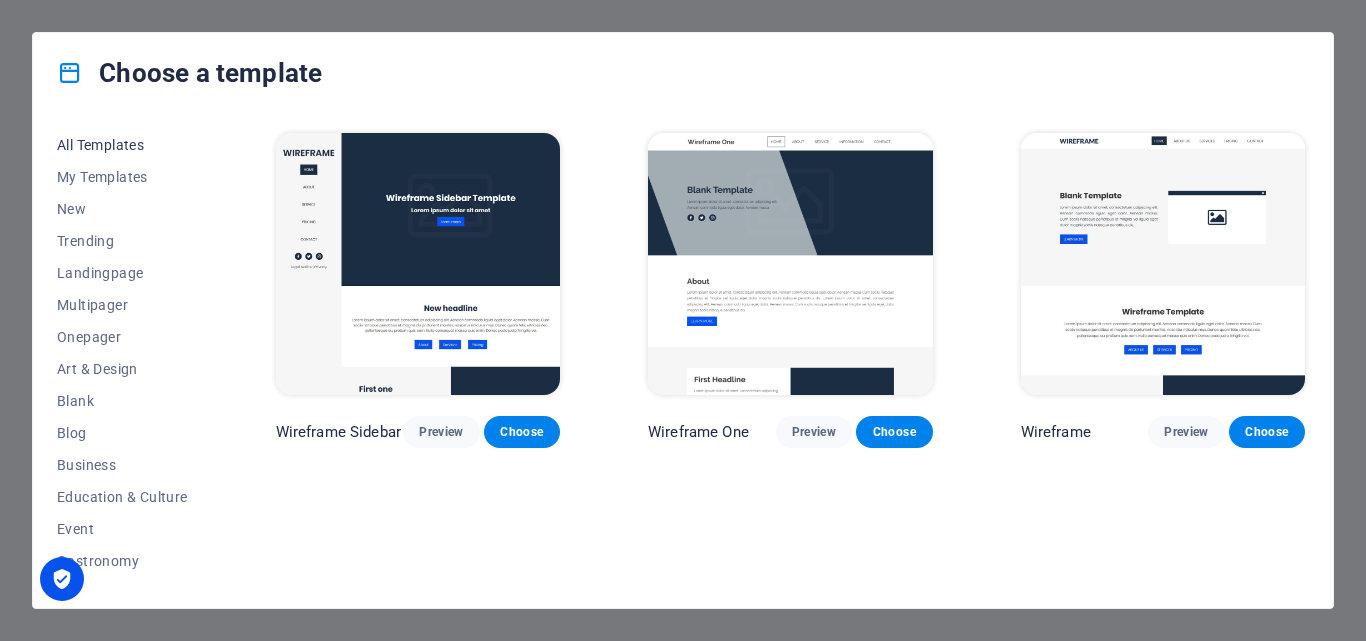 click on "All Templates" at bounding box center (122, 145) 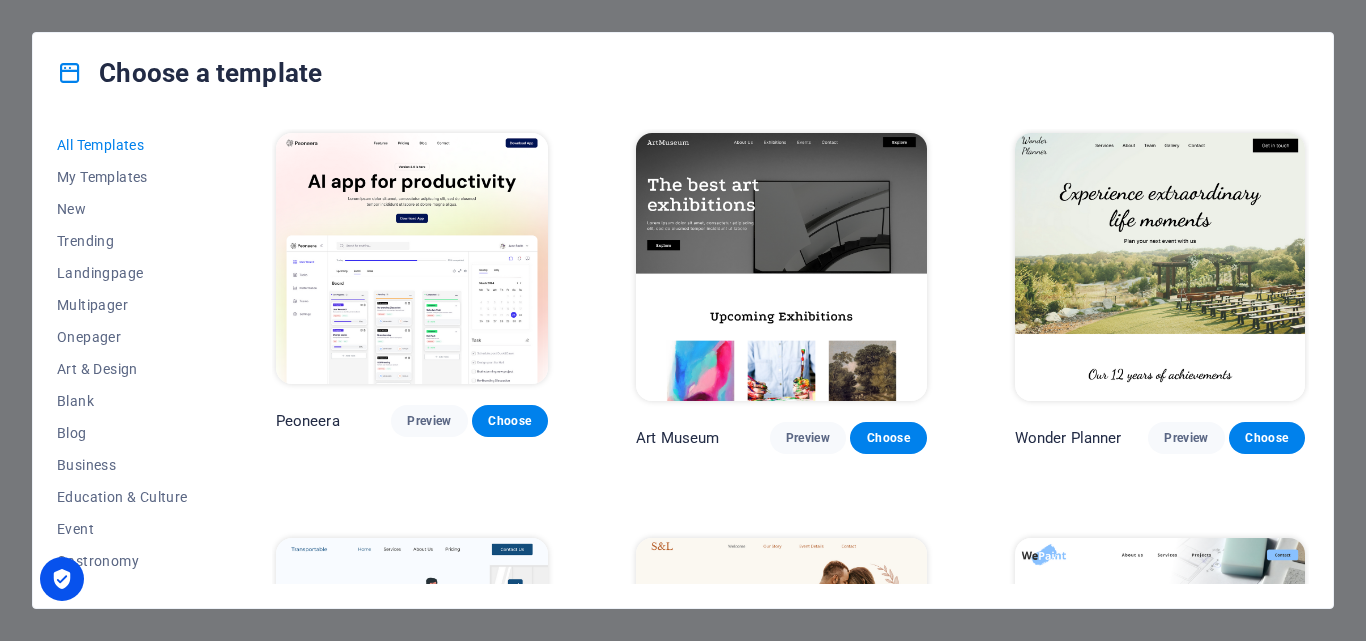 click at bounding box center [412, 258] 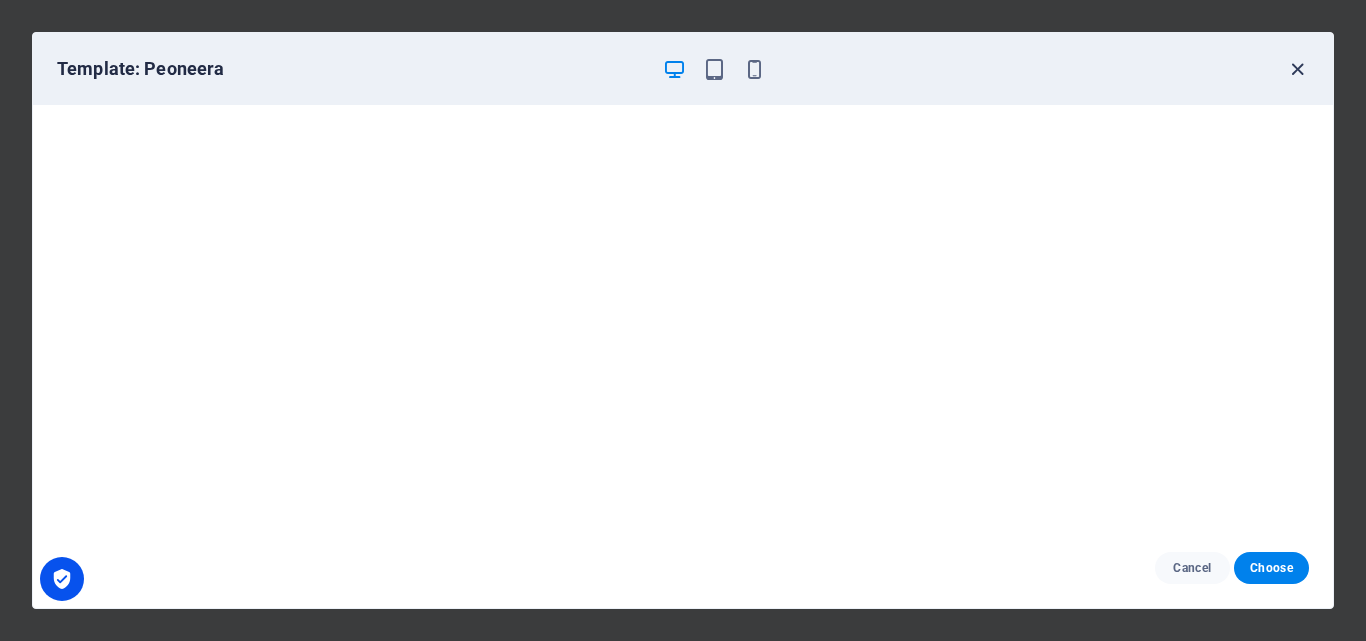 click at bounding box center (1297, 69) 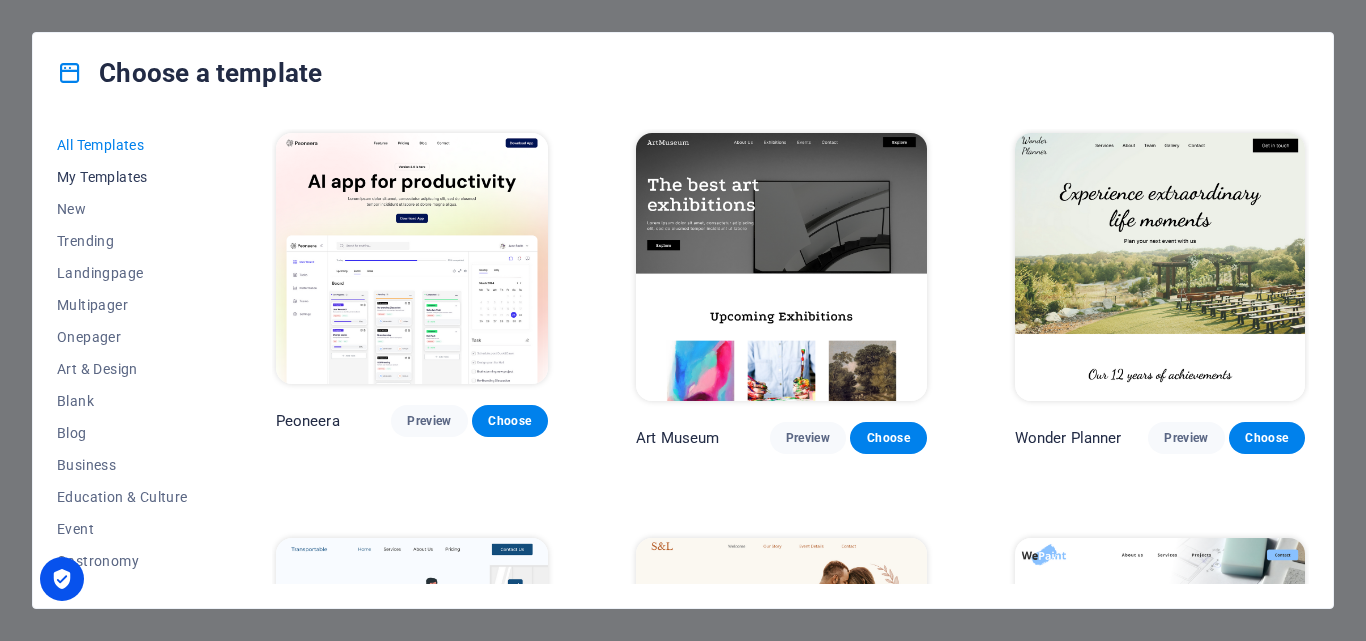 click on "My Templates" at bounding box center (122, 177) 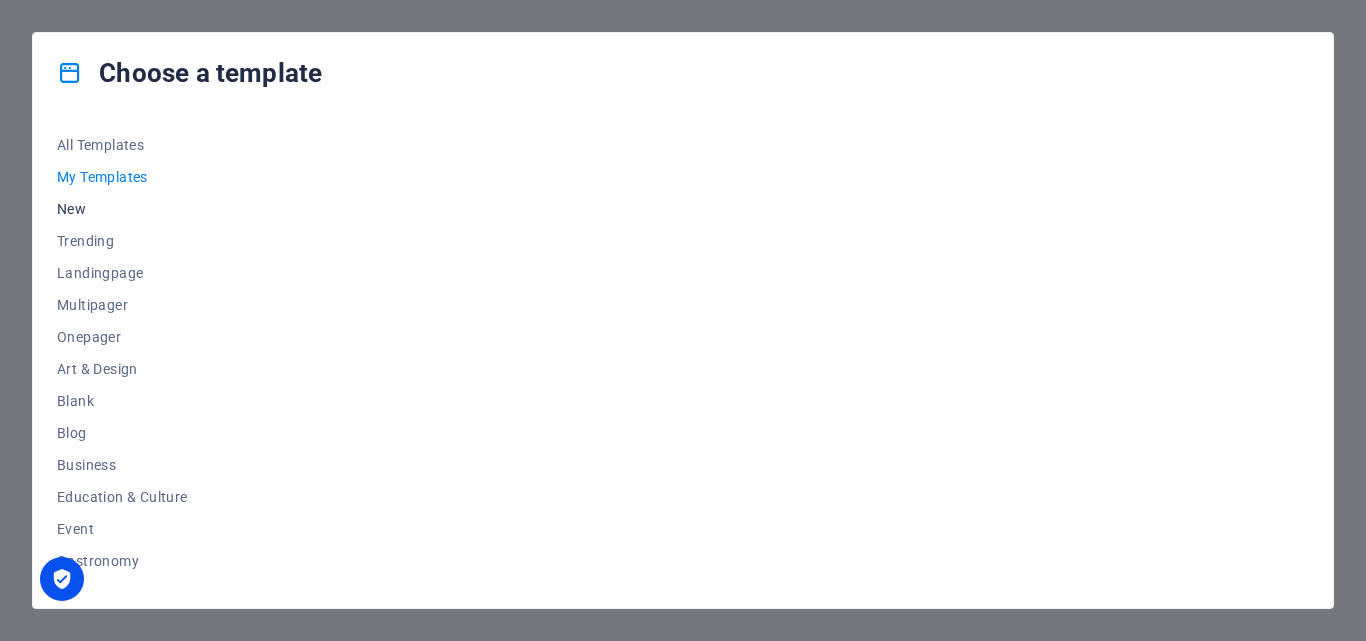 click on "New" at bounding box center [122, 209] 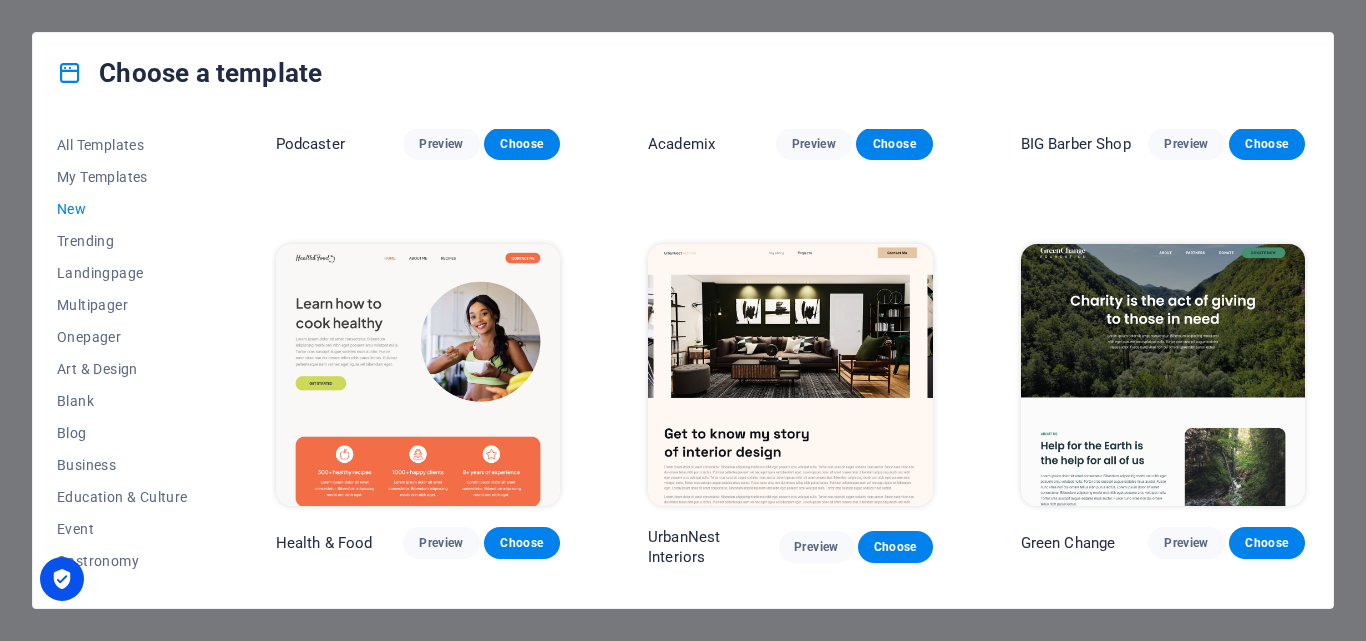 scroll, scrollTop: 1600, scrollLeft: 0, axis: vertical 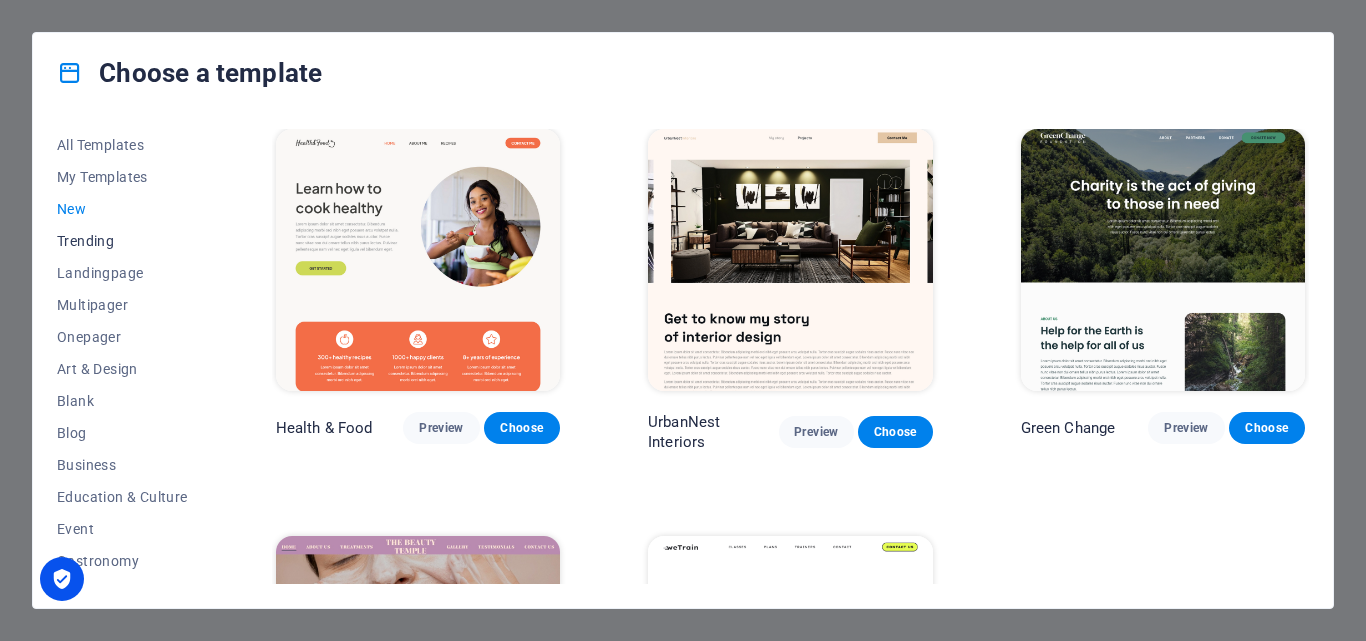 click on "Trending" at bounding box center (122, 241) 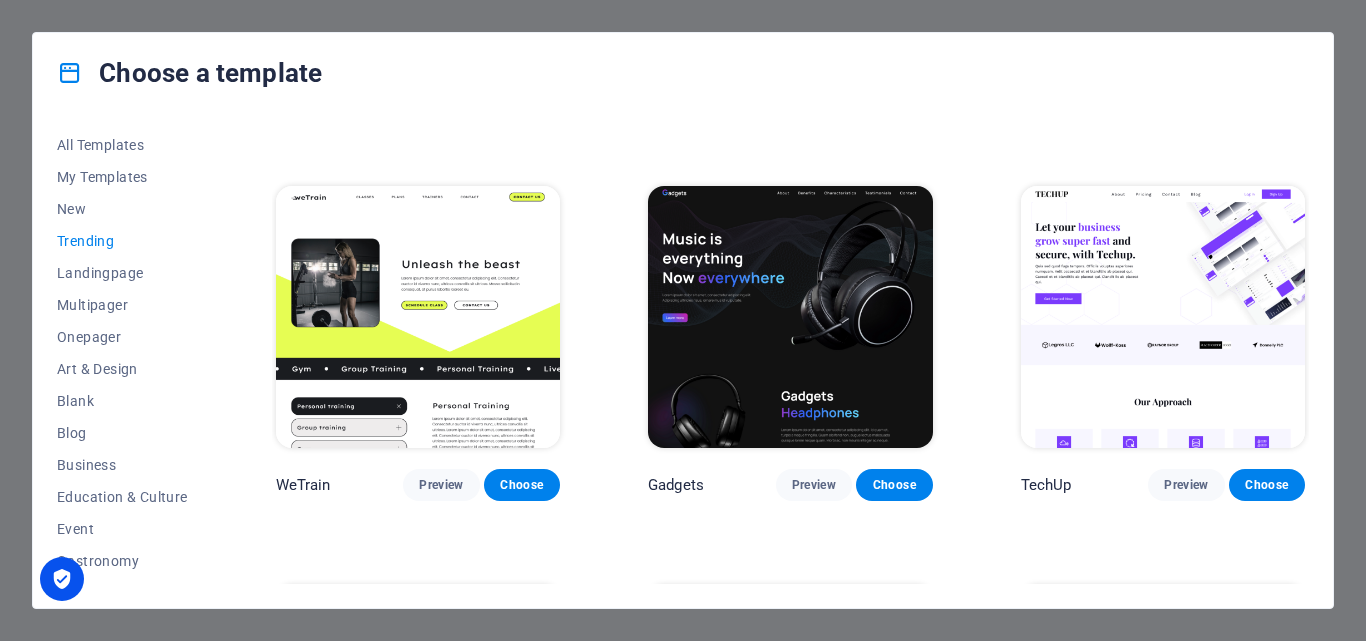 scroll, scrollTop: 1207, scrollLeft: 0, axis: vertical 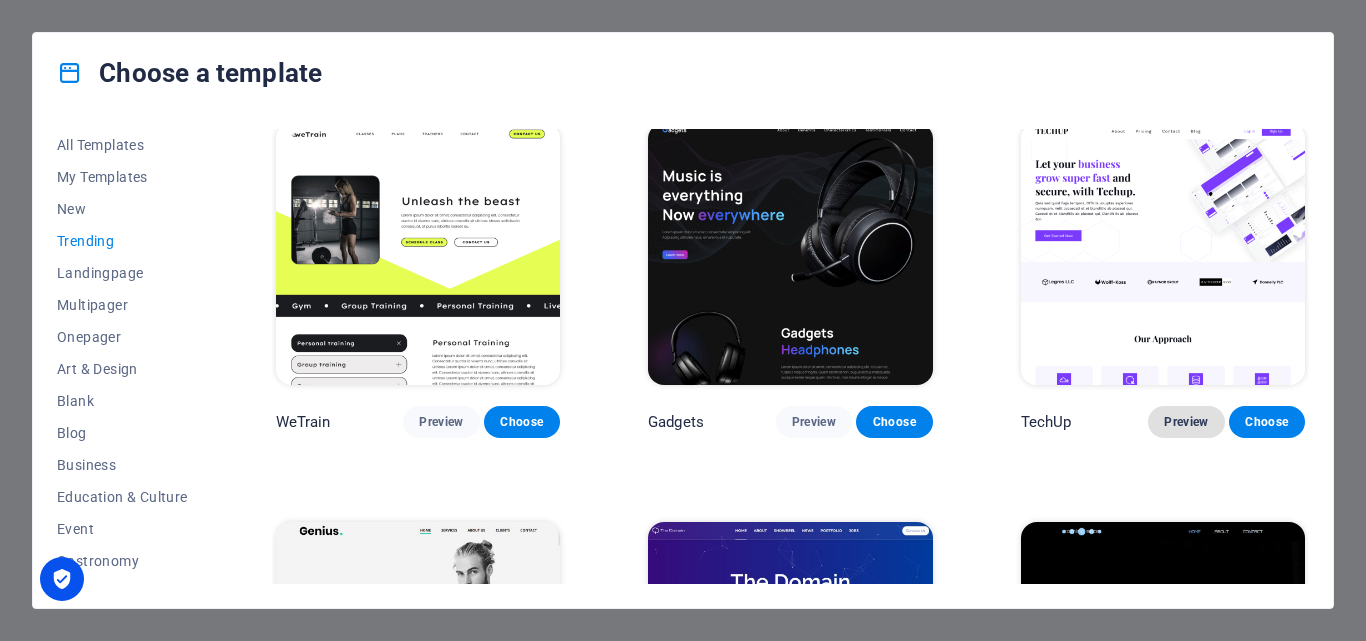 click on "Preview" at bounding box center (1186, 422) 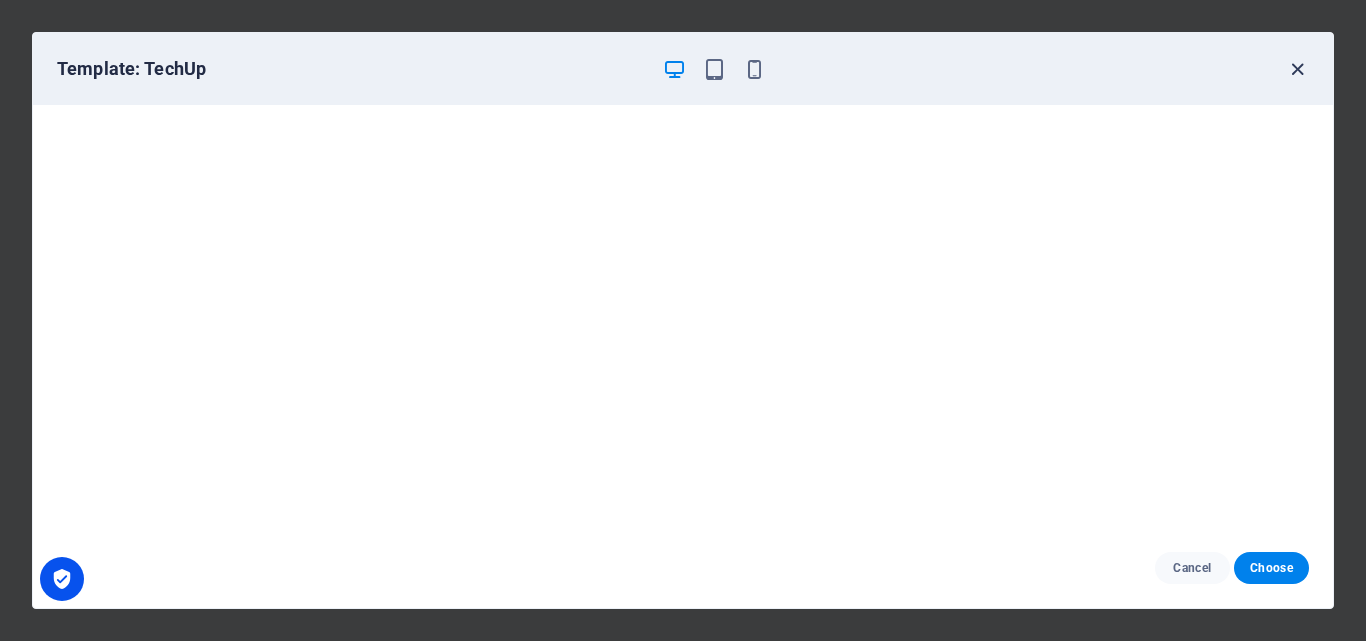 click at bounding box center (1297, 69) 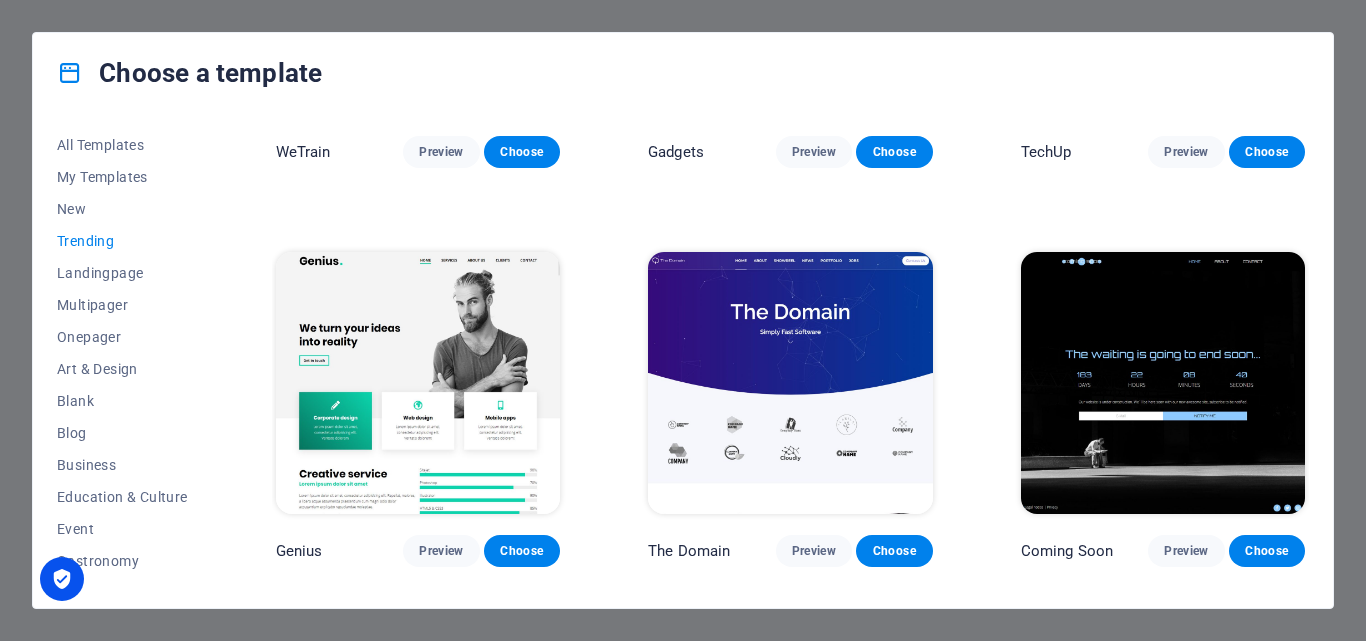 scroll, scrollTop: 1607, scrollLeft: 0, axis: vertical 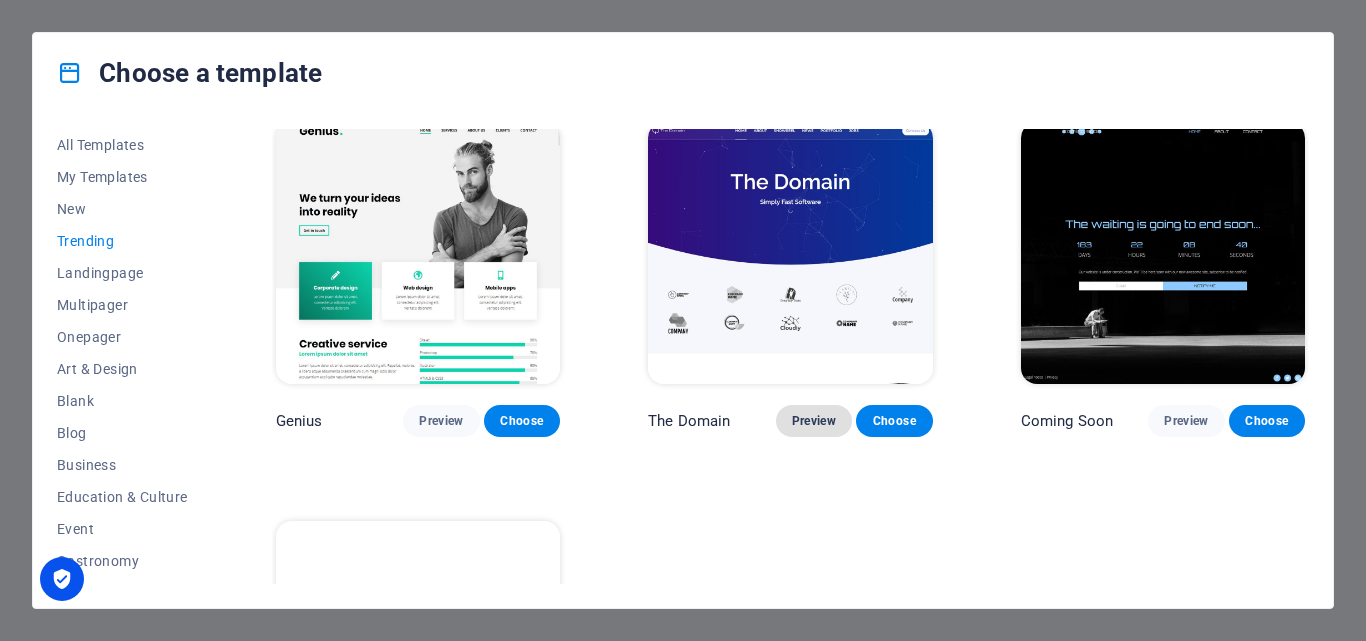 click on "Preview" at bounding box center [814, 421] 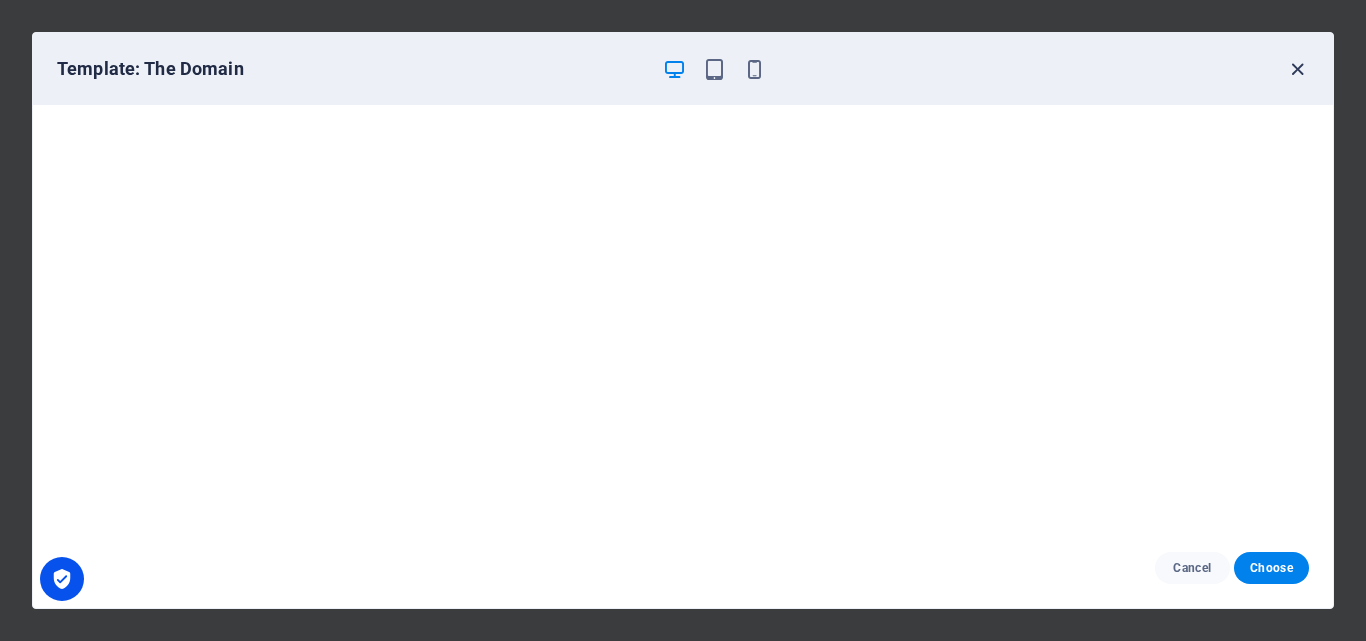 click at bounding box center [1297, 69] 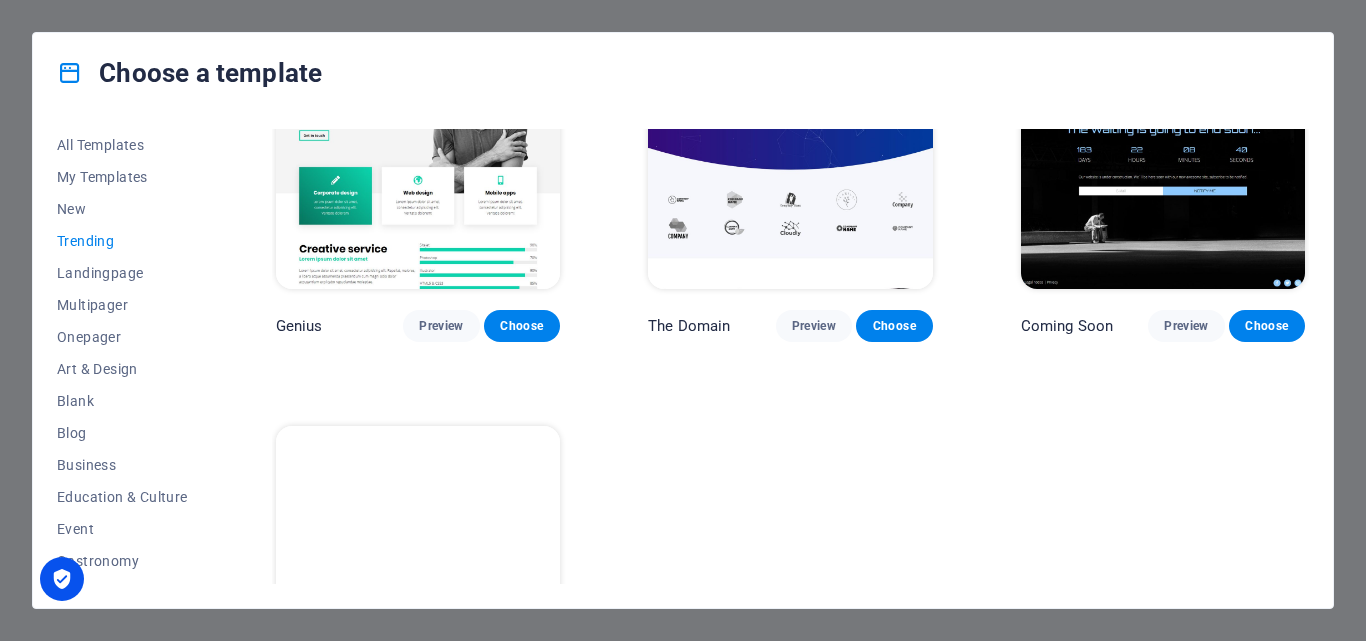 scroll, scrollTop: 1846, scrollLeft: 0, axis: vertical 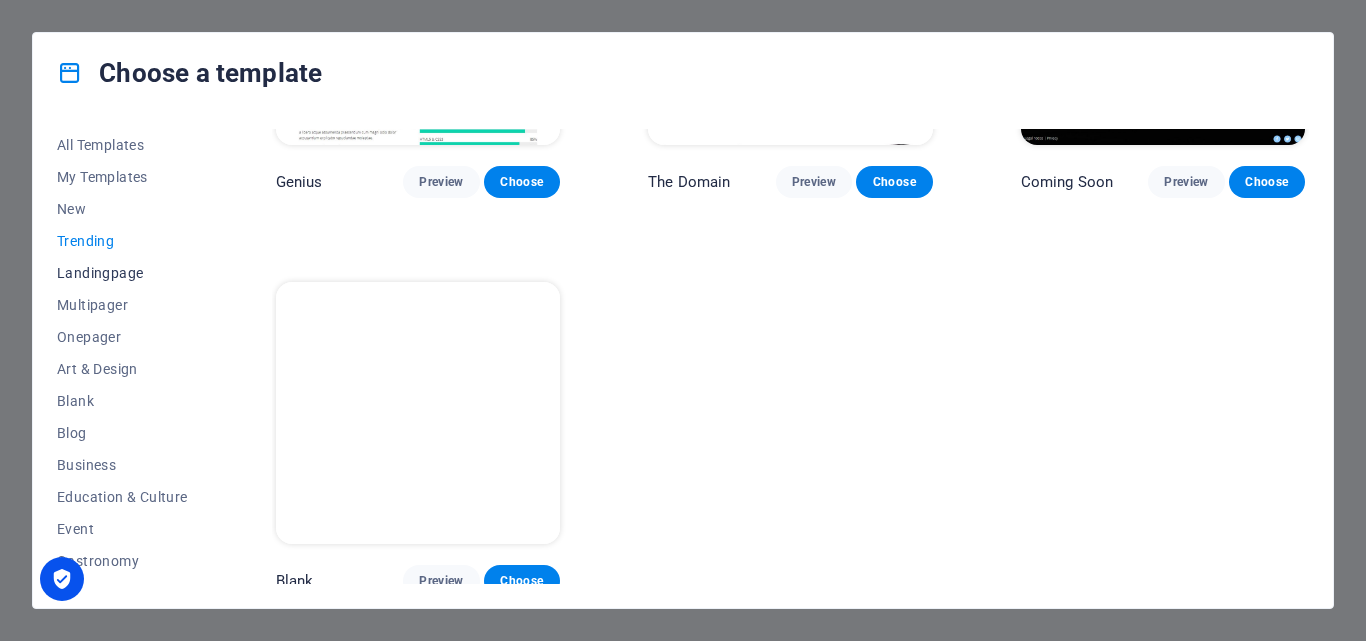 click on "Landingpage" at bounding box center (122, 273) 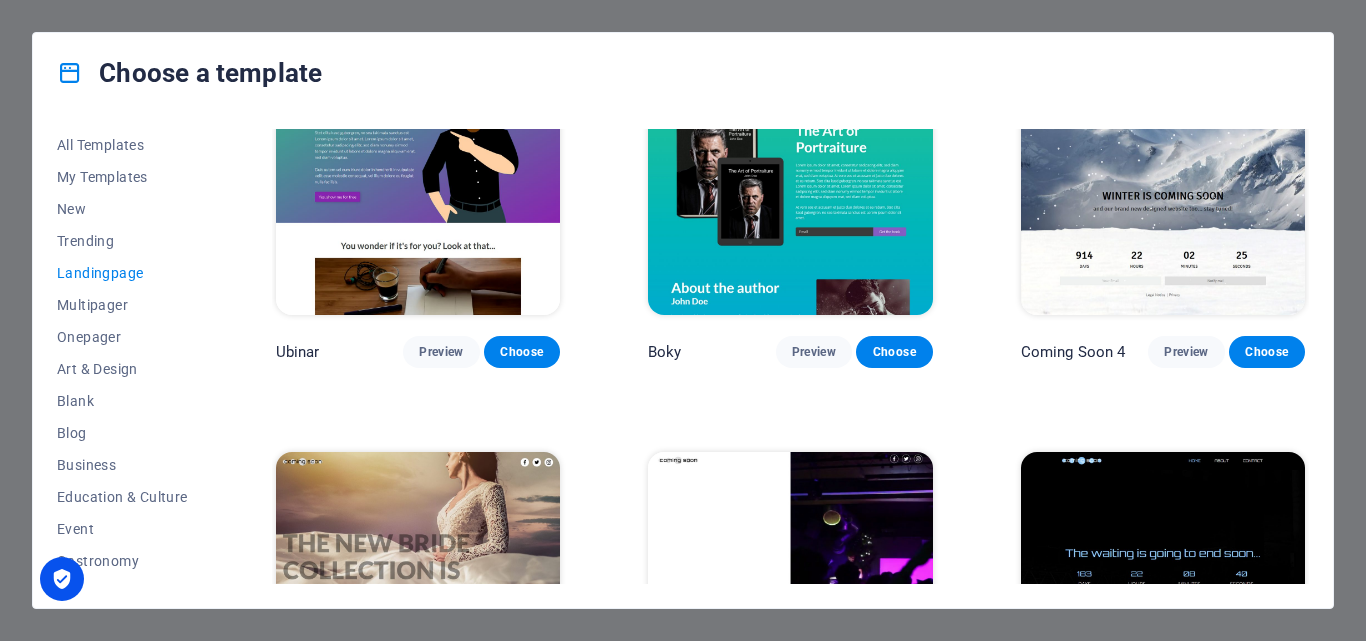 scroll, scrollTop: 3036, scrollLeft: 0, axis: vertical 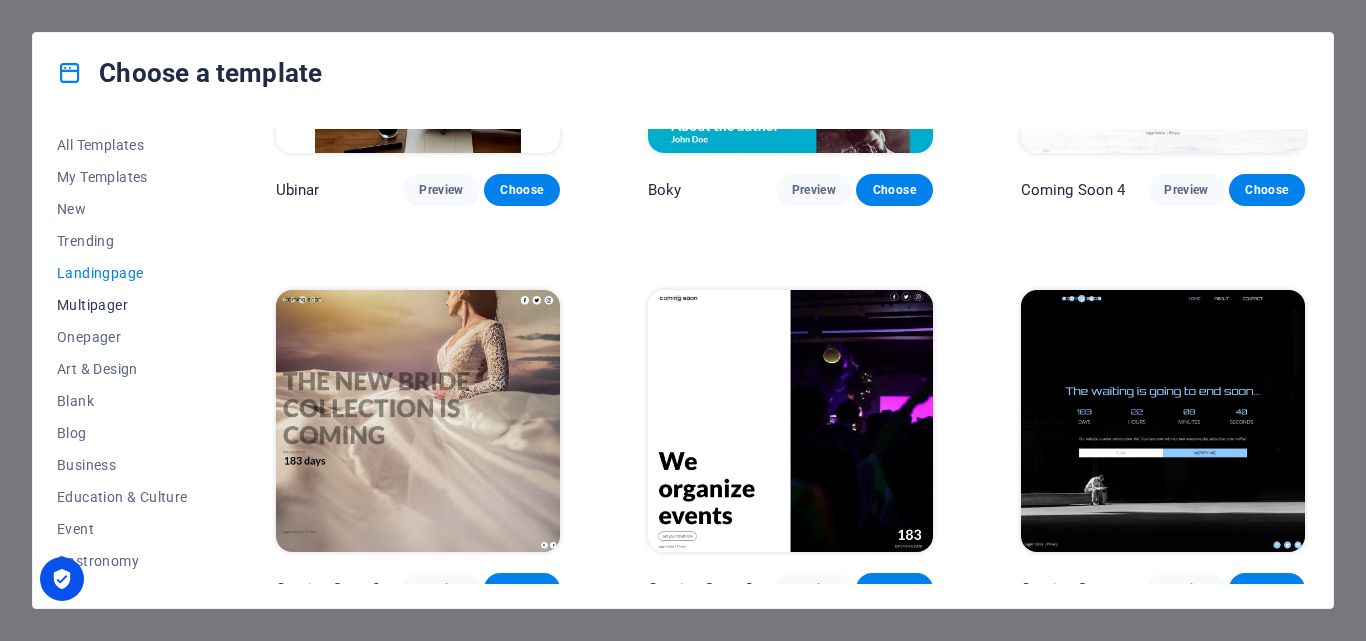 click on "Multipager" at bounding box center (122, 305) 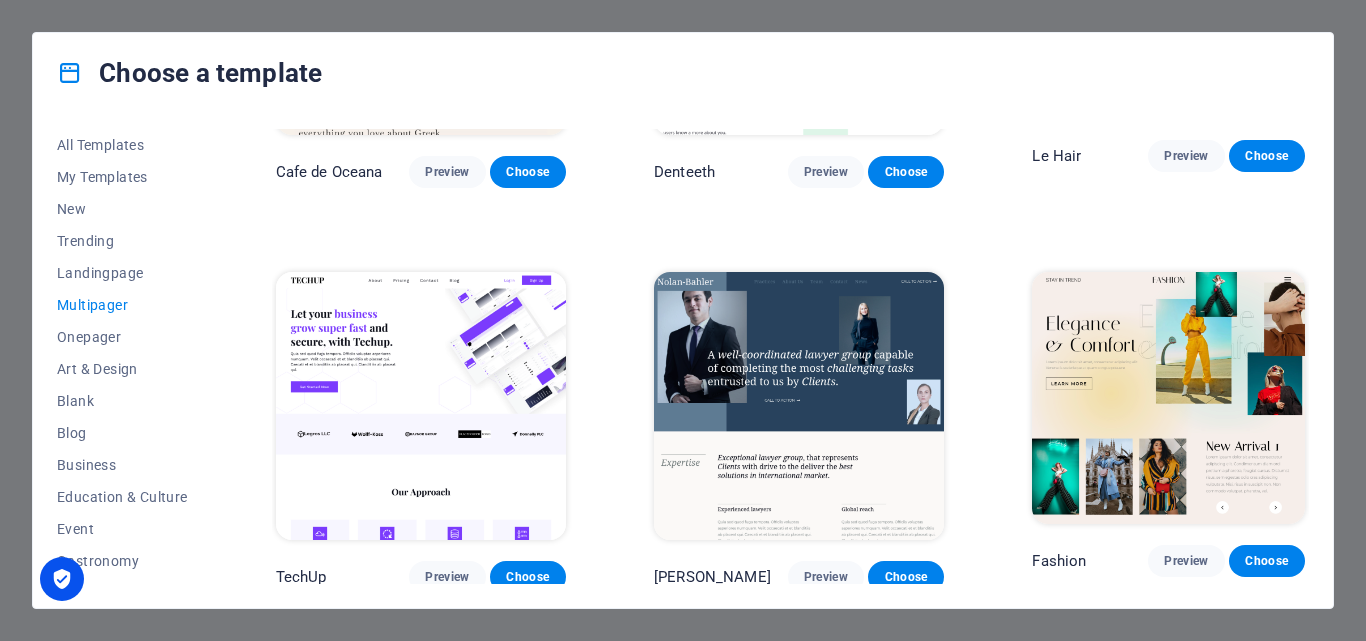 scroll, scrollTop: 3136, scrollLeft: 0, axis: vertical 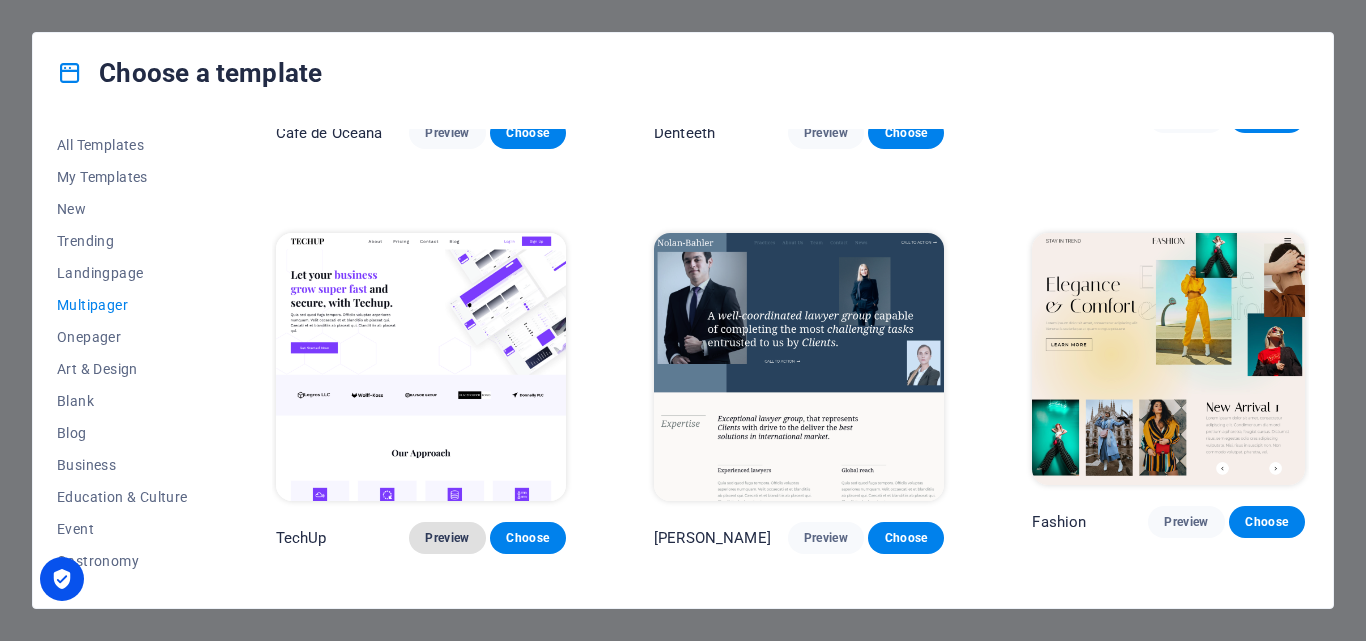 click on "Preview" at bounding box center (447, 538) 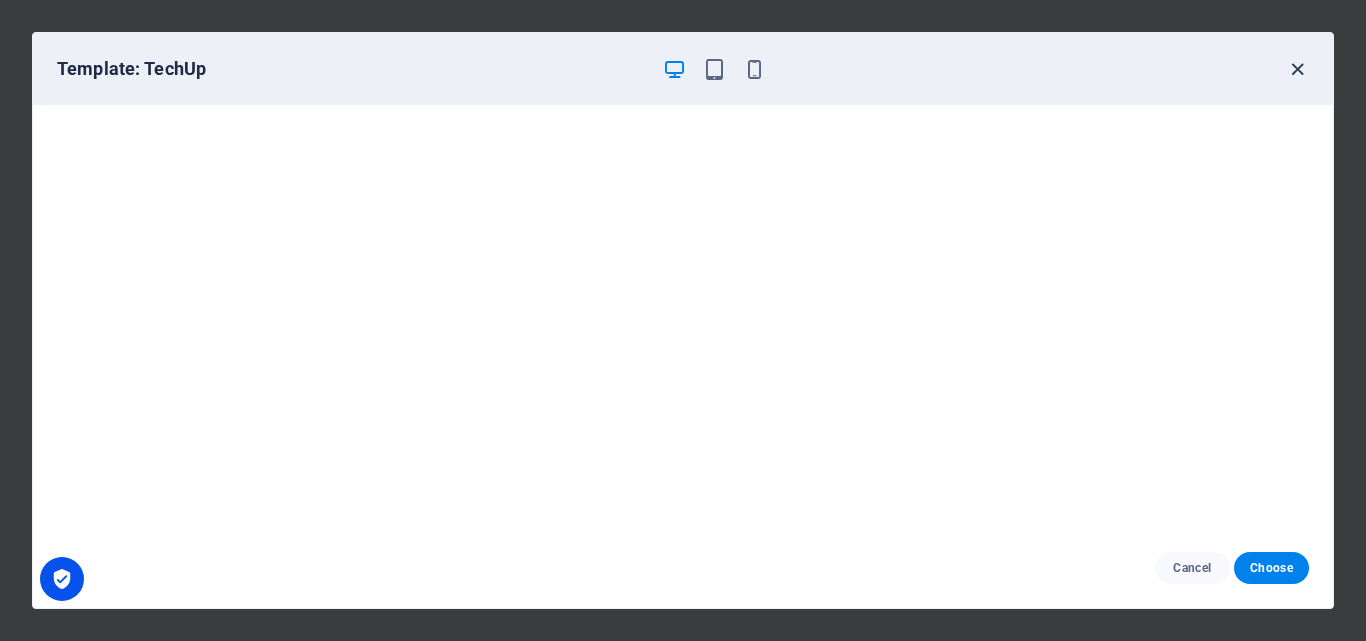 click at bounding box center [1297, 69] 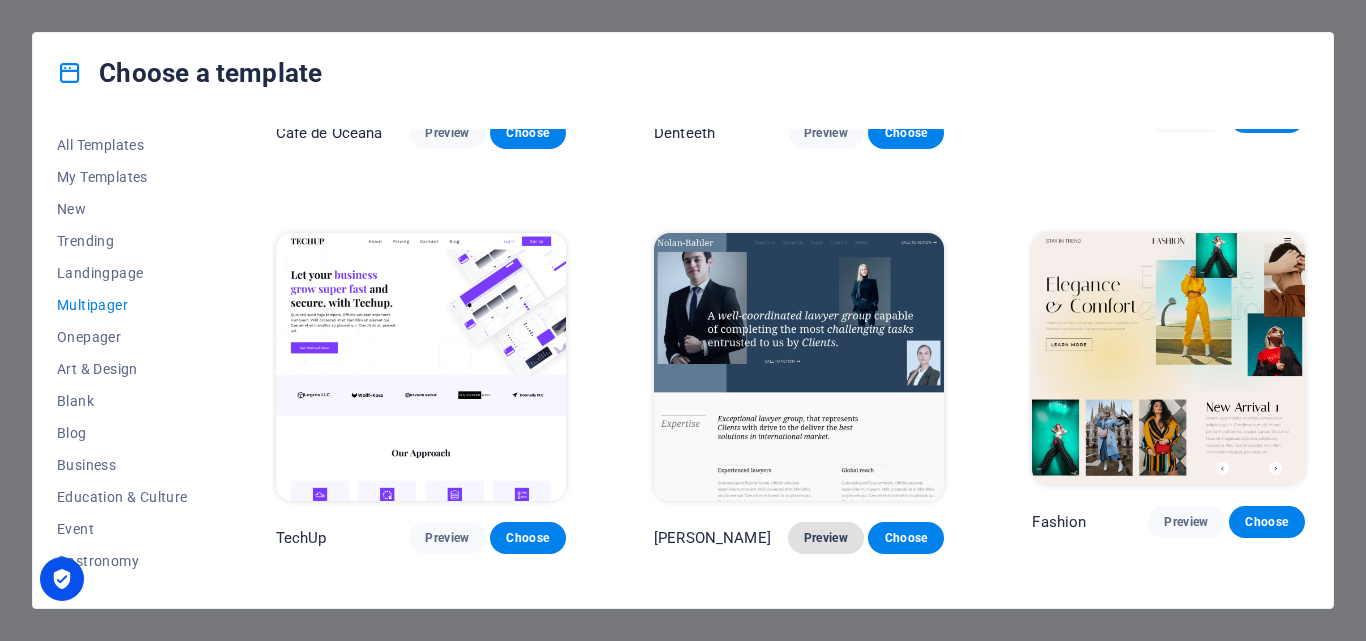 click on "Preview" at bounding box center [826, 538] 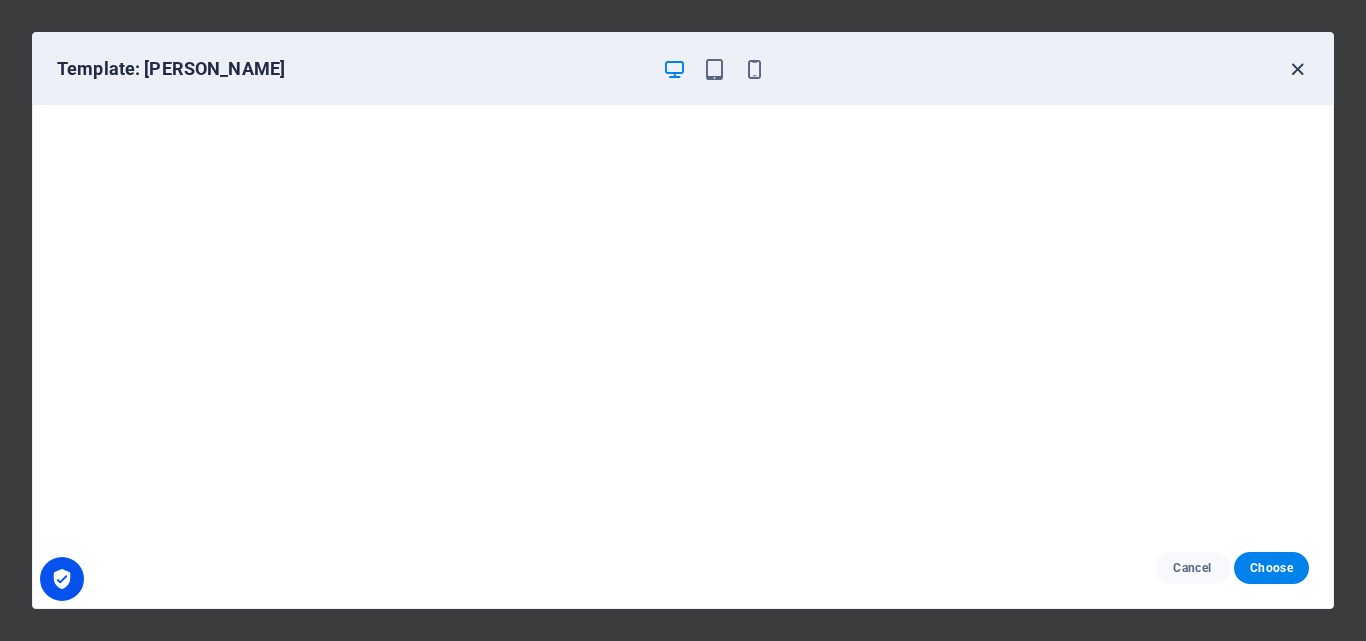 click at bounding box center (1297, 69) 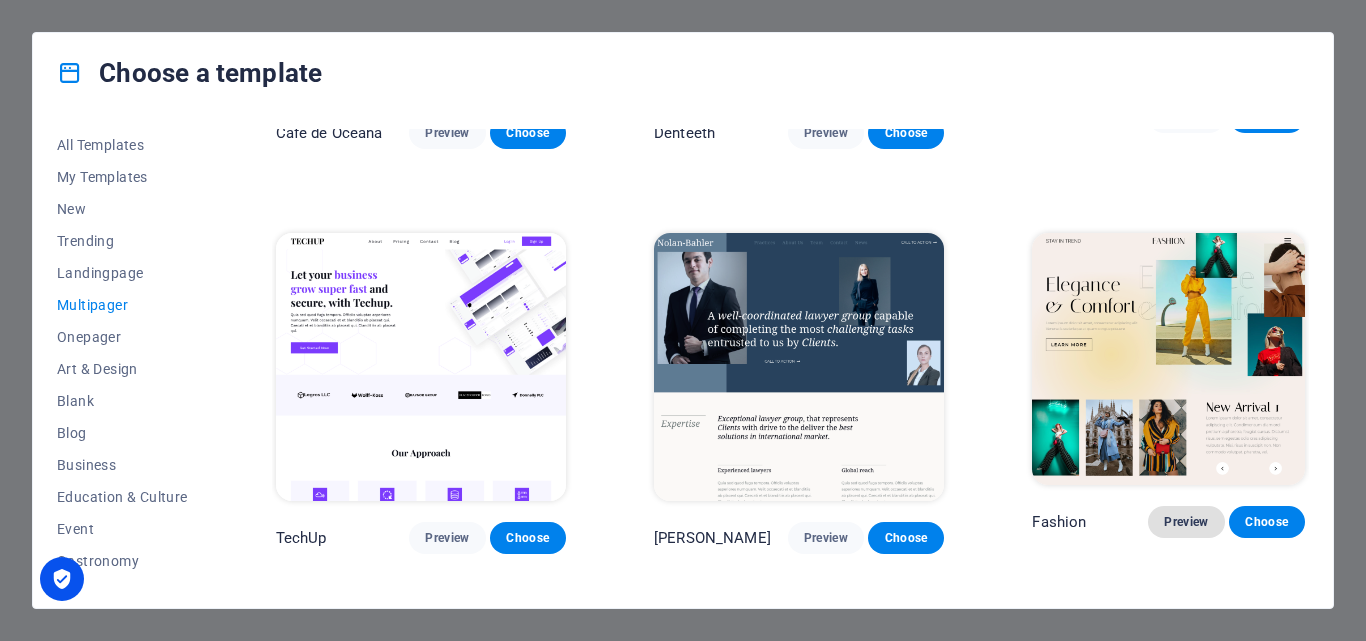 click on "Preview" at bounding box center [1186, 522] 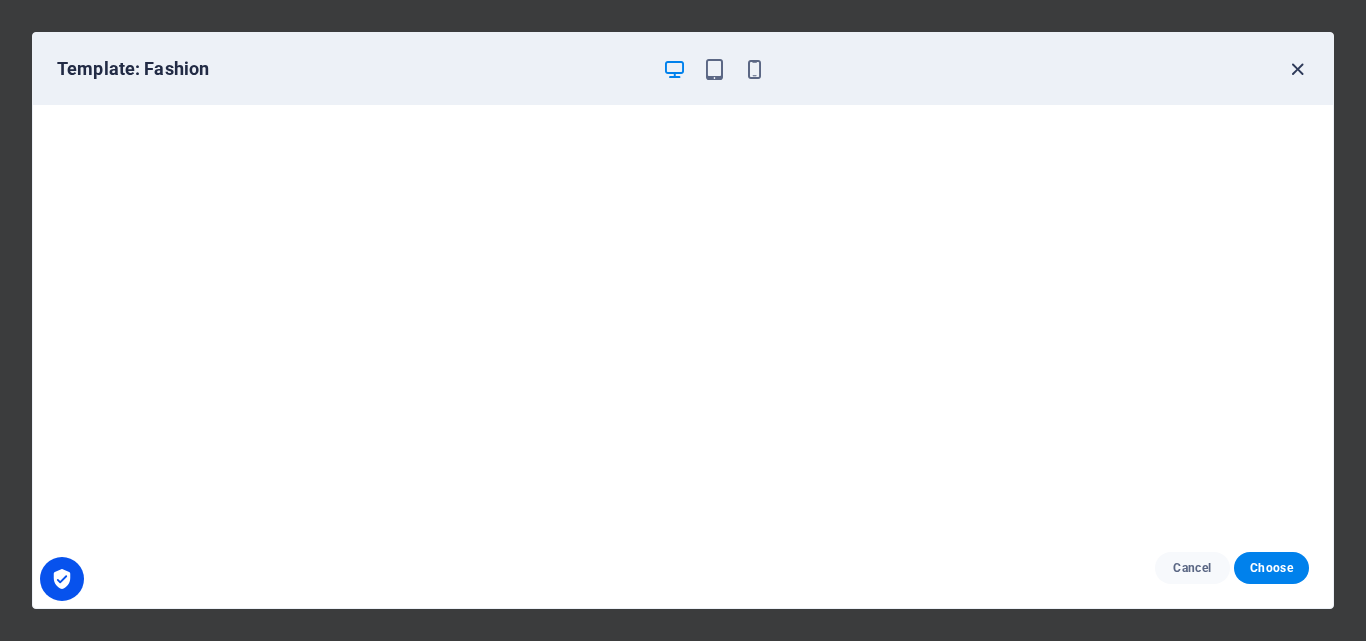 click at bounding box center [1297, 69] 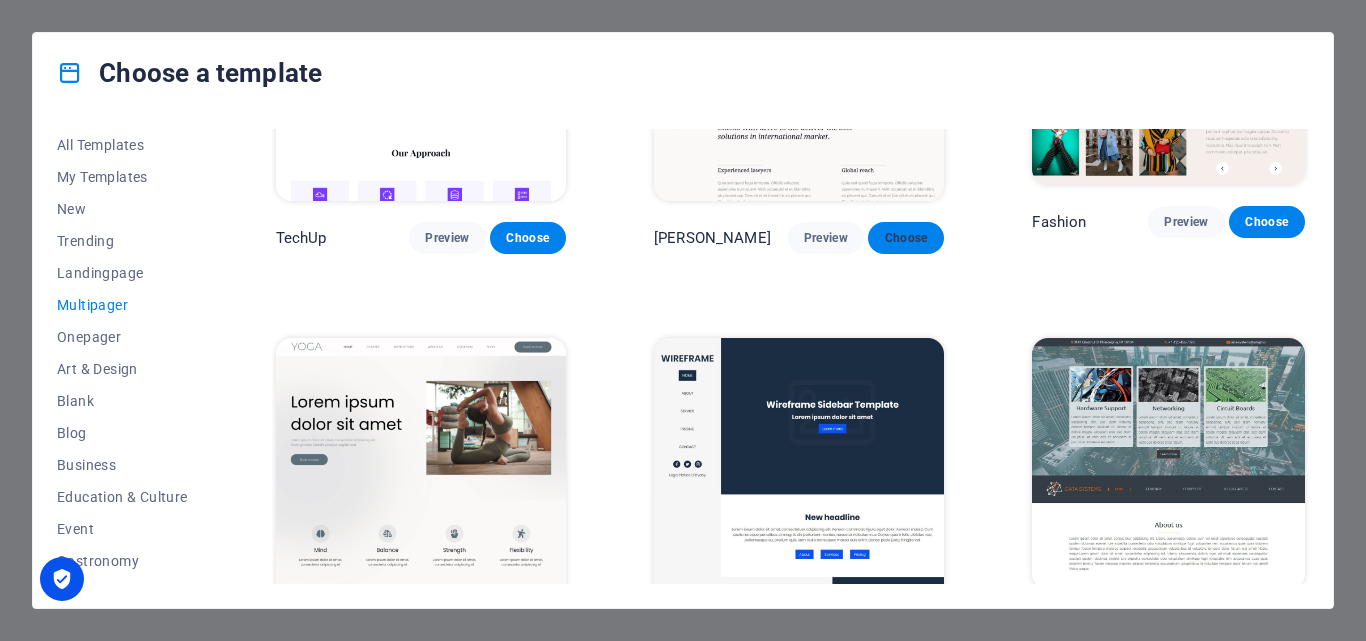 scroll, scrollTop: 3636, scrollLeft: 0, axis: vertical 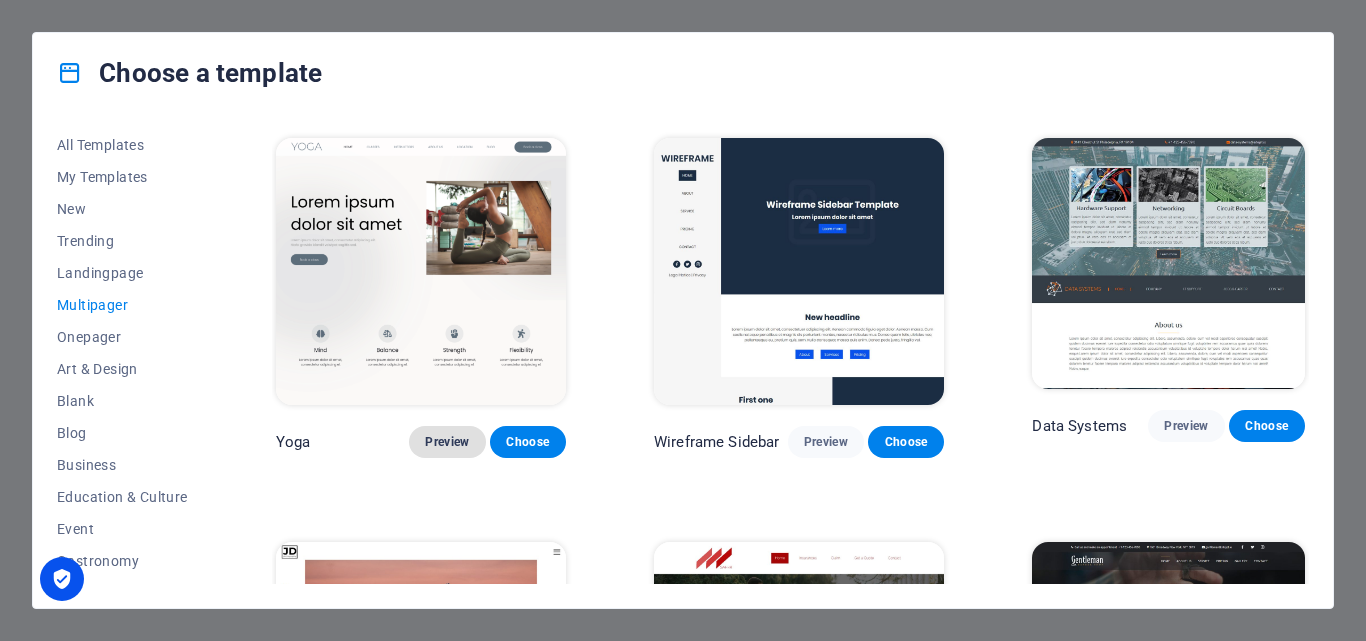 click on "Preview" at bounding box center (447, 442) 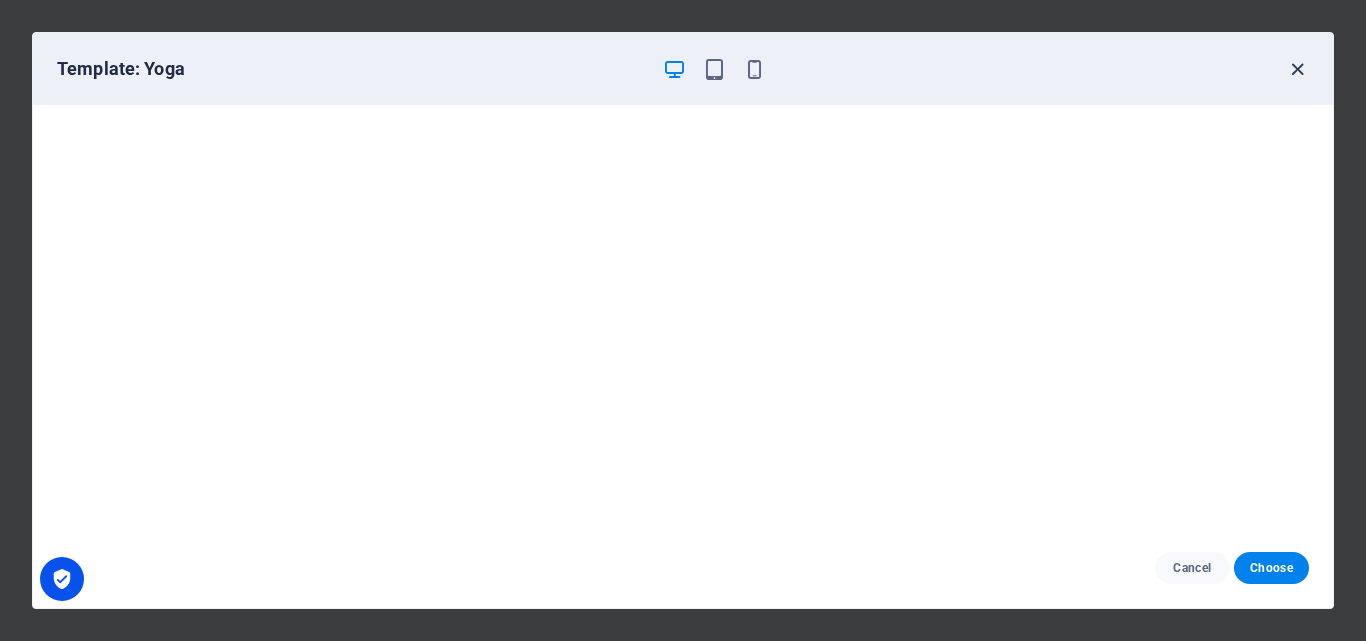 click at bounding box center (1297, 69) 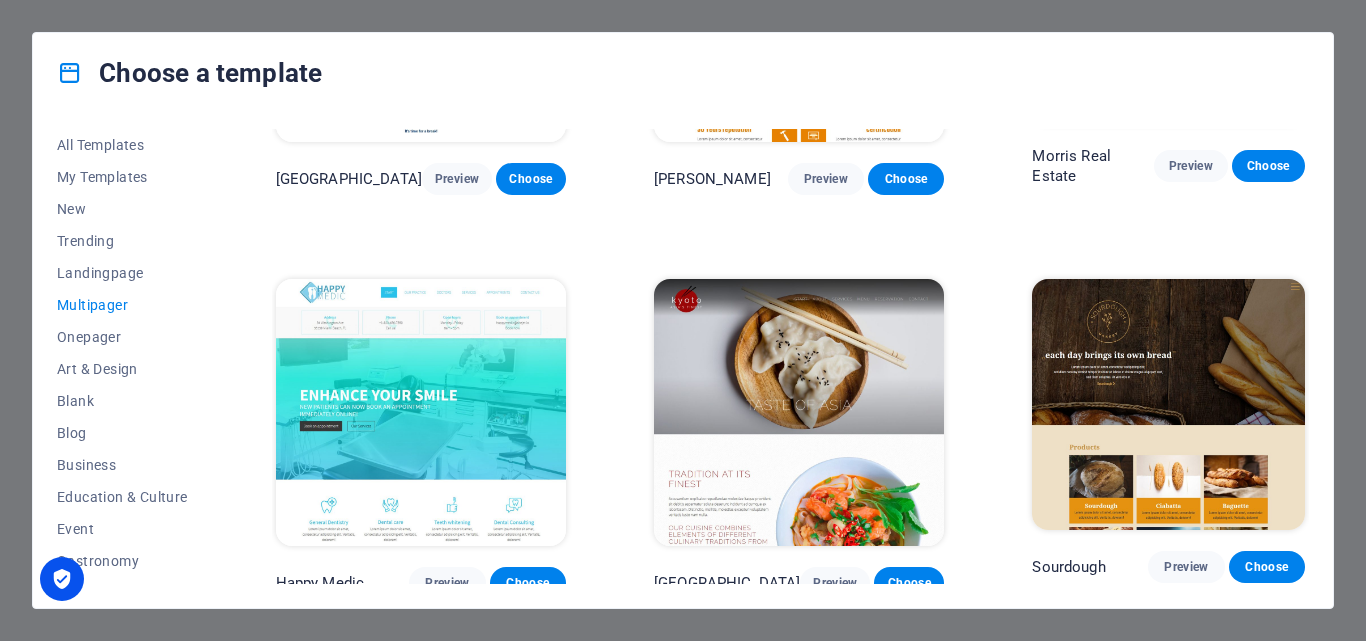 scroll, scrollTop: 4736, scrollLeft: 0, axis: vertical 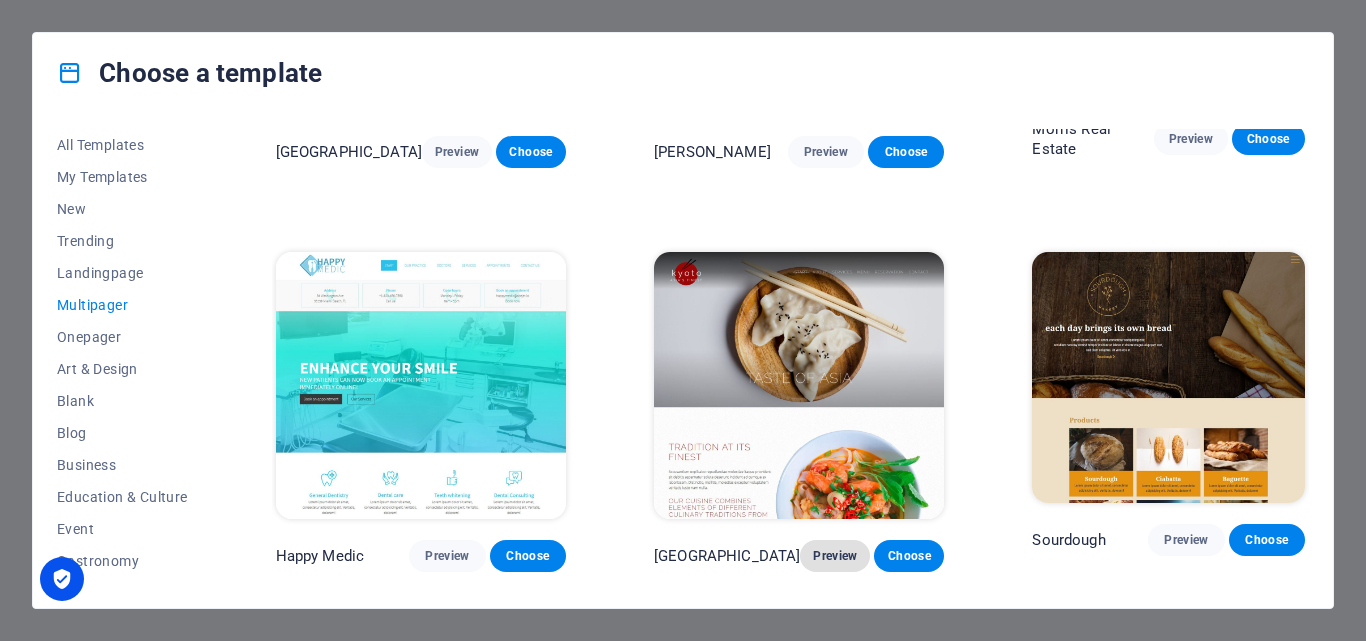 click on "Preview" at bounding box center [835, 556] 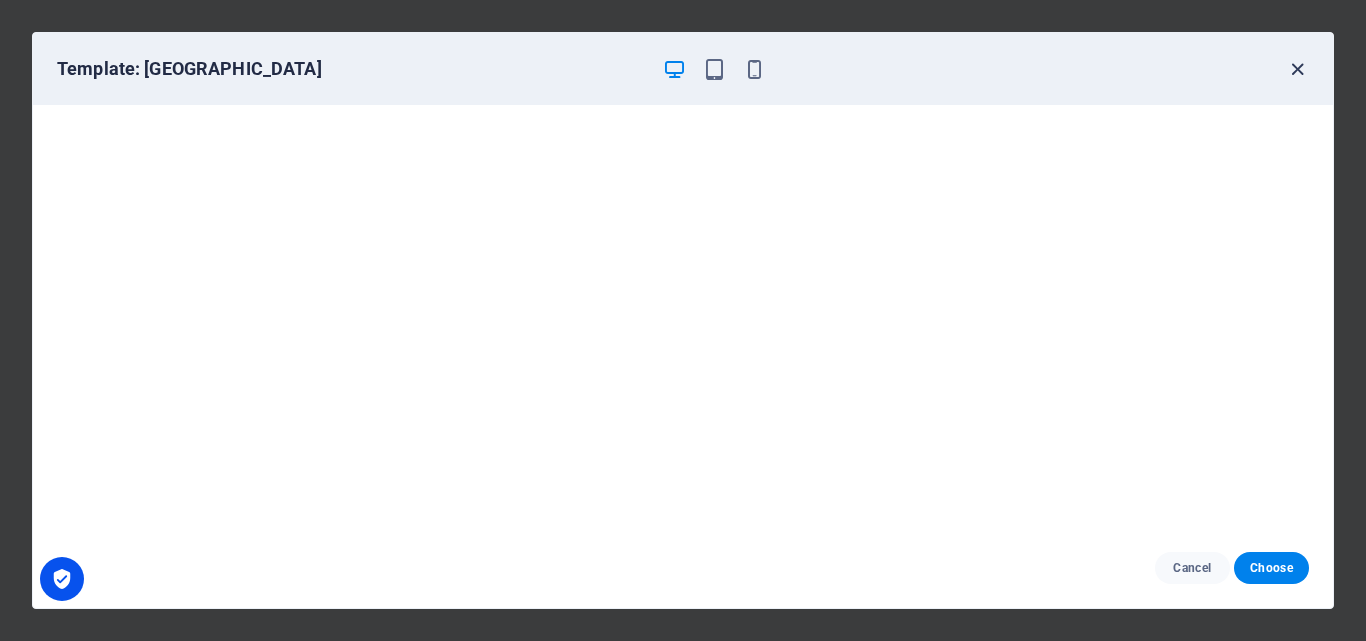 click at bounding box center (1297, 69) 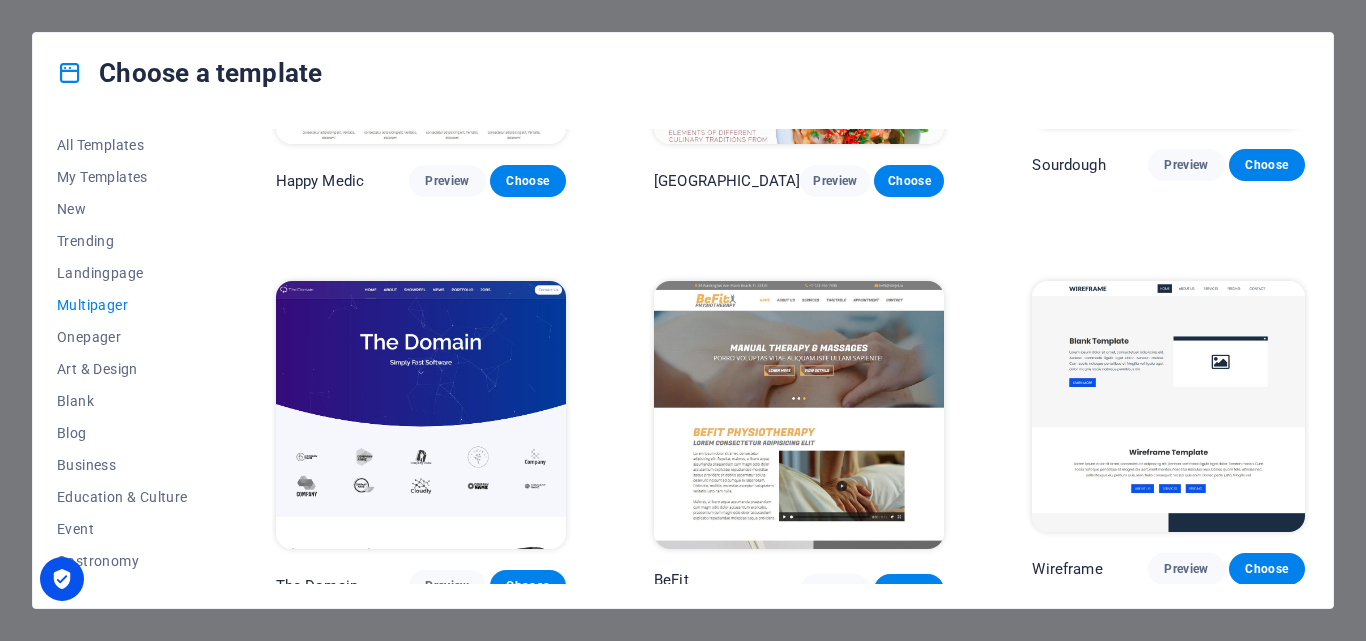 scroll, scrollTop: 5236, scrollLeft: 0, axis: vertical 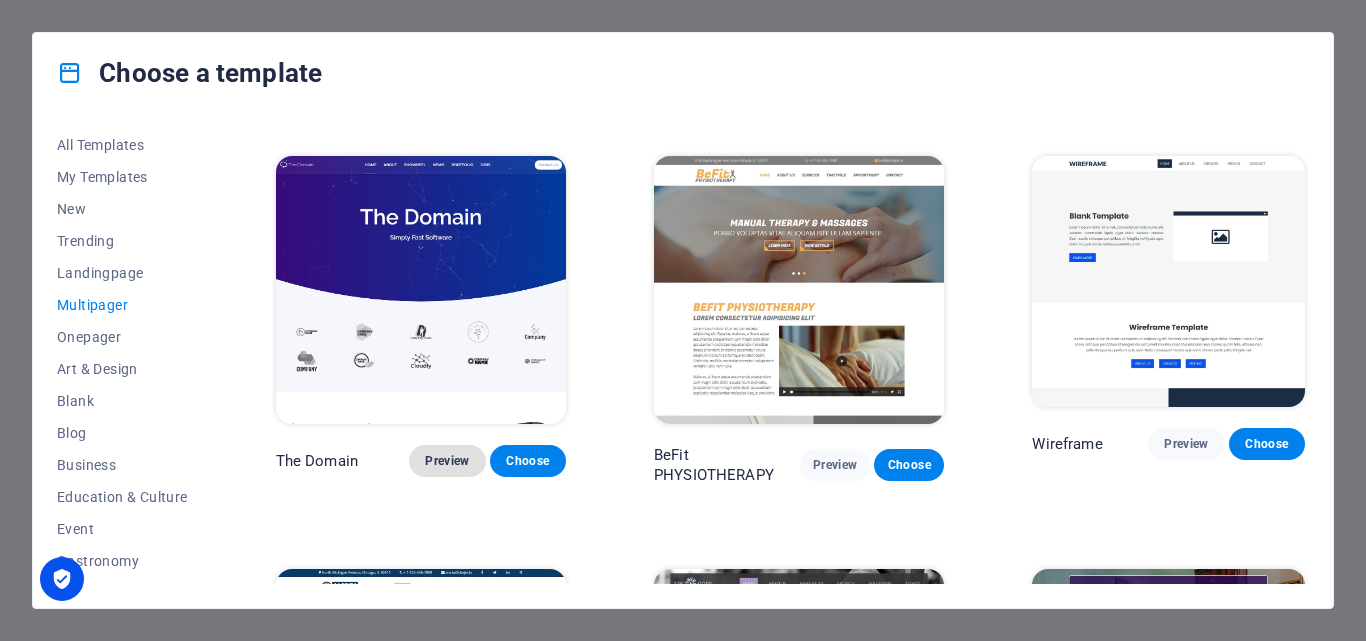click on "Preview" at bounding box center [447, 461] 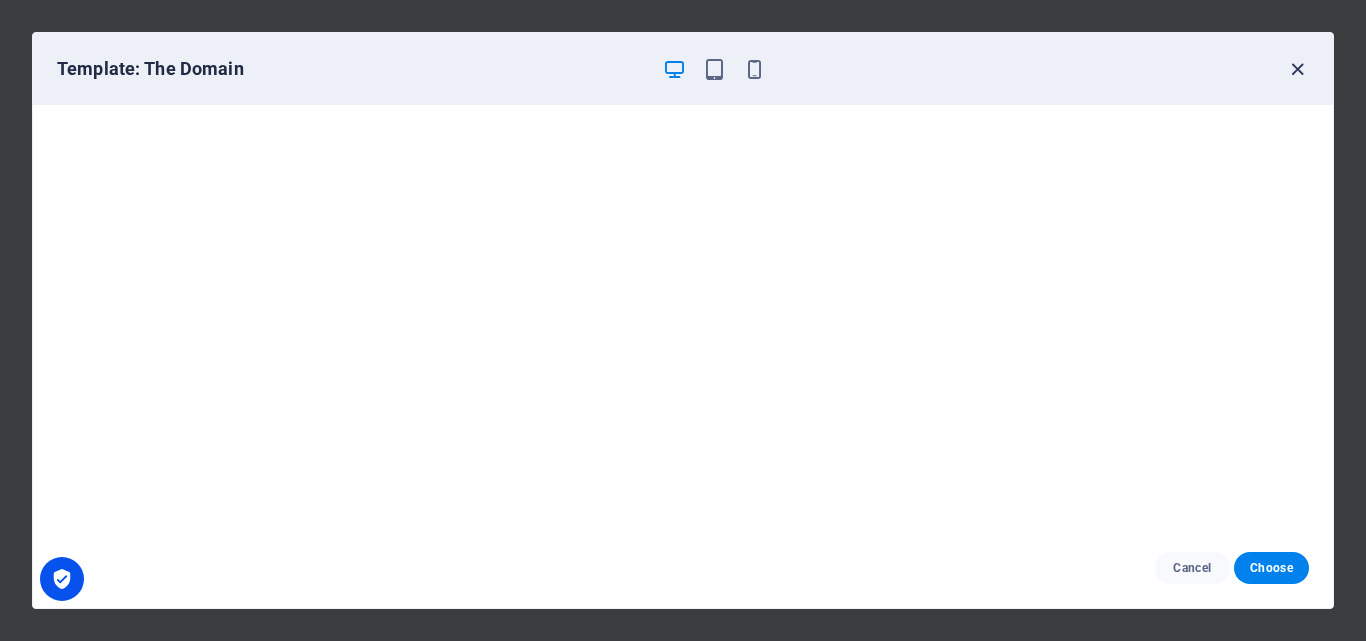 click at bounding box center (1297, 69) 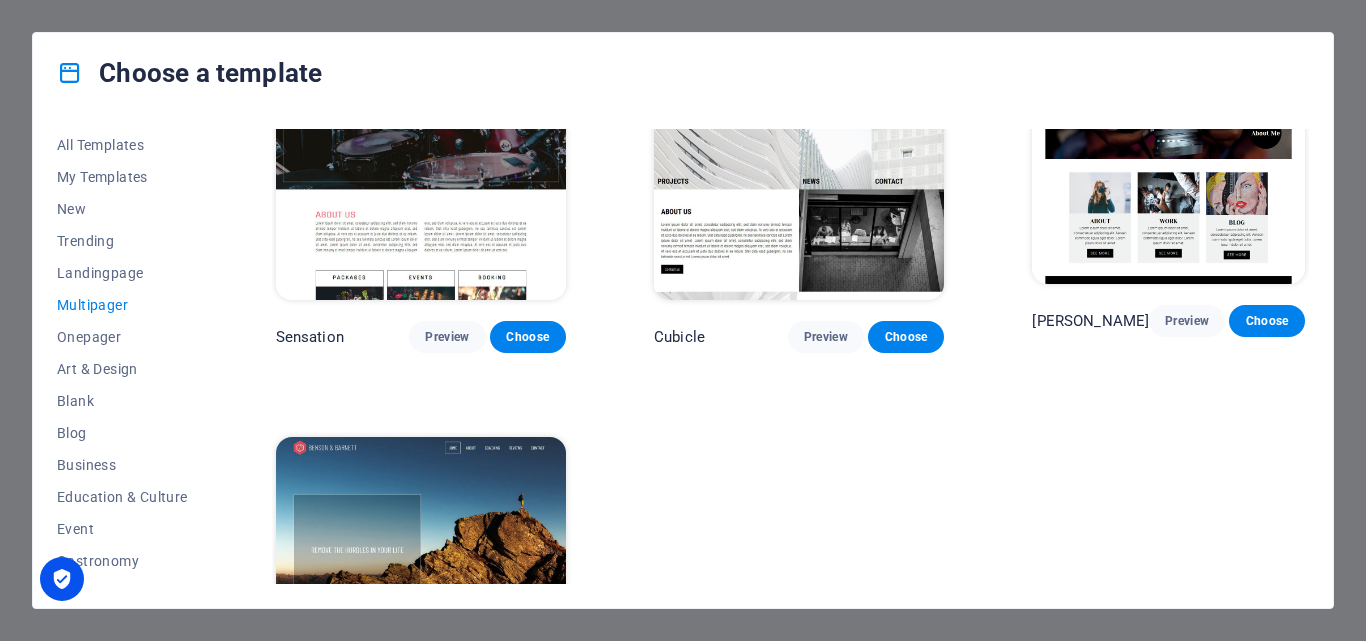 scroll, scrollTop: 8227, scrollLeft: 0, axis: vertical 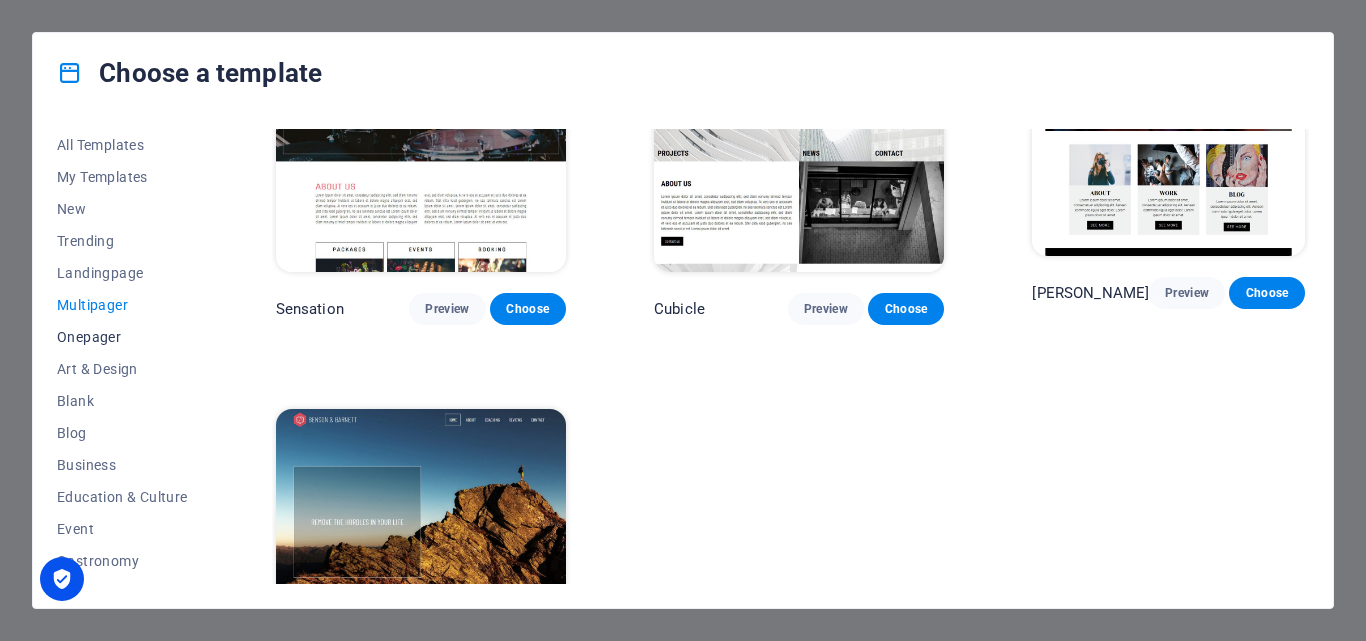 click on "Onepager" at bounding box center [122, 337] 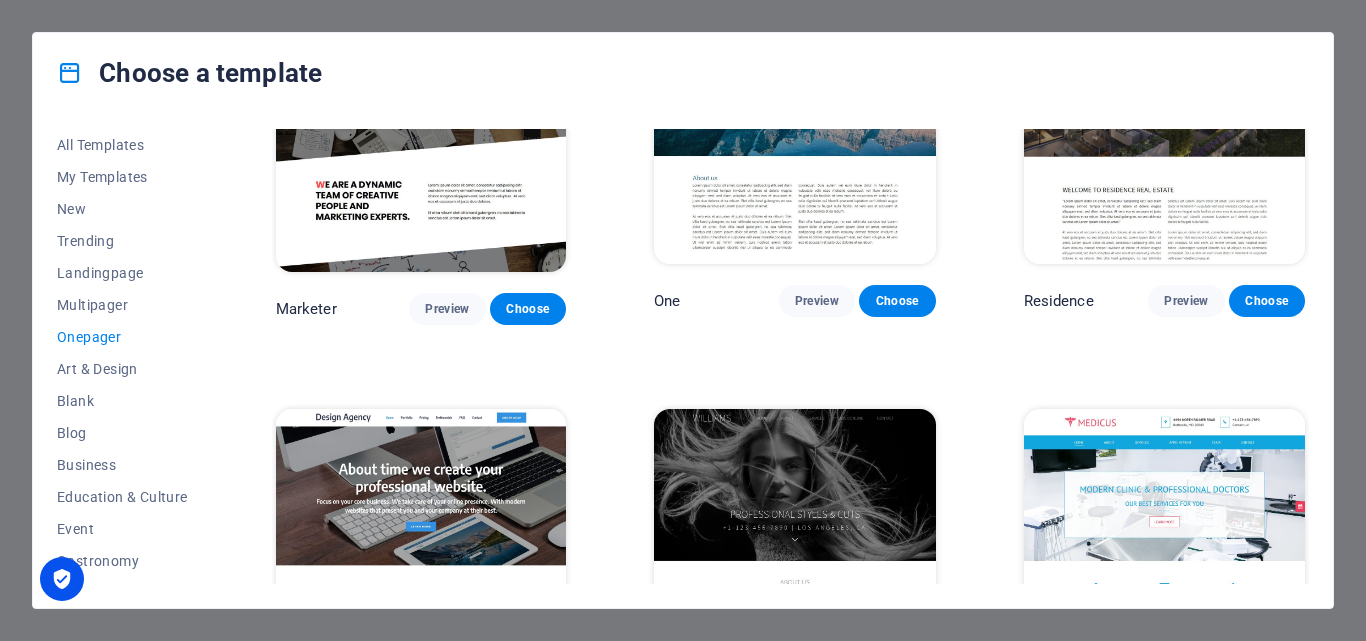 scroll, scrollTop: 8227, scrollLeft: 0, axis: vertical 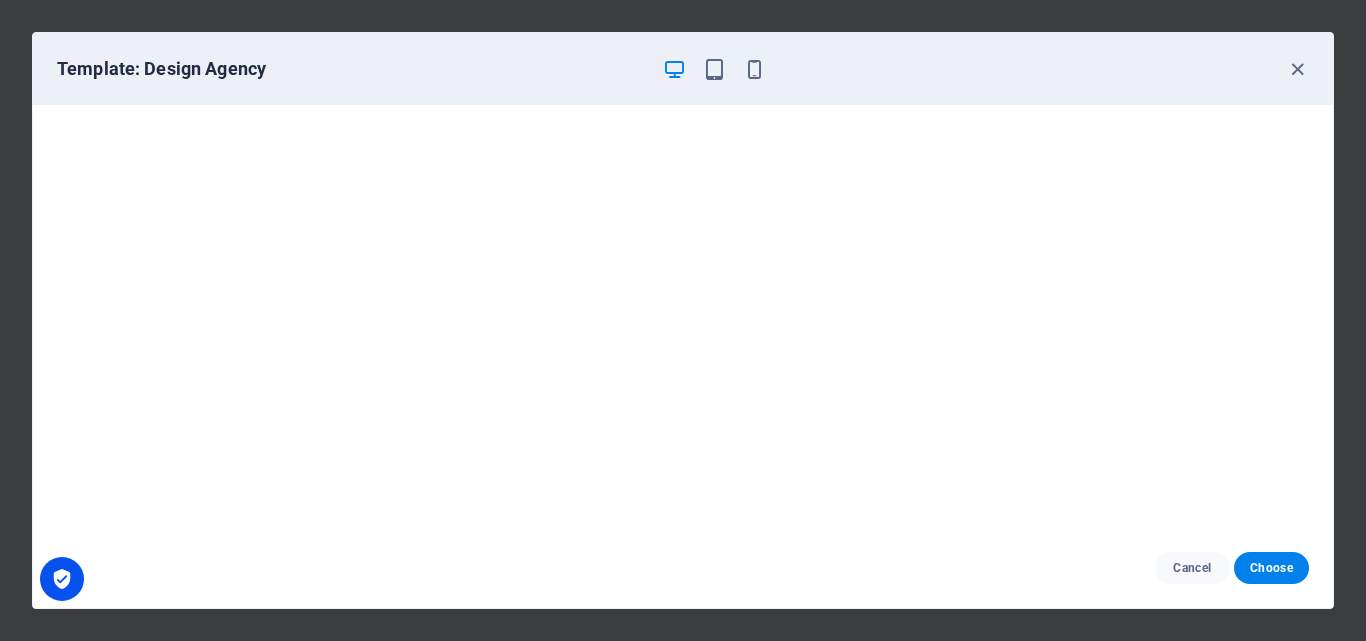 click on "Template: Design Agency" at bounding box center [351, 69] 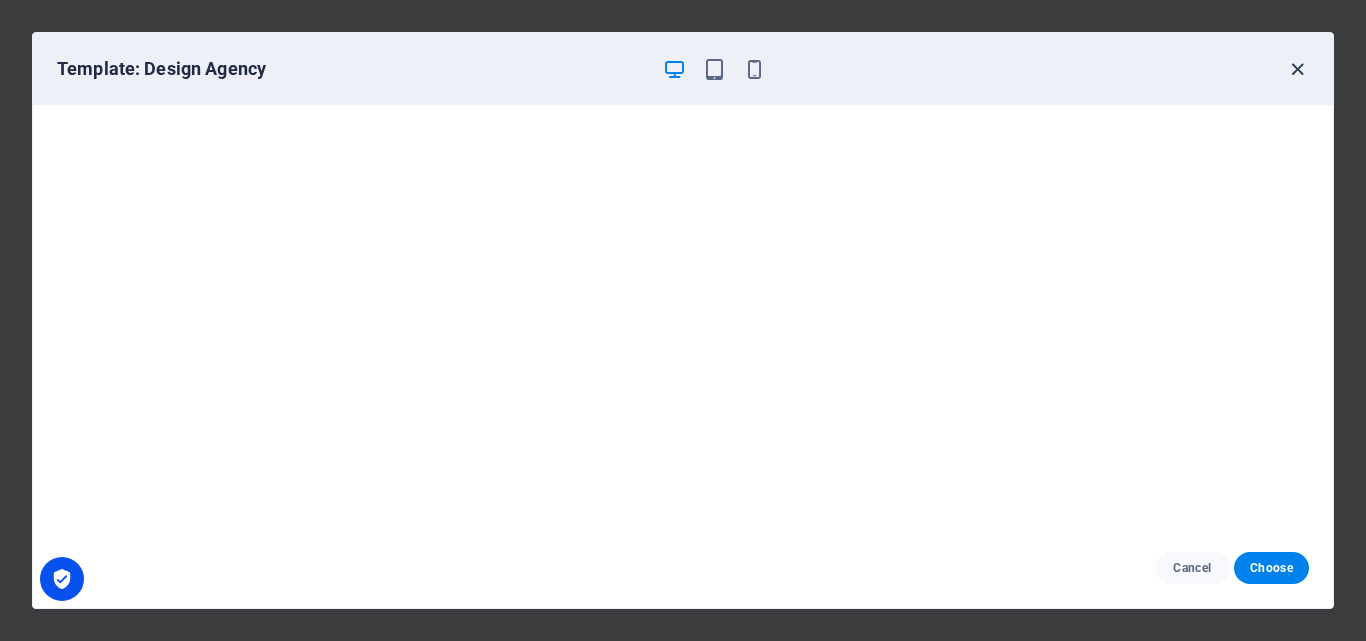 click at bounding box center [1297, 69] 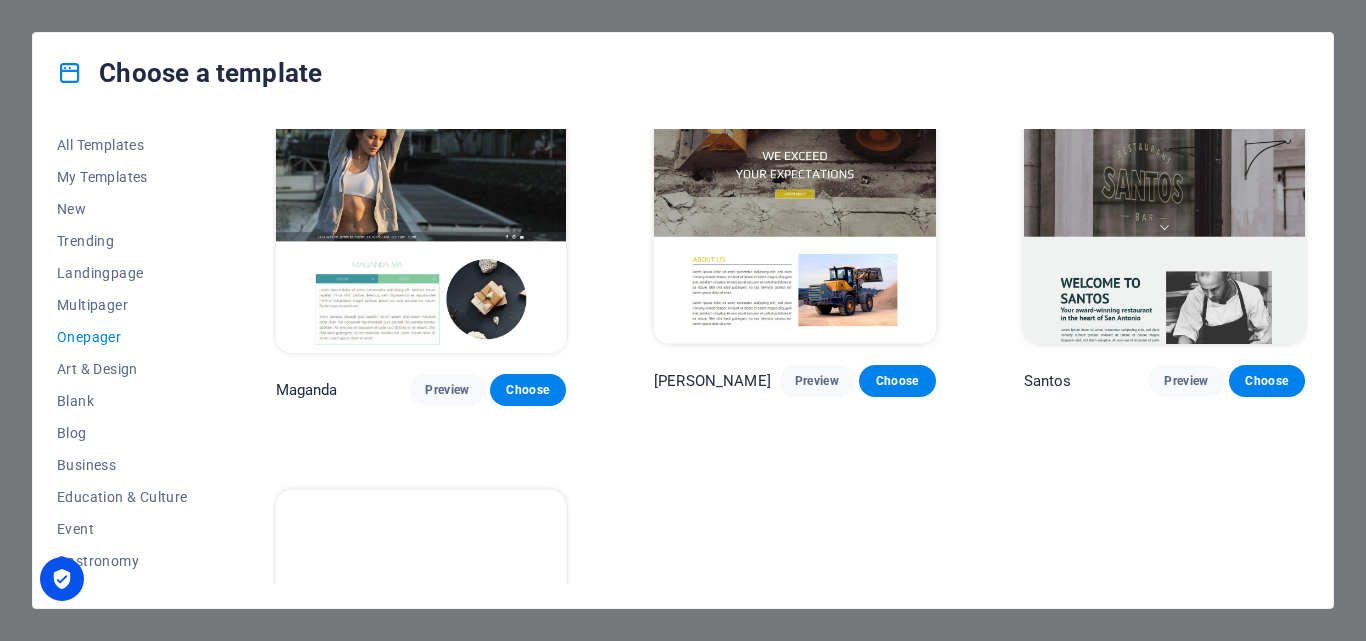scroll, scrollTop: 8997, scrollLeft: 0, axis: vertical 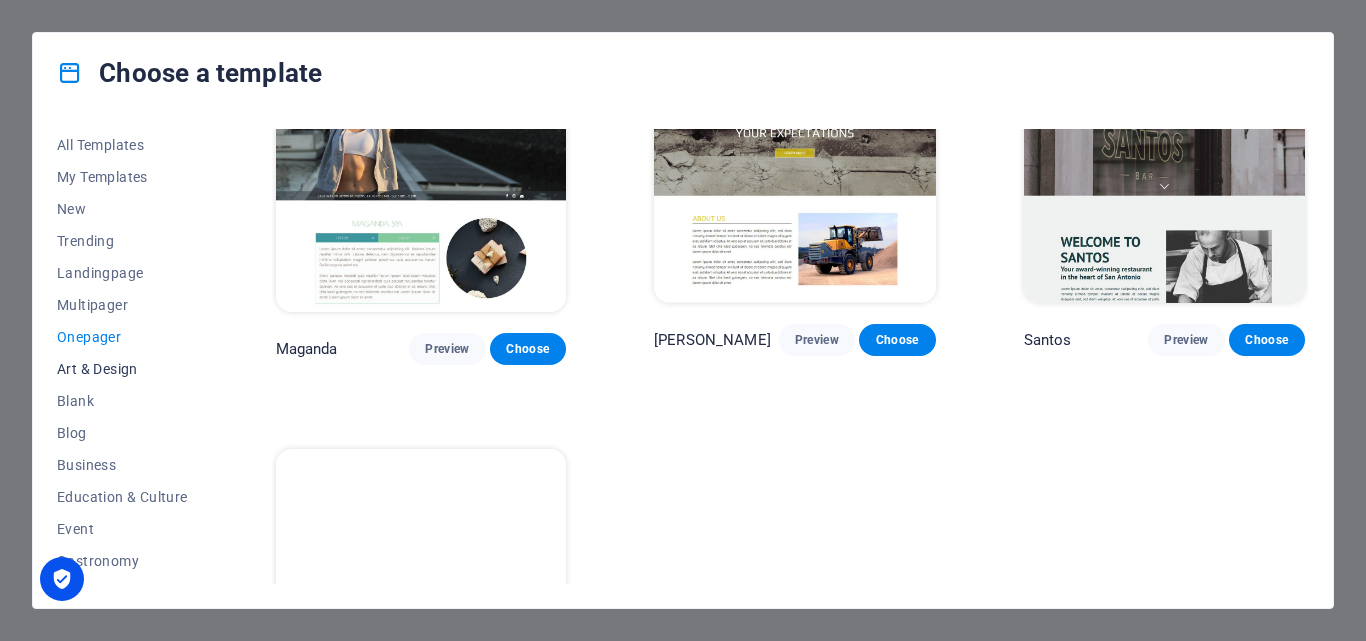 click on "Art & Design" at bounding box center [122, 369] 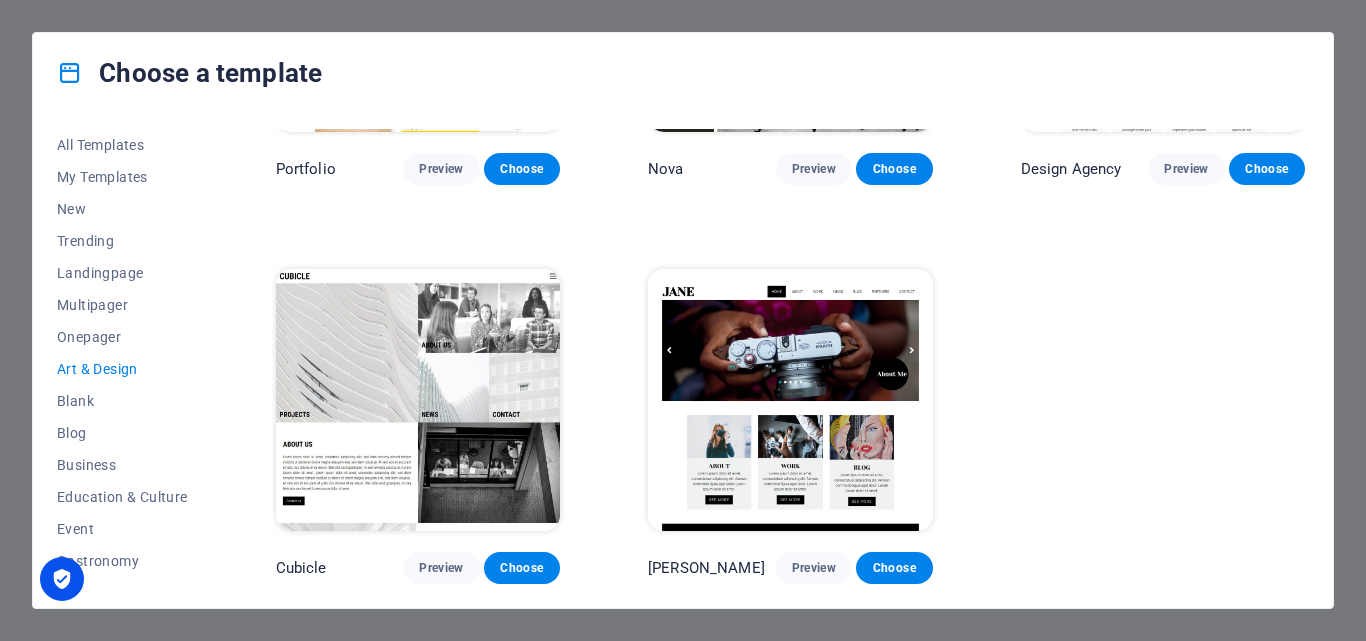 scroll, scrollTop: 1449, scrollLeft: 0, axis: vertical 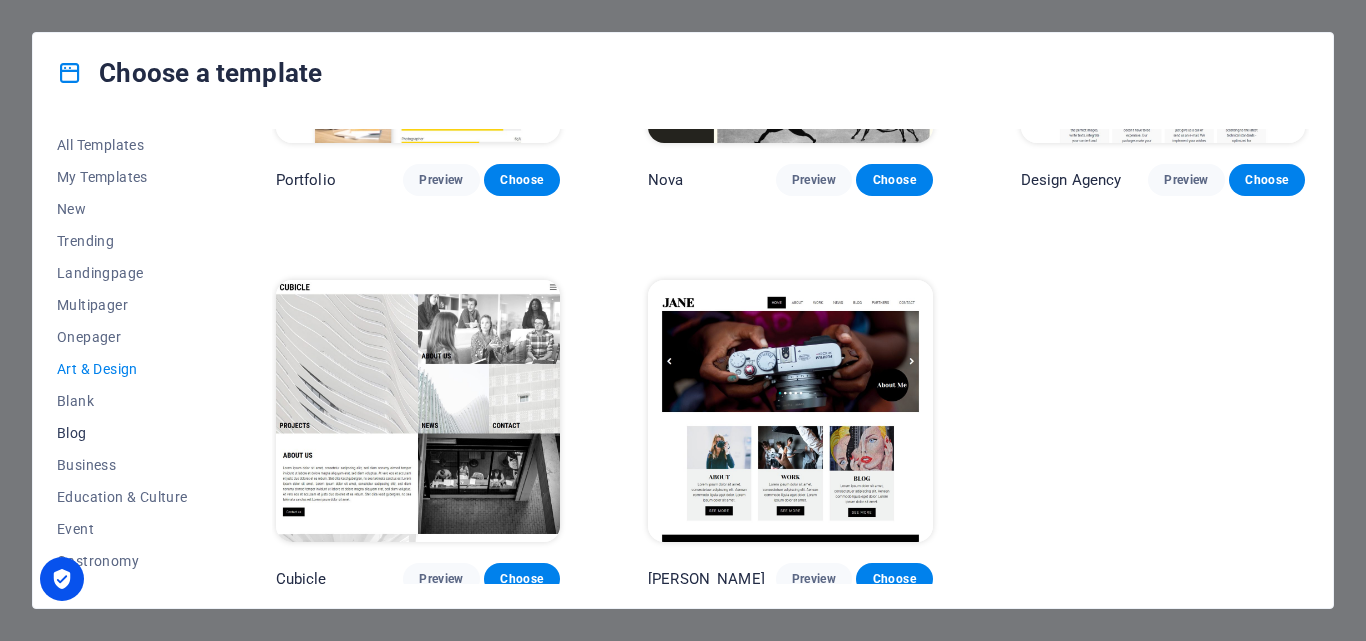 click on "Blog" at bounding box center [122, 433] 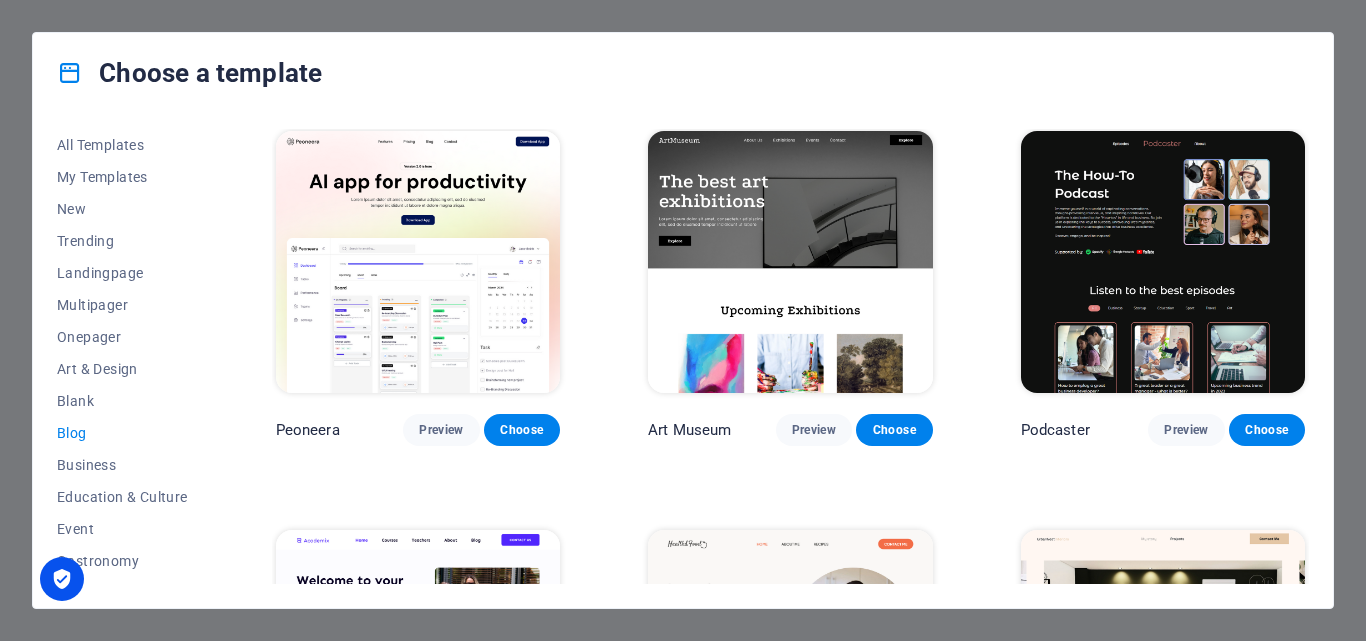 scroll, scrollTop: 0, scrollLeft: 0, axis: both 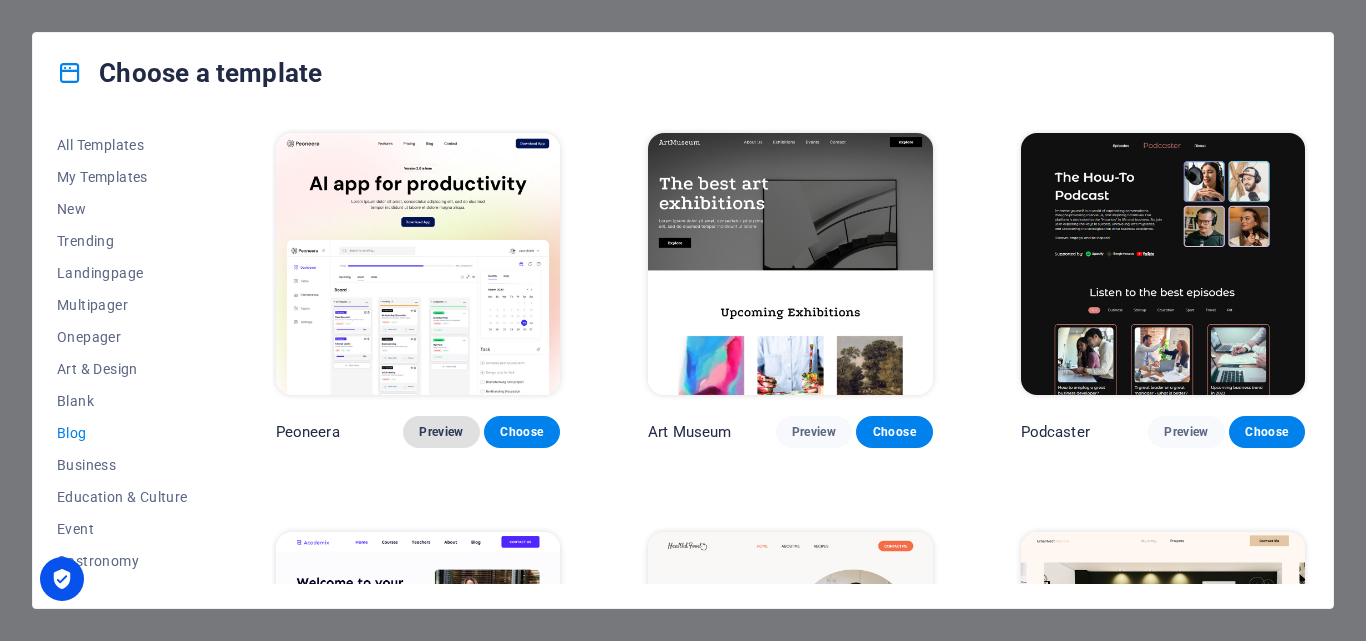 click on "Preview" at bounding box center [441, 432] 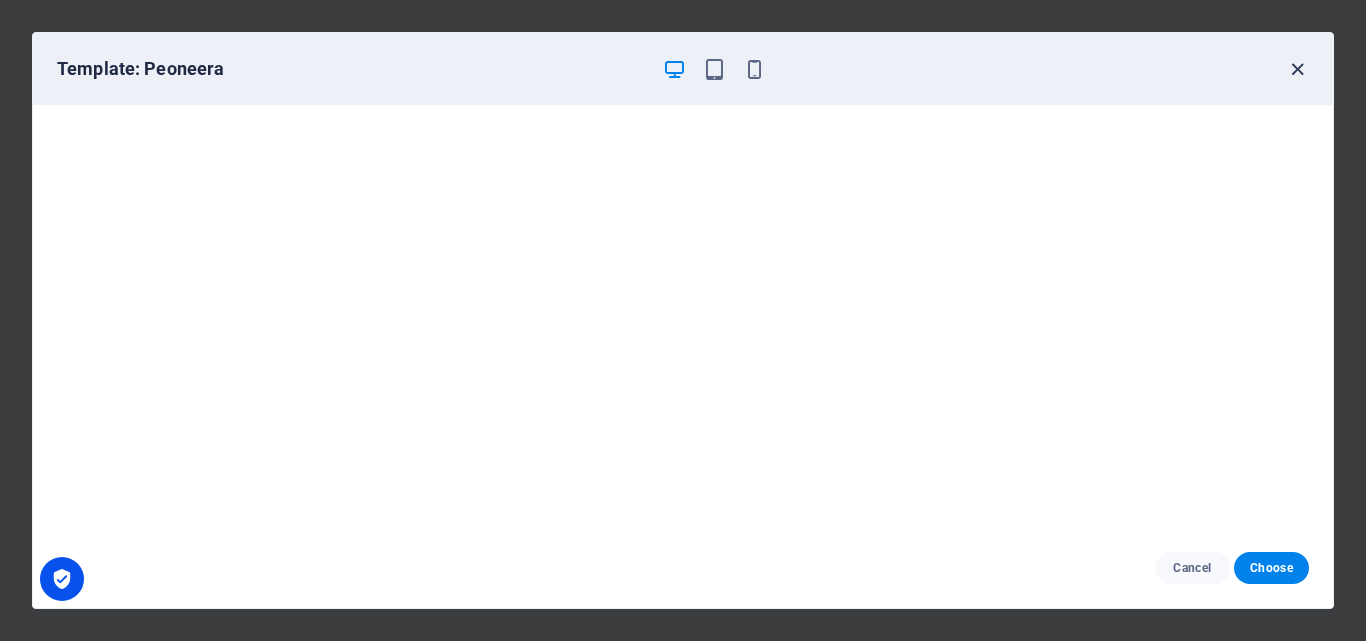 click at bounding box center (1297, 69) 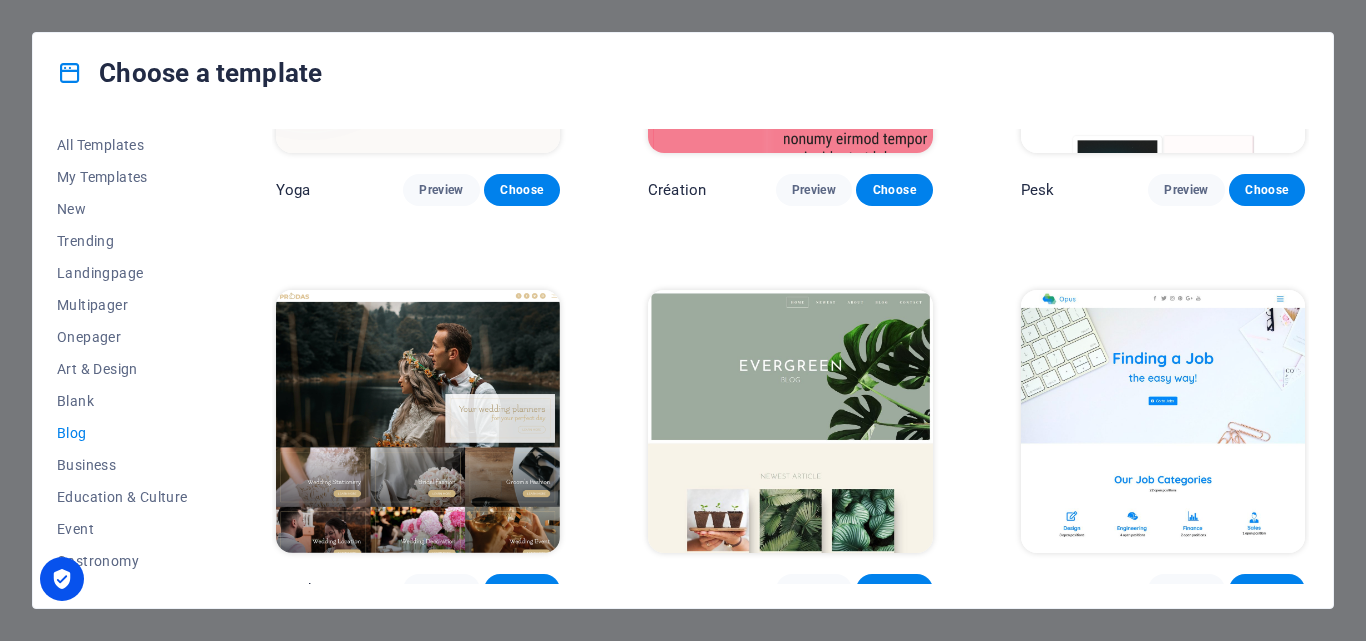 scroll, scrollTop: 2248, scrollLeft: 0, axis: vertical 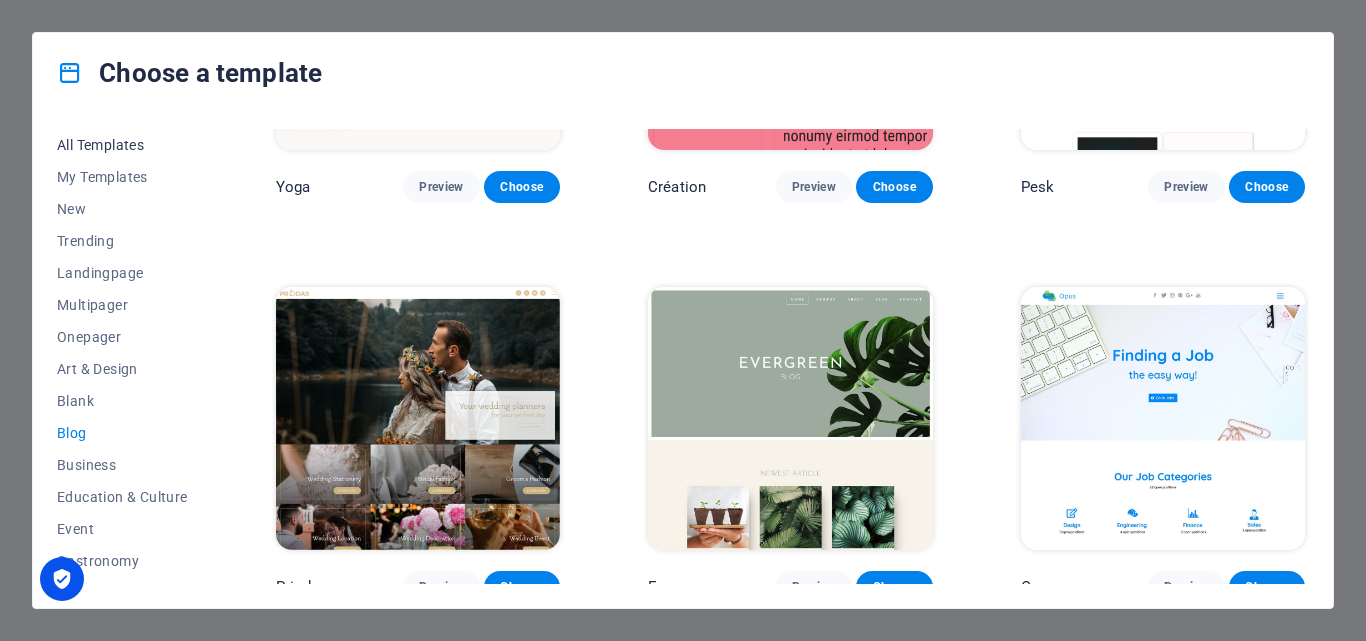 click on "All Templates" at bounding box center (122, 145) 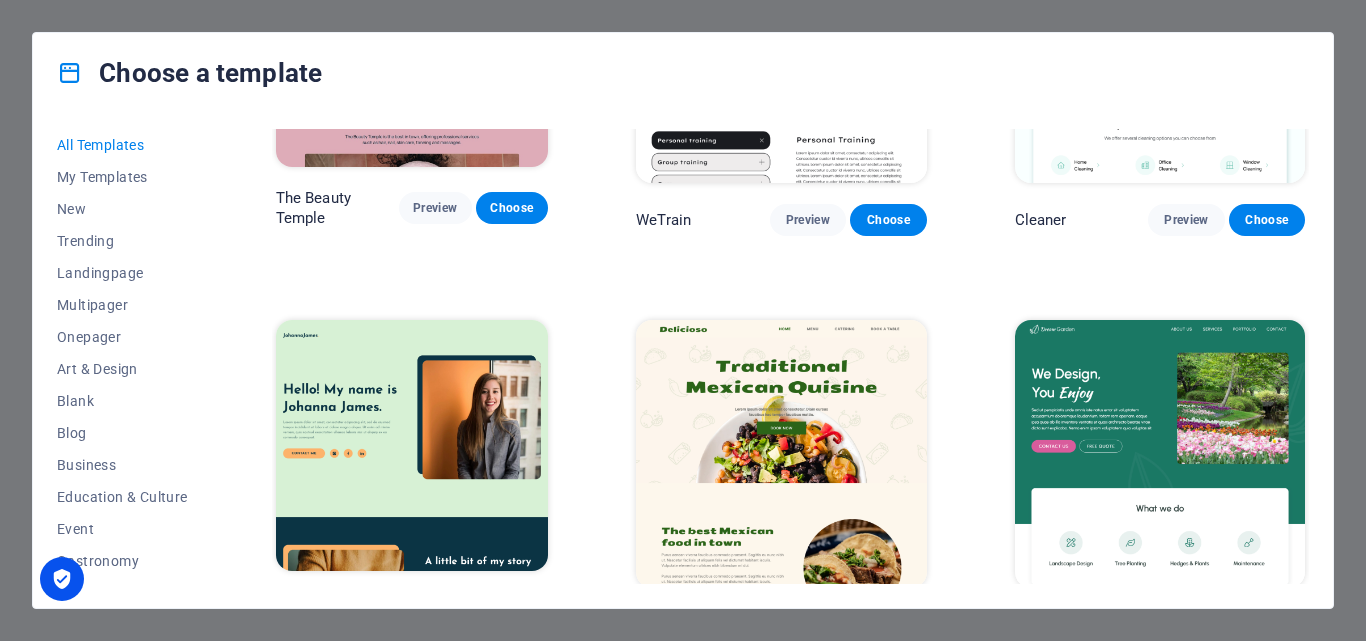 scroll, scrollTop: 5828, scrollLeft: 0, axis: vertical 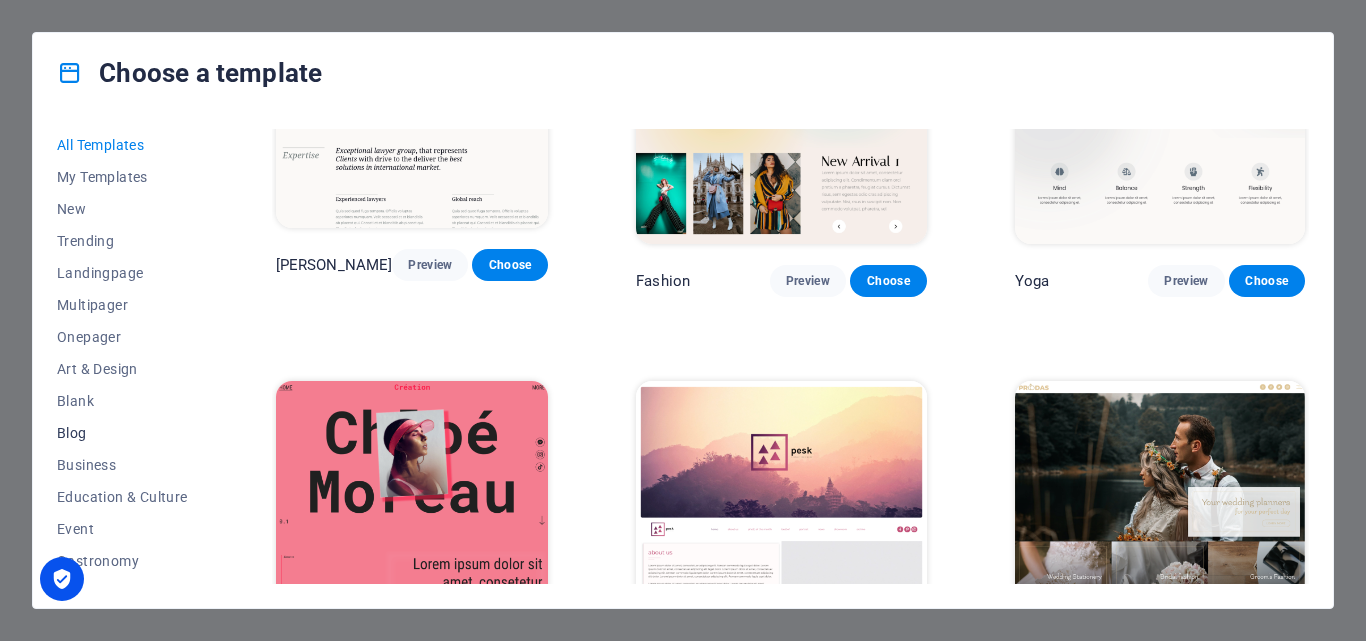 click on "Blog" at bounding box center (122, 433) 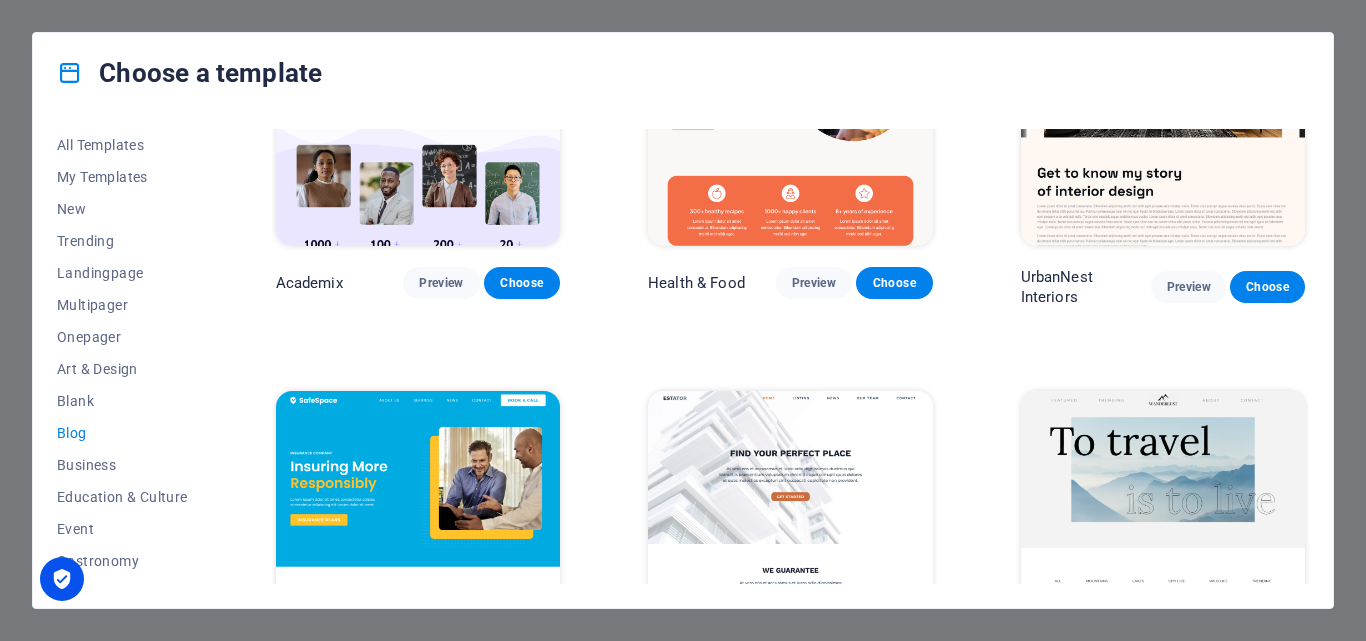 scroll, scrollTop: 0, scrollLeft: 0, axis: both 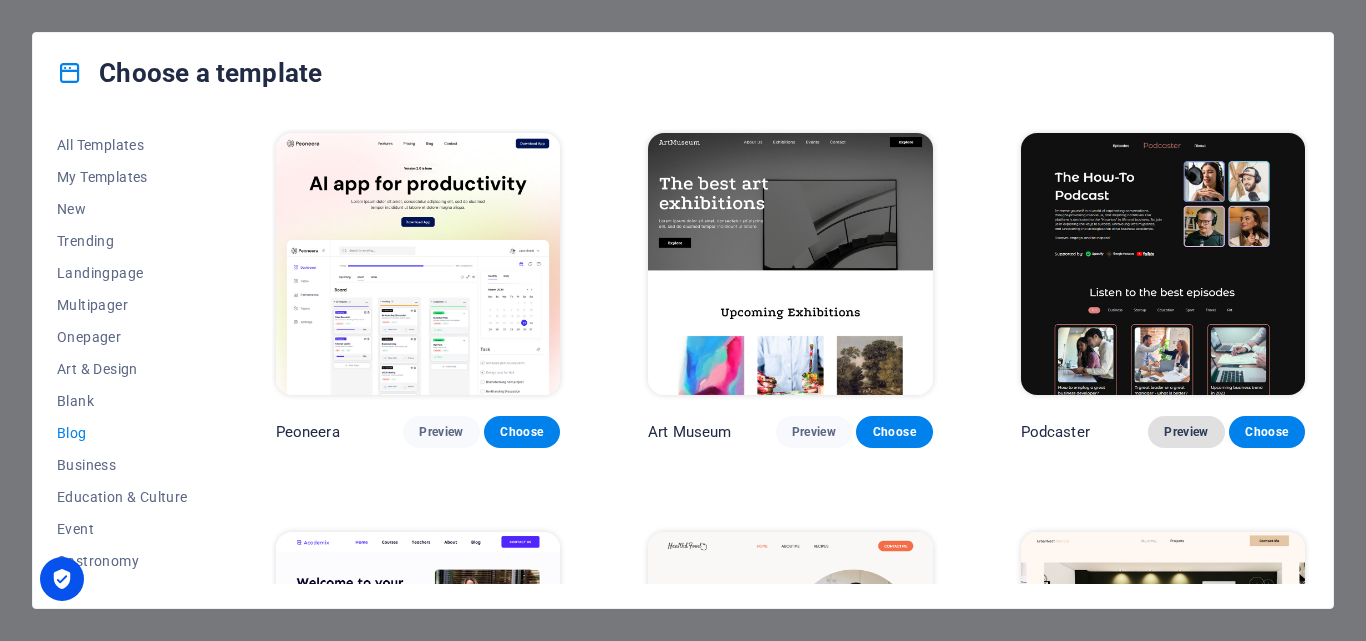 click on "Preview" at bounding box center [1186, 432] 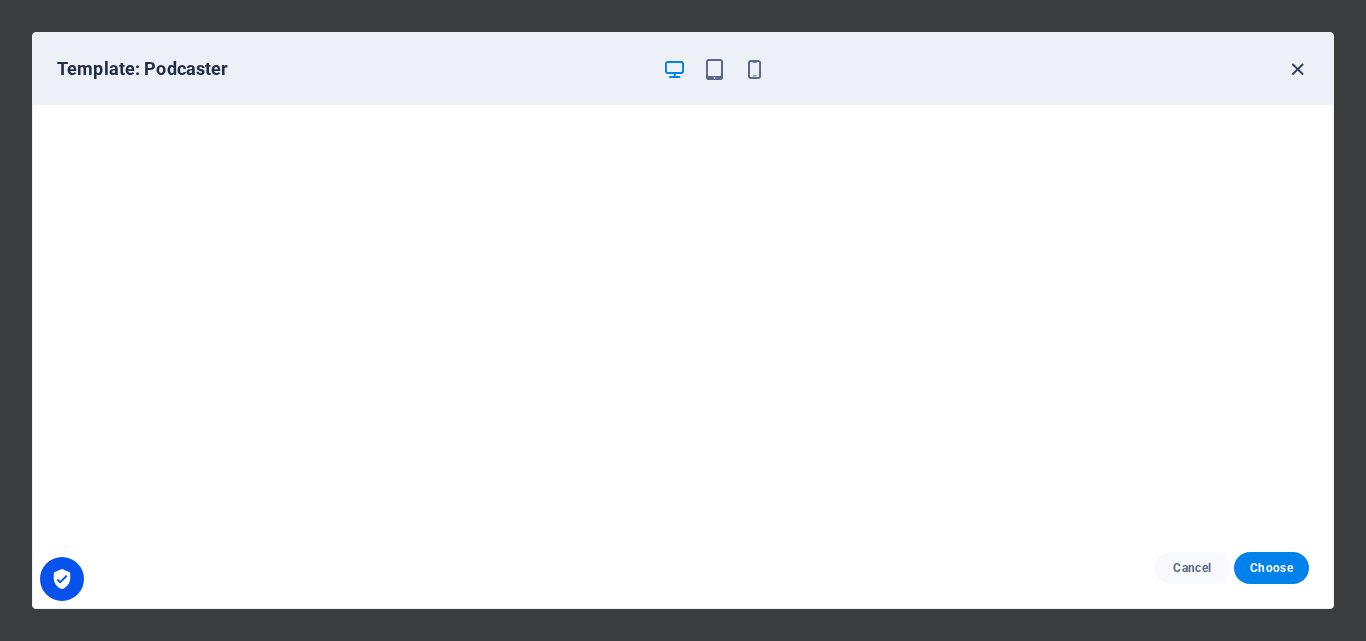 click at bounding box center (1297, 69) 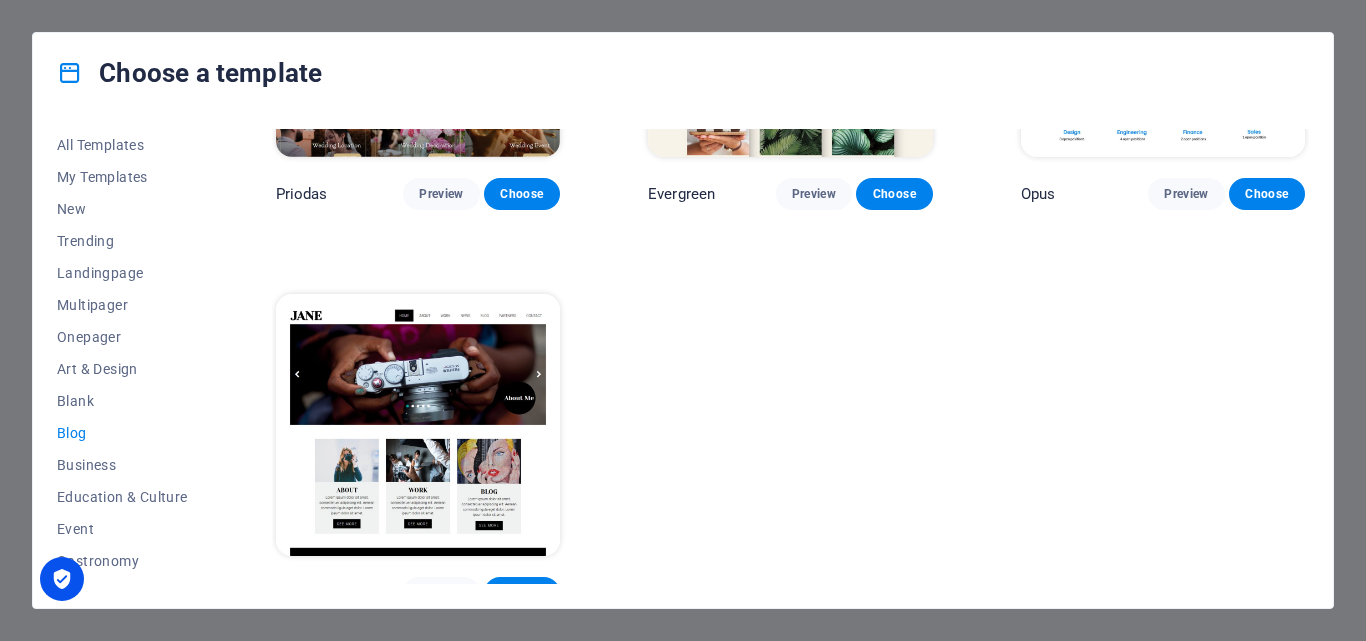scroll, scrollTop: 2648, scrollLeft: 0, axis: vertical 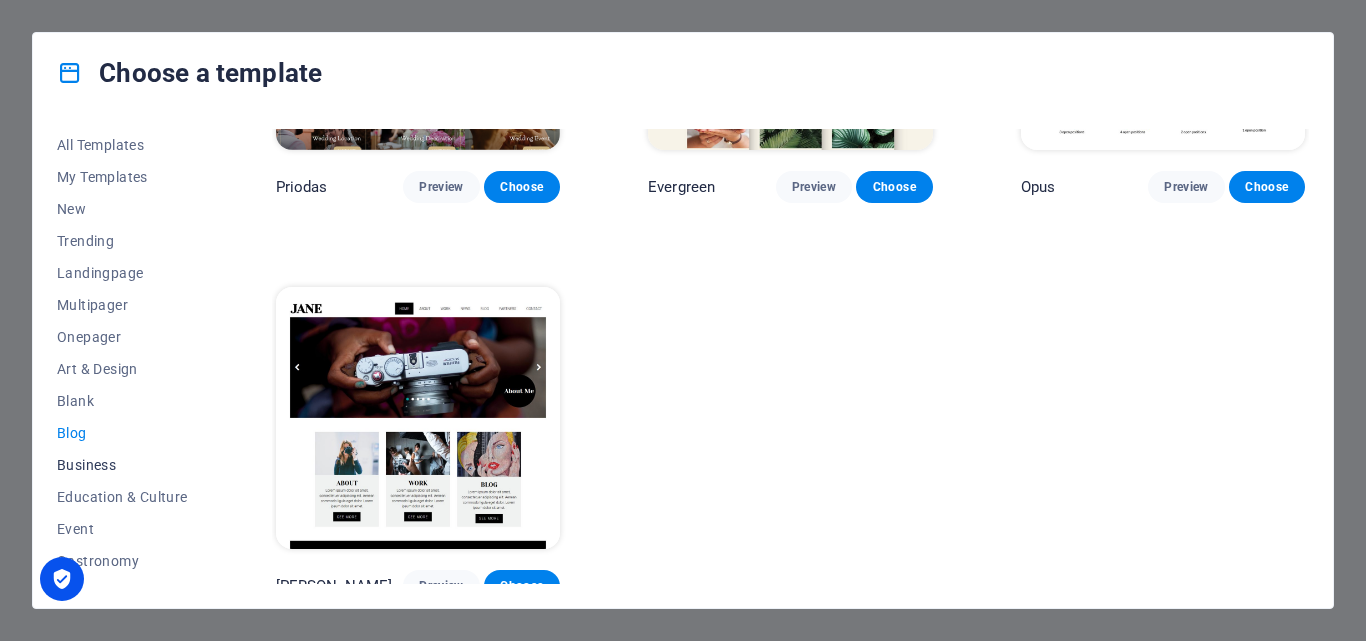 click on "Business" at bounding box center [122, 465] 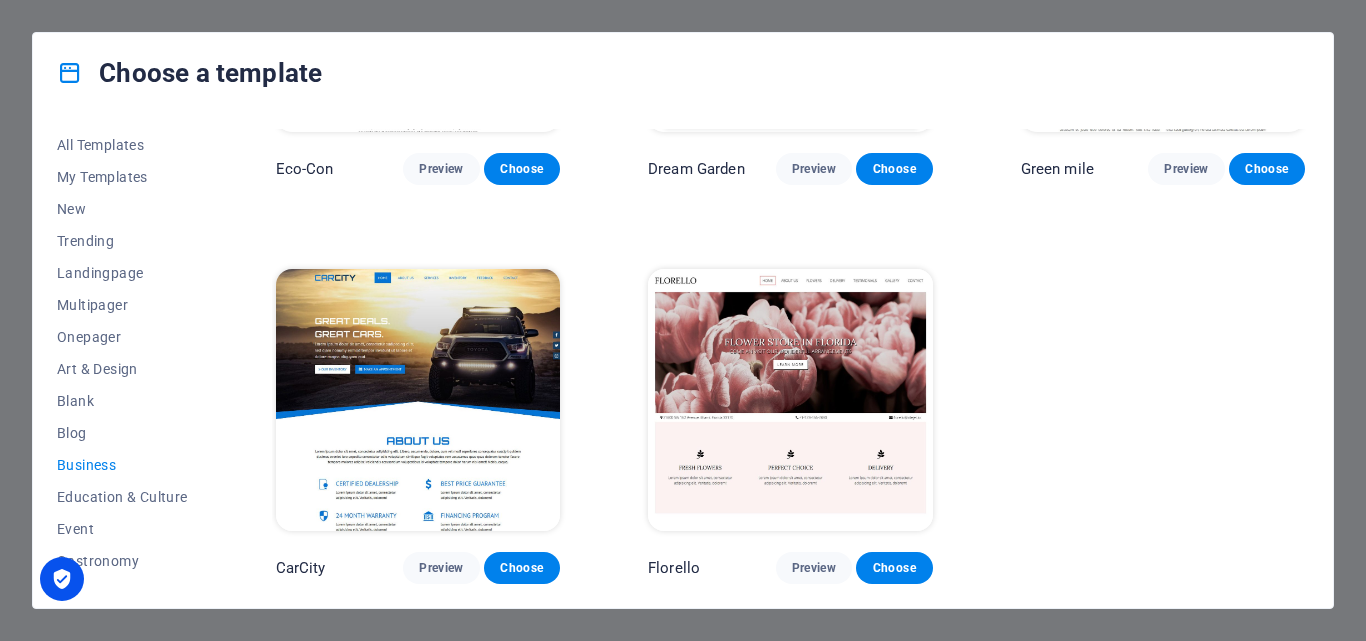 scroll, scrollTop: 259, scrollLeft: 0, axis: vertical 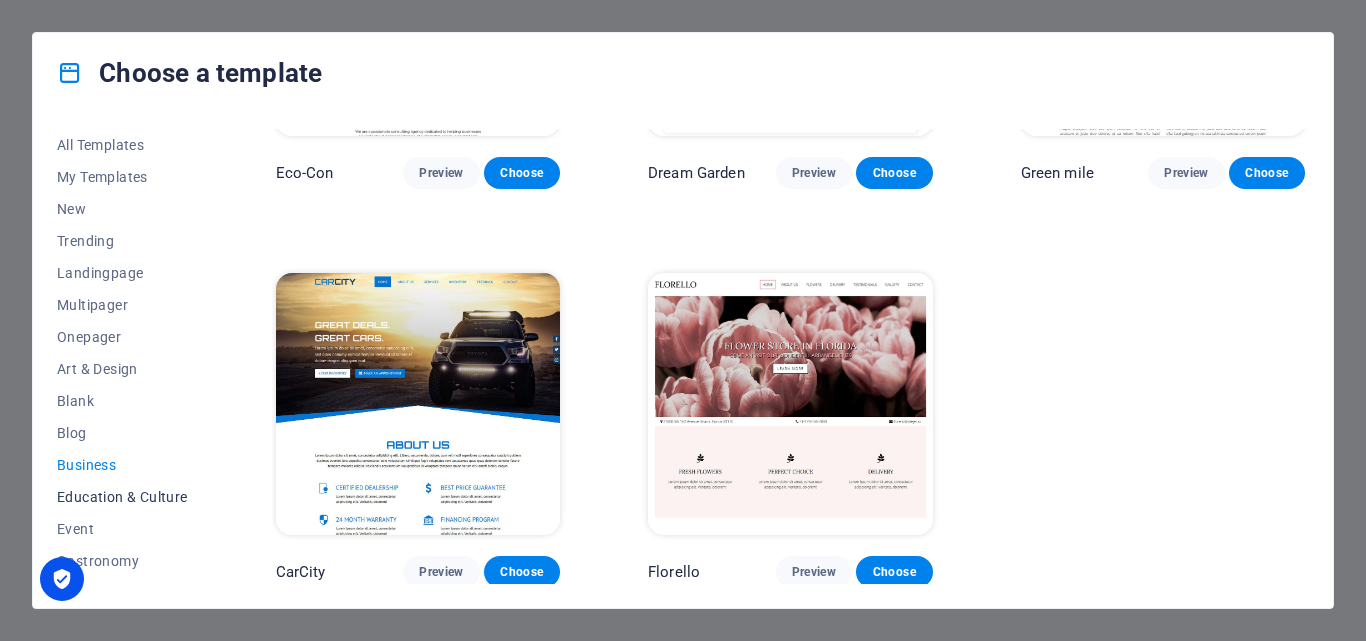 click on "Education & Culture" at bounding box center (122, 497) 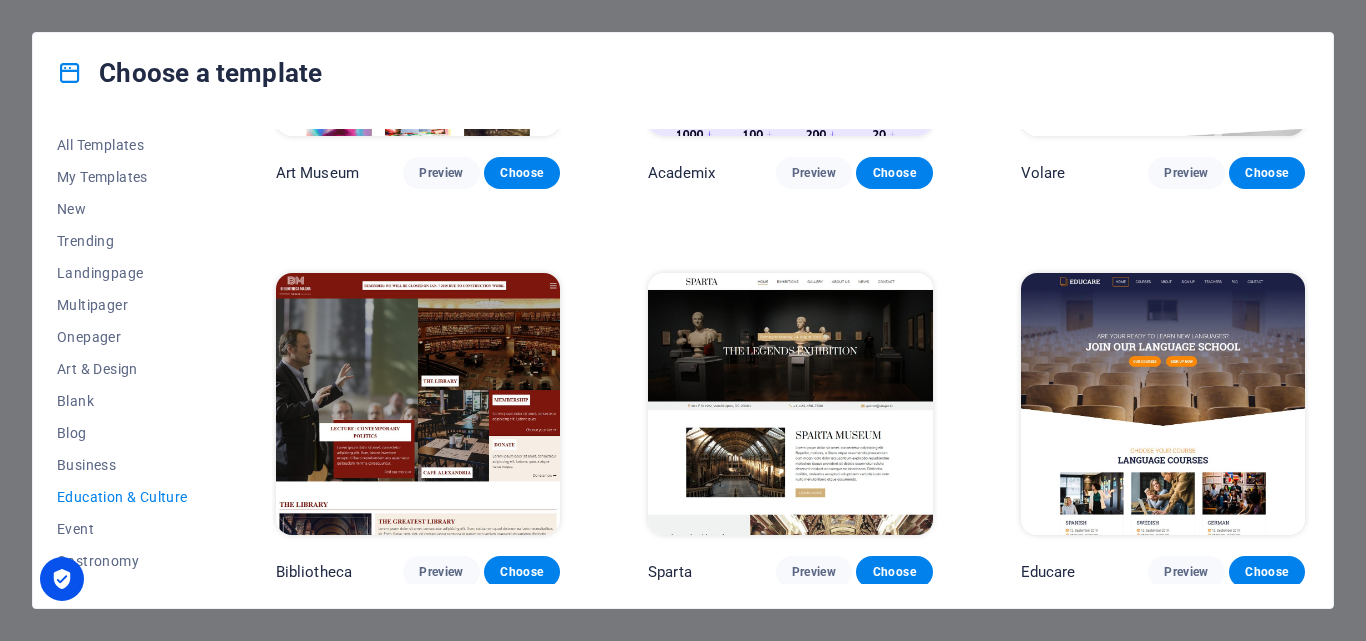 scroll, scrollTop: 655, scrollLeft: 0, axis: vertical 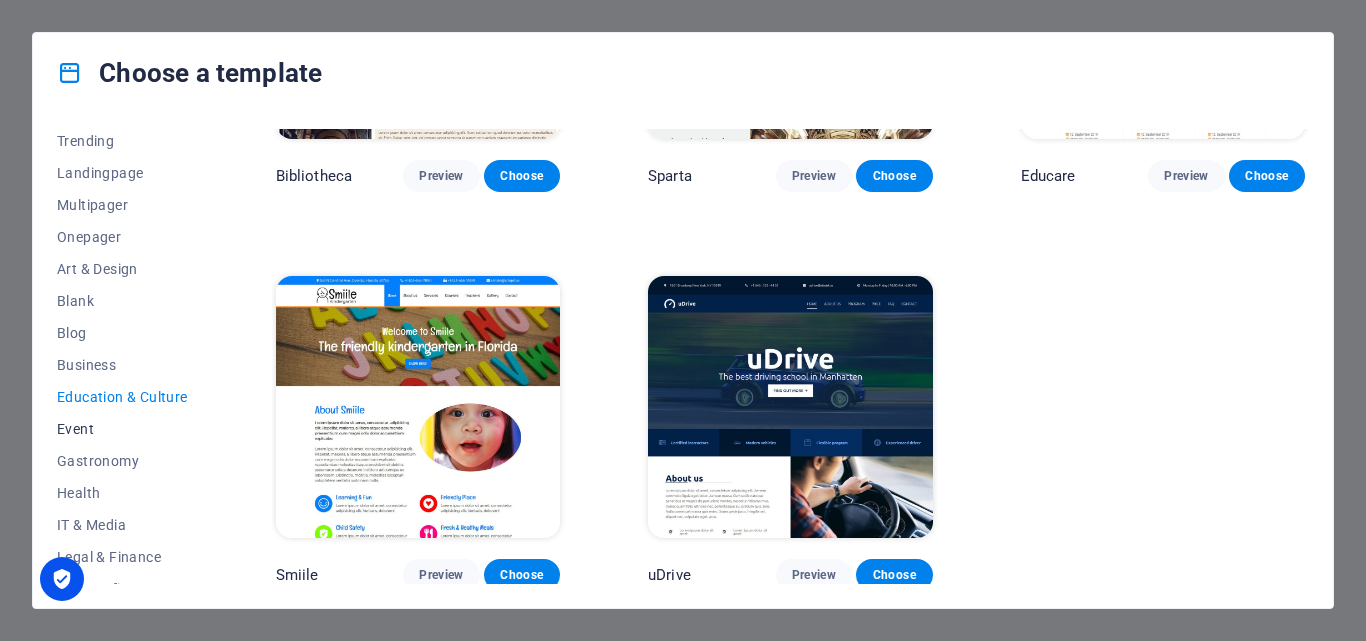 click on "Event" at bounding box center (122, 429) 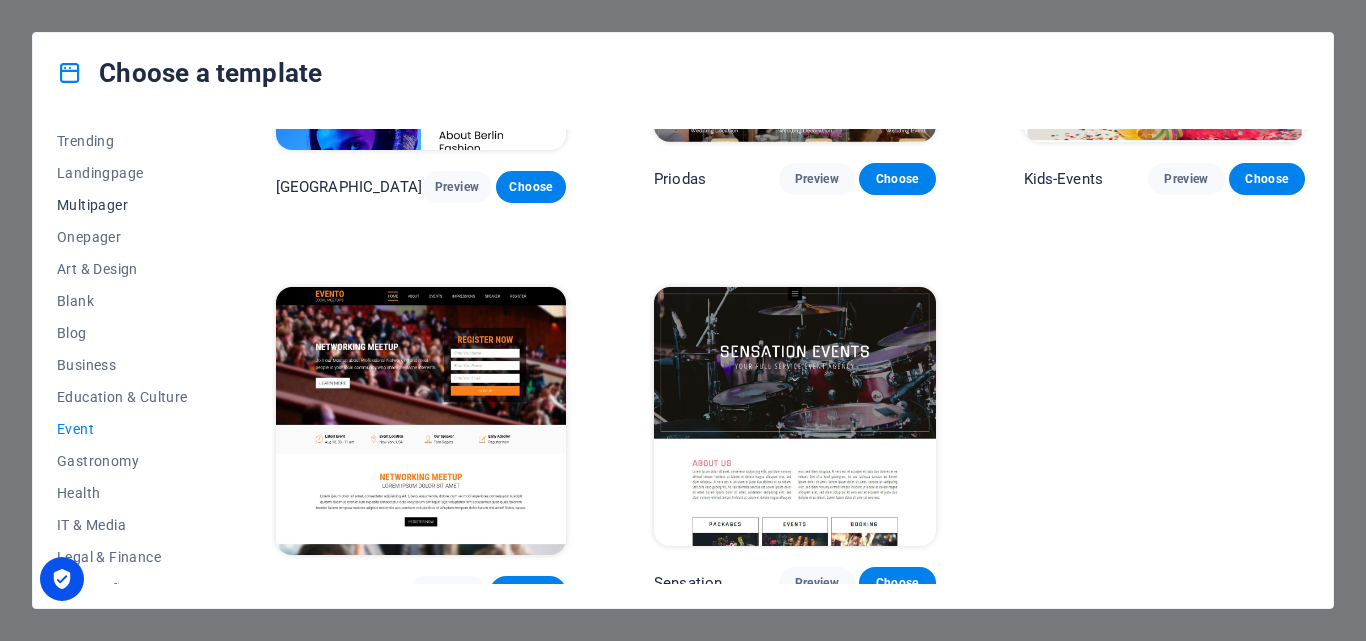click on "Multipager" at bounding box center [122, 205] 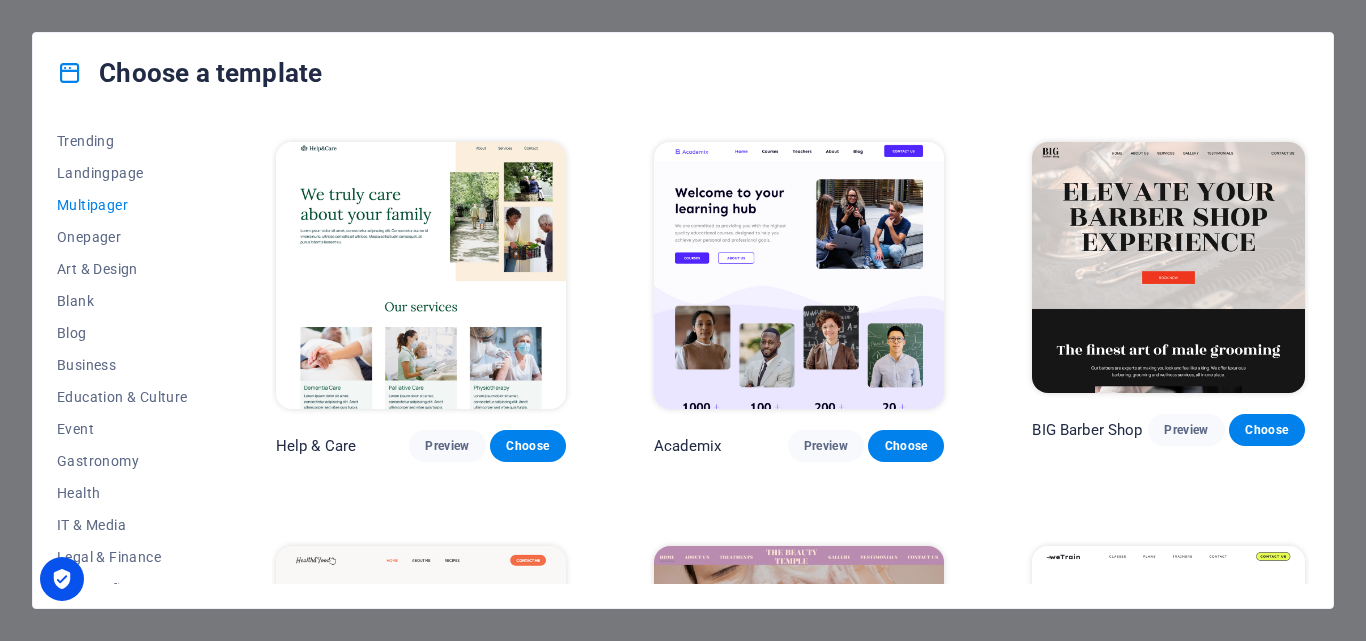 scroll, scrollTop: 400, scrollLeft: 0, axis: vertical 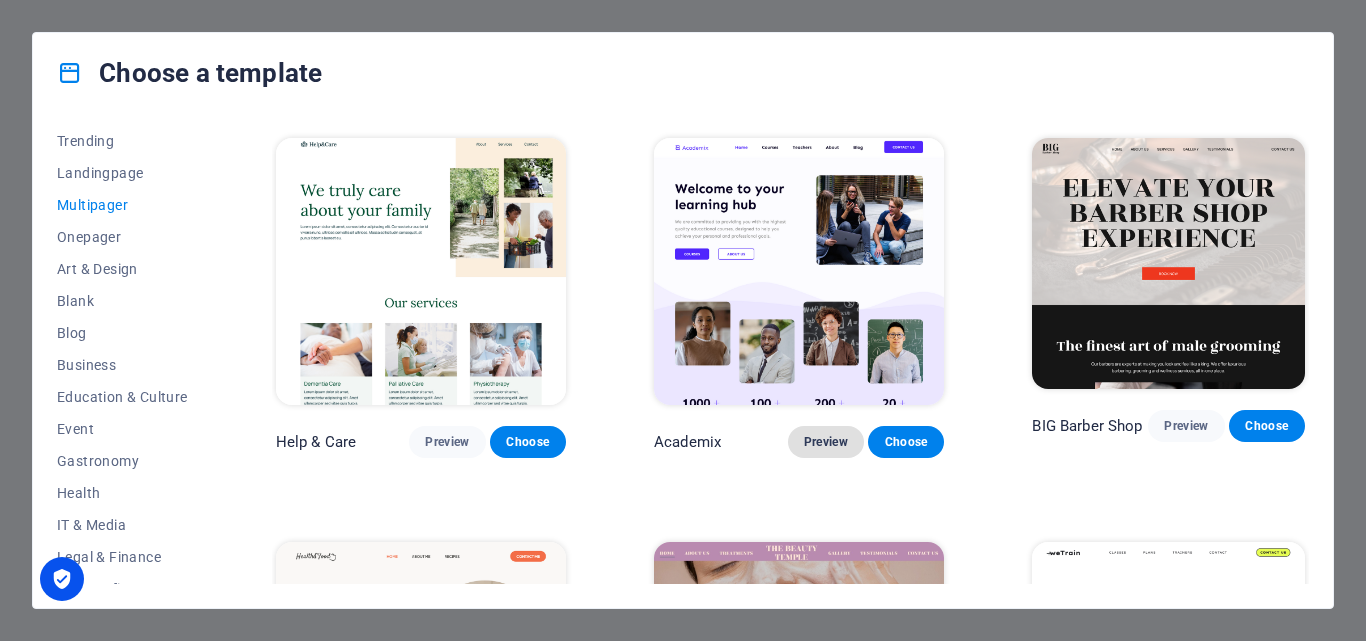 click on "Preview" at bounding box center [826, 442] 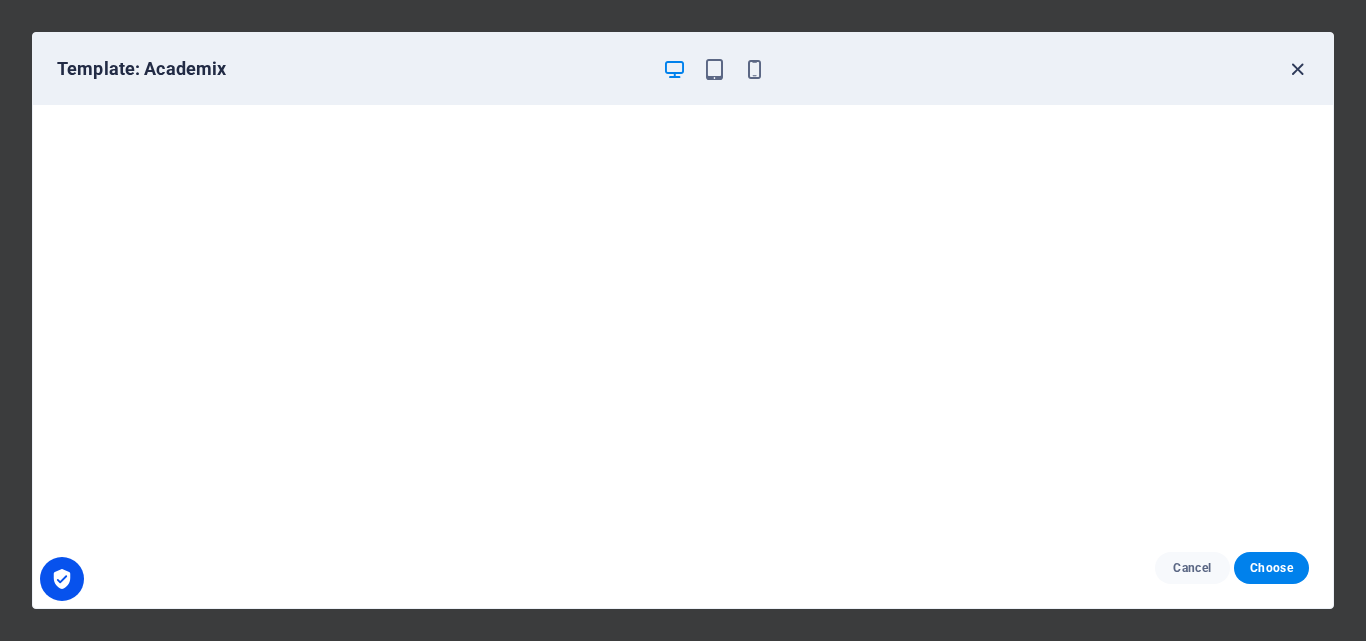 click at bounding box center [1297, 69] 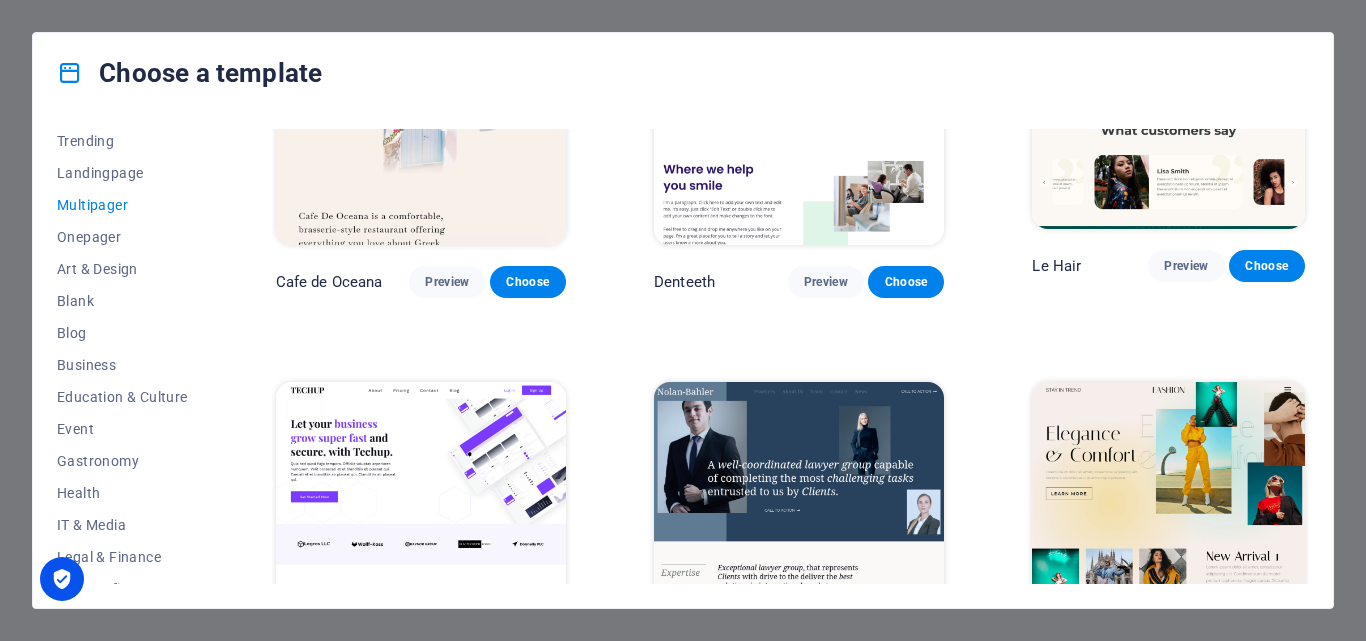 scroll, scrollTop: 3100, scrollLeft: 0, axis: vertical 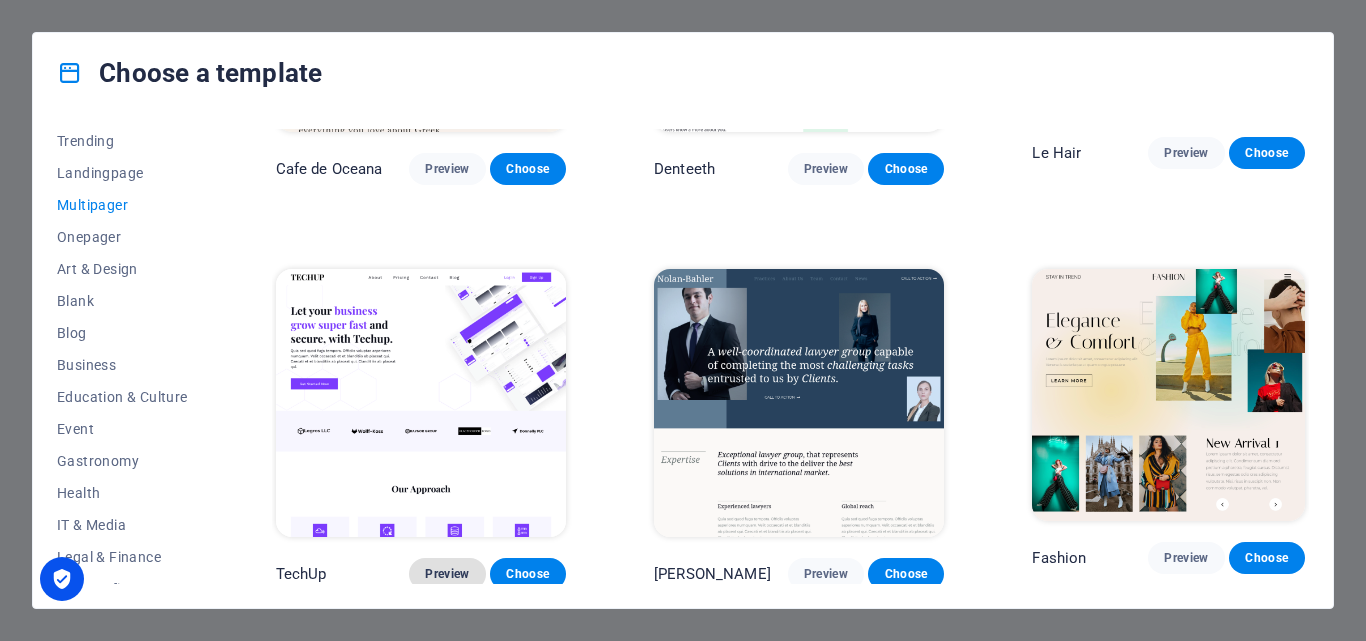 click on "Preview" at bounding box center [447, 574] 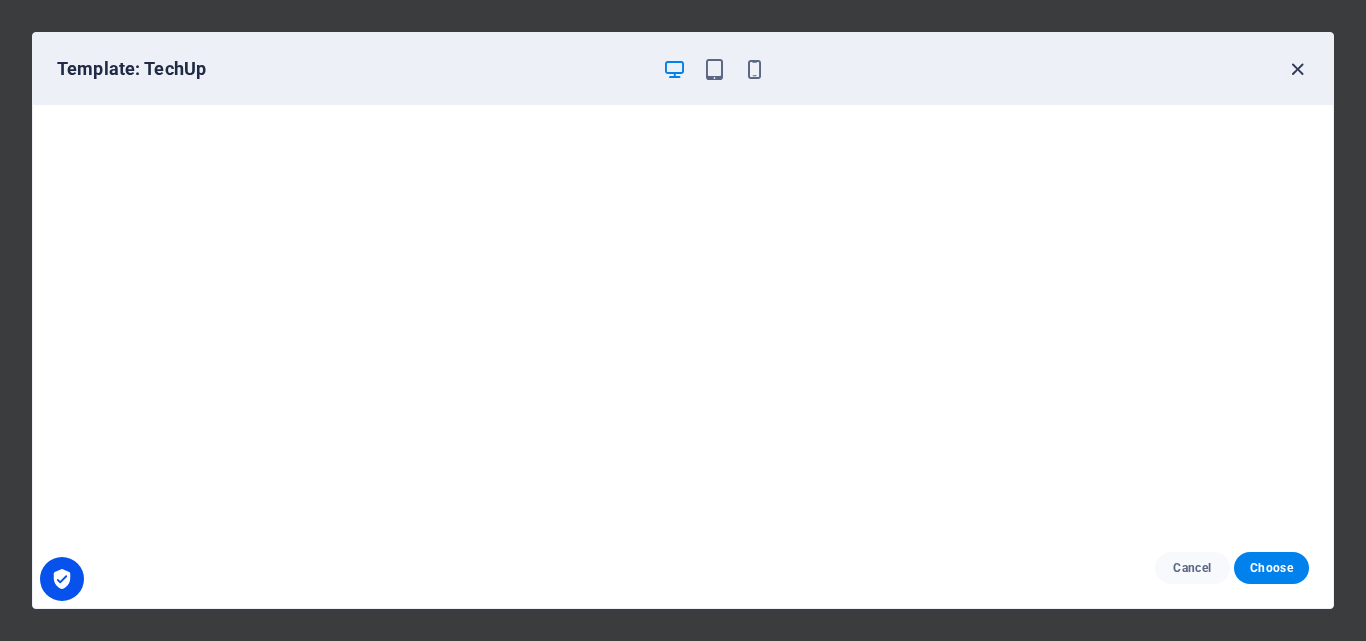 click at bounding box center [1297, 69] 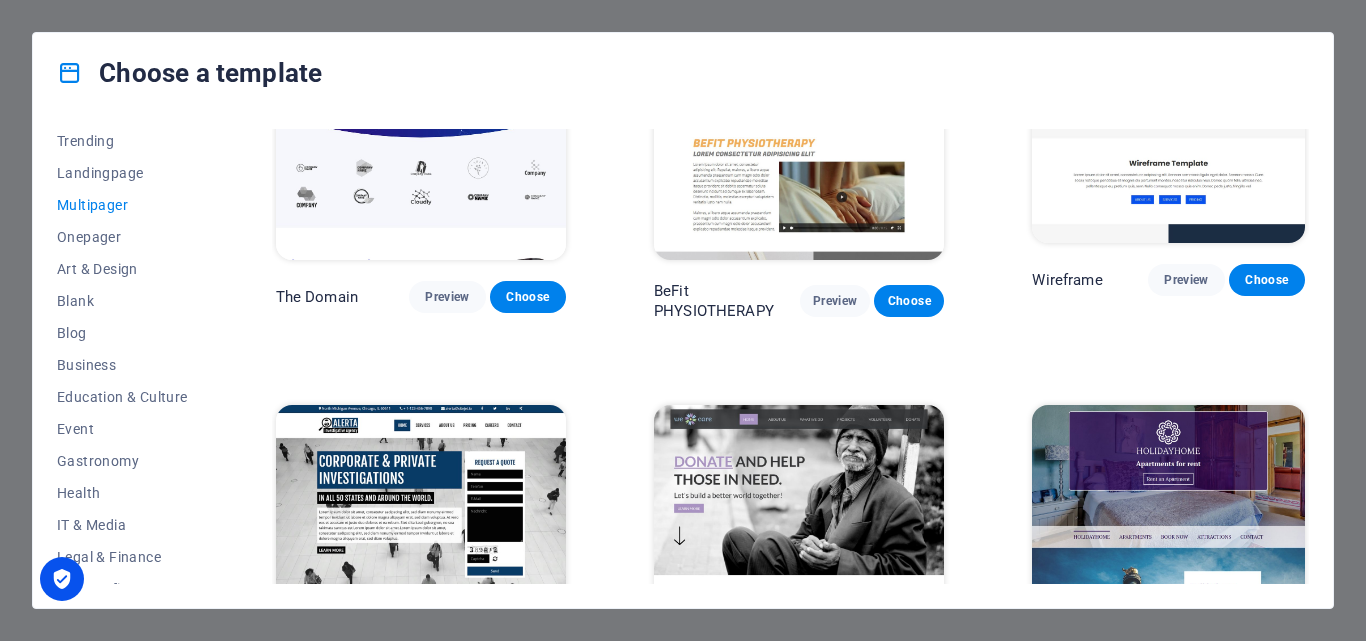 scroll, scrollTop: 5500, scrollLeft: 0, axis: vertical 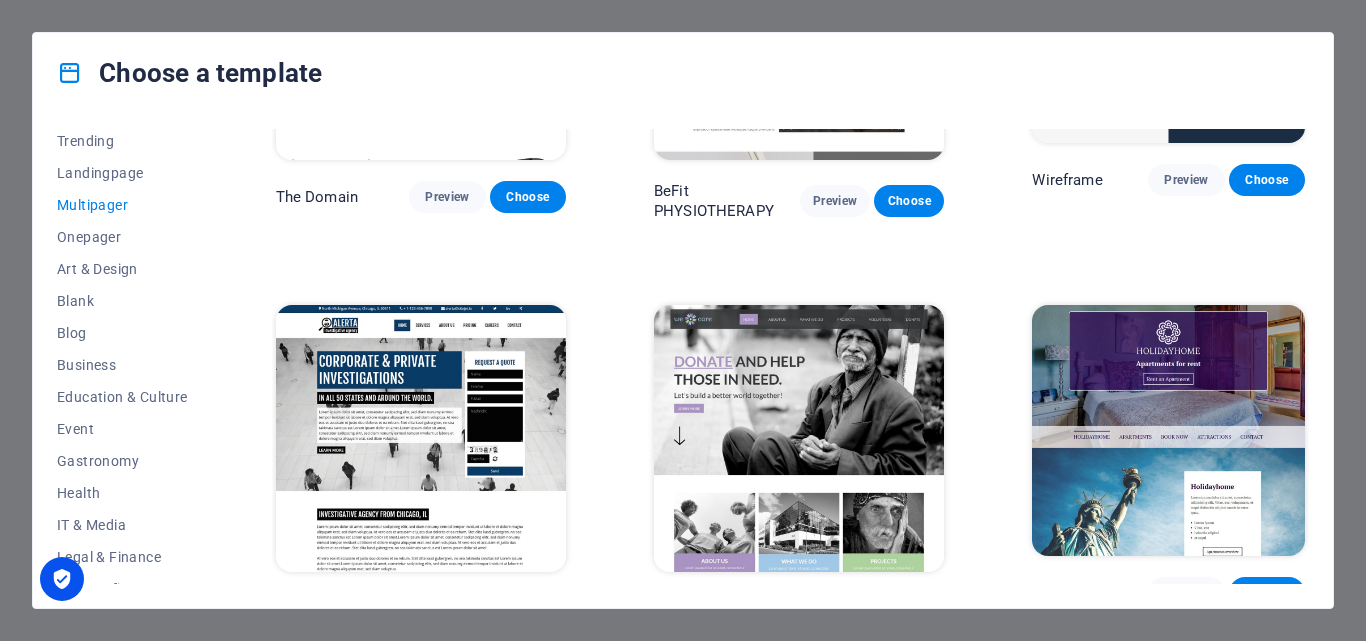 click on "Preview" at bounding box center (447, 609) 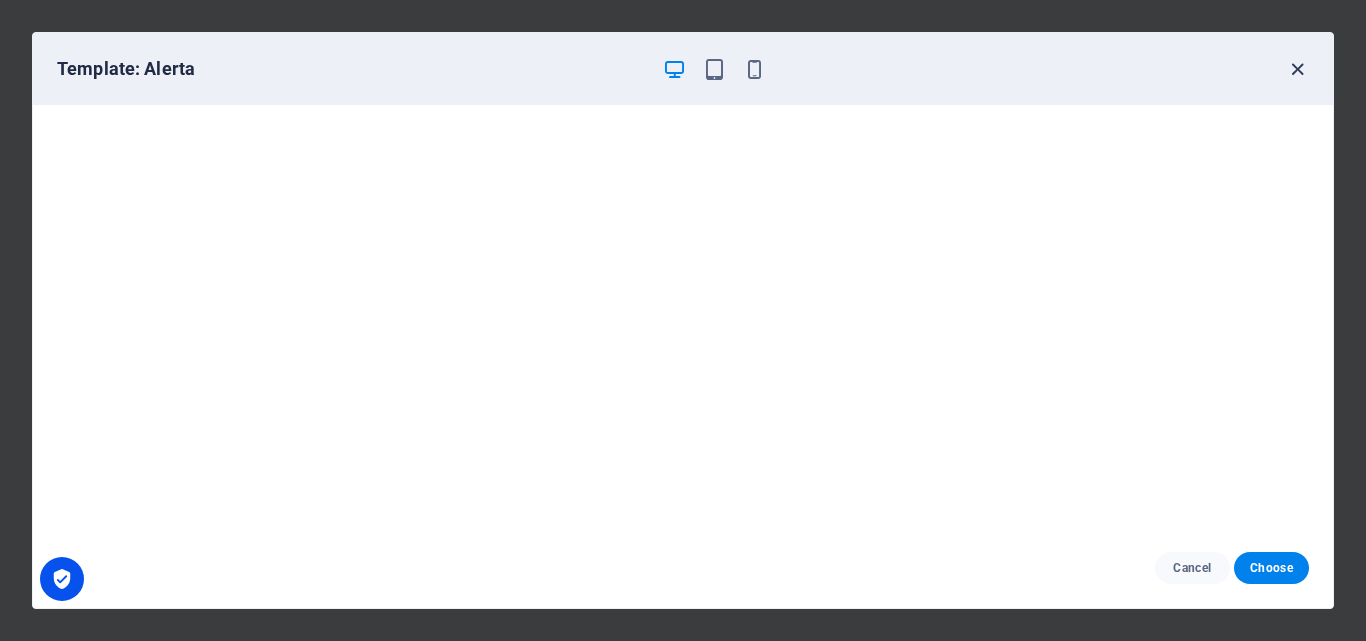 click at bounding box center (1297, 69) 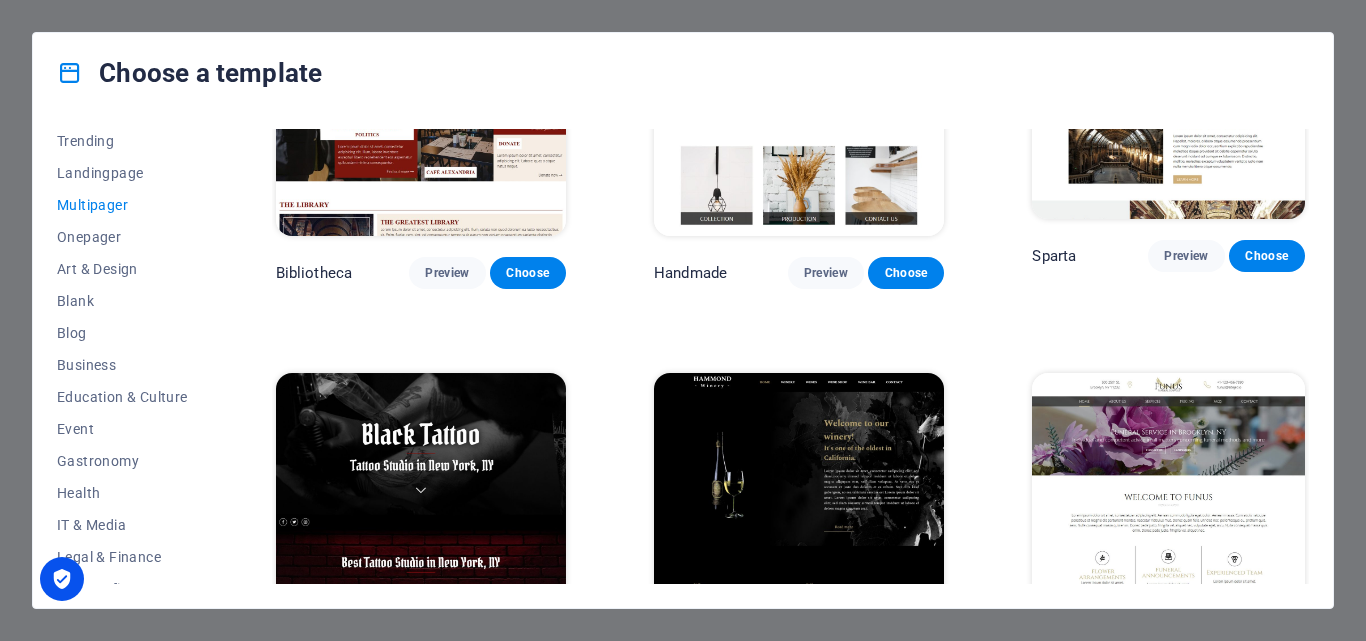 scroll, scrollTop: 6300, scrollLeft: 0, axis: vertical 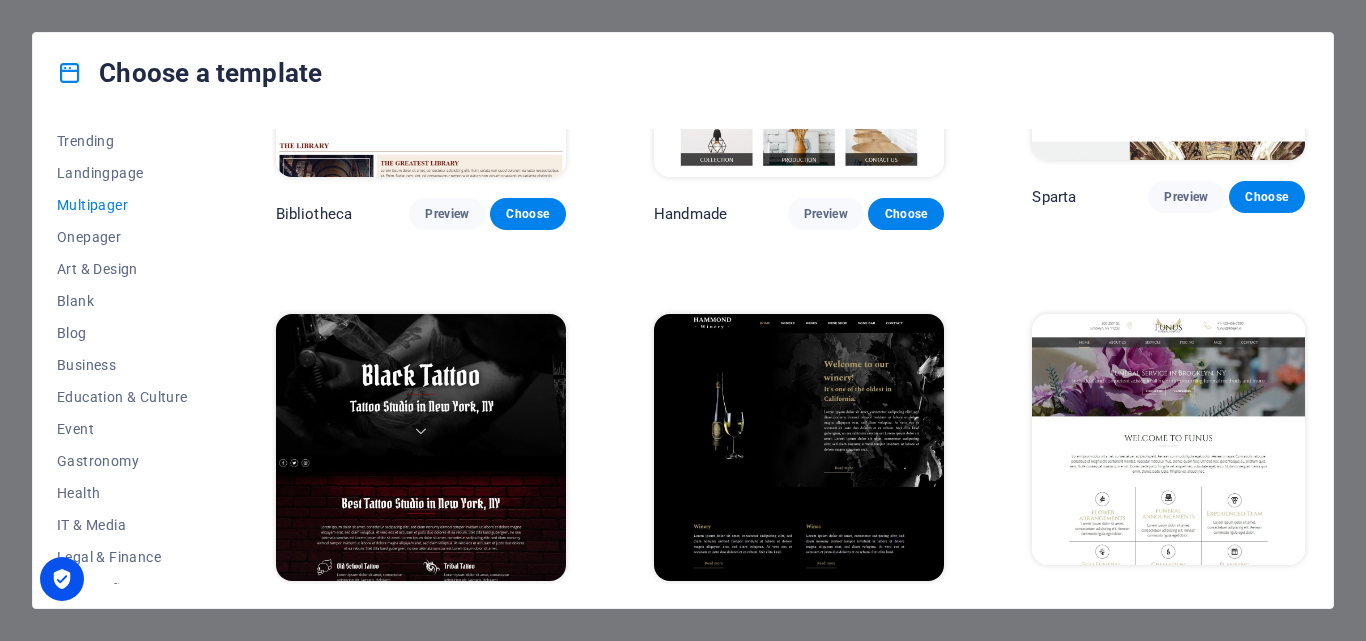 click on "Preview" at bounding box center [1186, 602] 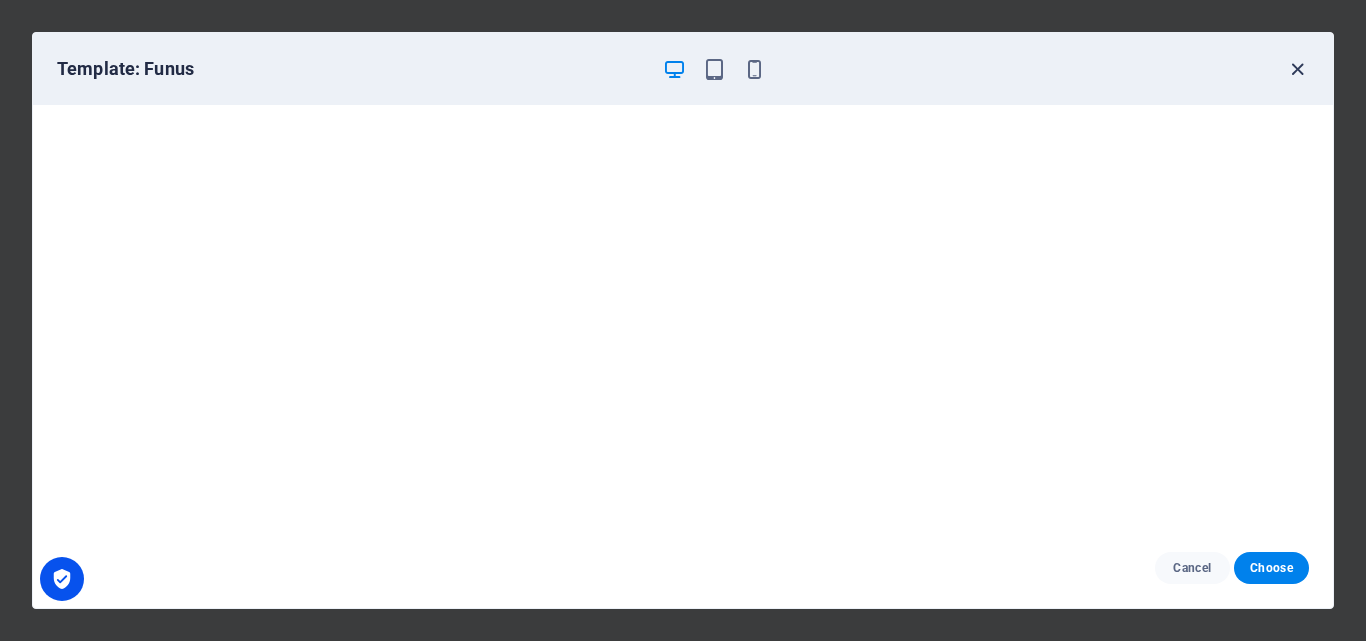 click at bounding box center [1297, 69] 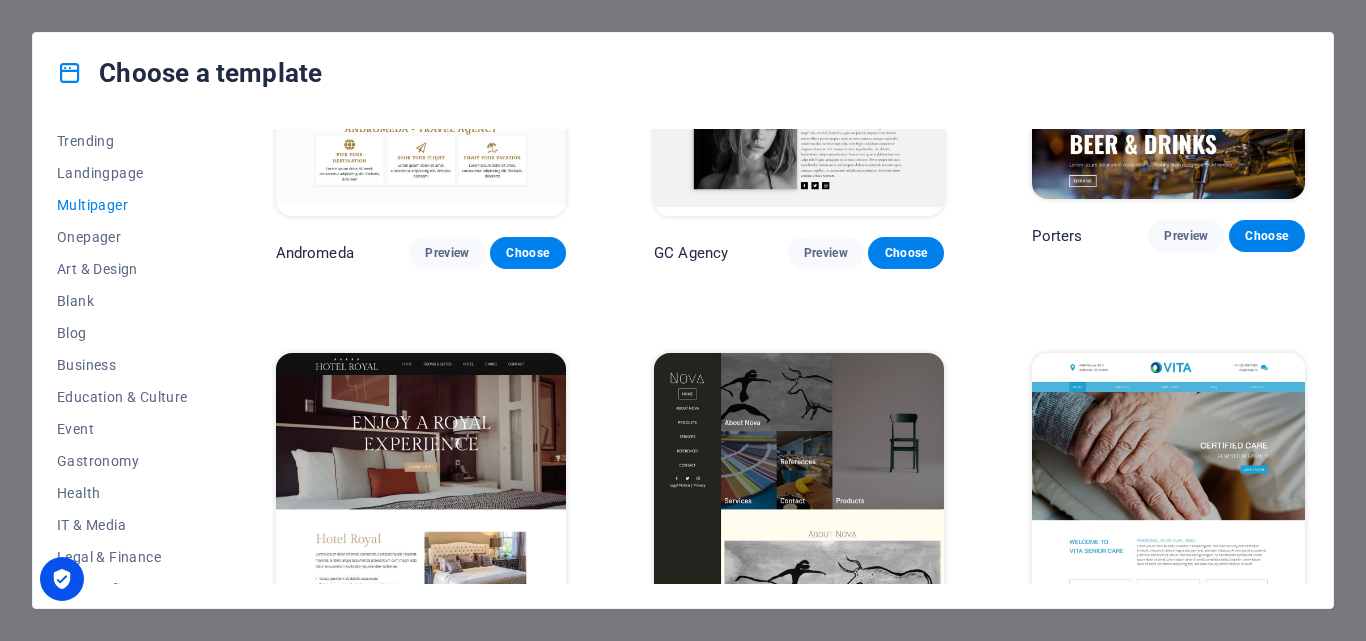 scroll, scrollTop: 7100, scrollLeft: 0, axis: vertical 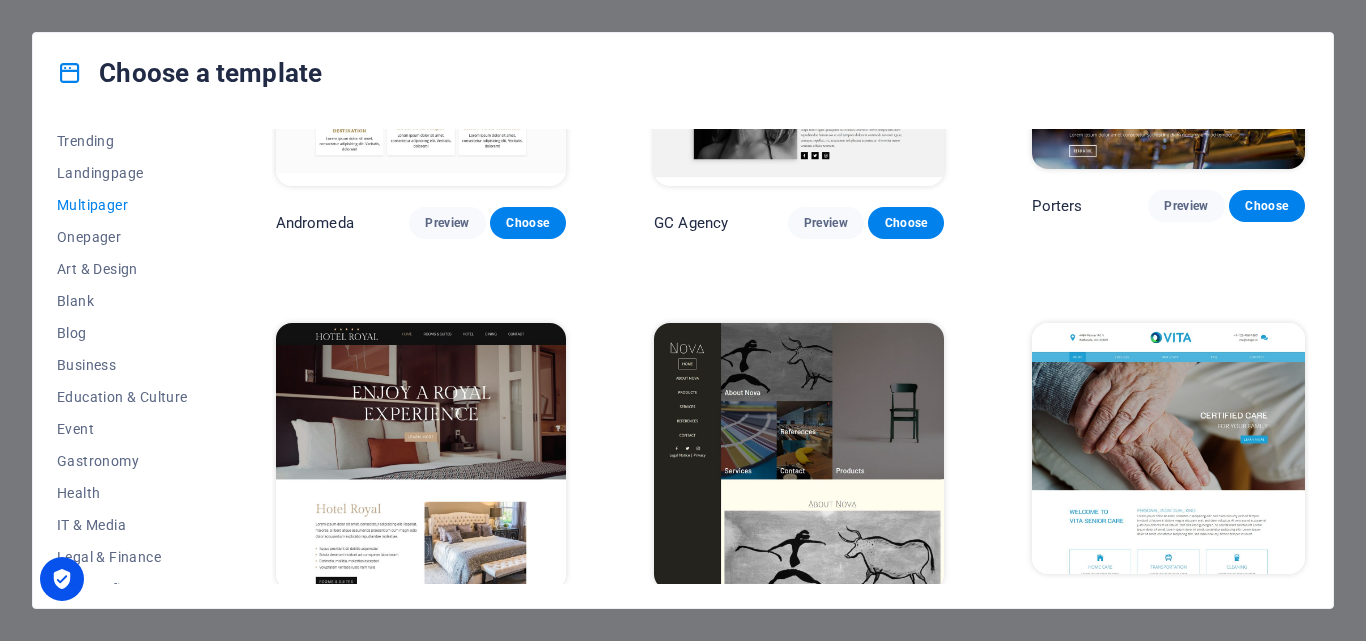 click on "Preview" at bounding box center [826, 627] 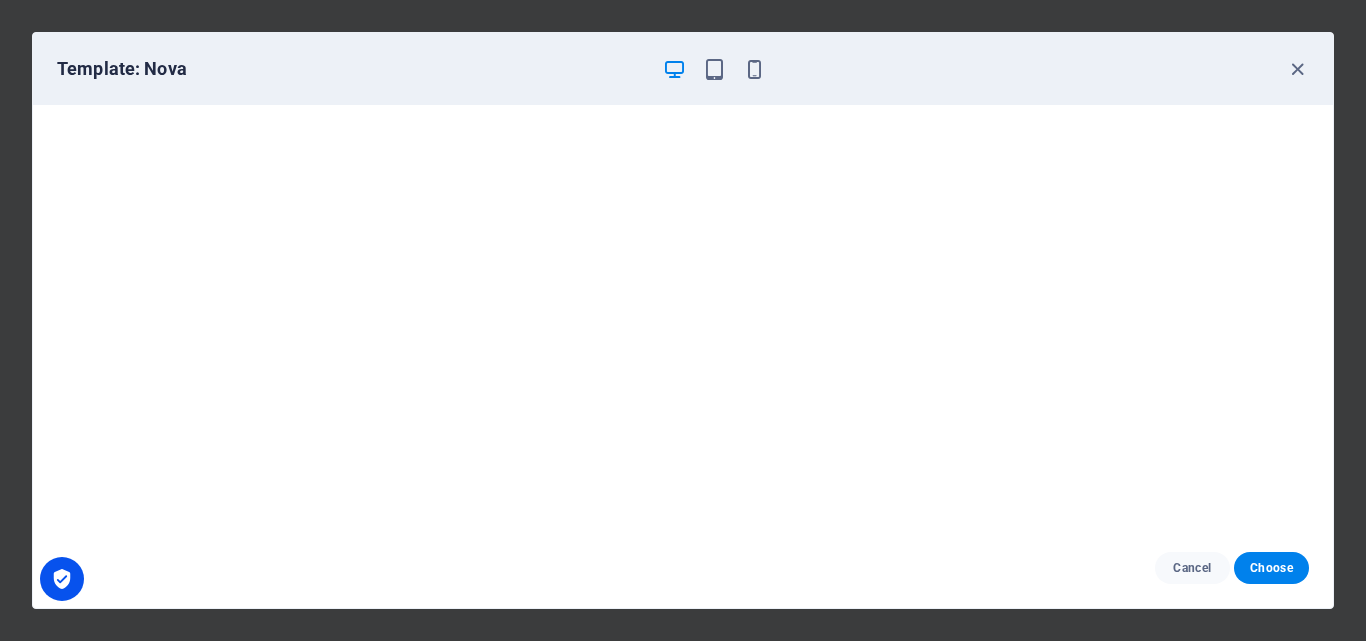 scroll, scrollTop: 0, scrollLeft: 0, axis: both 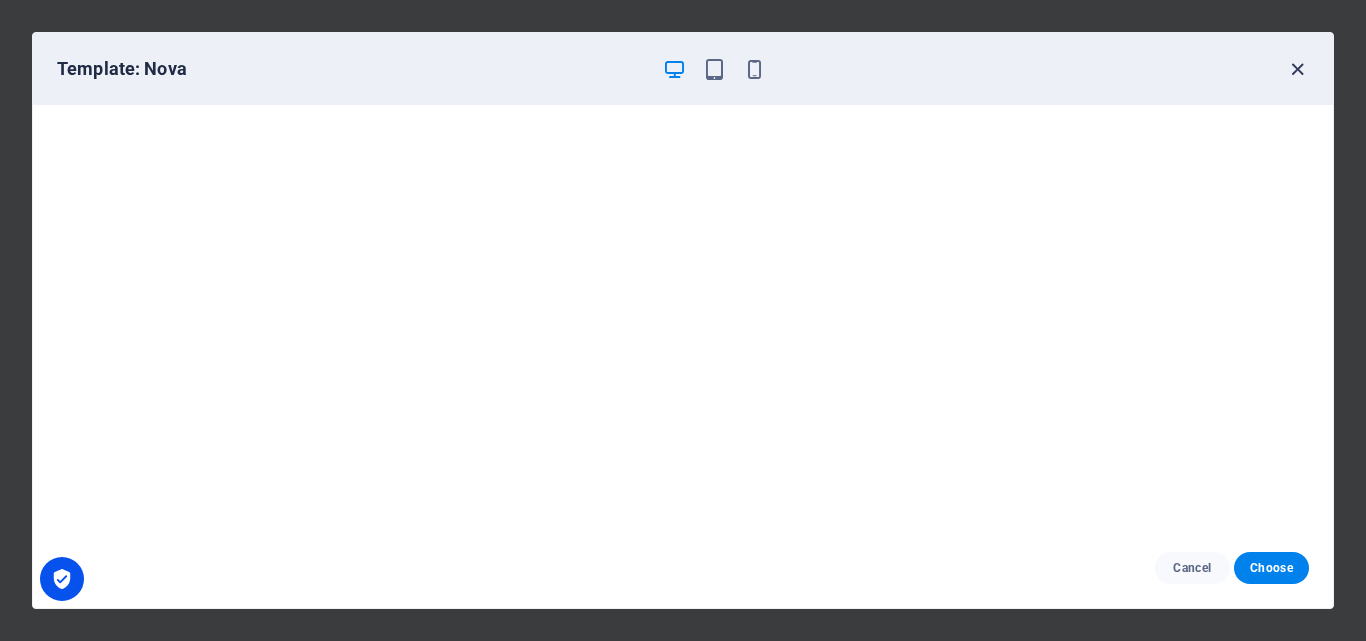 click at bounding box center (1297, 69) 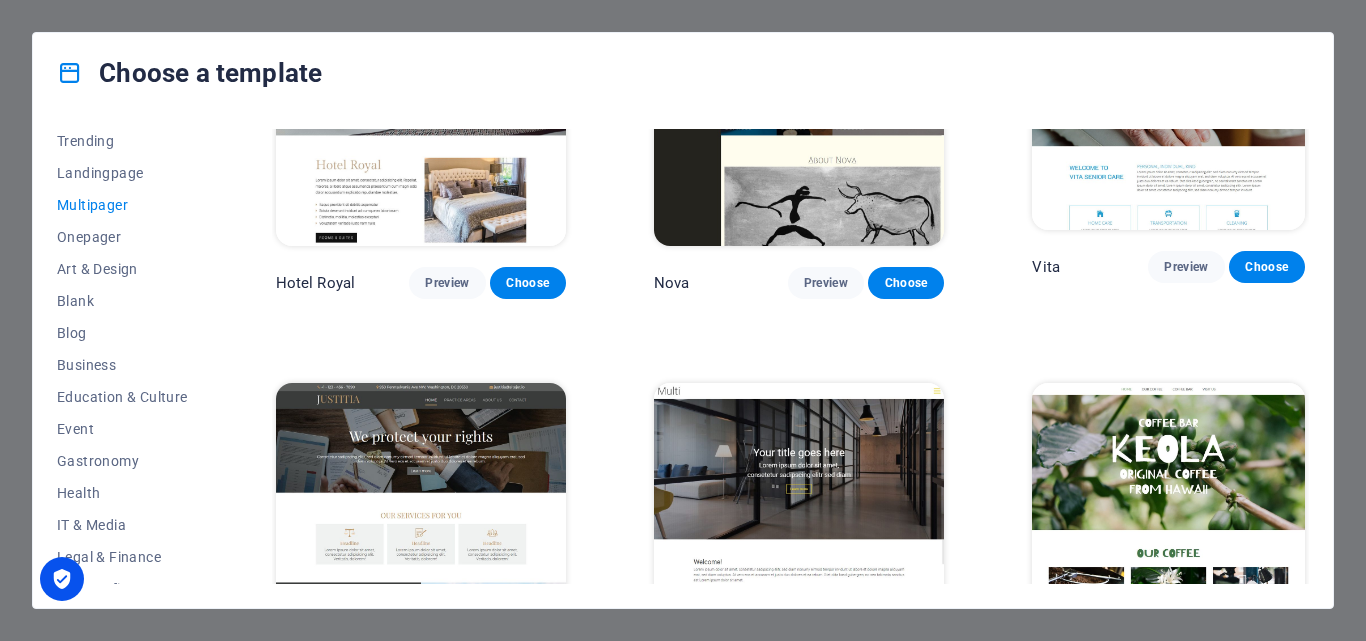scroll, scrollTop: 7500, scrollLeft: 0, axis: vertical 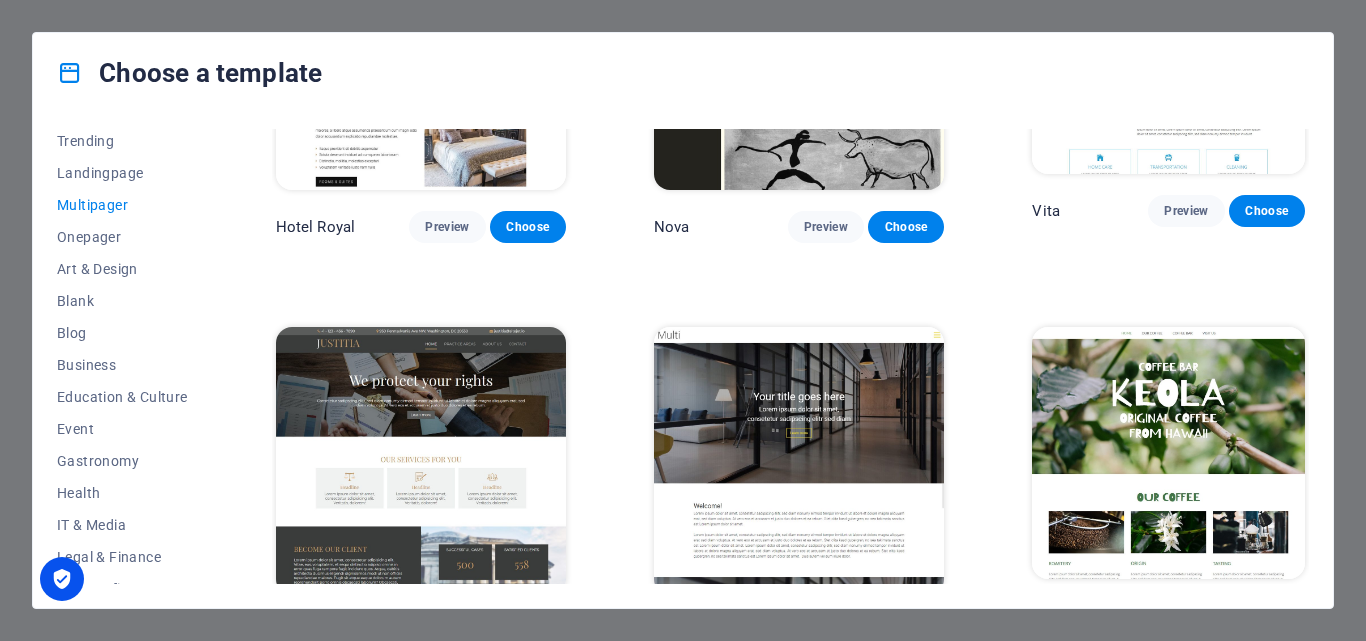 click on "Preview" at bounding box center (447, 632) 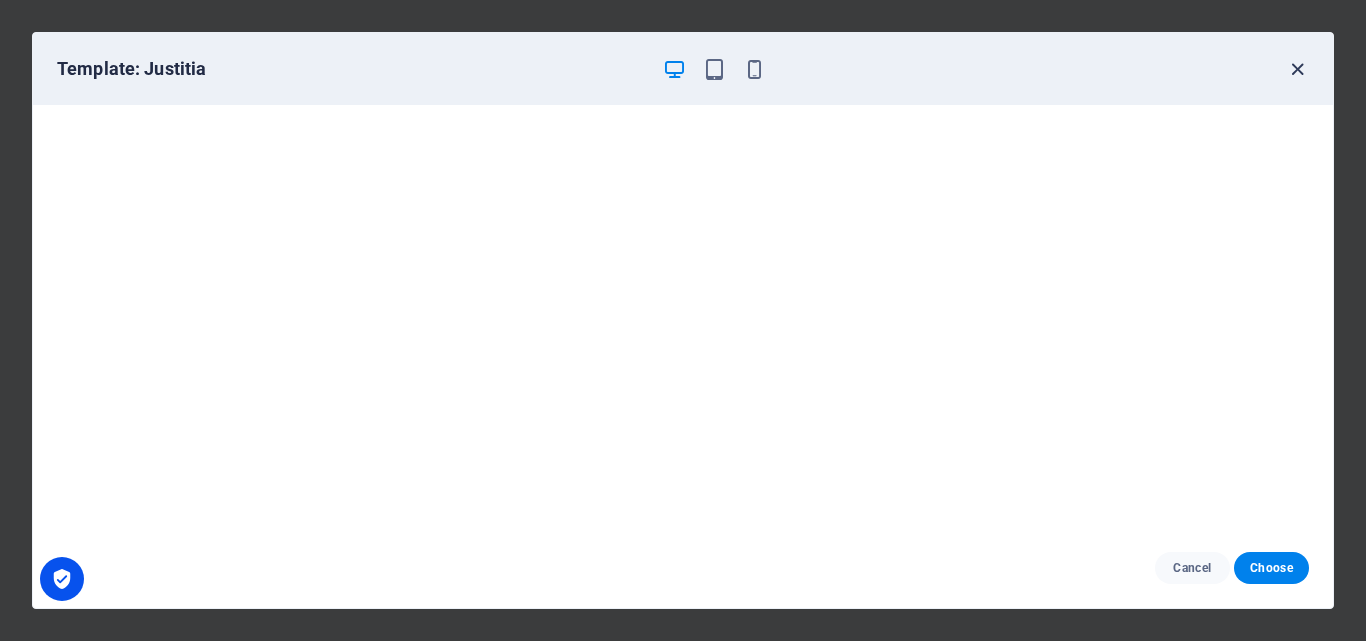 click at bounding box center [1297, 69] 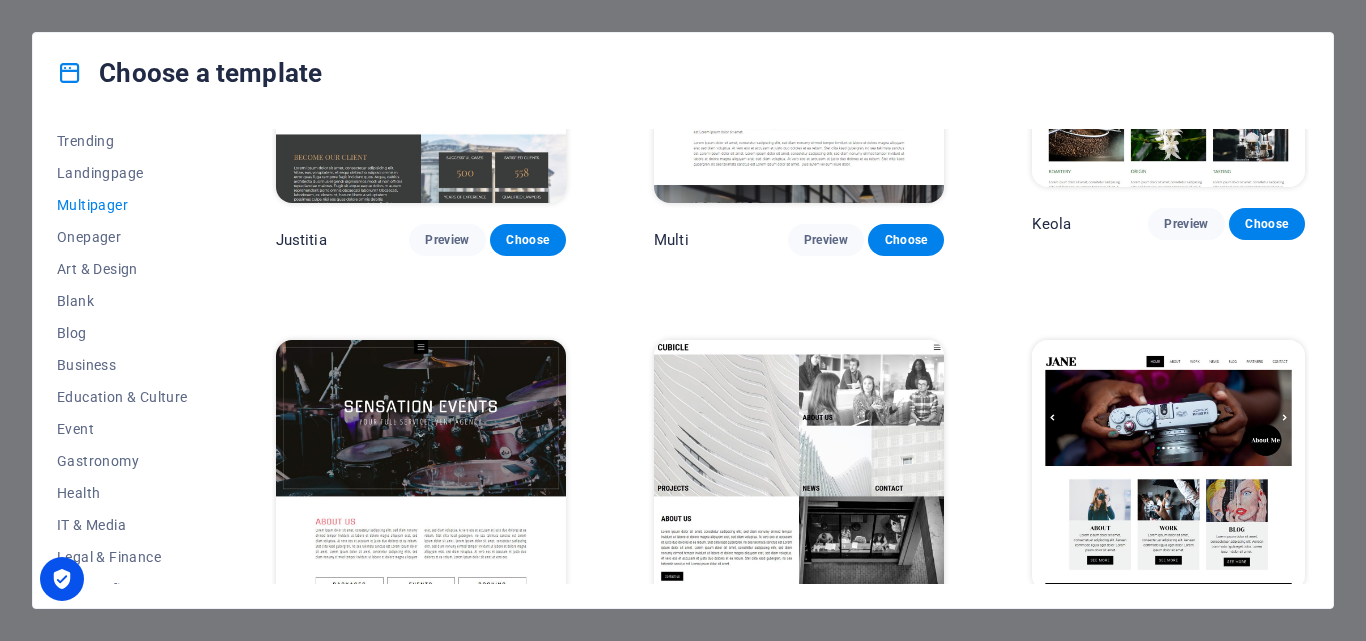 scroll, scrollTop: 7900, scrollLeft: 0, axis: vertical 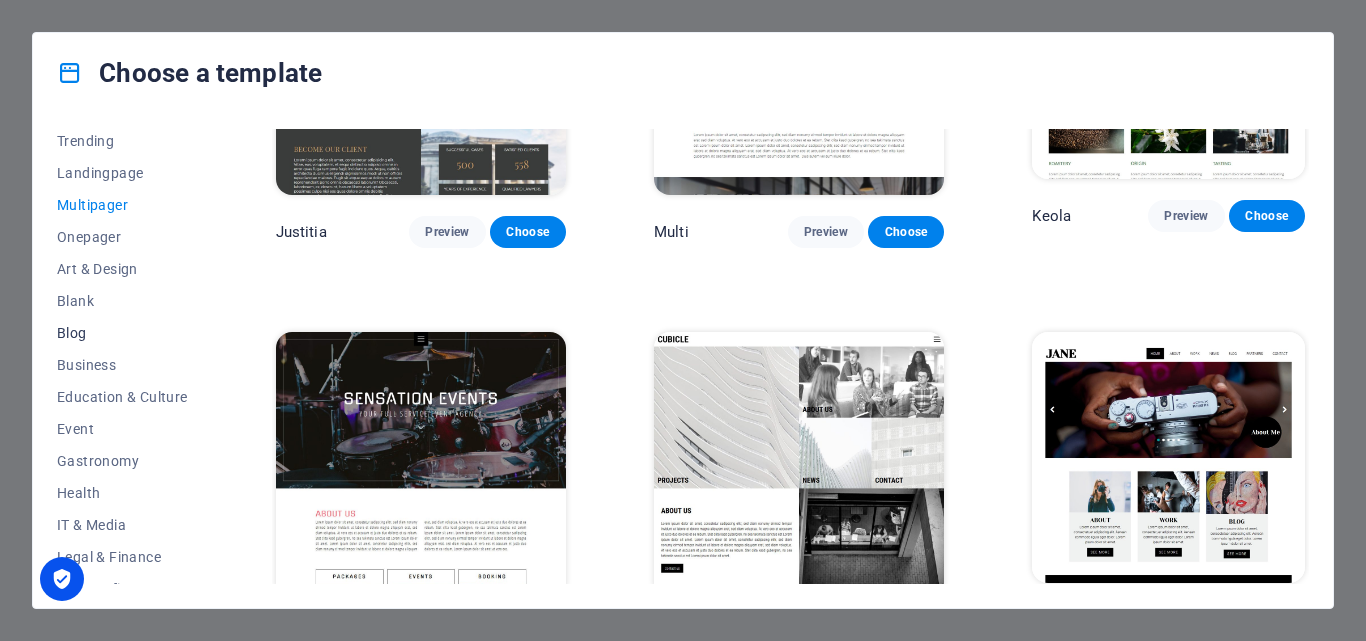 click on "Blog" at bounding box center [122, 333] 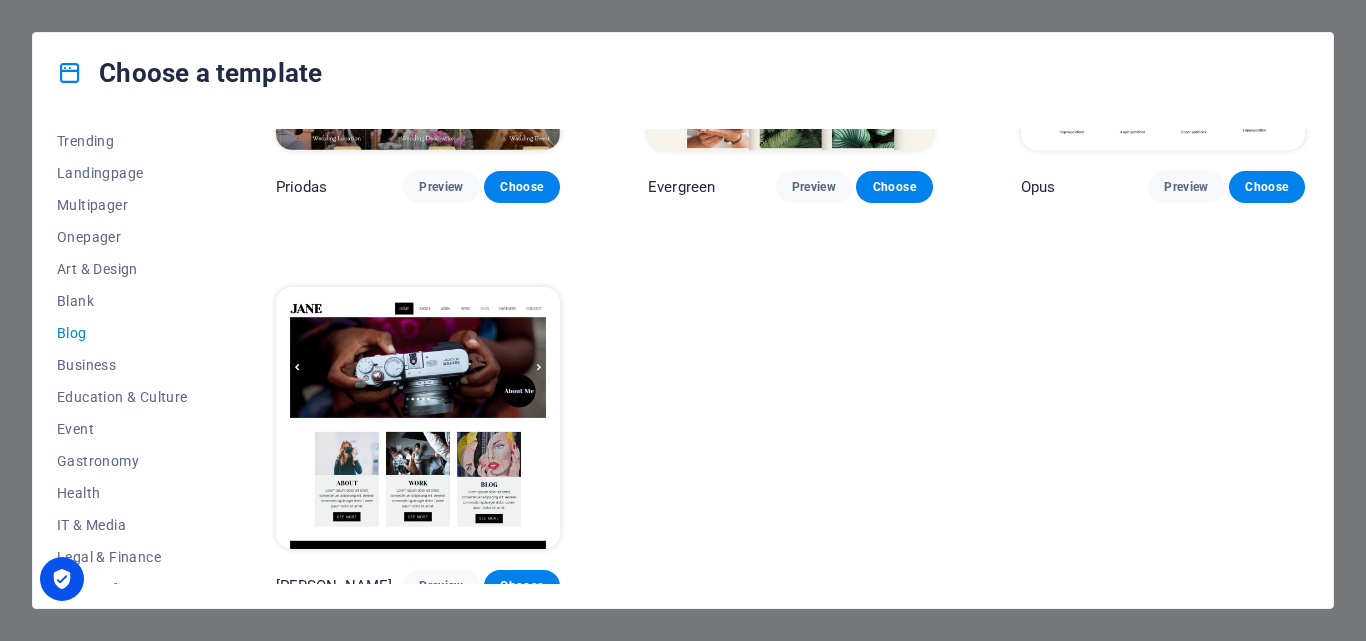click on "Blog" at bounding box center (122, 333) 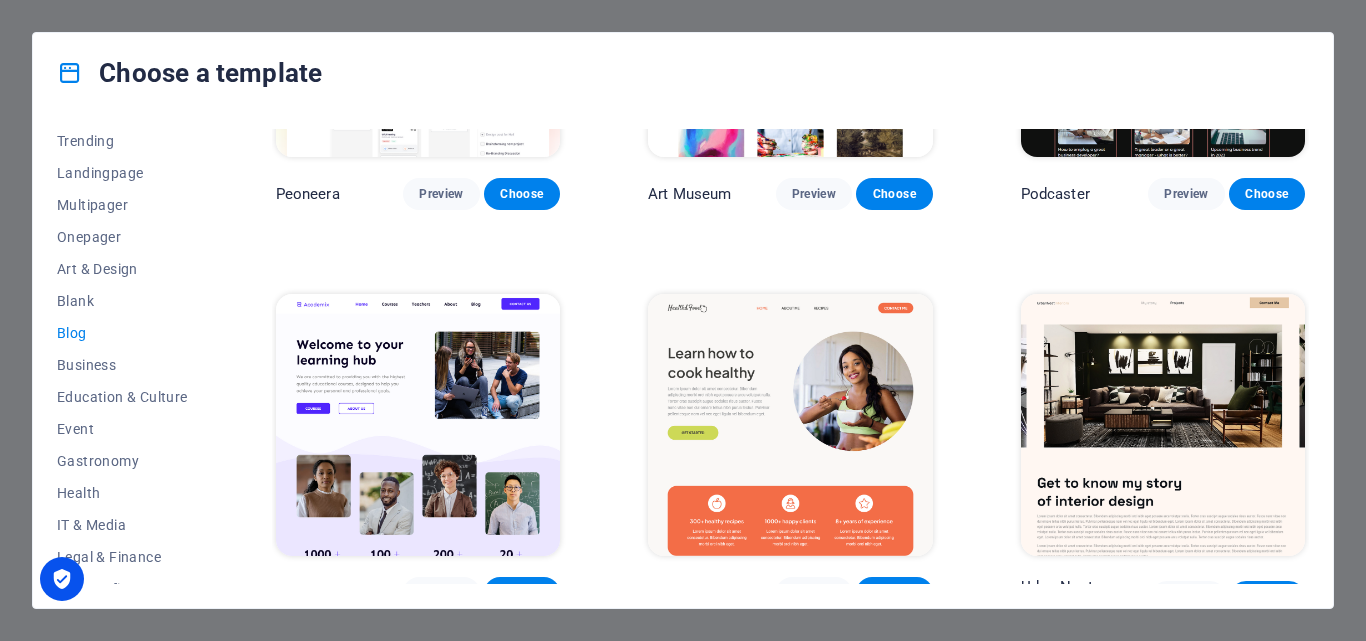 scroll, scrollTop: 0, scrollLeft: 0, axis: both 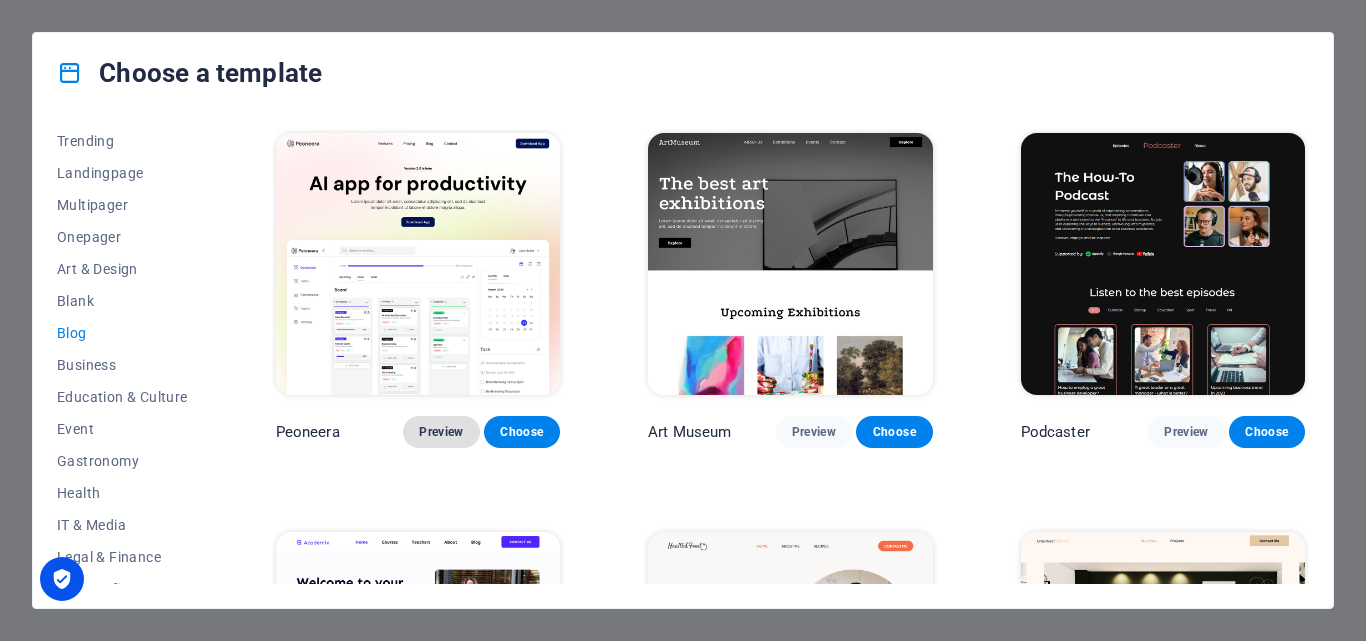 click on "Preview" at bounding box center (441, 432) 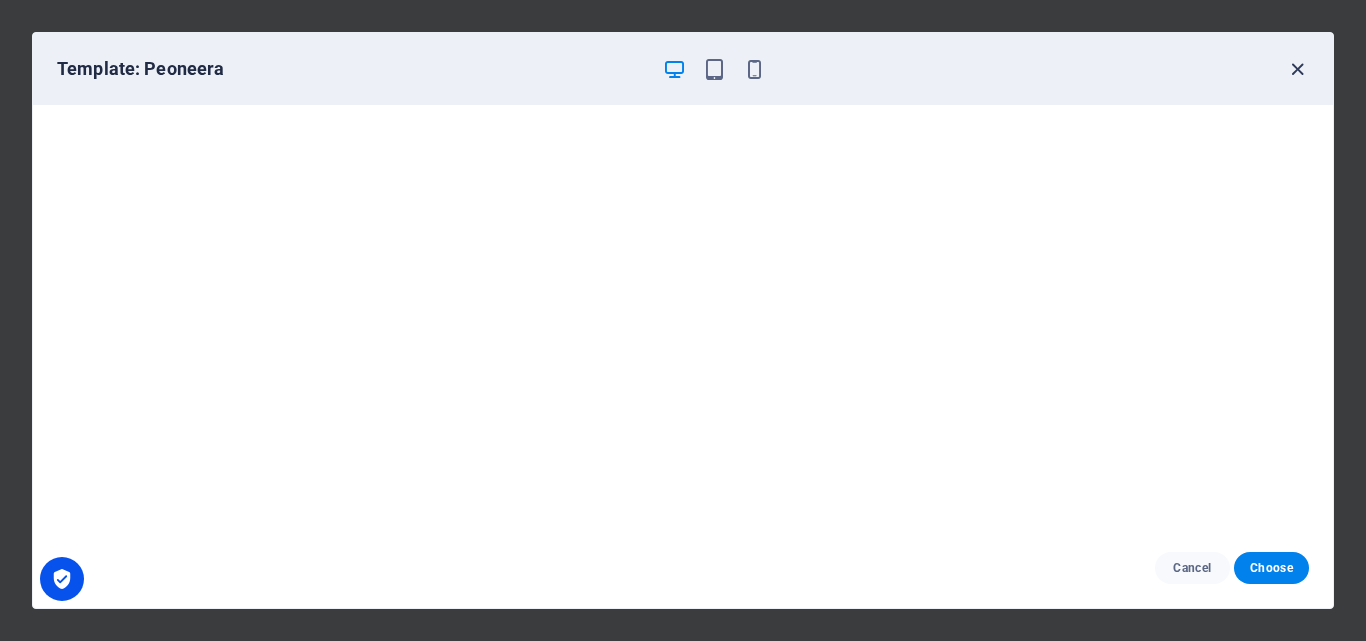 click at bounding box center [1297, 69] 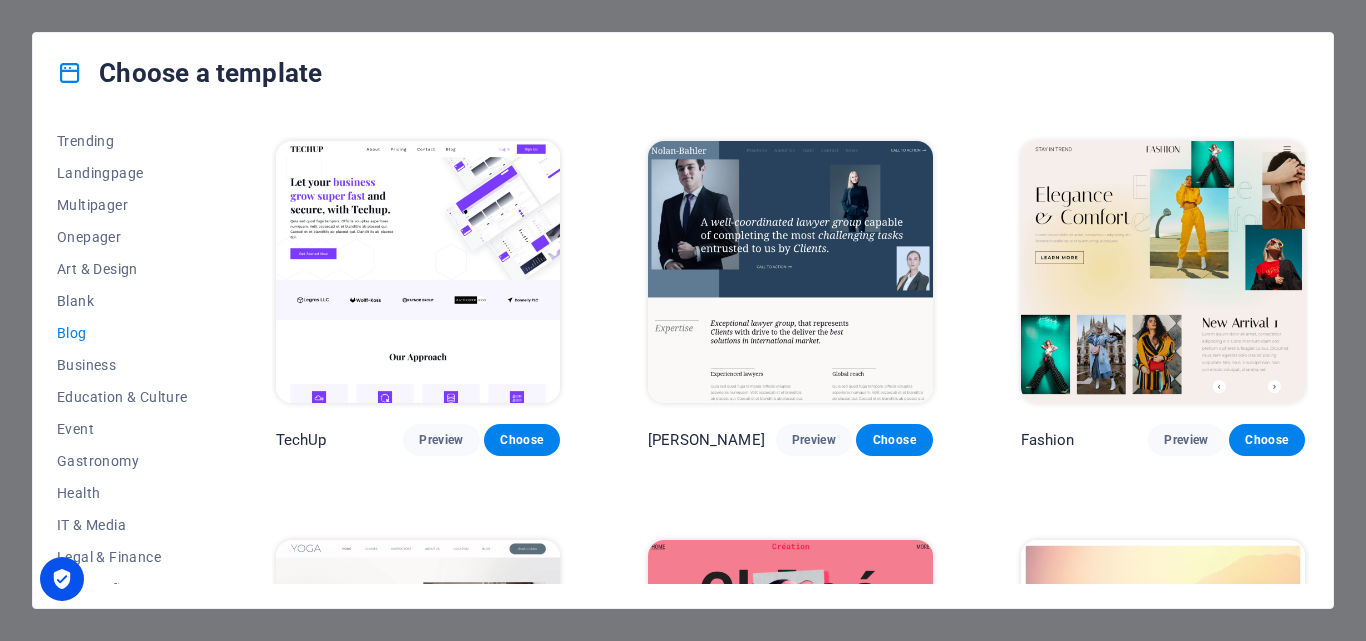 scroll, scrollTop: 1600, scrollLeft: 0, axis: vertical 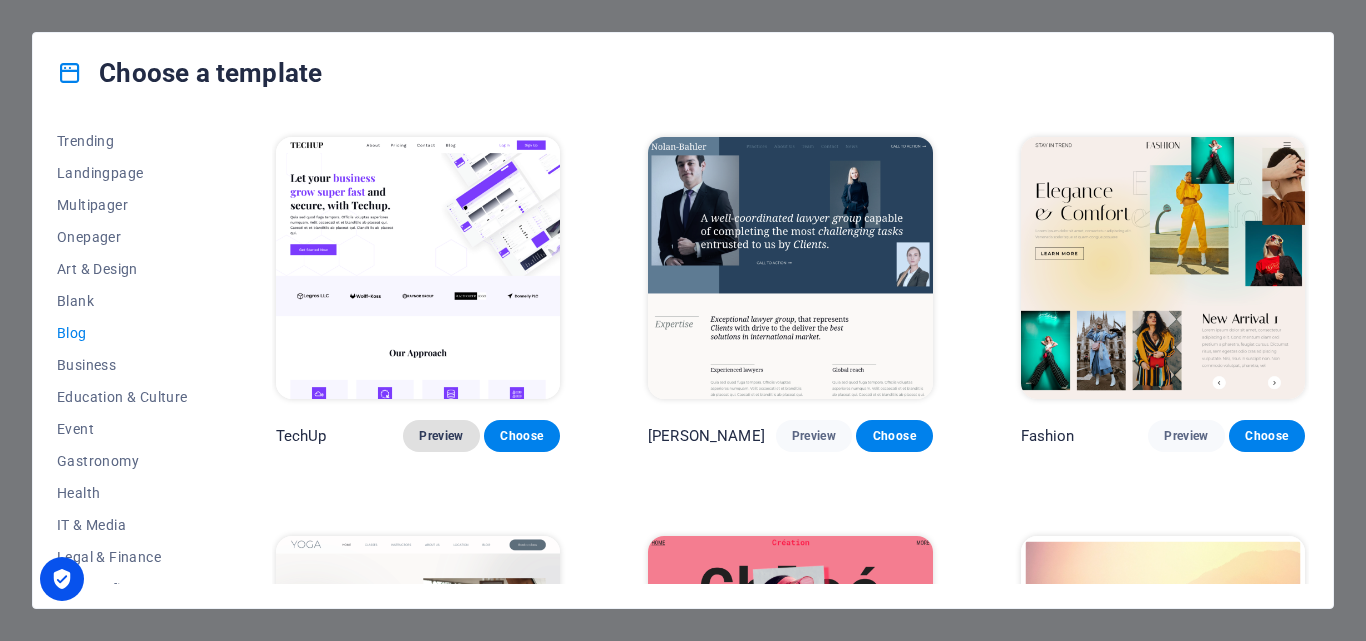 click on "Preview" at bounding box center [441, 436] 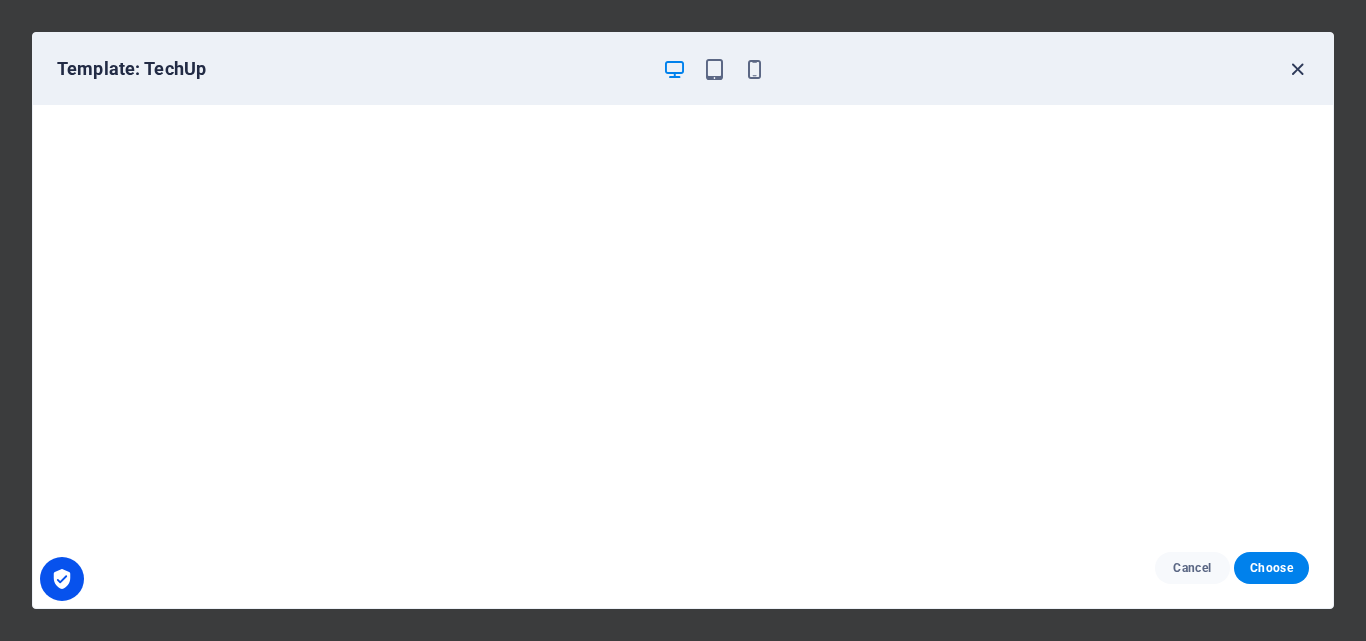 click at bounding box center (1297, 69) 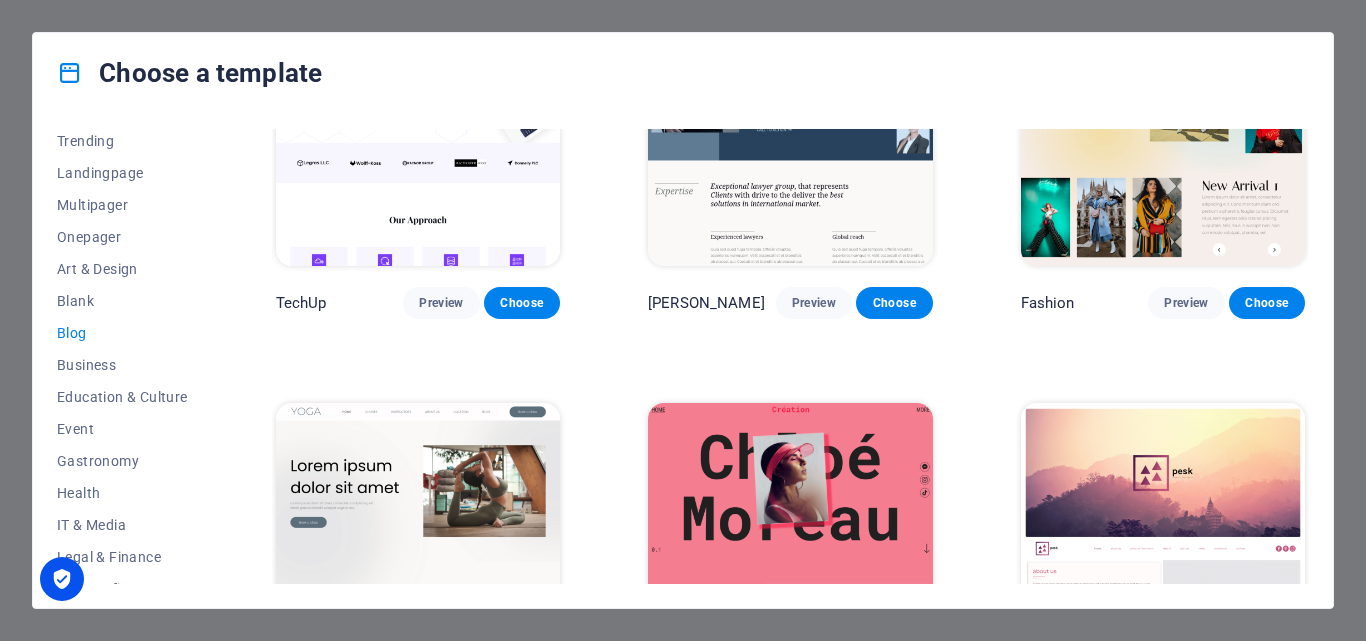 scroll, scrollTop: 1900, scrollLeft: 0, axis: vertical 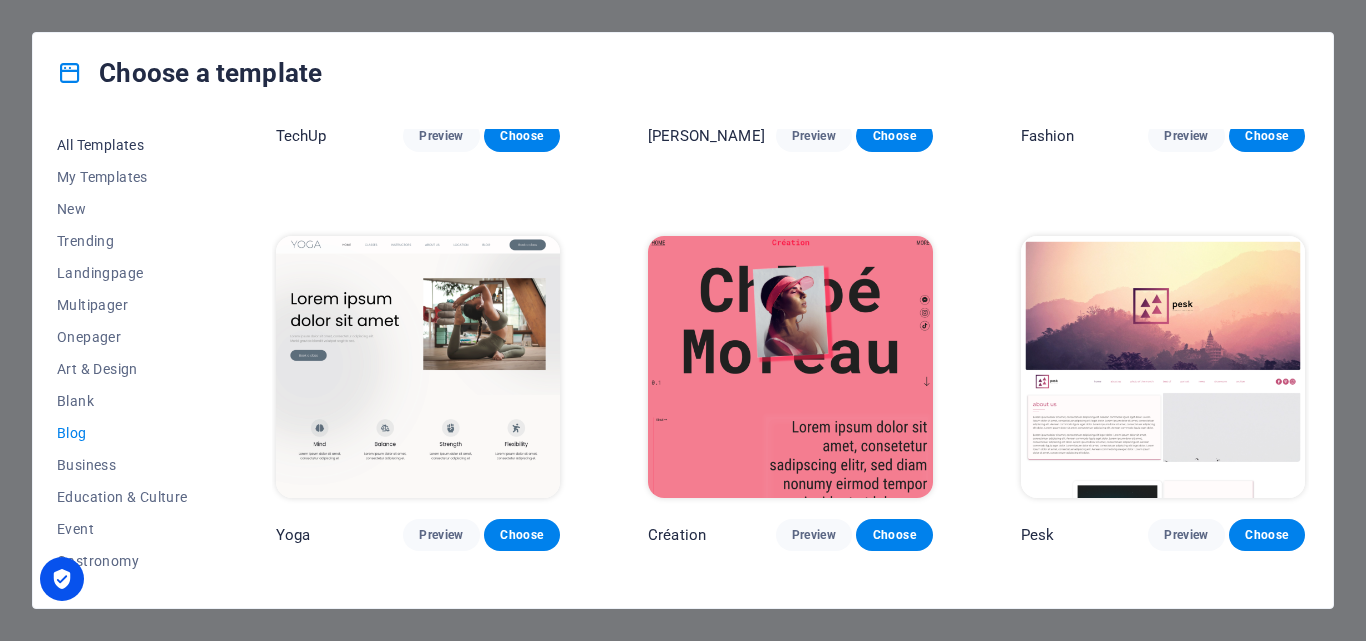click on "All Templates" at bounding box center [122, 145] 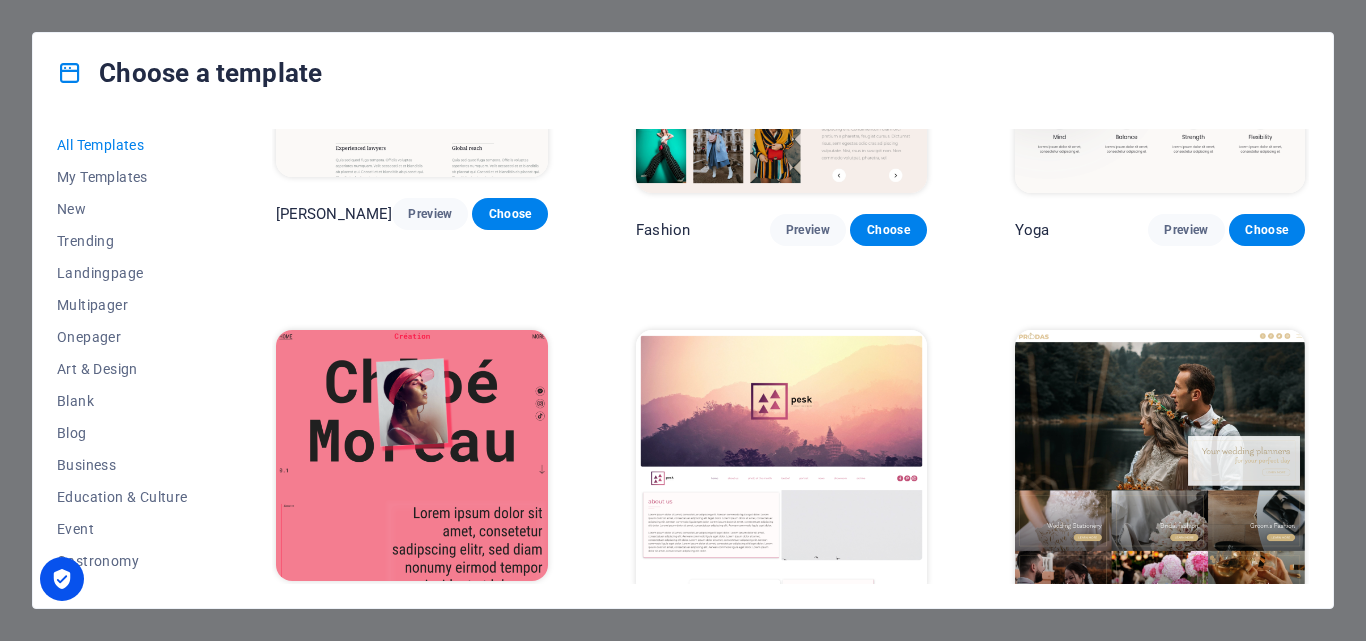scroll, scrollTop: 5880, scrollLeft: 0, axis: vertical 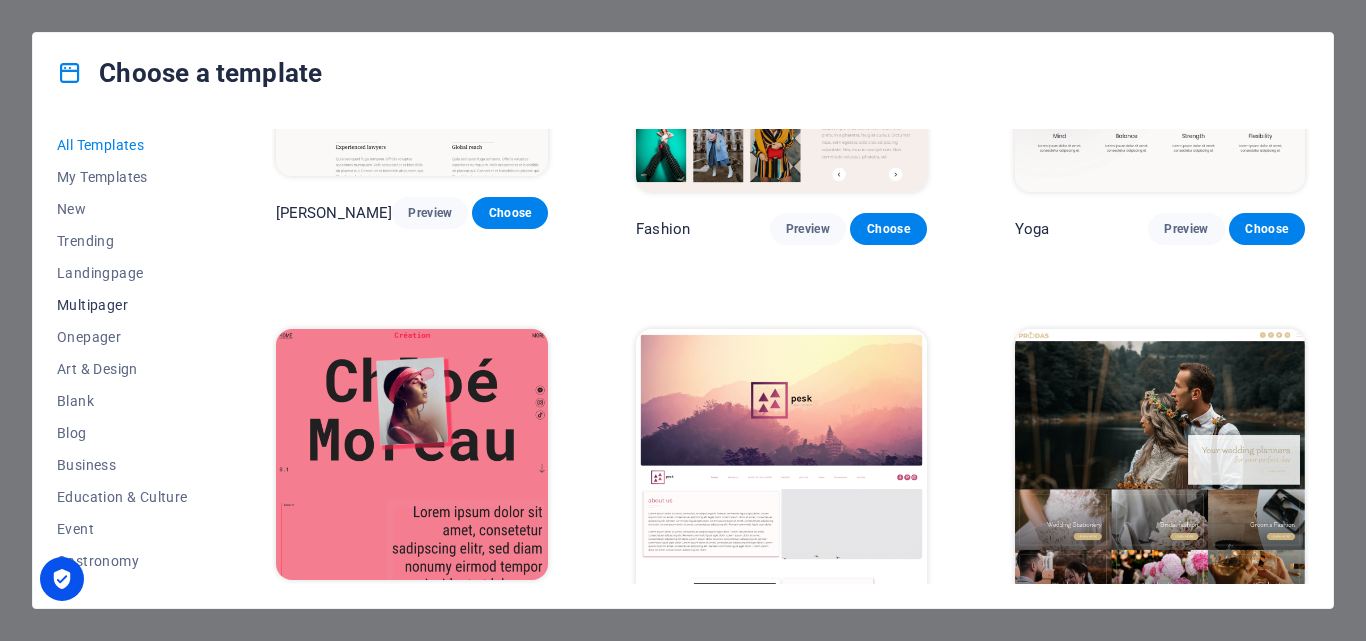 click on "Multipager" at bounding box center (122, 305) 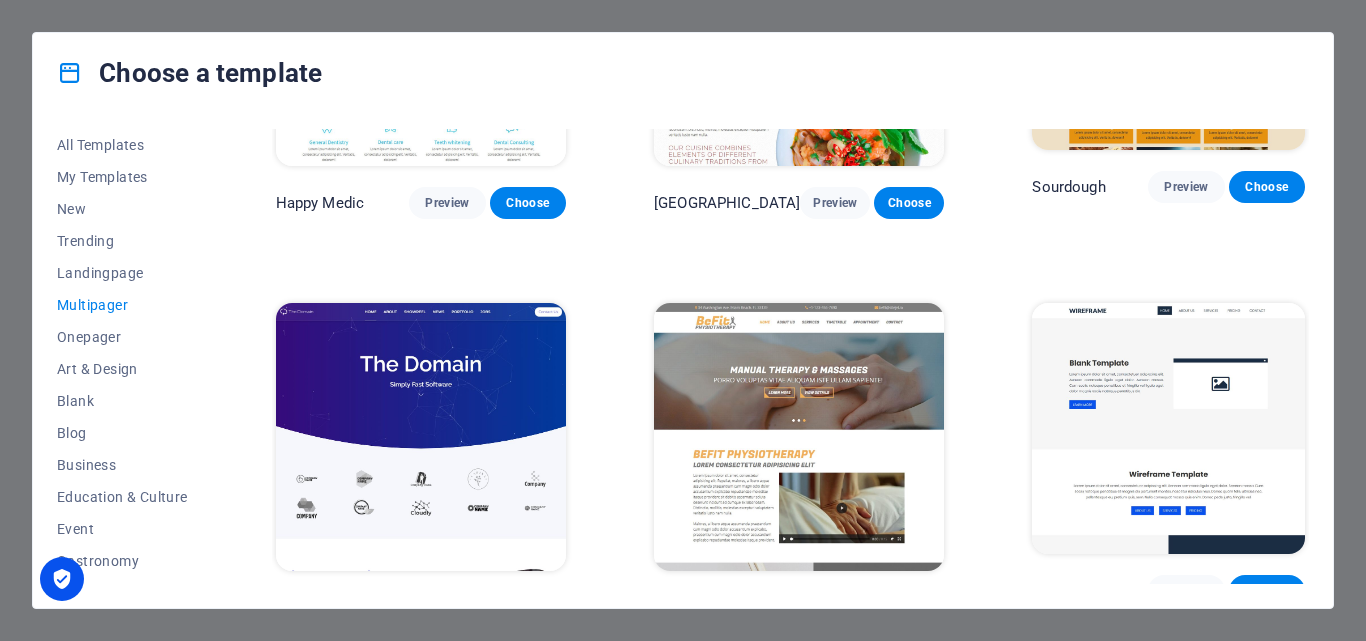 scroll, scrollTop: 5091, scrollLeft: 0, axis: vertical 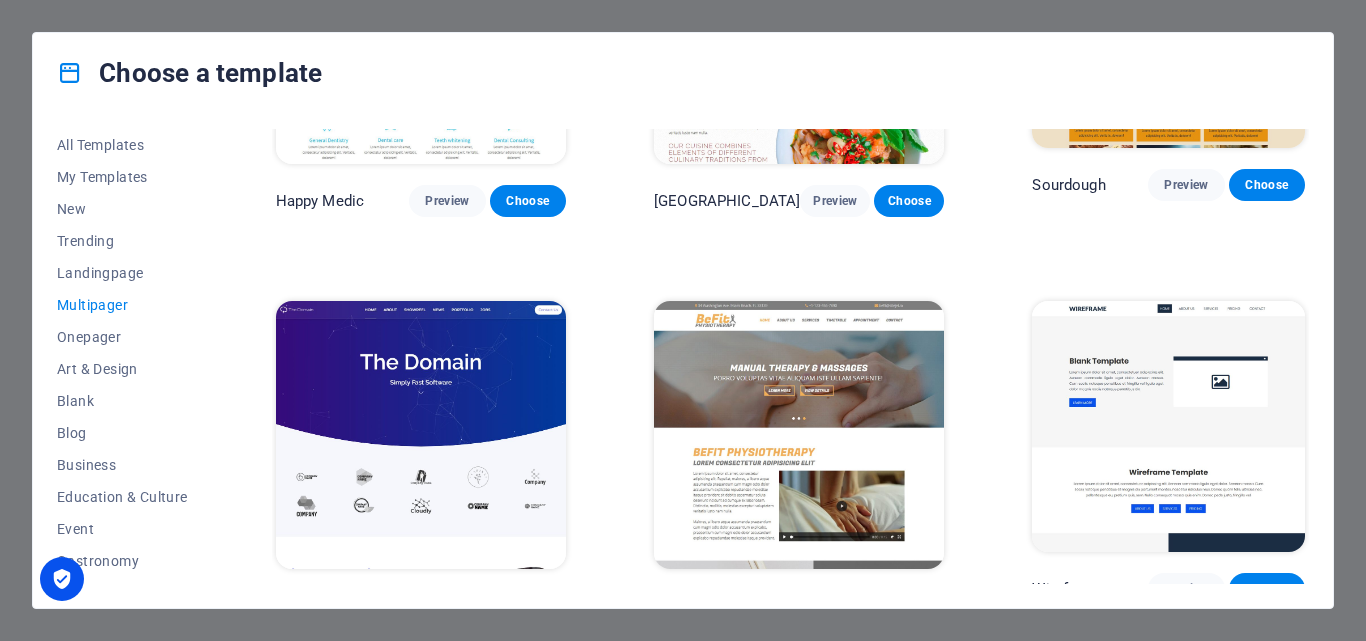 click on "Preview" at bounding box center (447, 606) 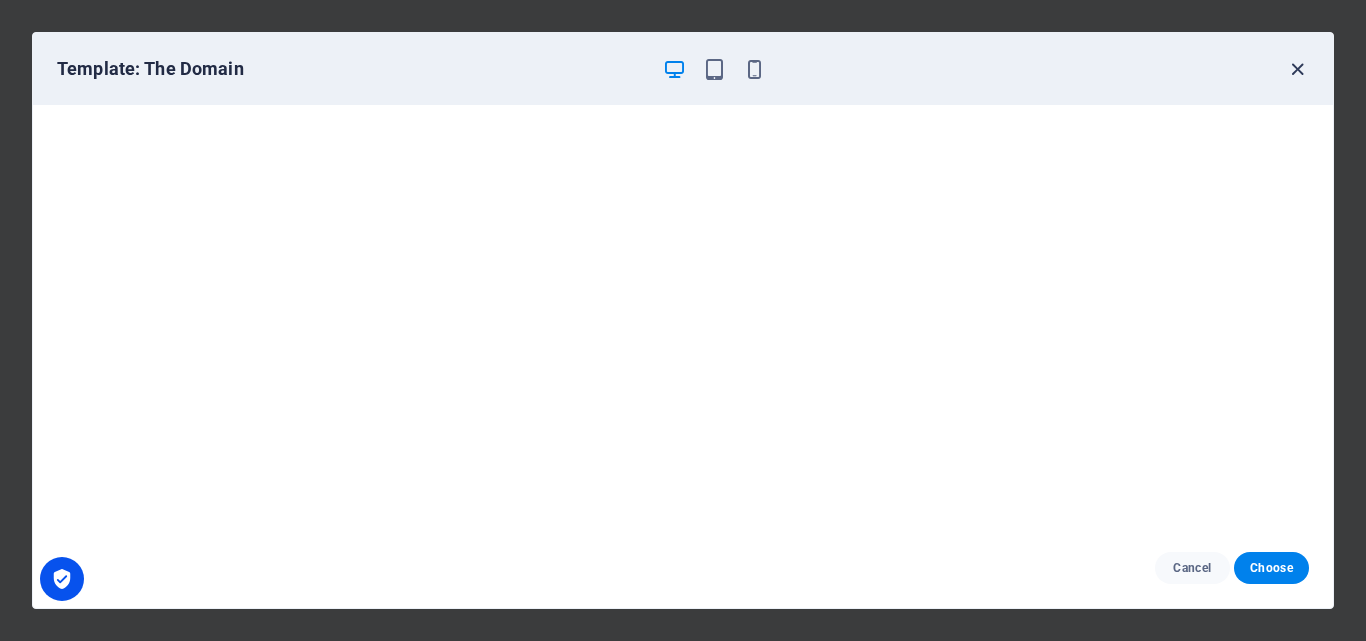 click at bounding box center (1297, 69) 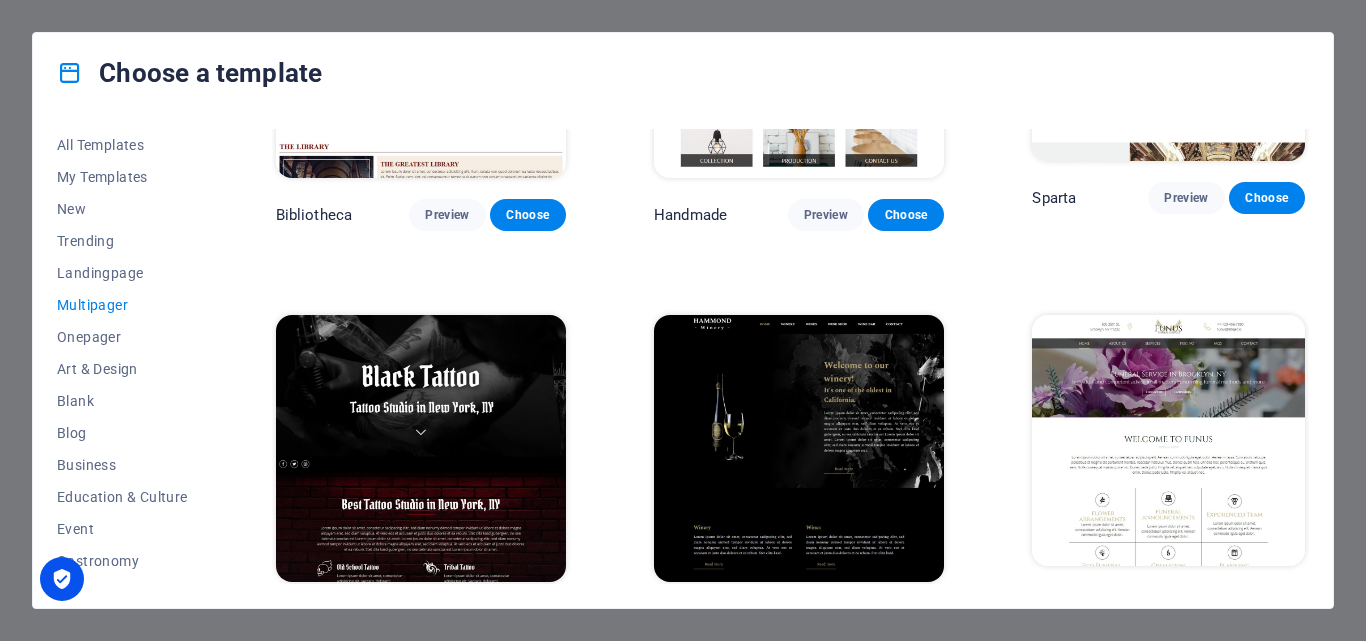 scroll, scrollTop: 6391, scrollLeft: 0, axis: vertical 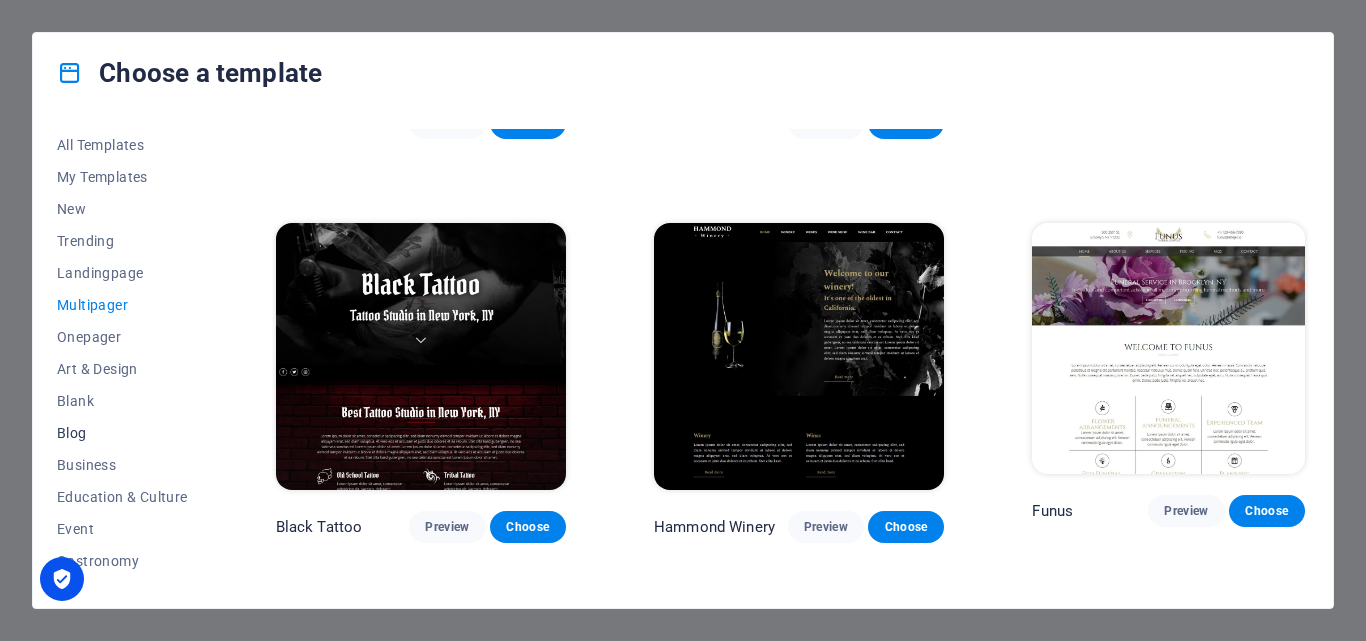 click on "Blog" at bounding box center [122, 433] 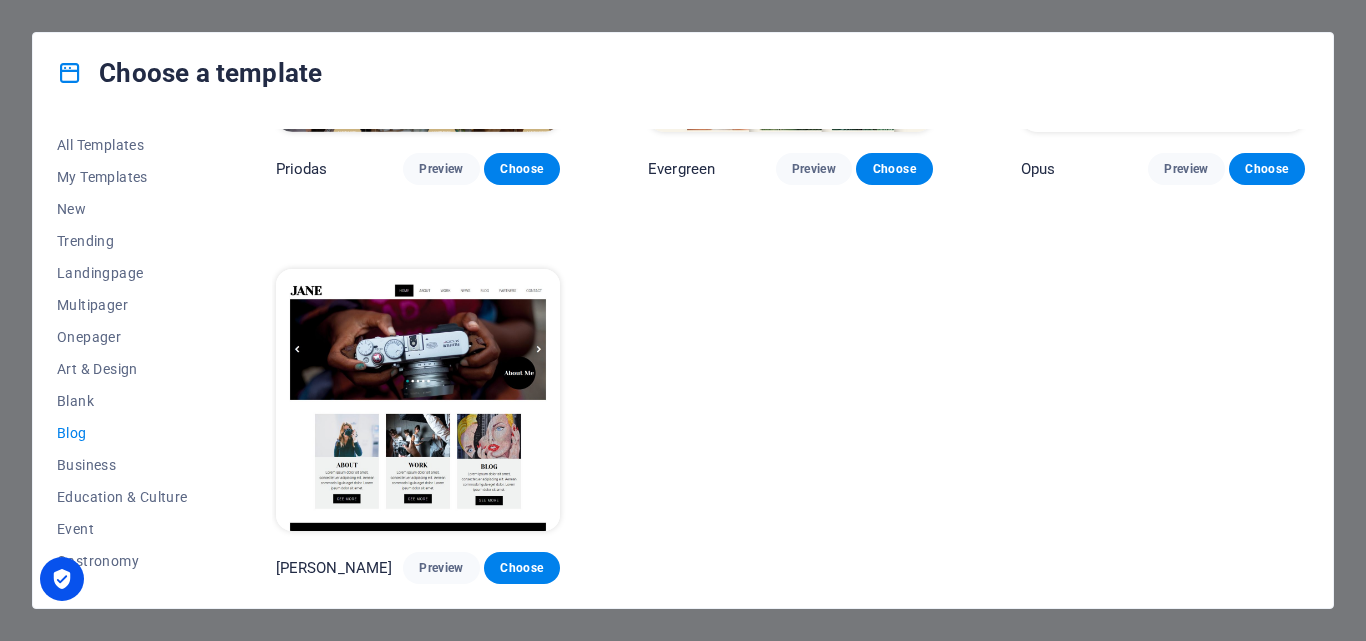 scroll, scrollTop: 2648, scrollLeft: 0, axis: vertical 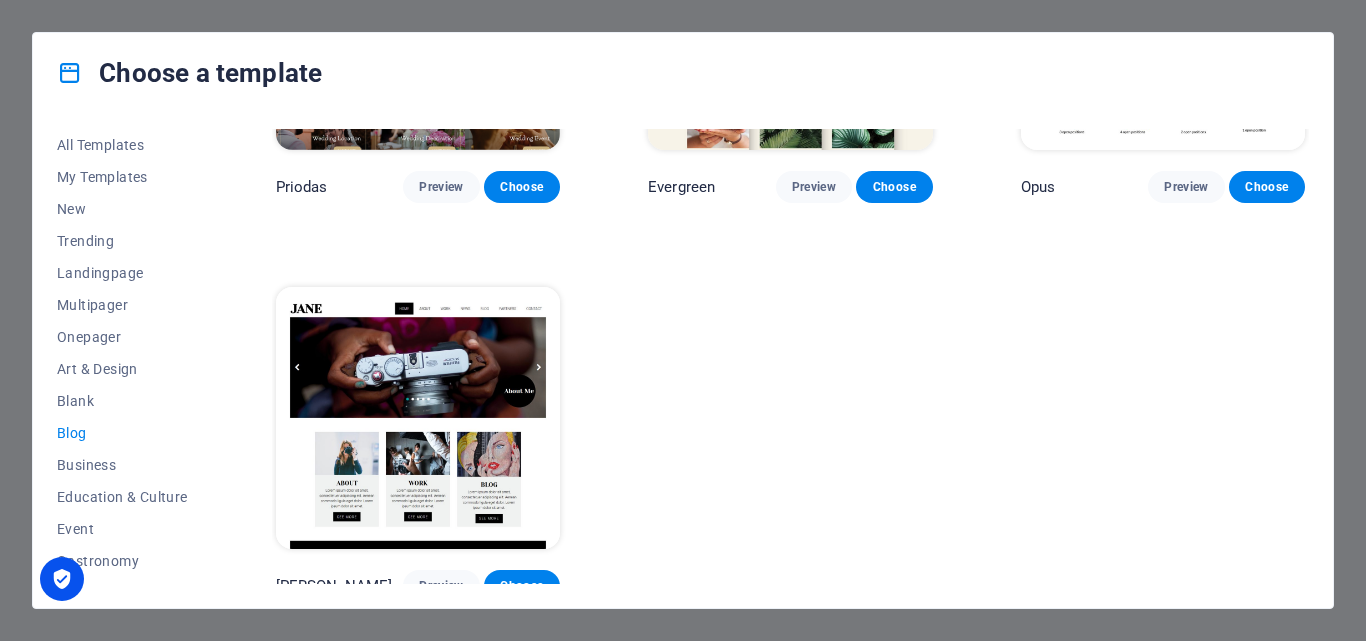click on "Blog" at bounding box center [122, 433] 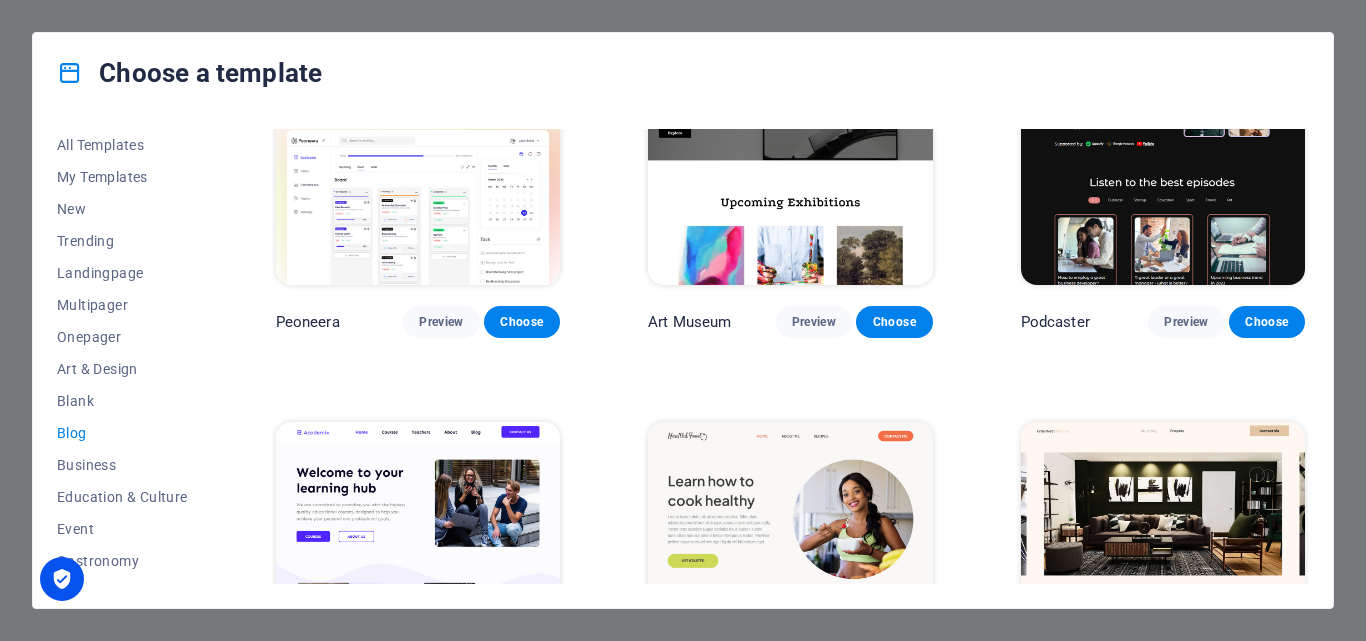 scroll, scrollTop: 0, scrollLeft: 0, axis: both 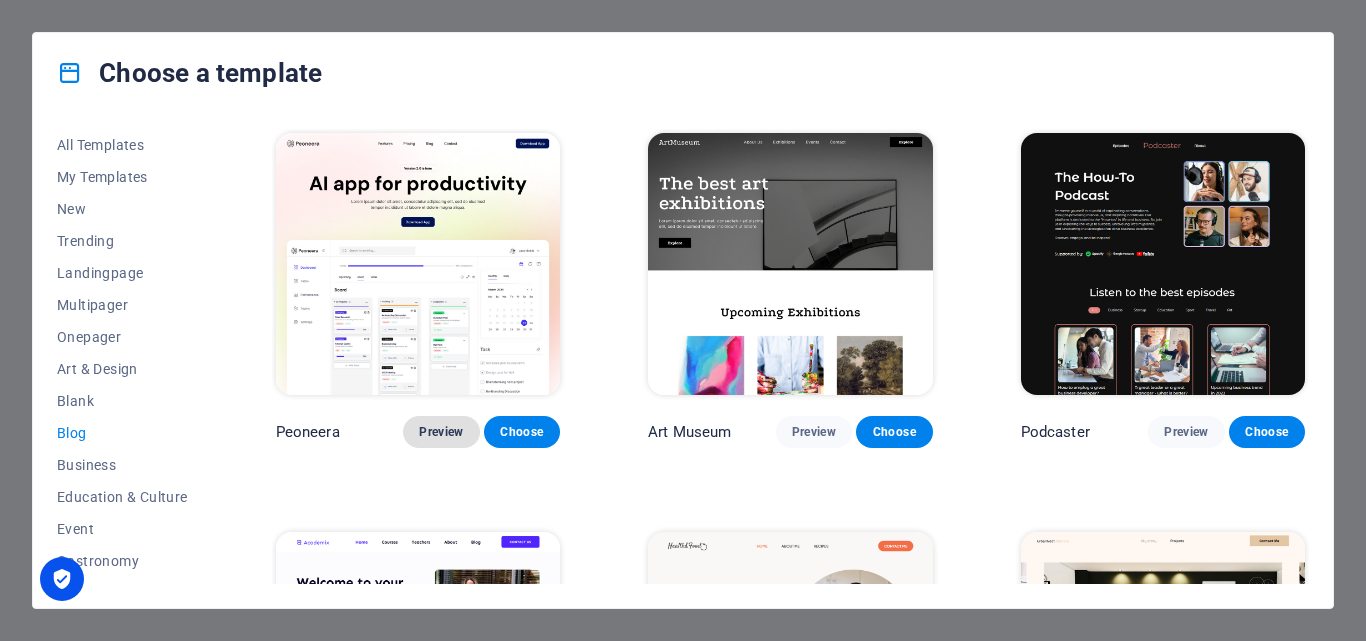 click on "Preview" at bounding box center (441, 432) 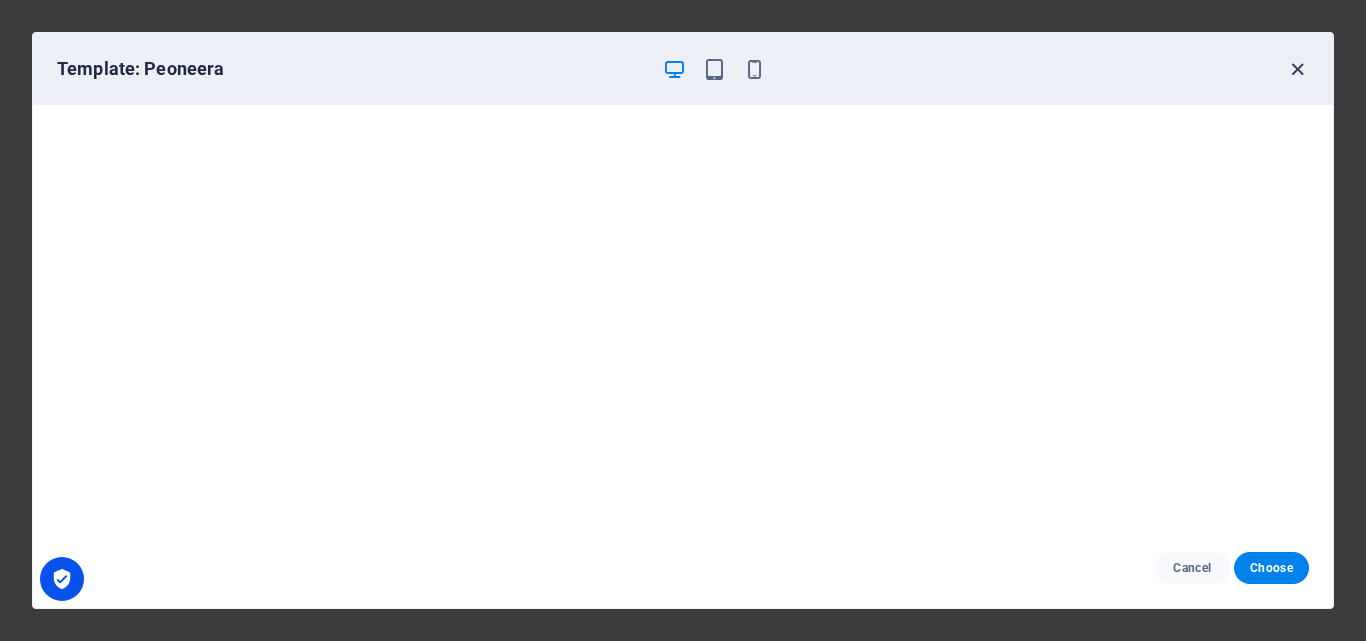 click at bounding box center [1297, 69] 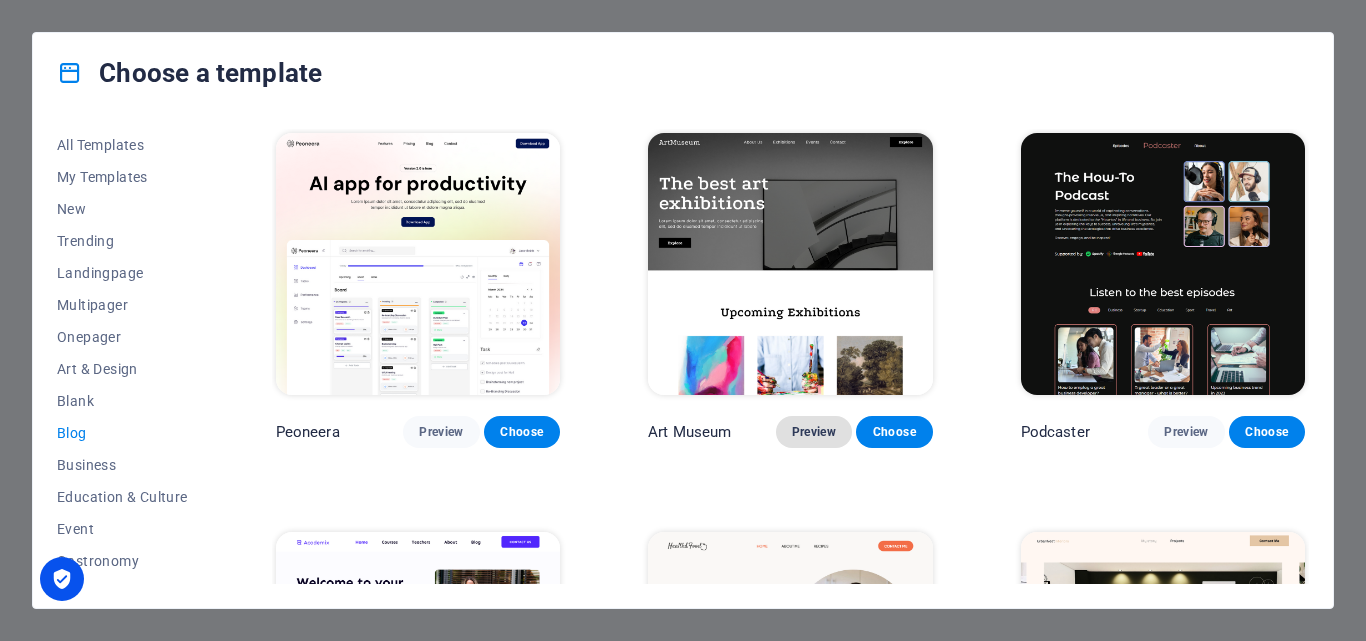 click on "Preview" at bounding box center [814, 432] 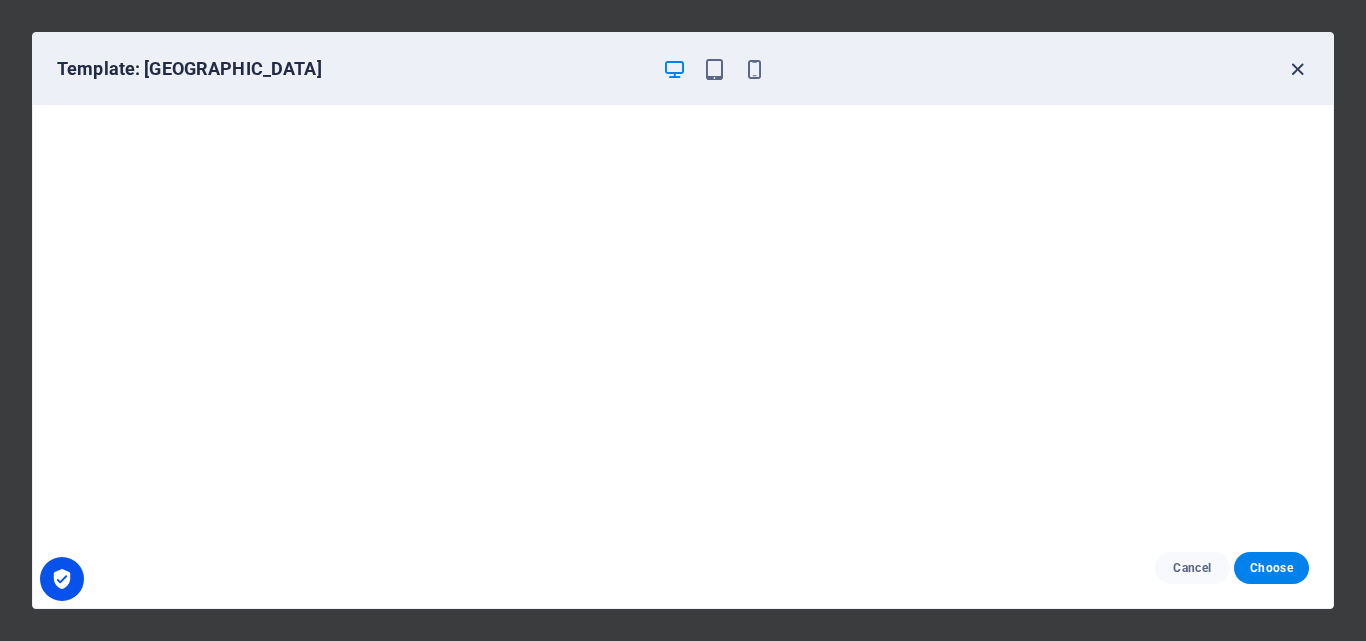 click at bounding box center (1297, 69) 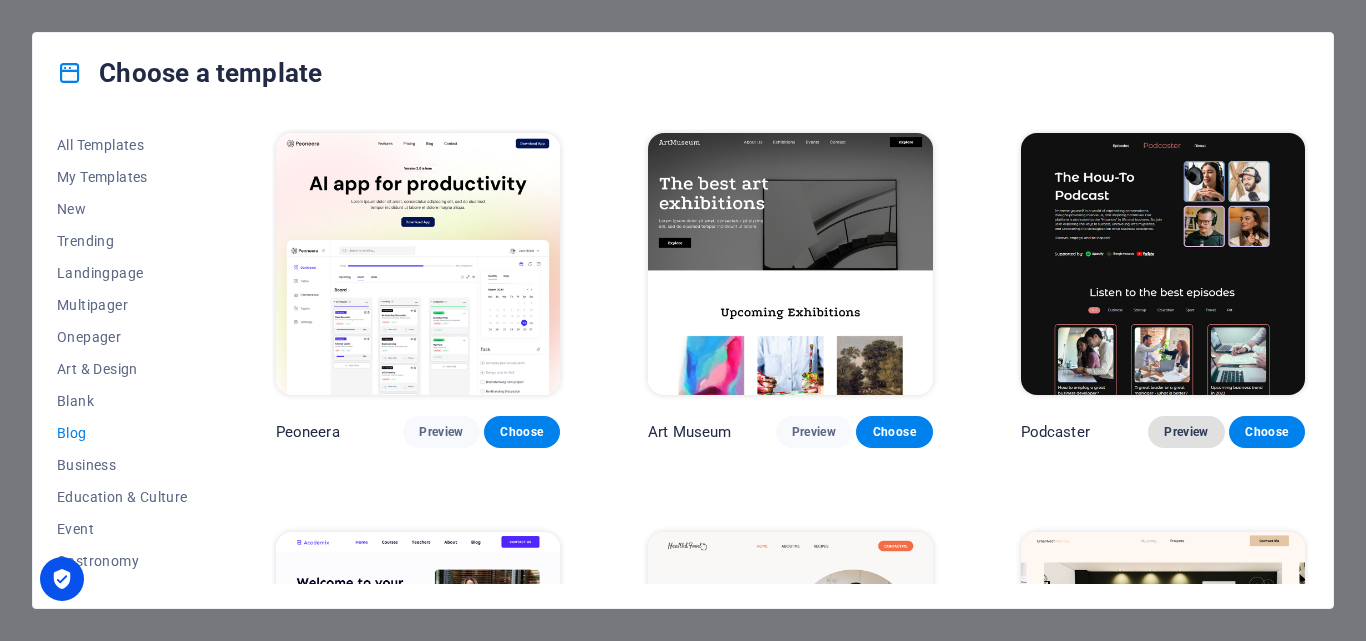 click on "Preview" at bounding box center [1186, 432] 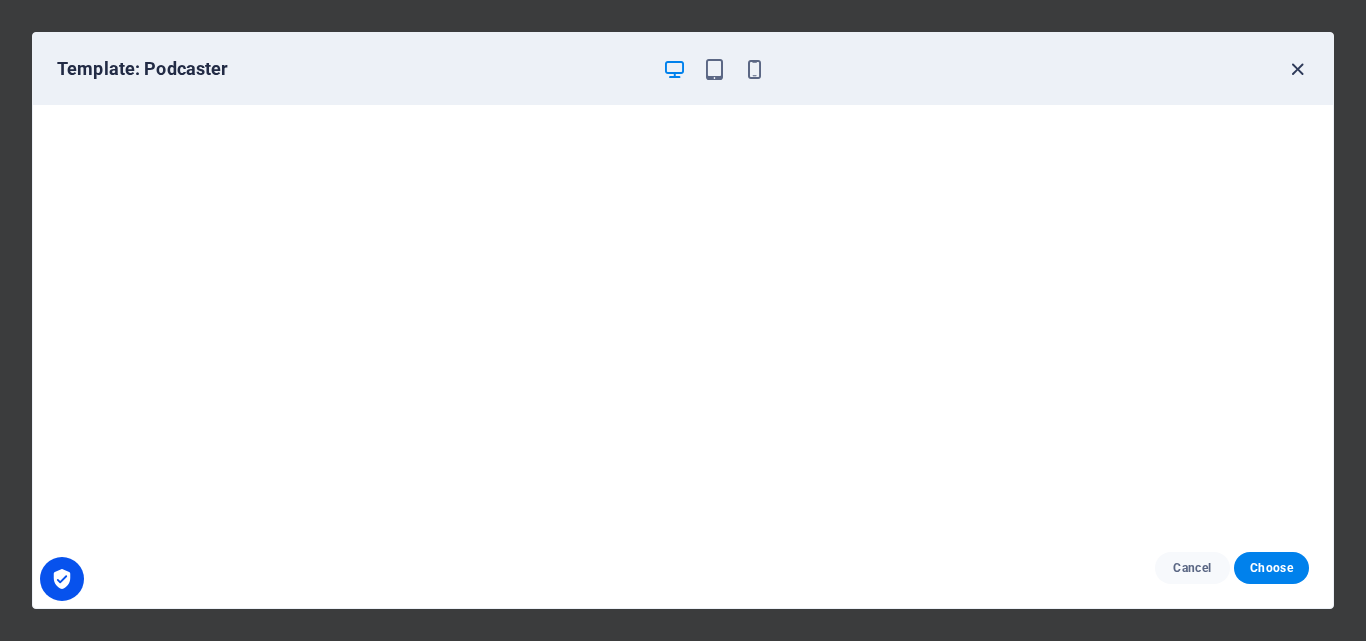 click at bounding box center [1297, 69] 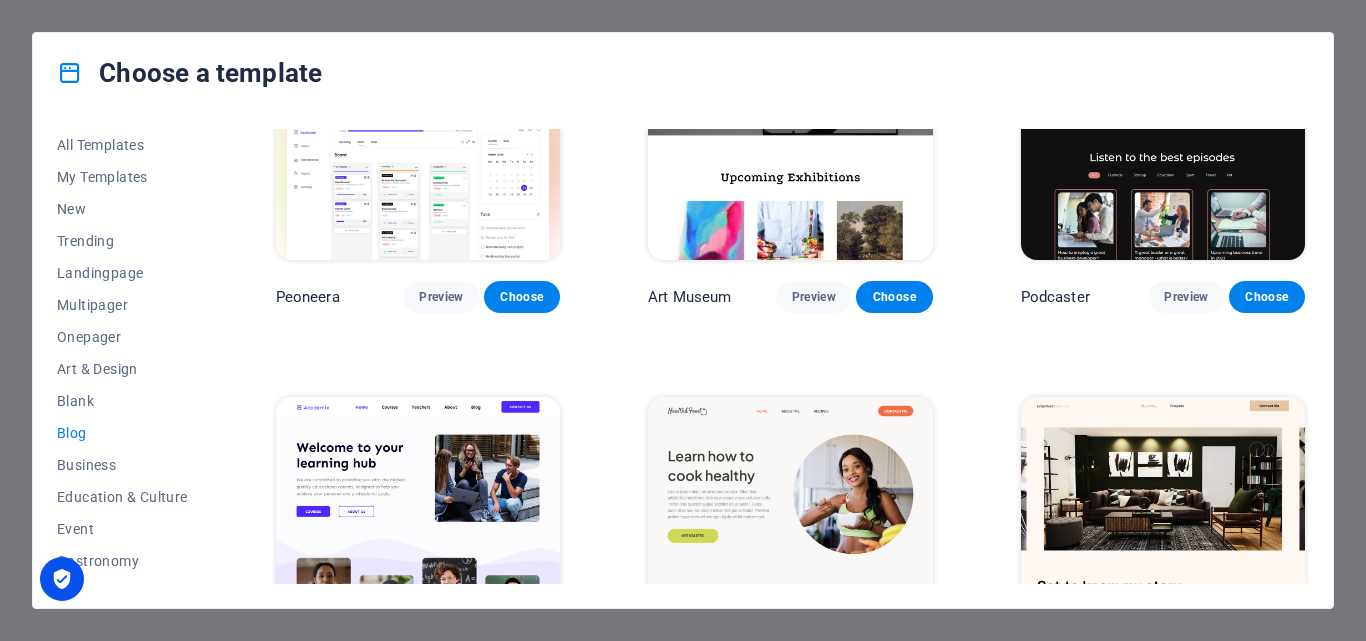 scroll, scrollTop: 300, scrollLeft: 0, axis: vertical 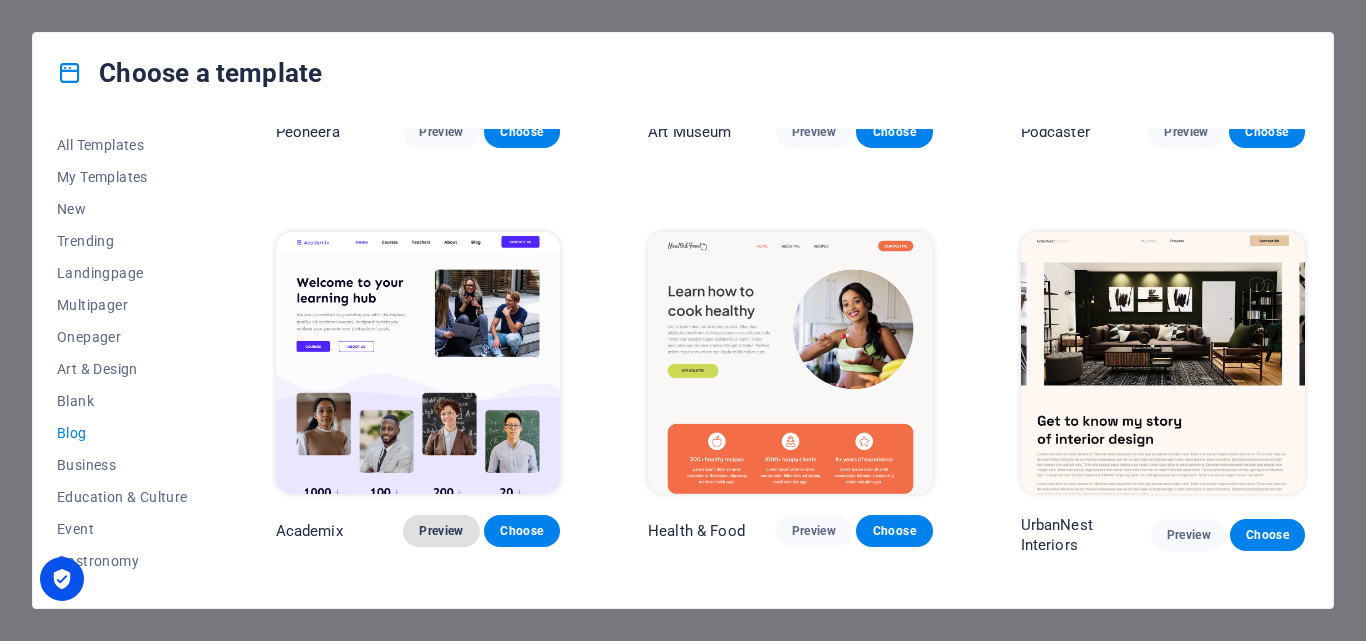 click on "Preview" at bounding box center [441, 531] 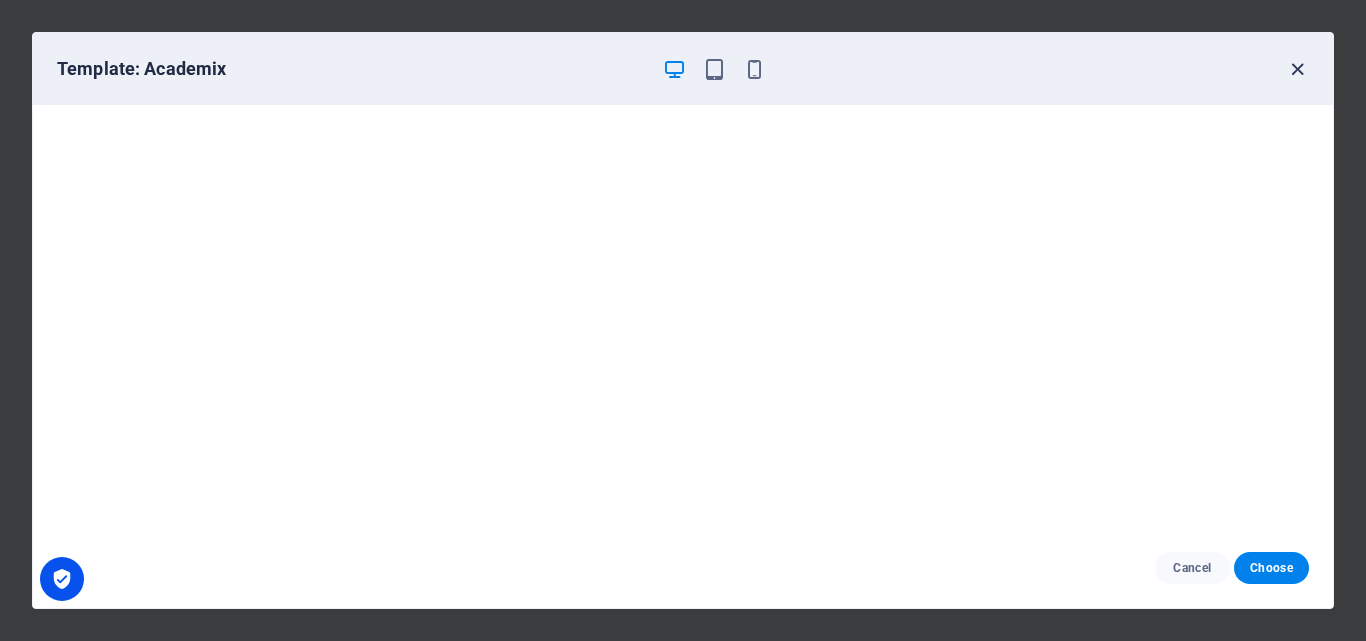 click at bounding box center [1297, 69] 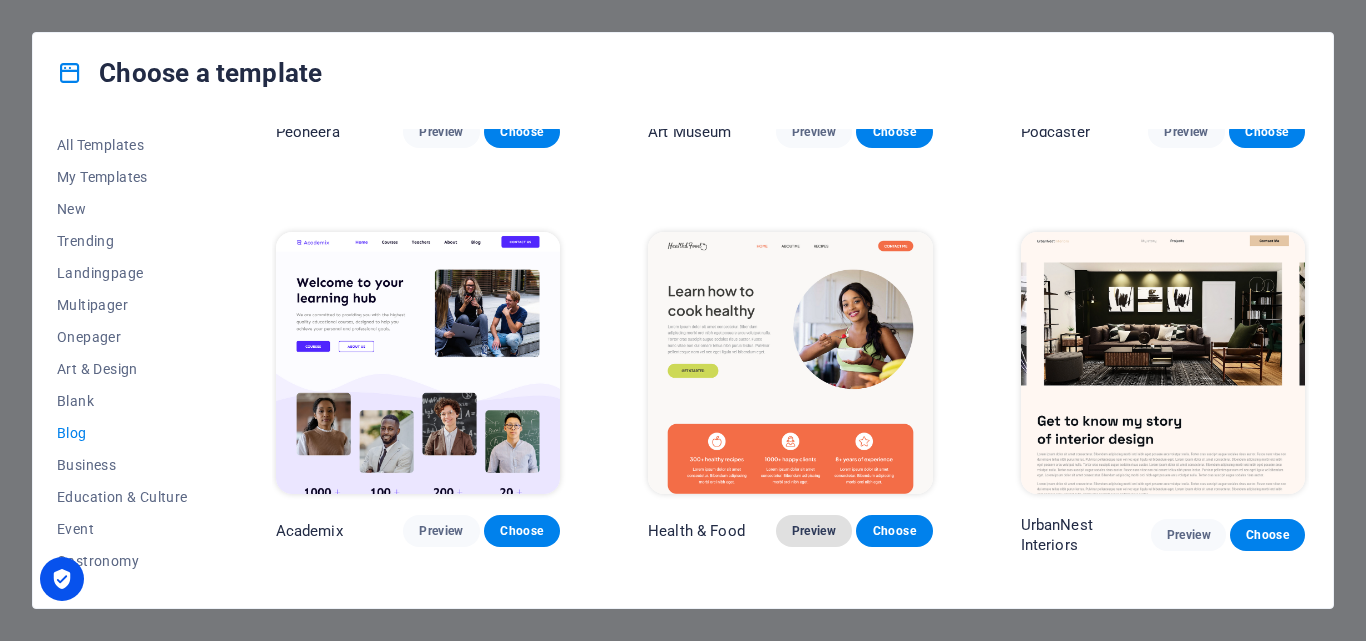 click on "Preview" at bounding box center [814, 531] 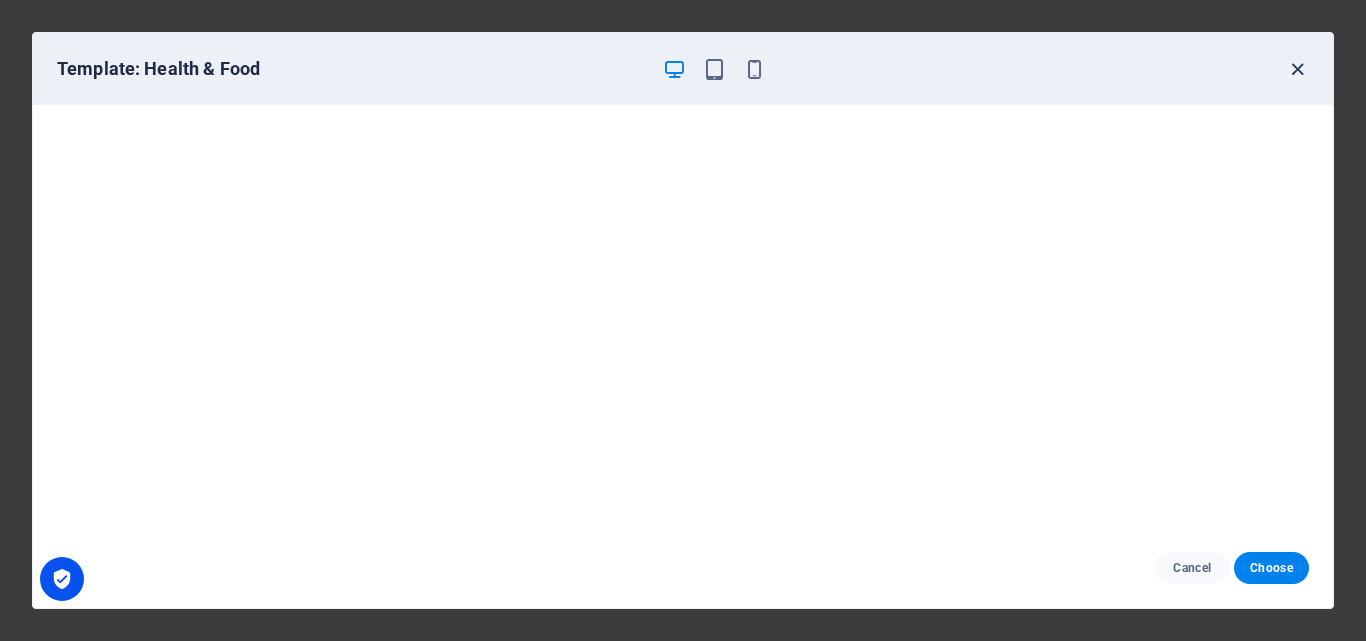 click at bounding box center [1297, 69] 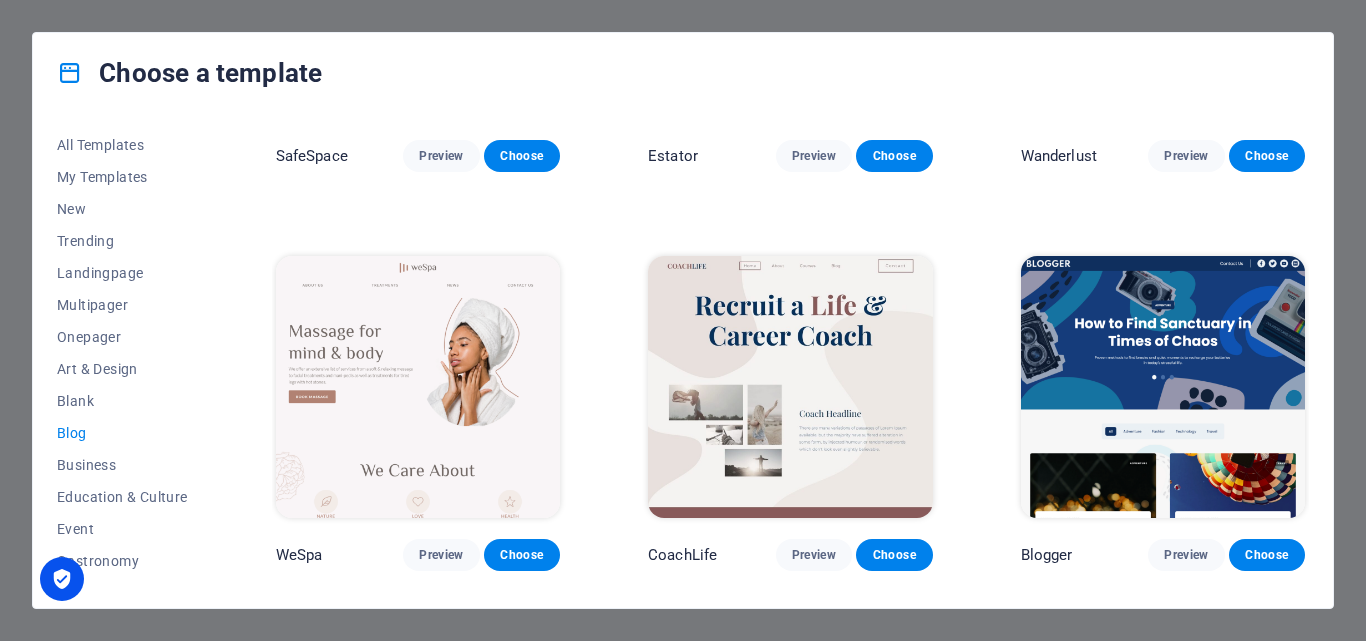 scroll, scrollTop: 1100, scrollLeft: 0, axis: vertical 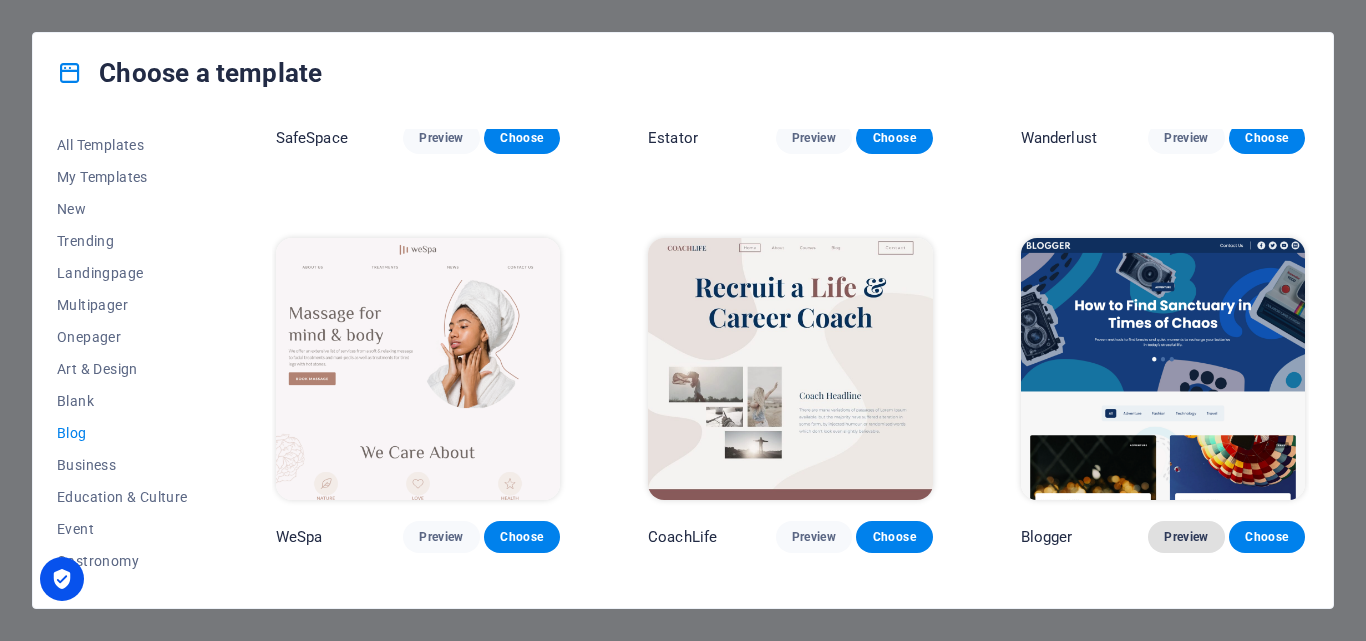 click on "Preview" at bounding box center [1186, 537] 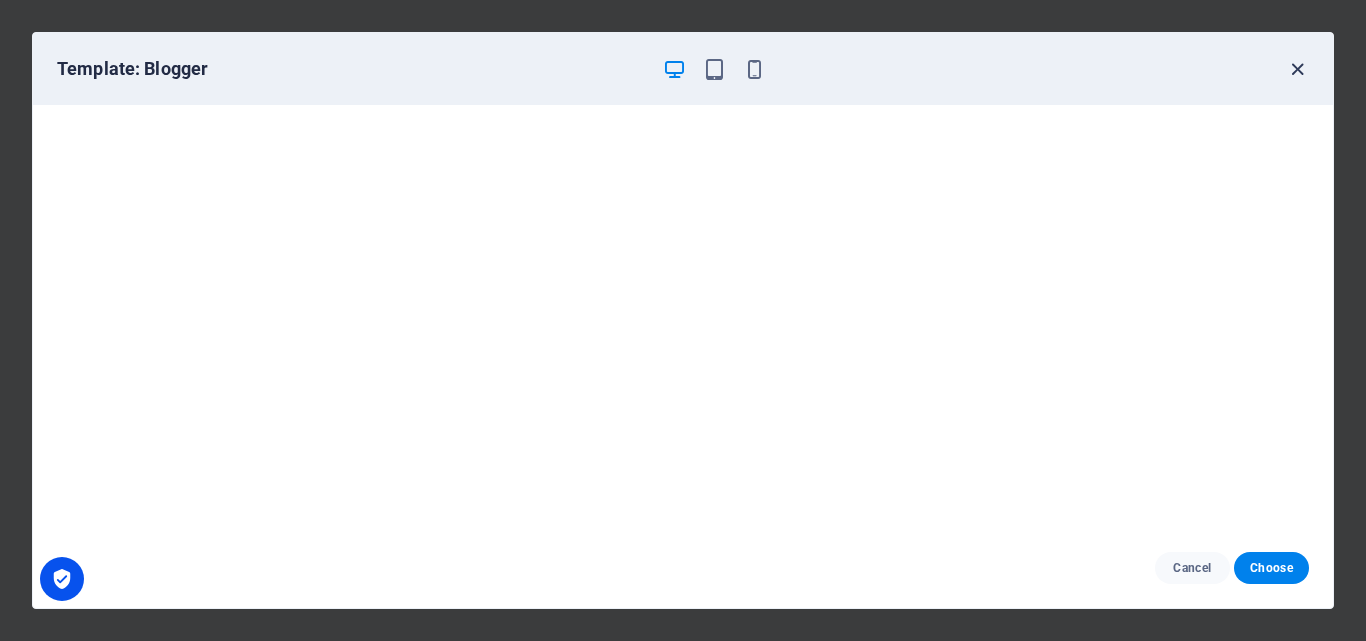 click at bounding box center (1297, 69) 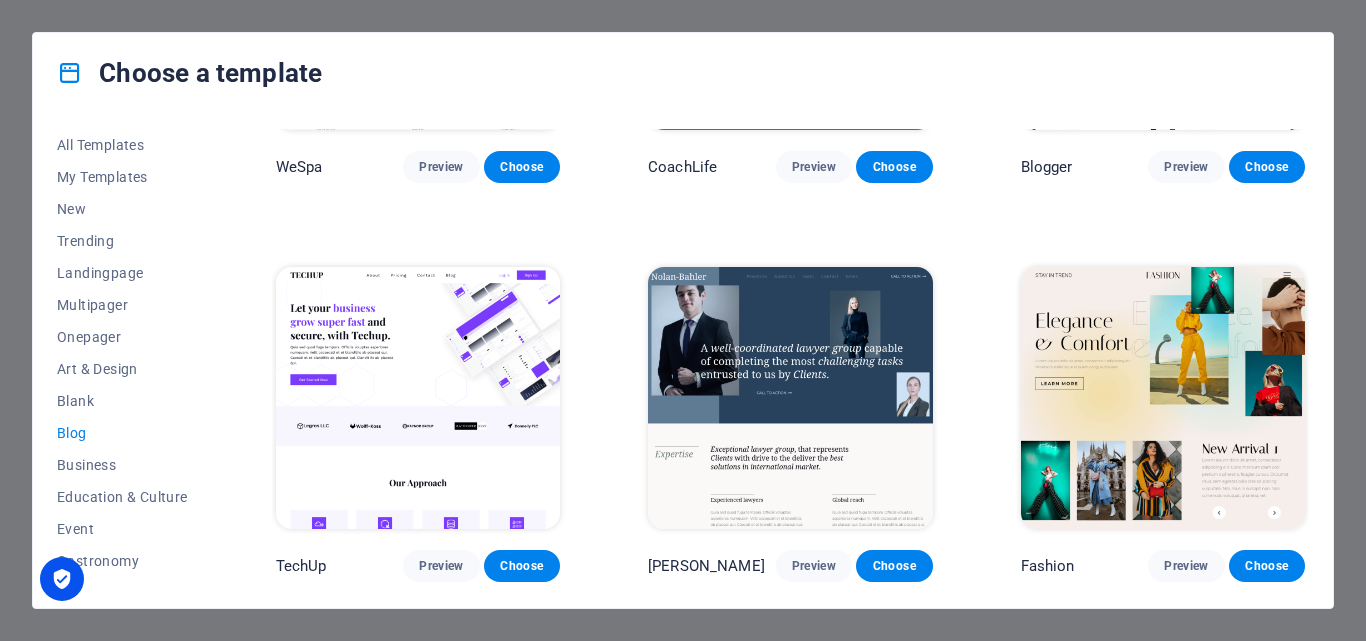 scroll, scrollTop: 1600, scrollLeft: 0, axis: vertical 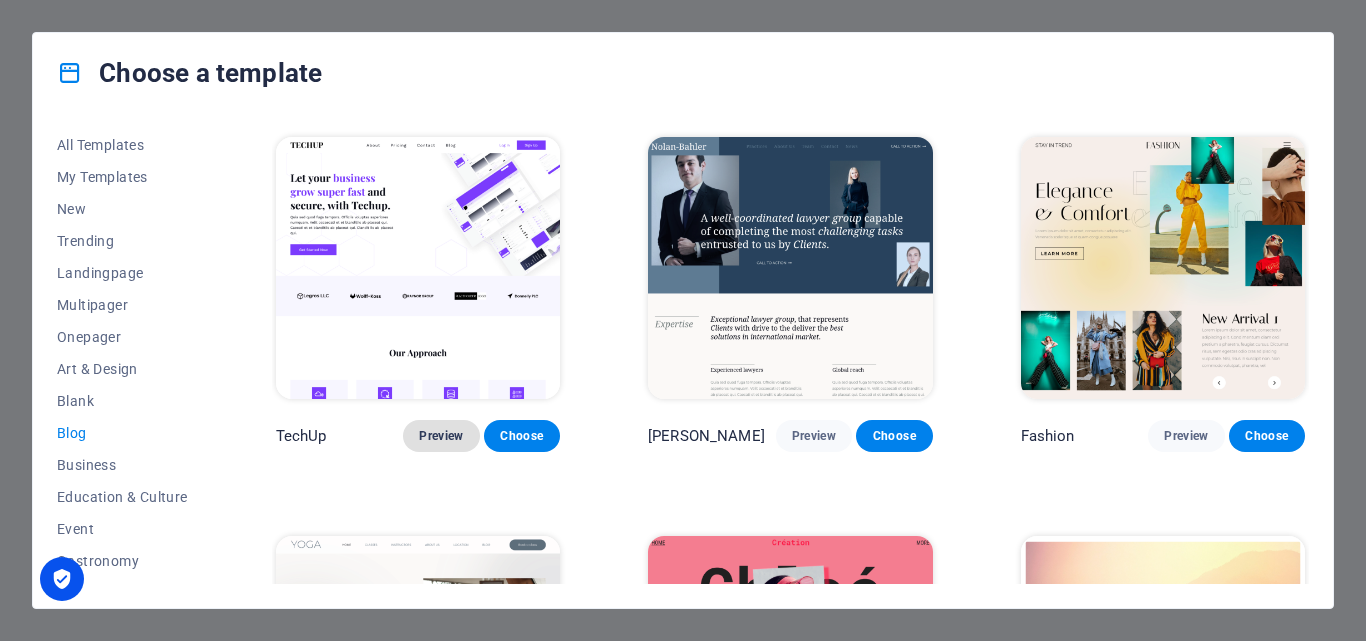 click on "Preview" at bounding box center [441, 436] 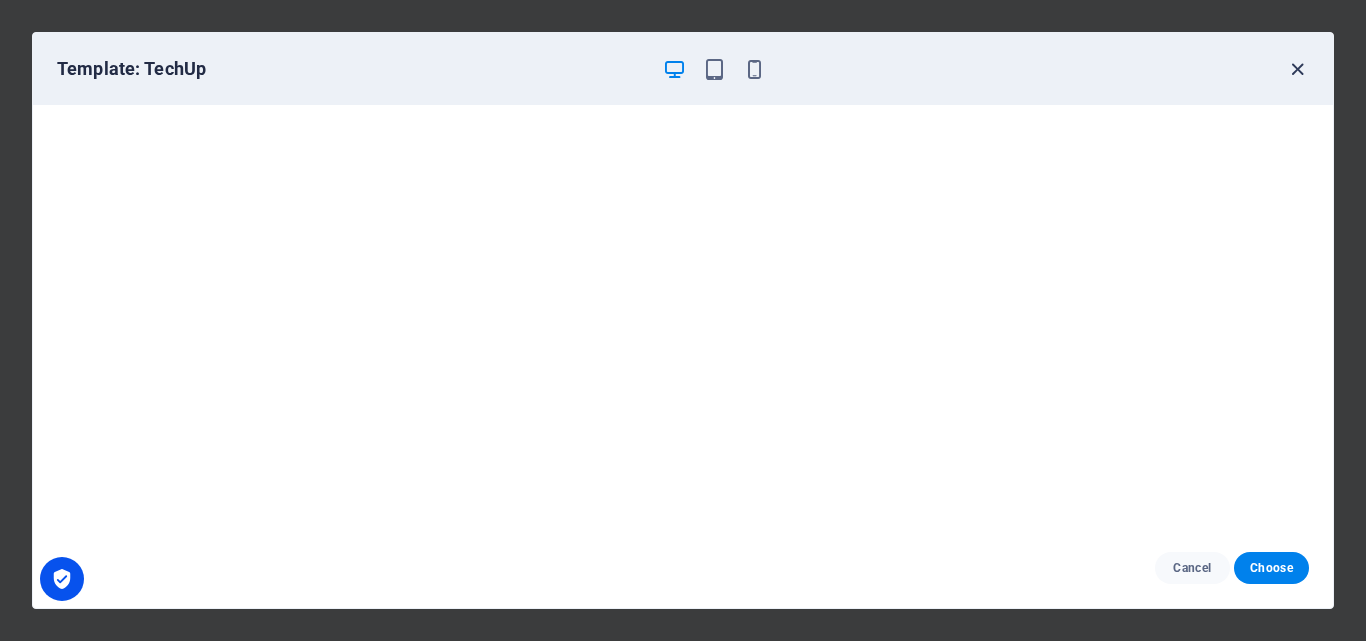 click at bounding box center [1297, 69] 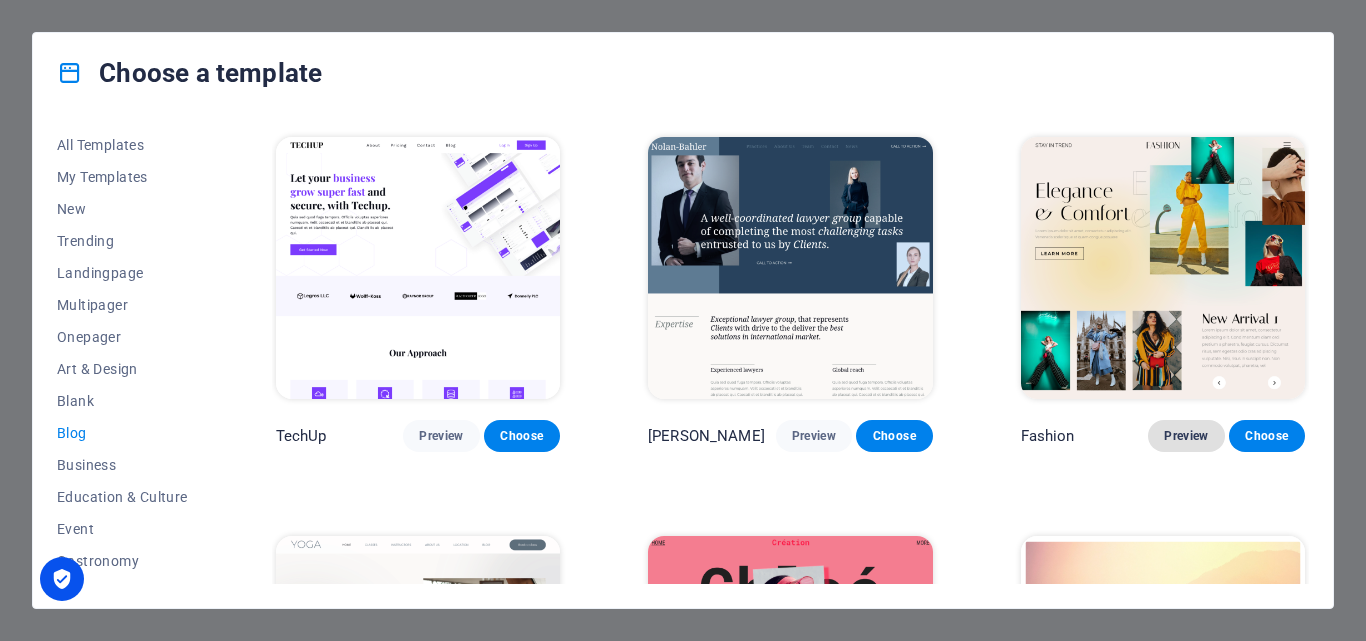 click on "Preview" at bounding box center (1186, 436) 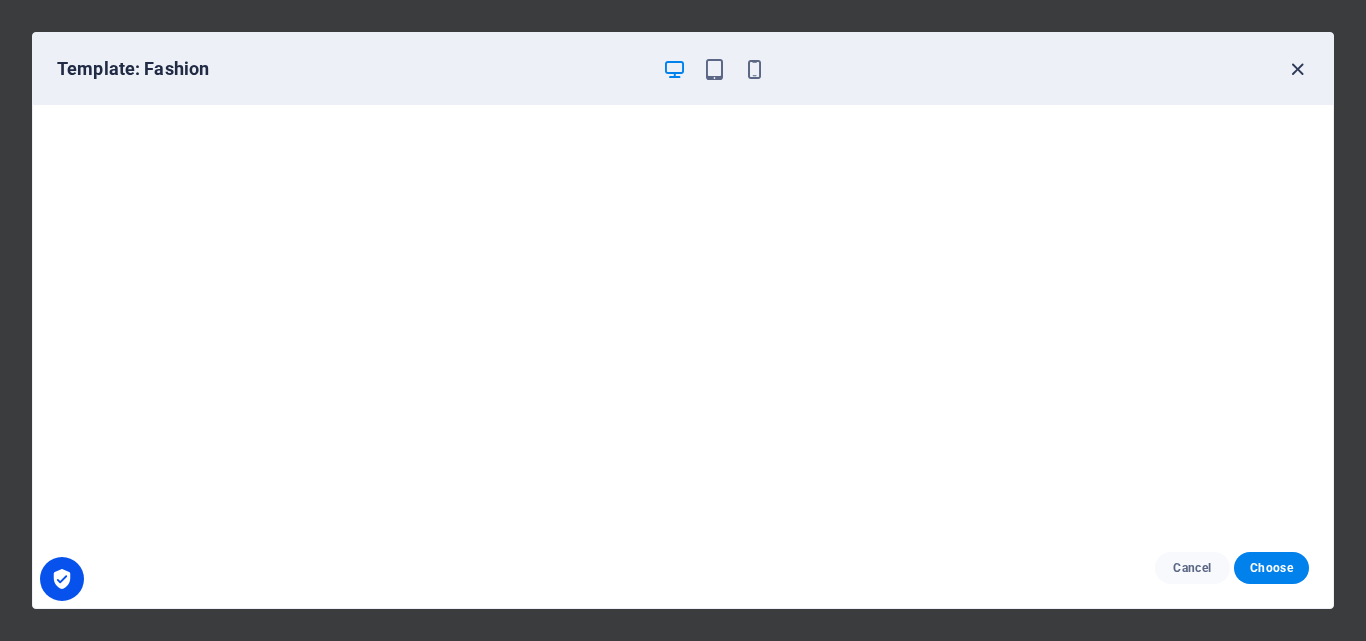 click at bounding box center [1297, 69] 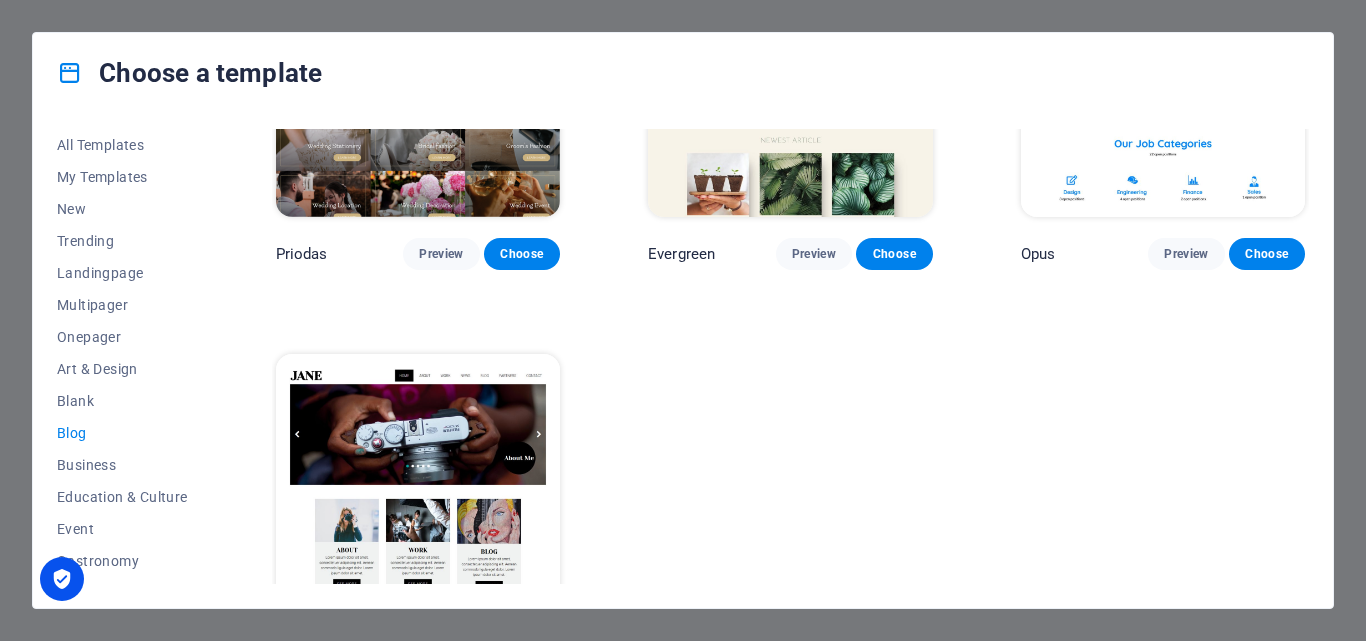 scroll, scrollTop: 2648, scrollLeft: 0, axis: vertical 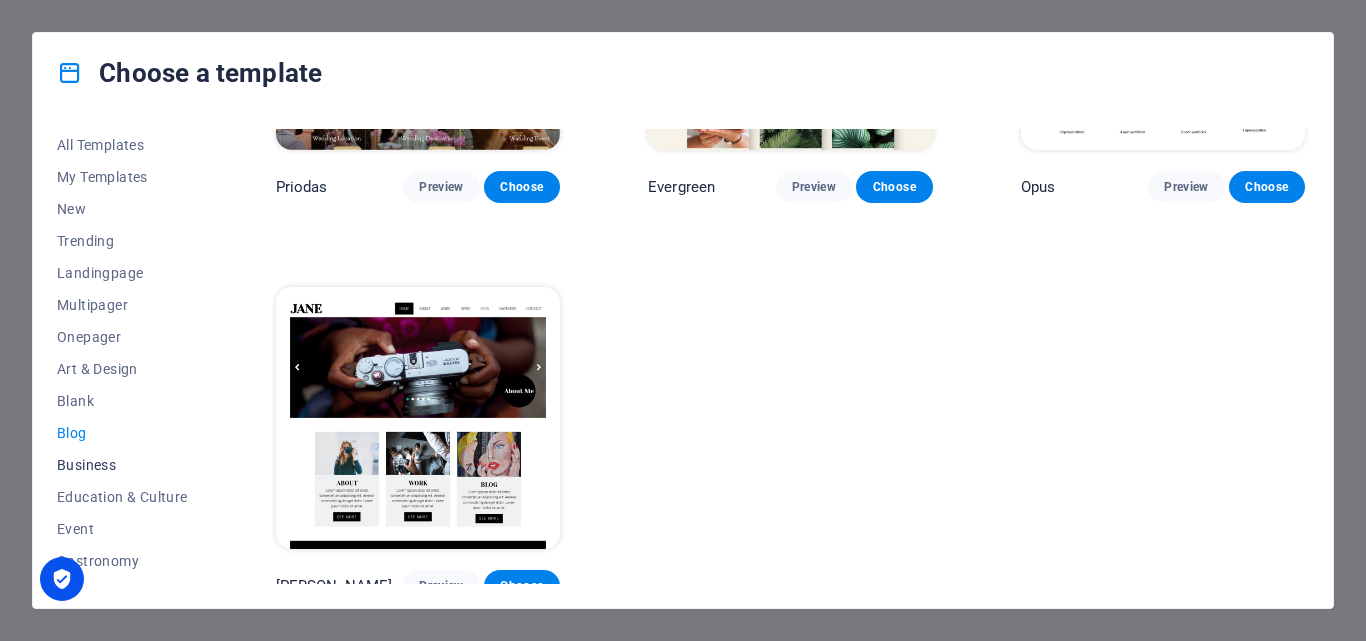 click on "Business" at bounding box center [122, 465] 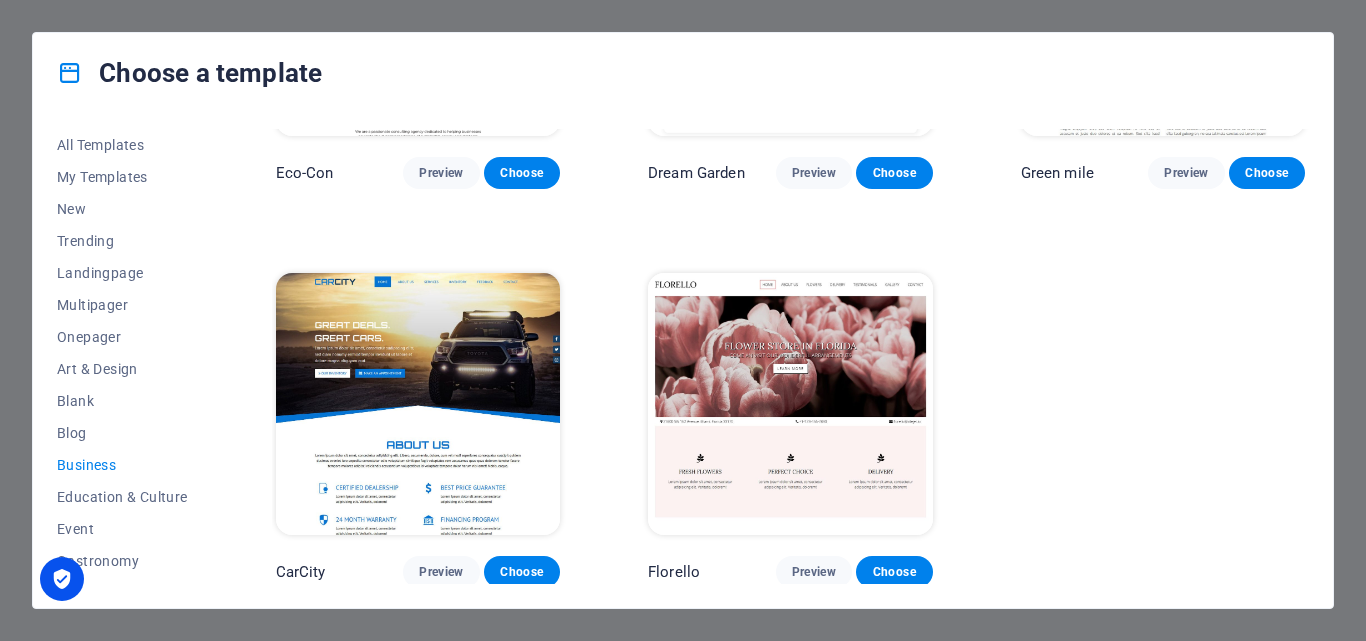 scroll, scrollTop: 0, scrollLeft: 0, axis: both 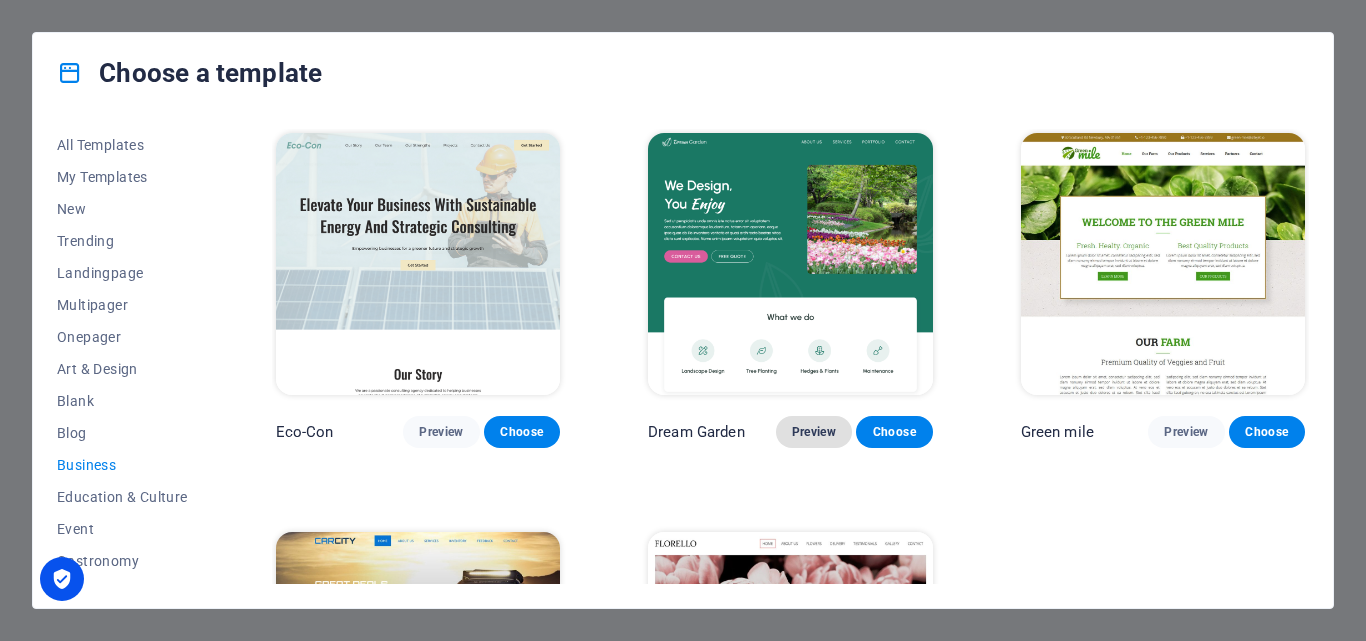 click on "Preview" at bounding box center [814, 432] 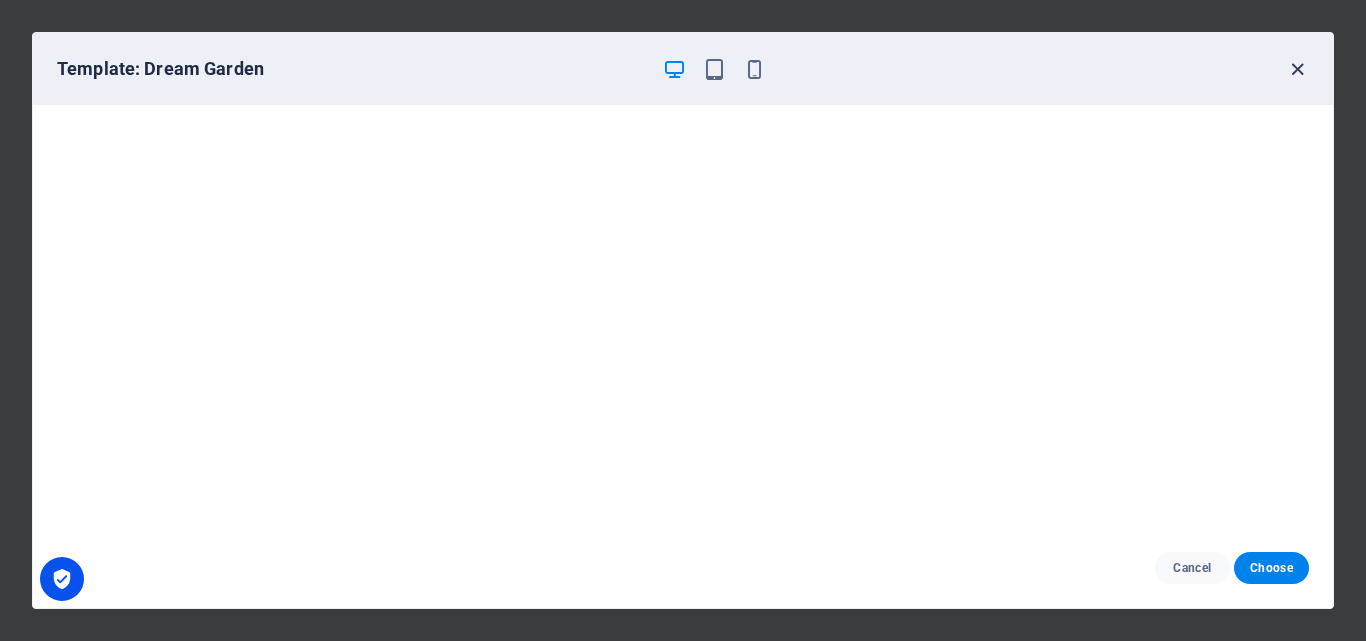 click at bounding box center [1297, 69] 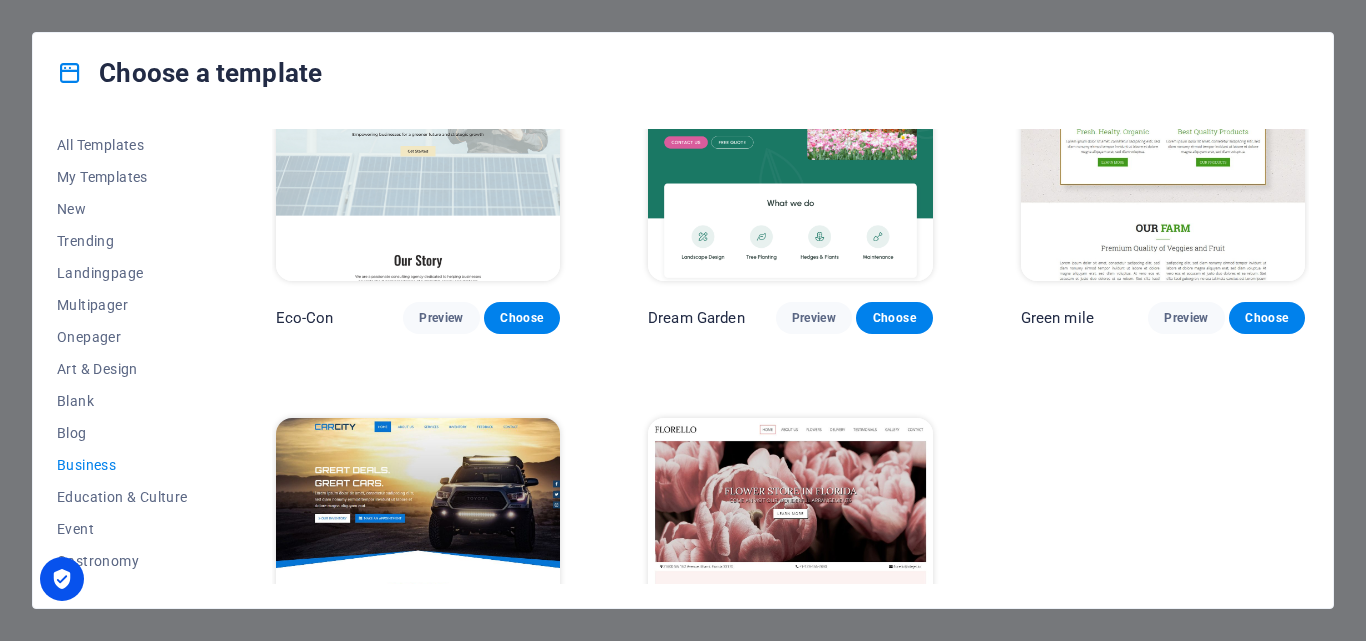 scroll, scrollTop: 259, scrollLeft: 0, axis: vertical 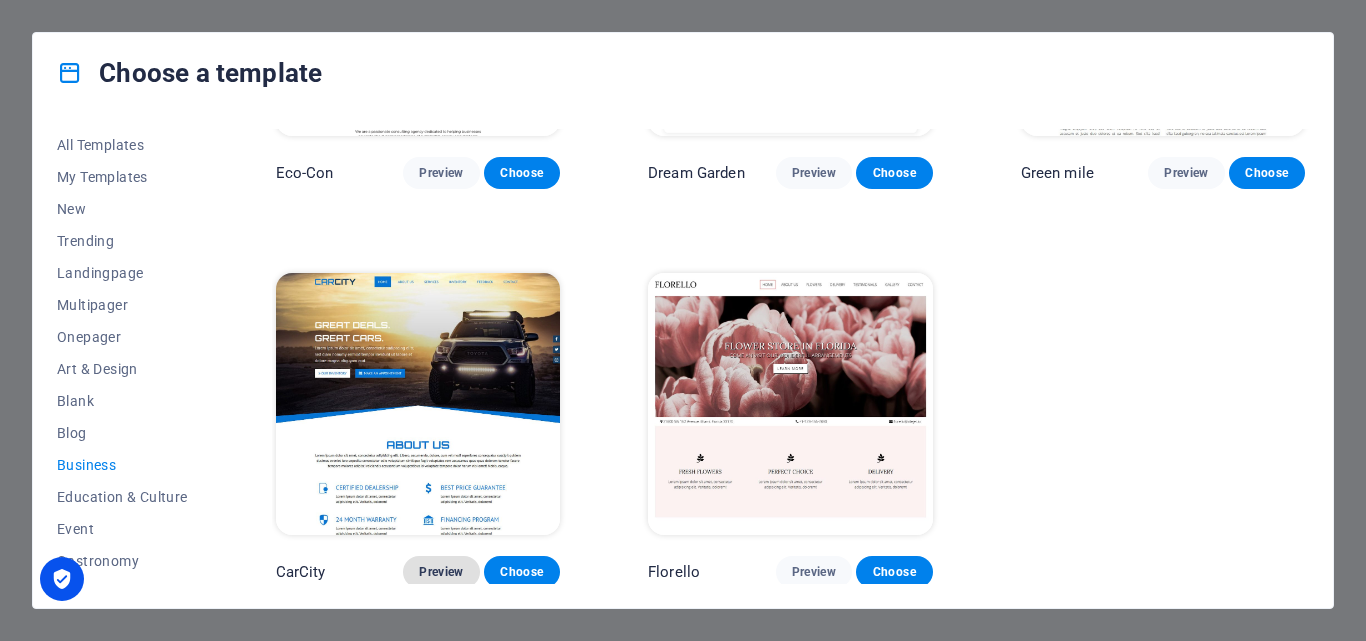 click on "Preview" at bounding box center [441, 572] 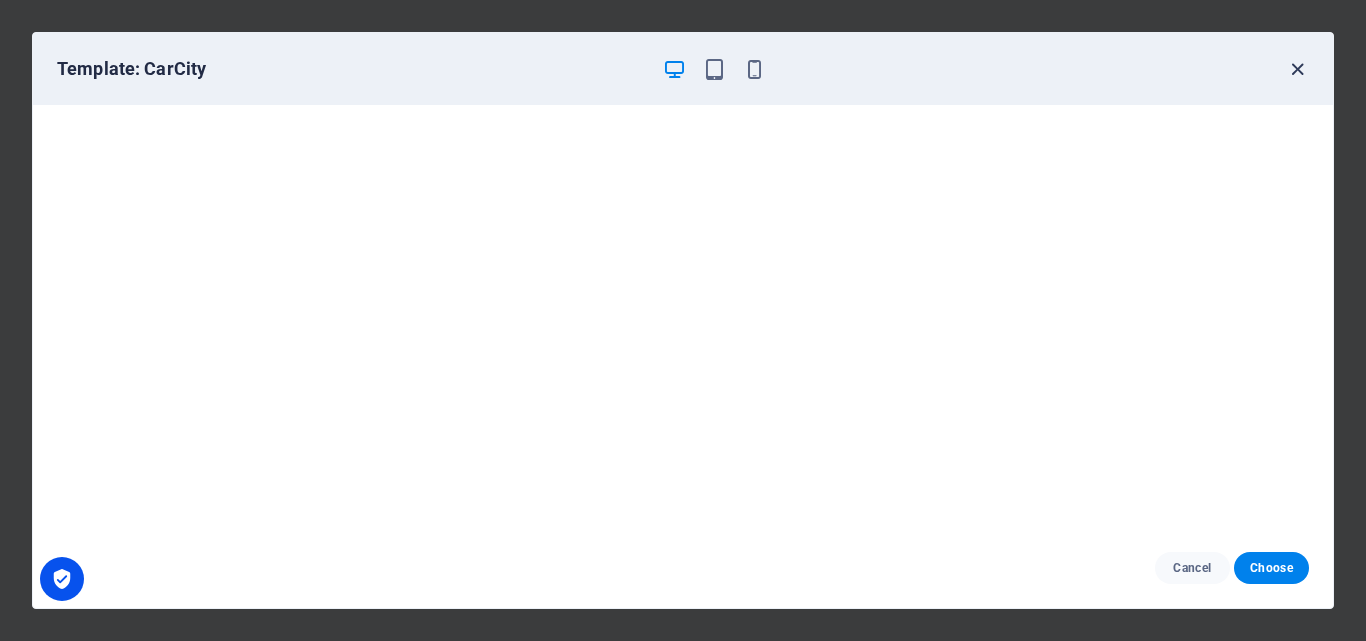 click at bounding box center [1297, 69] 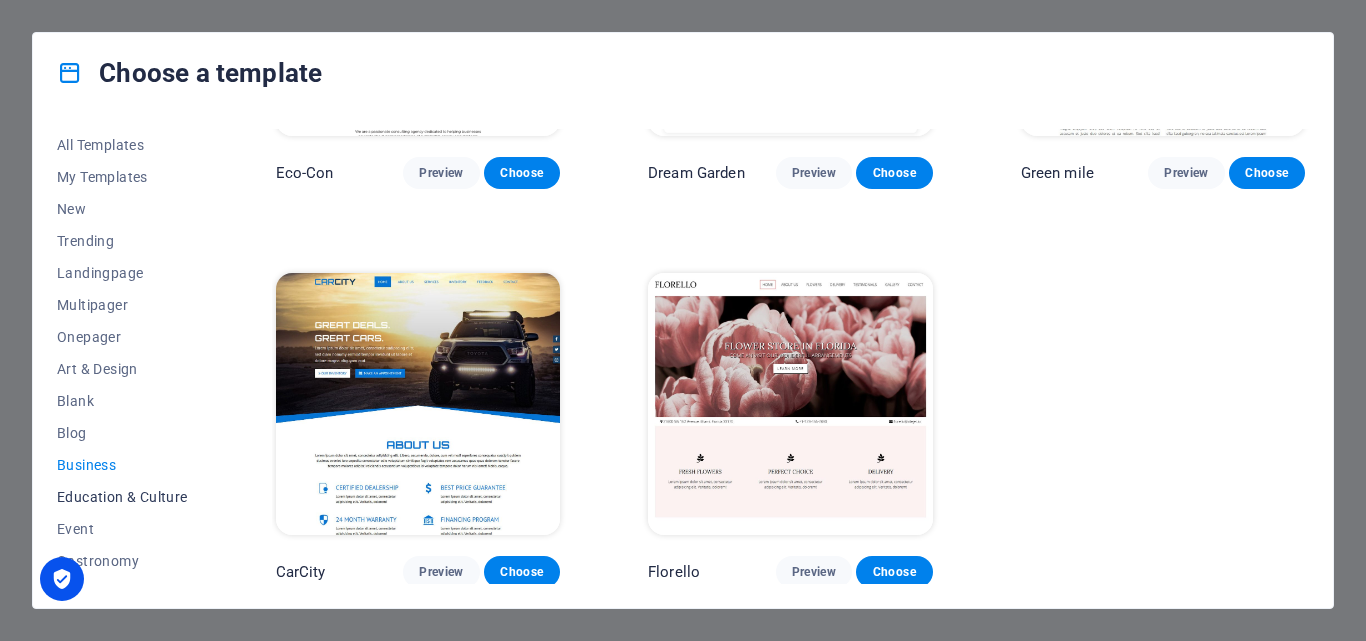 click on "Education & Culture" at bounding box center [122, 497] 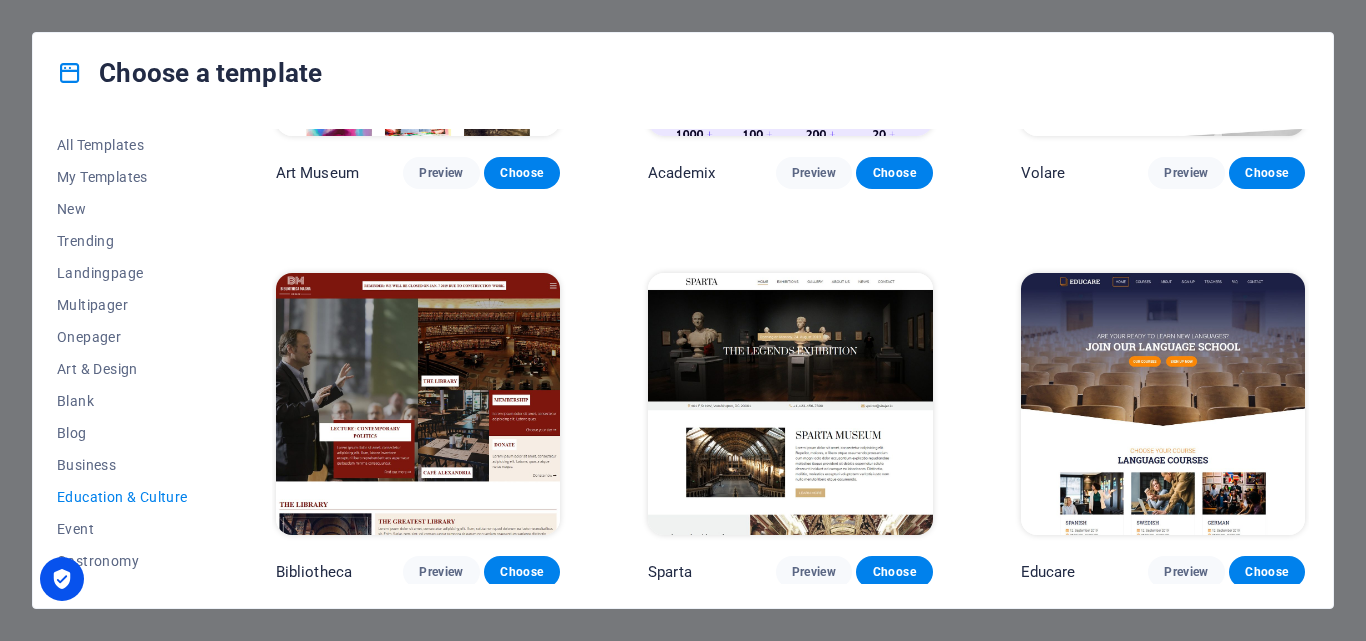 scroll, scrollTop: 259, scrollLeft: 0, axis: vertical 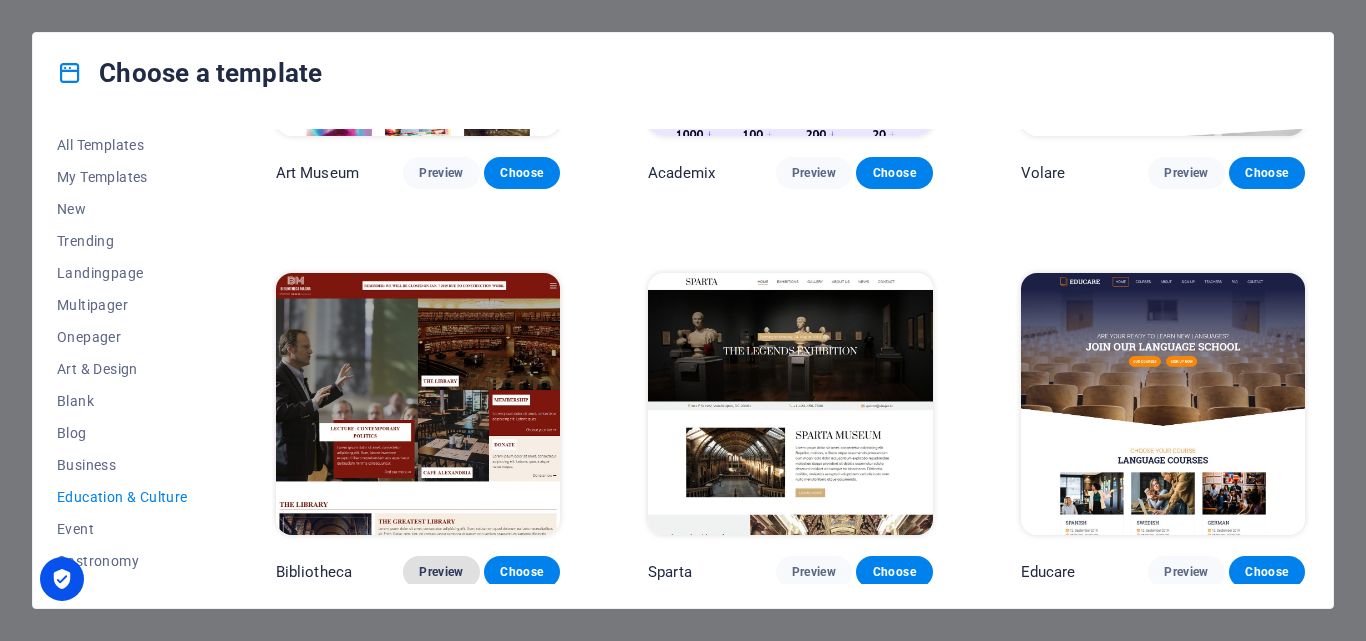 click on "Preview" at bounding box center (441, 572) 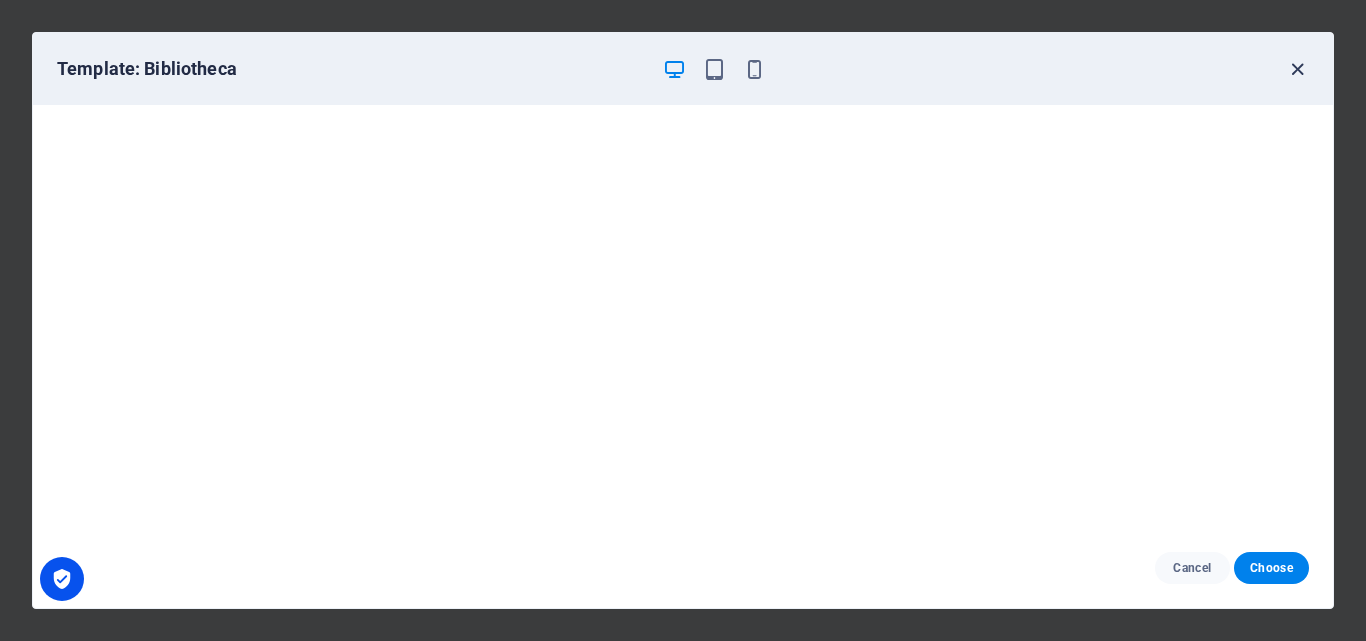 click at bounding box center [1297, 69] 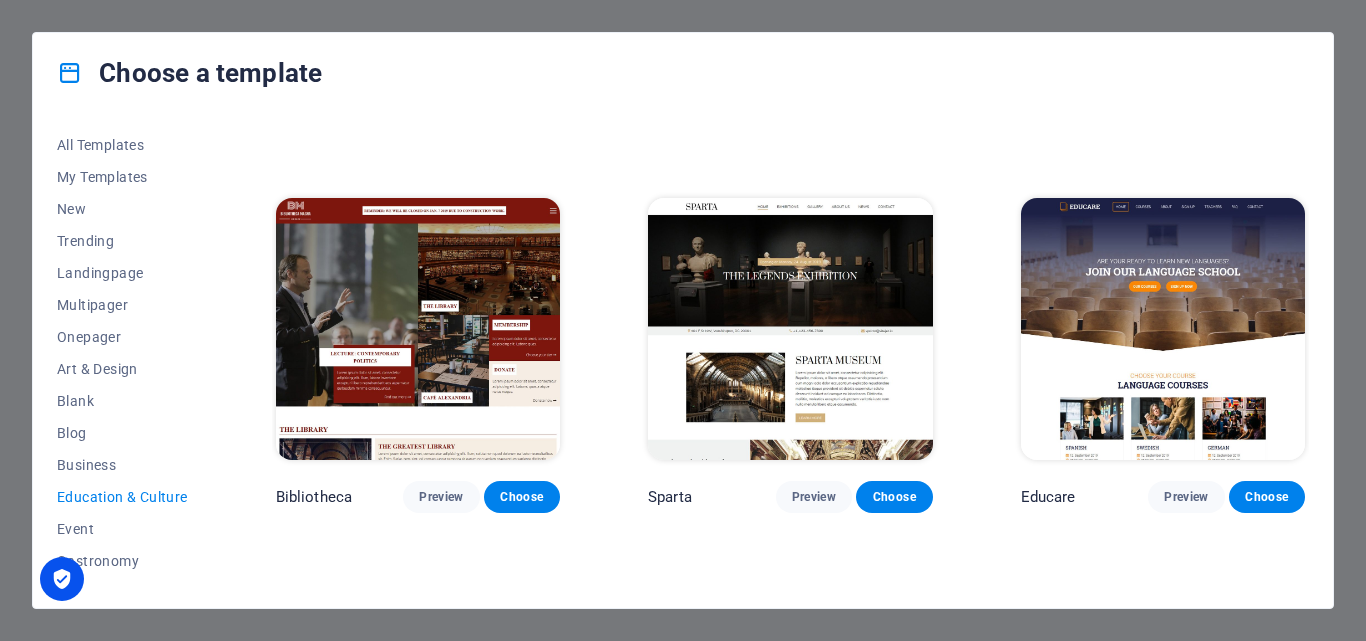 scroll, scrollTop: 359, scrollLeft: 0, axis: vertical 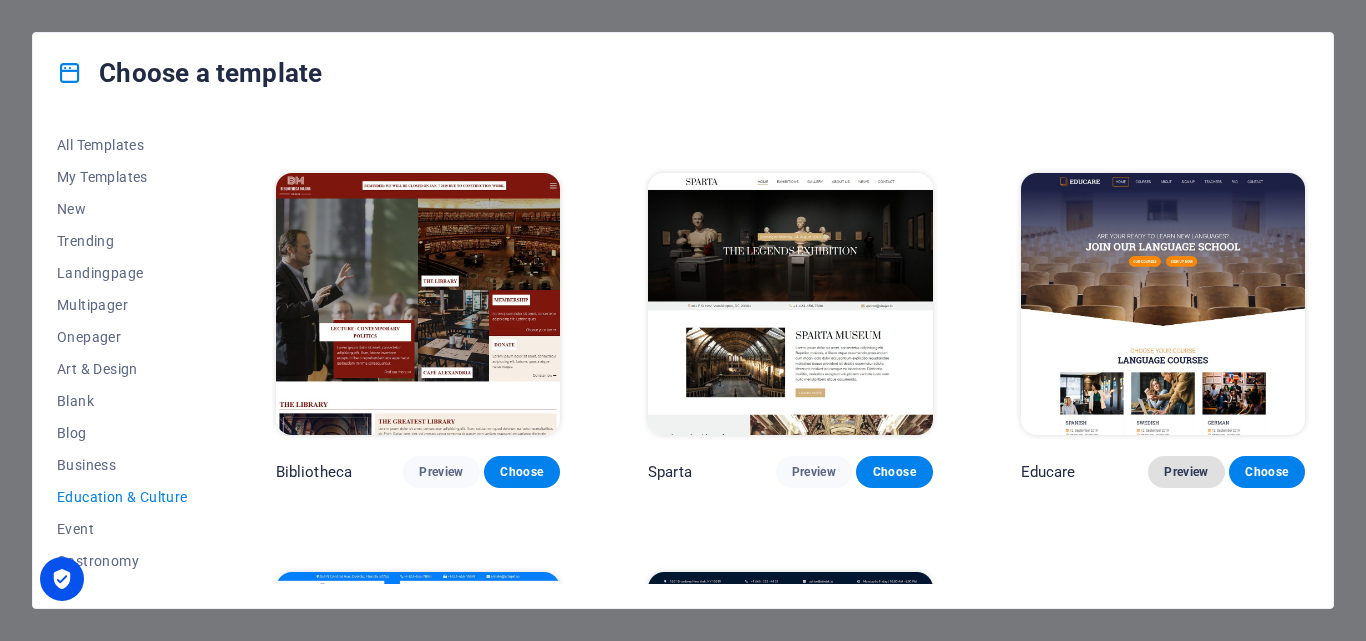 click on "Preview" at bounding box center (1186, 472) 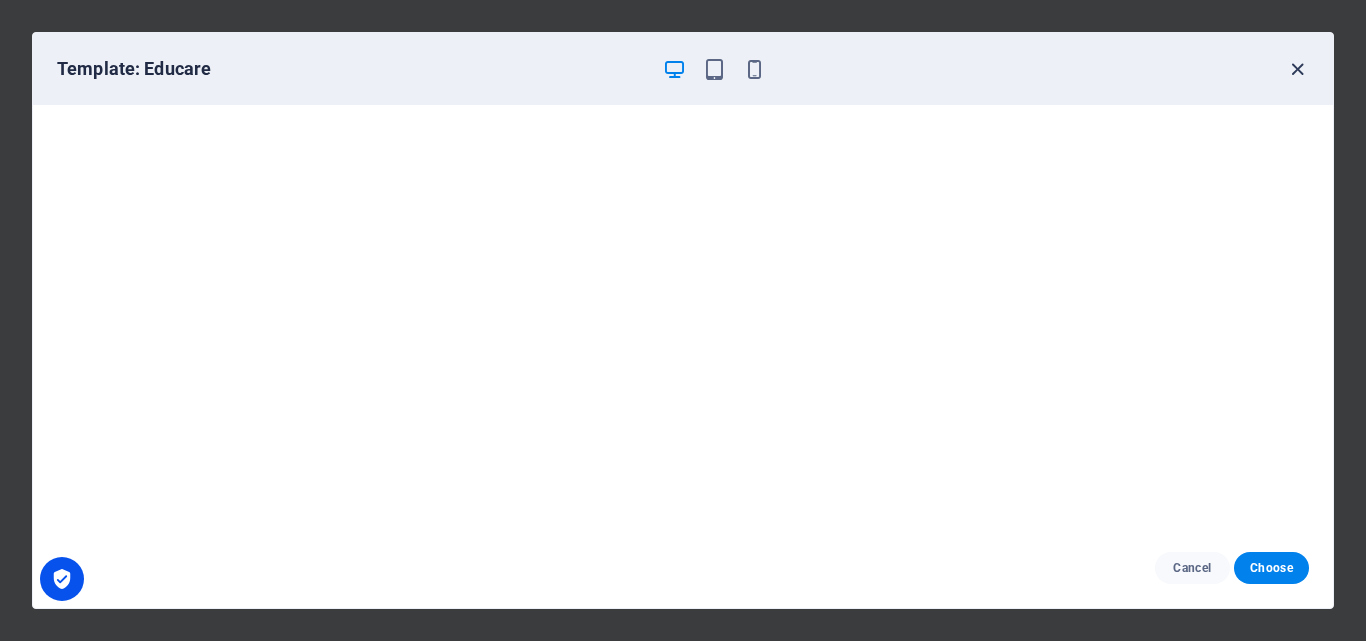 click at bounding box center [1297, 69] 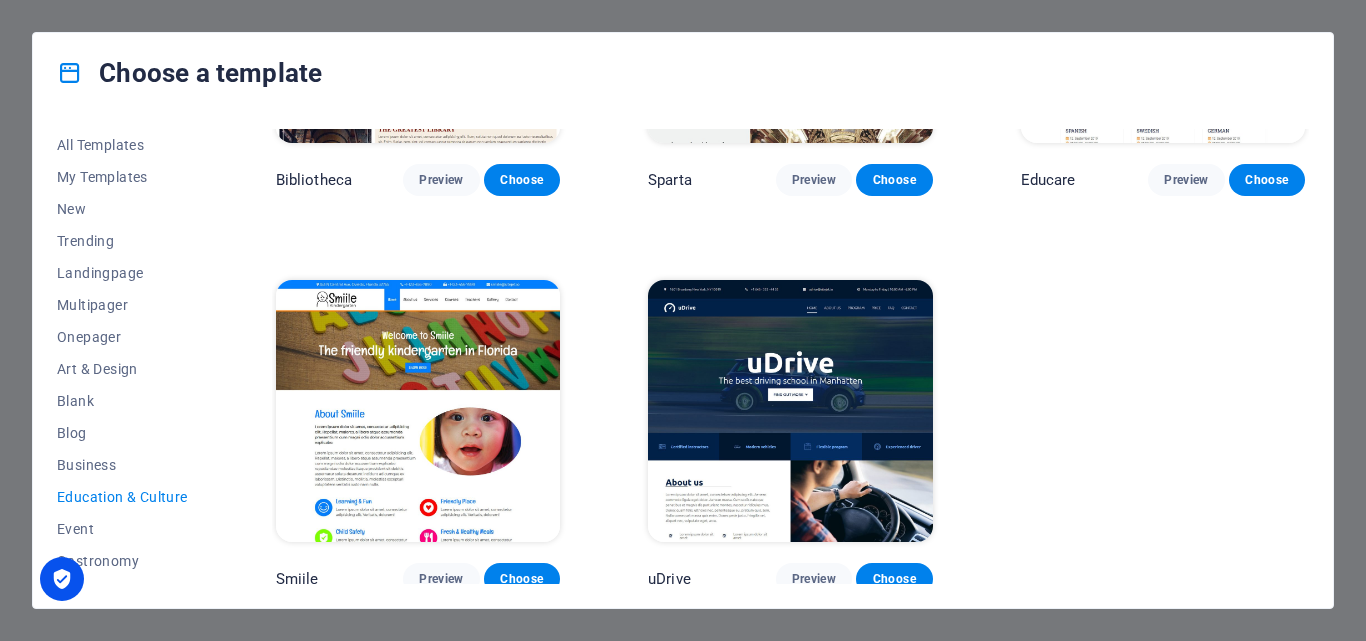scroll, scrollTop: 655, scrollLeft: 0, axis: vertical 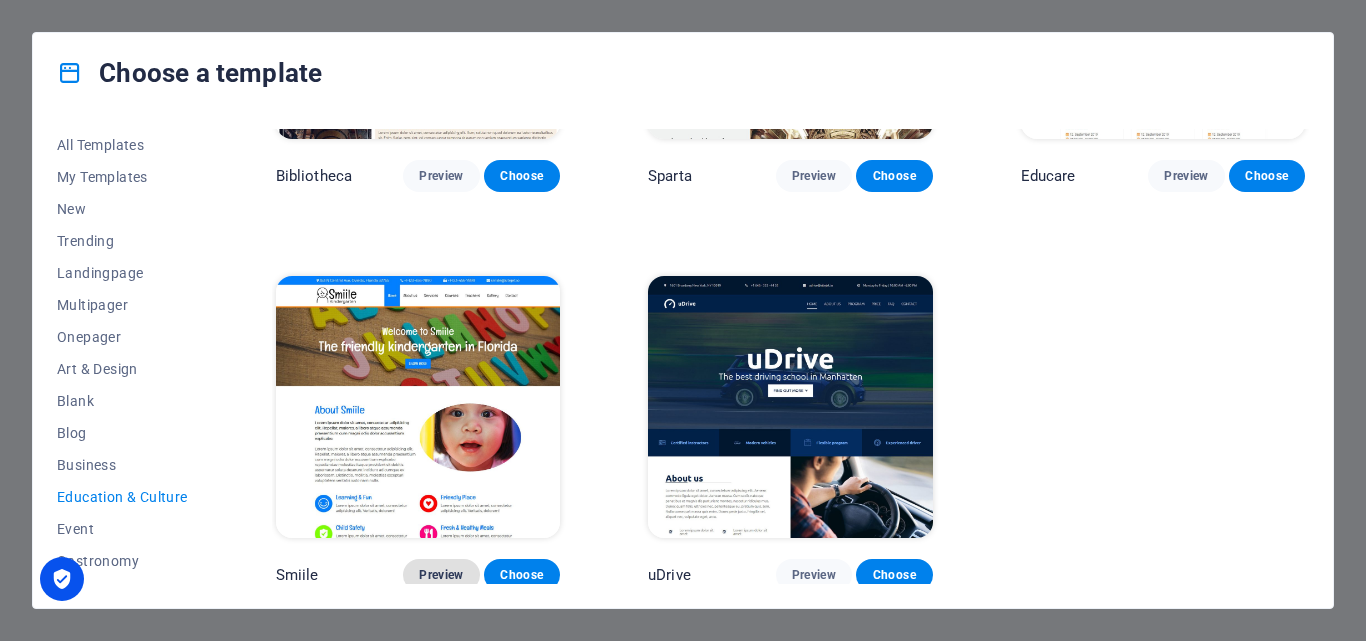click on "Preview" at bounding box center [441, 575] 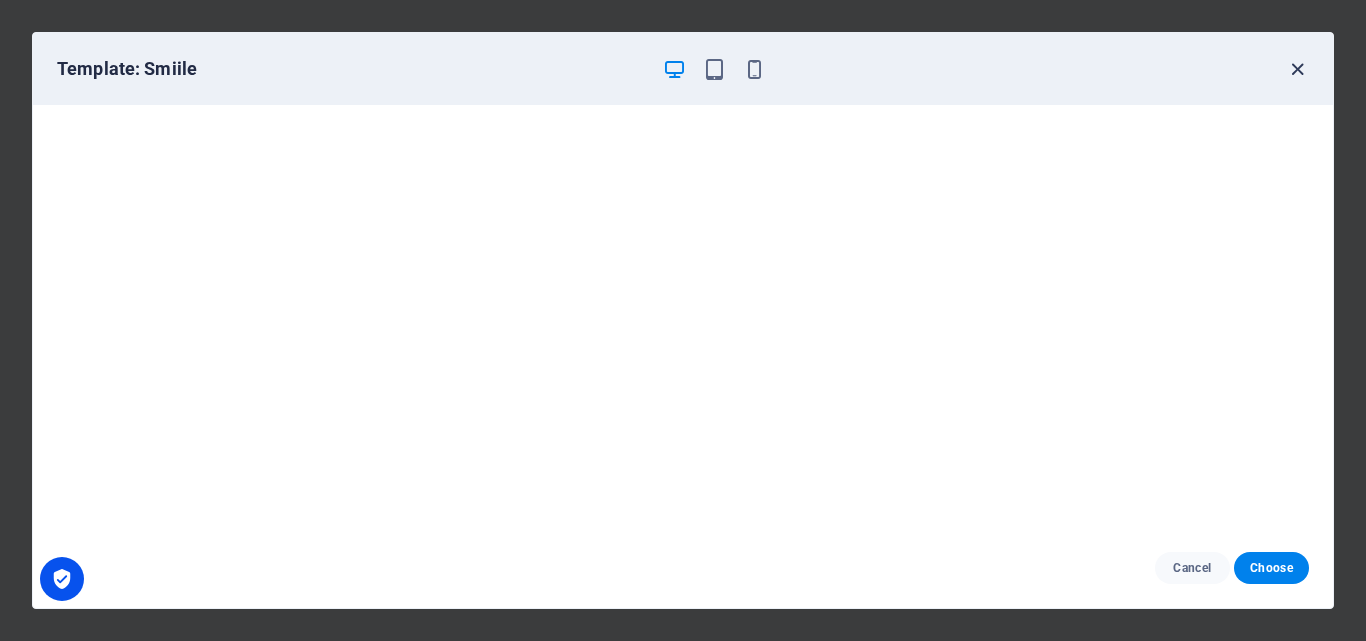 click at bounding box center (1297, 69) 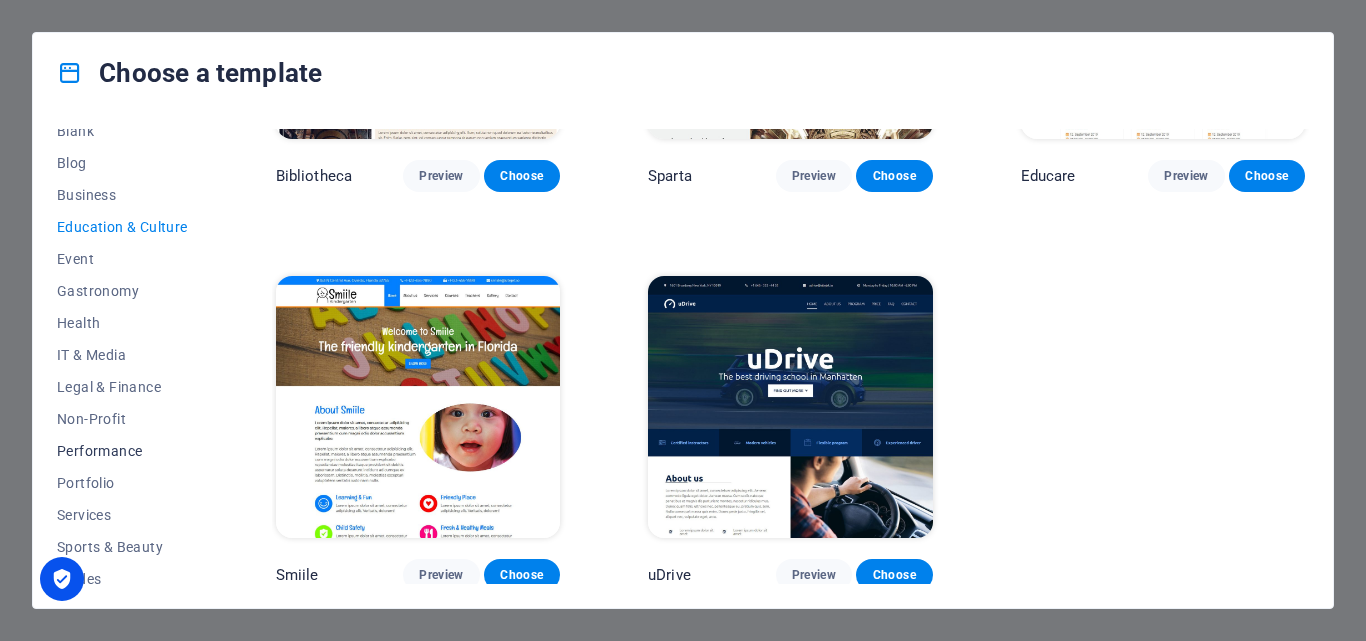 scroll, scrollTop: 300, scrollLeft: 0, axis: vertical 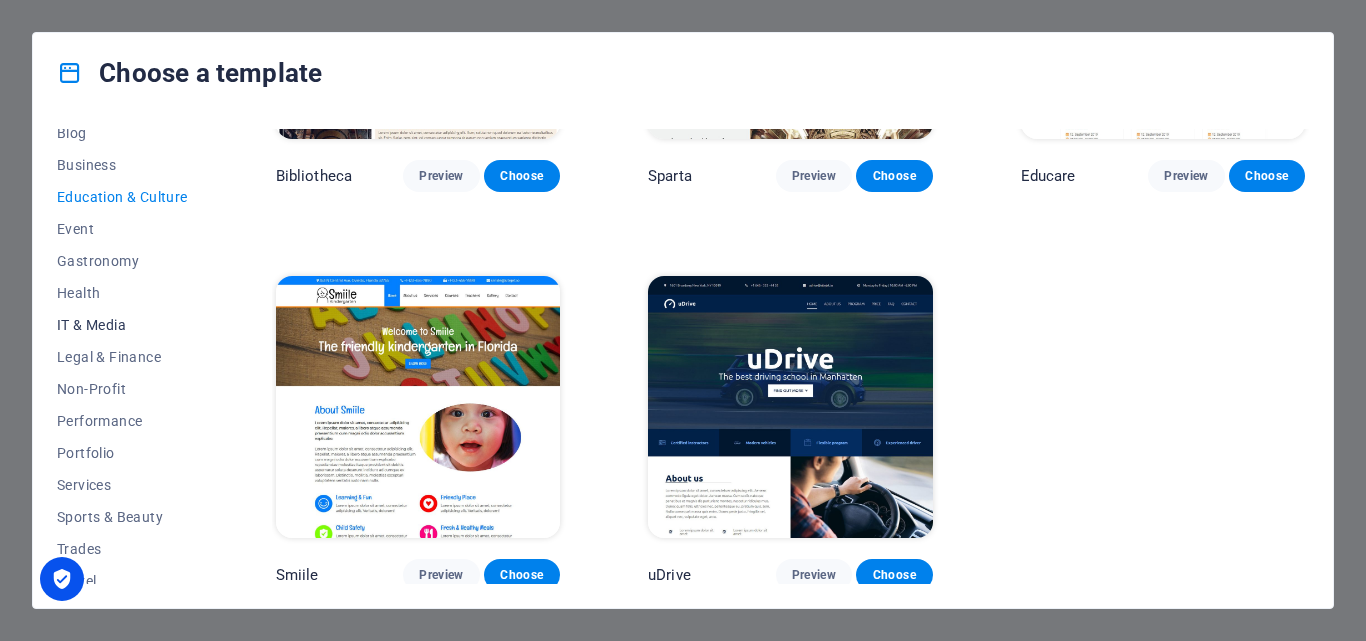 click on "IT & Media" at bounding box center (122, 325) 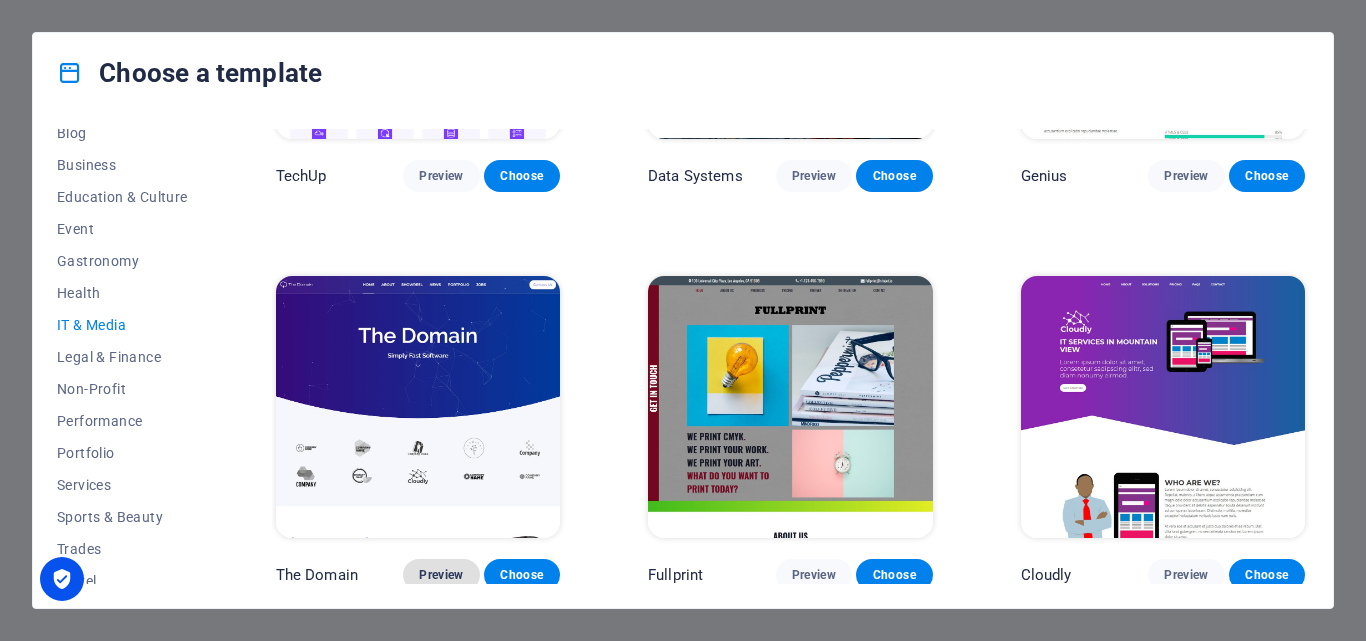 click on "Preview" at bounding box center [441, 575] 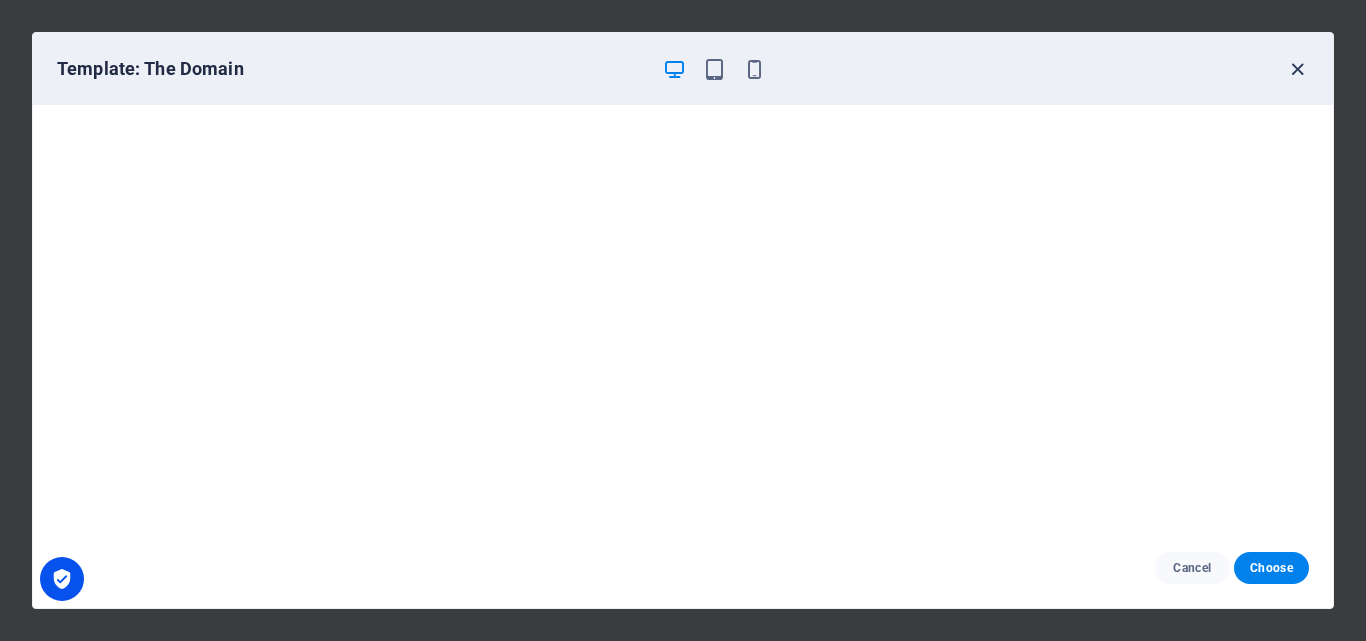 click at bounding box center [1297, 69] 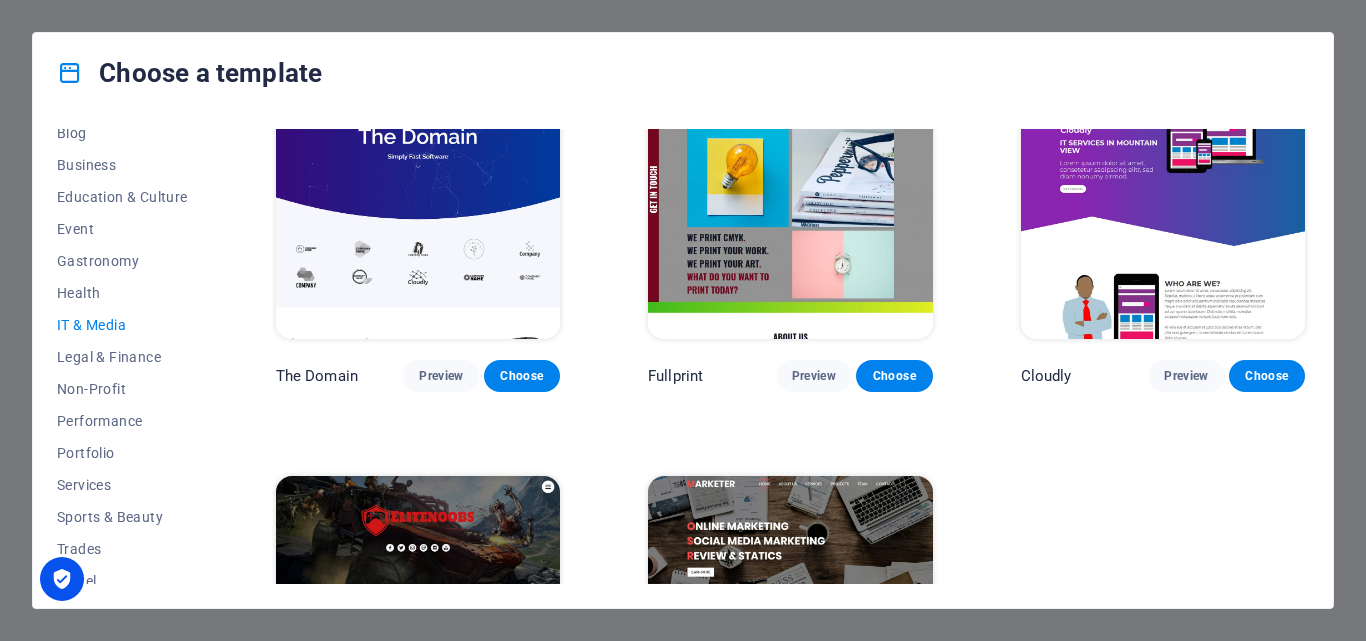 scroll, scrollTop: 855, scrollLeft: 0, axis: vertical 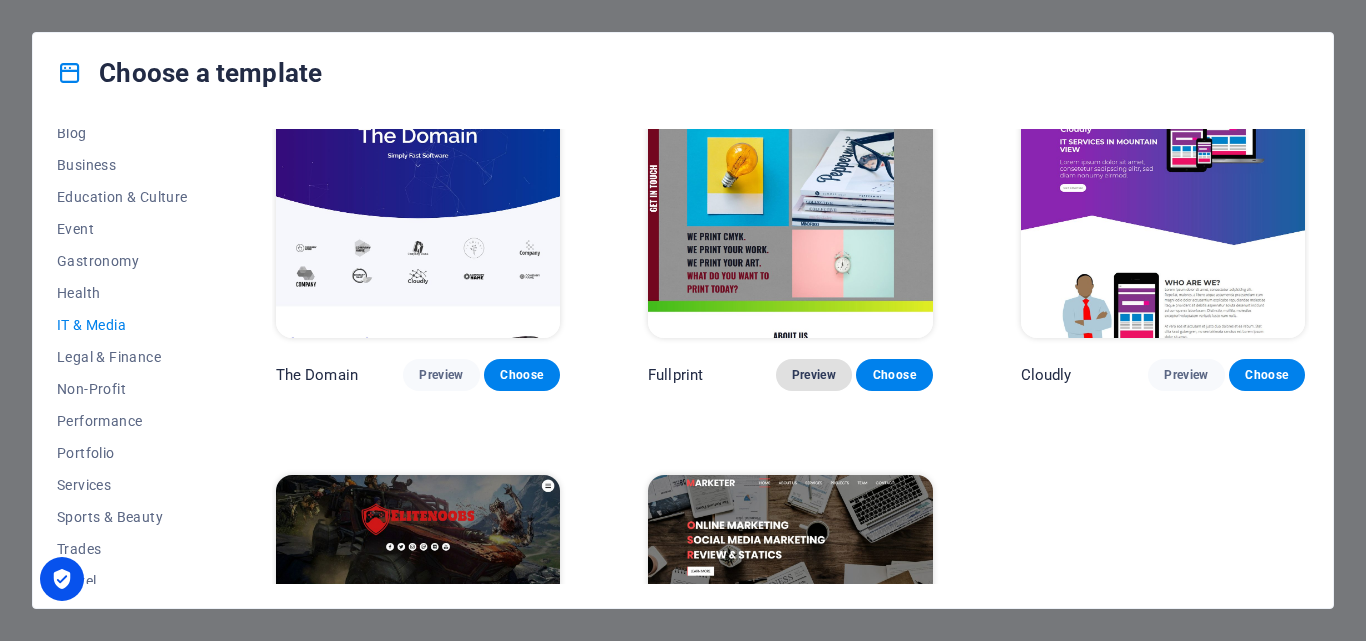 click on "Preview" at bounding box center (814, 375) 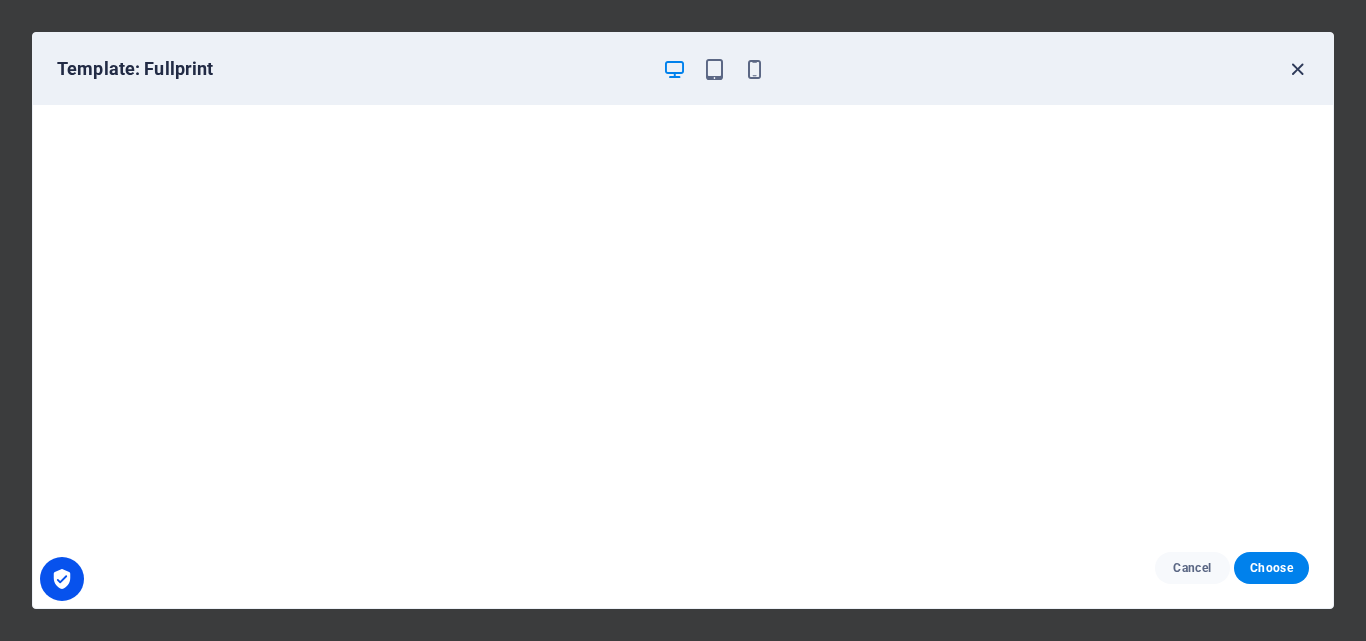 click at bounding box center [1297, 69] 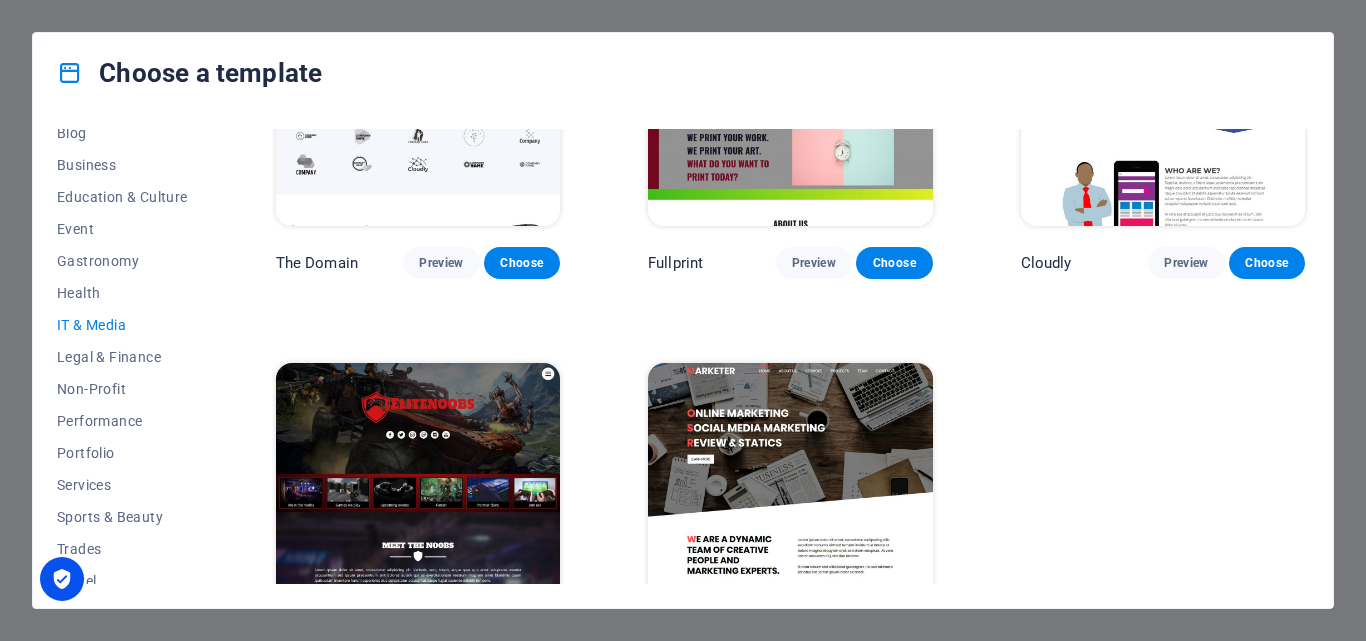 scroll, scrollTop: 1052, scrollLeft: 0, axis: vertical 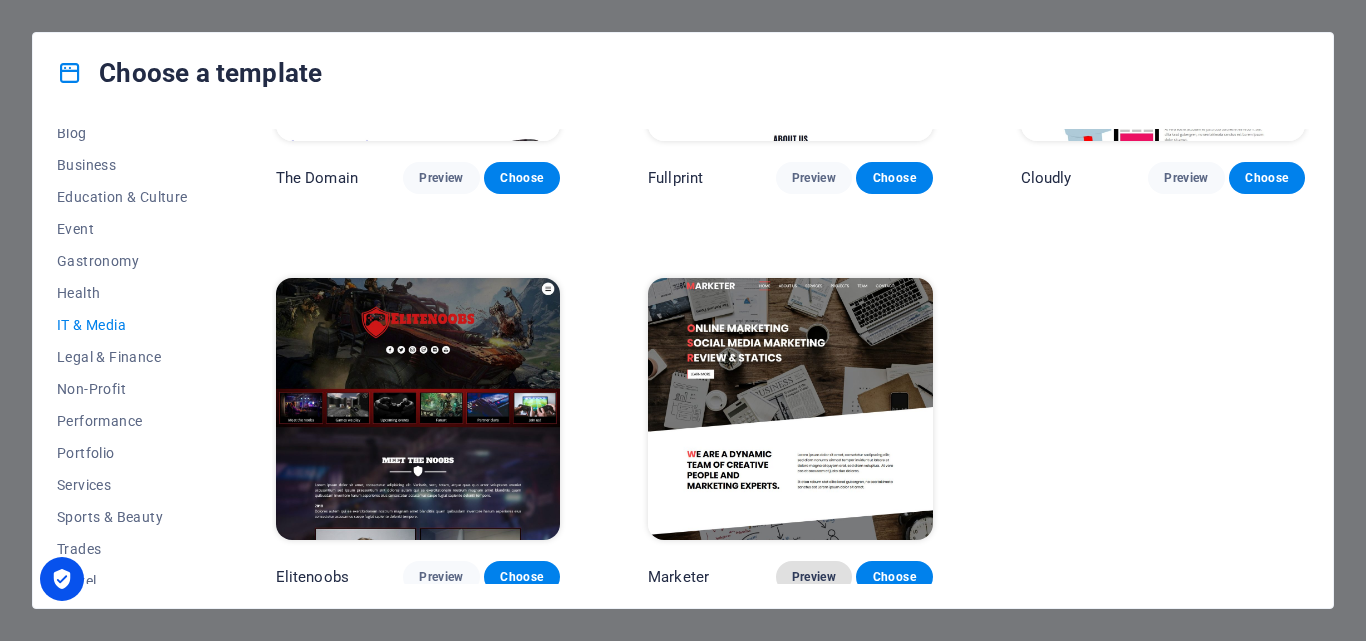 click on "Preview" at bounding box center [814, 577] 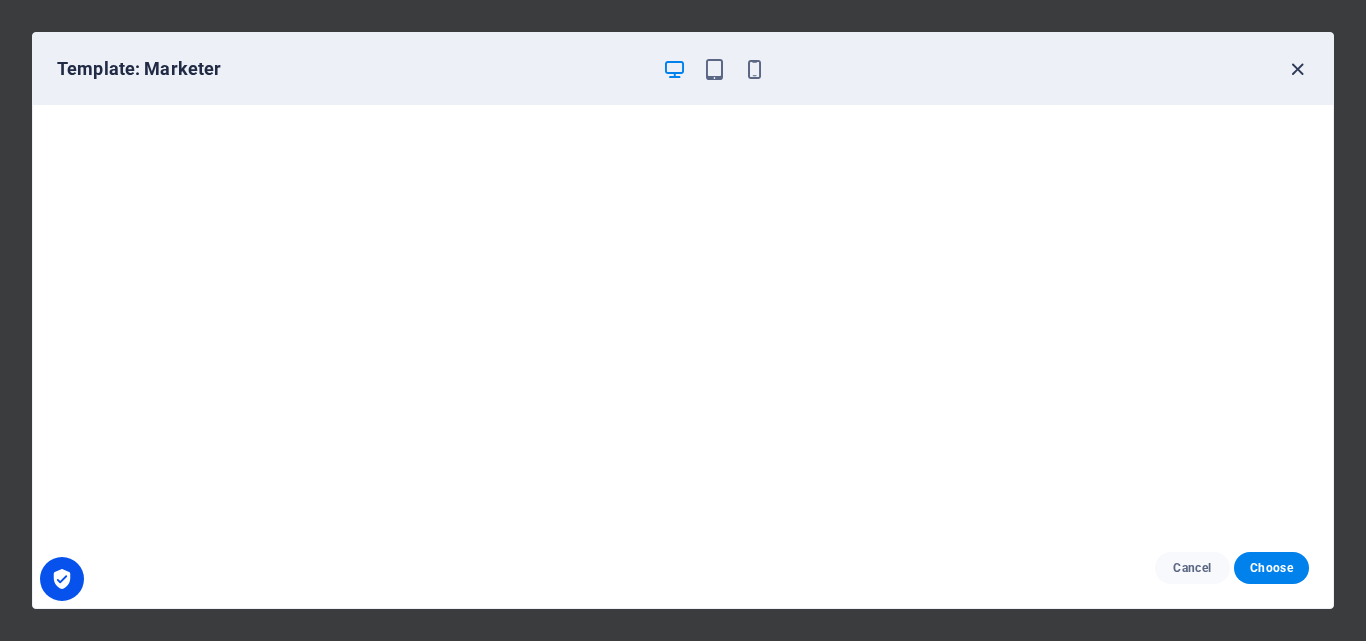 click at bounding box center [1297, 69] 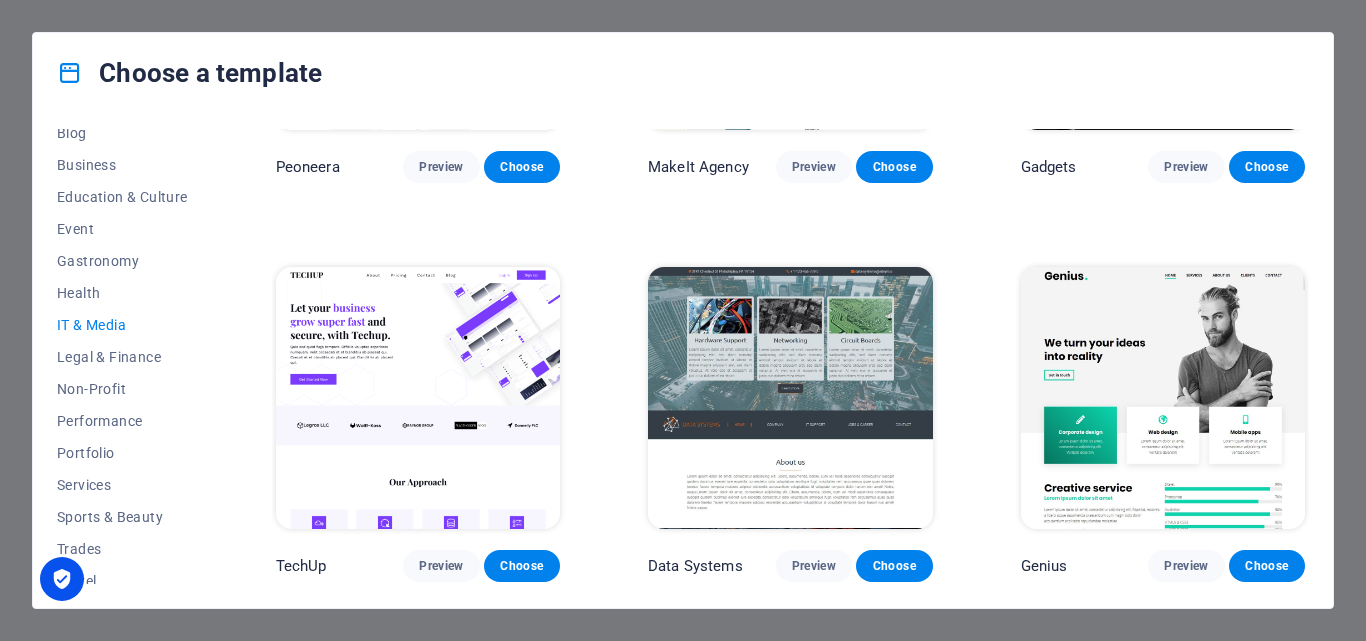 scroll, scrollTop: 0, scrollLeft: 0, axis: both 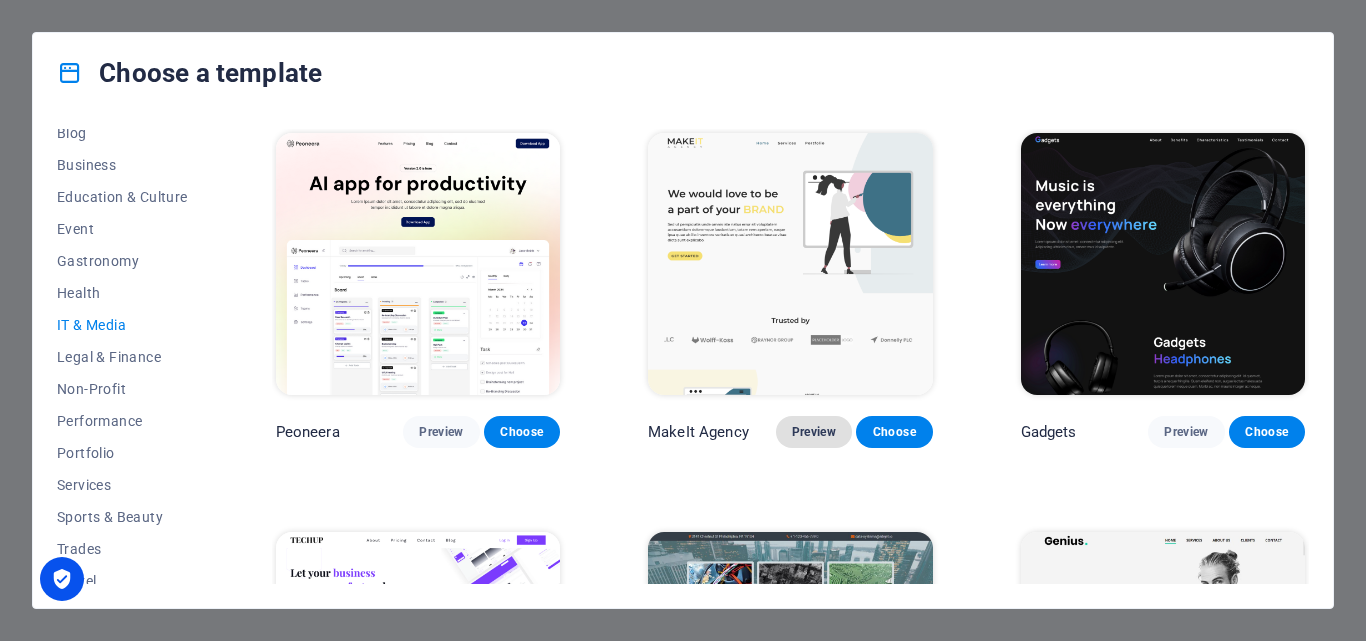 click on "Preview" at bounding box center [814, 432] 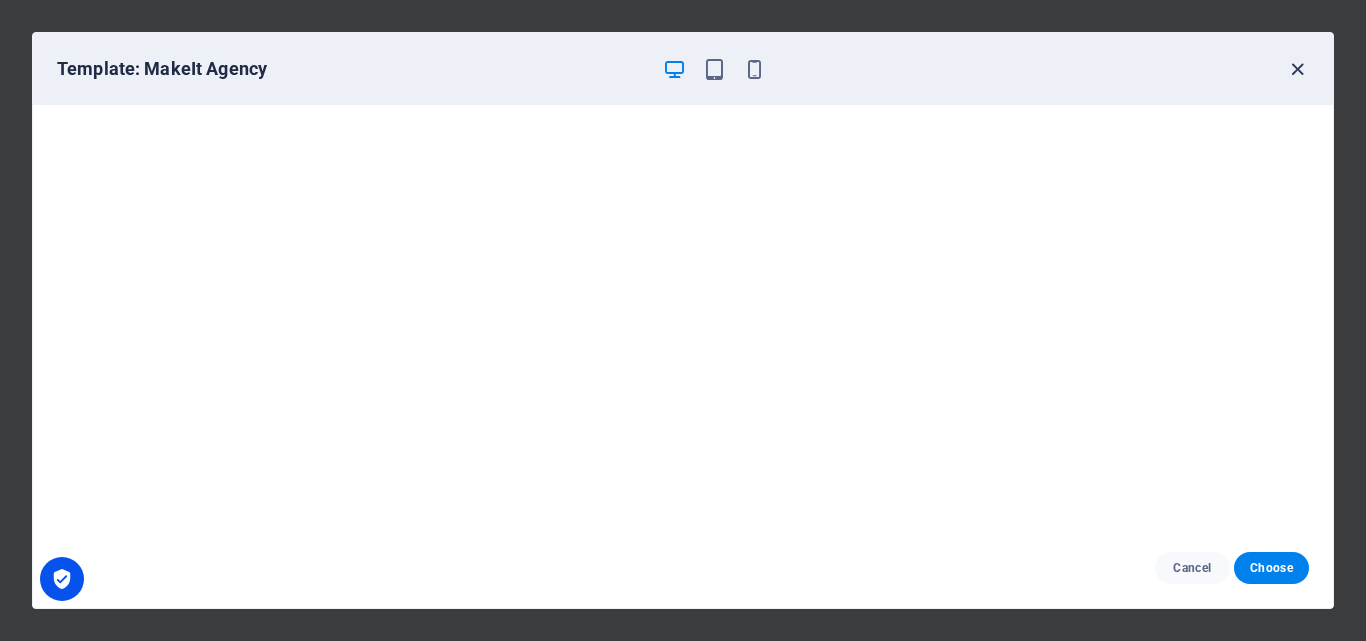 click at bounding box center [1297, 69] 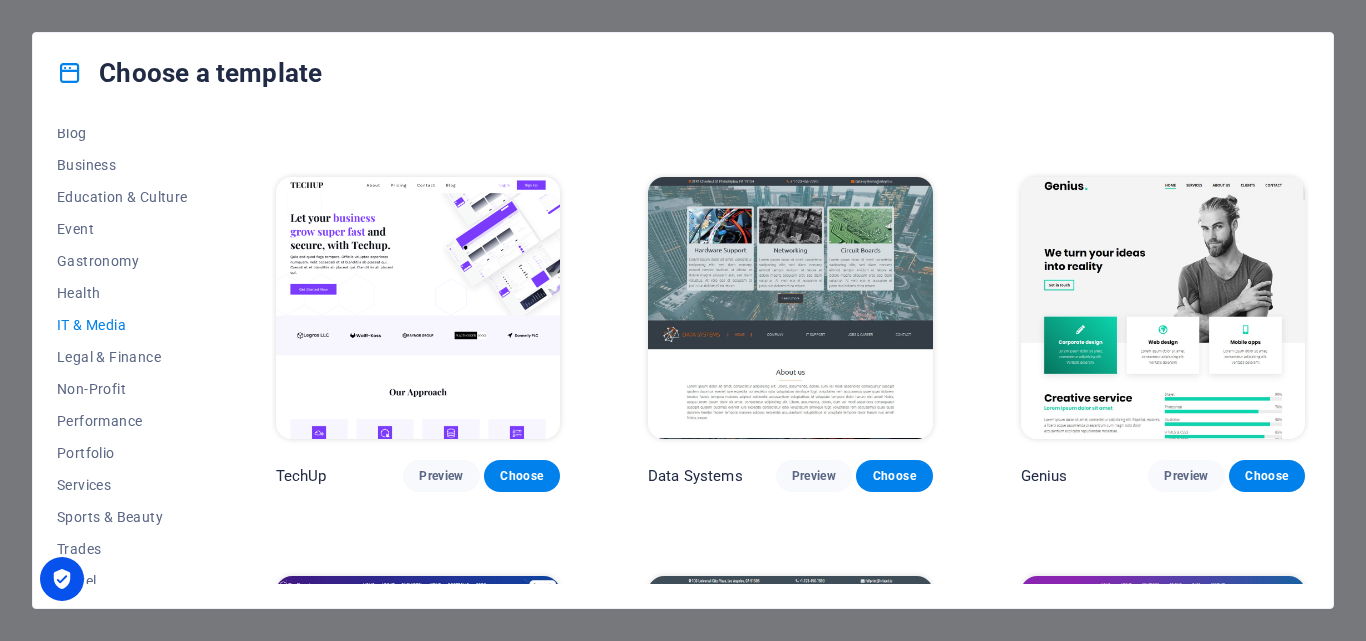 scroll, scrollTop: 400, scrollLeft: 0, axis: vertical 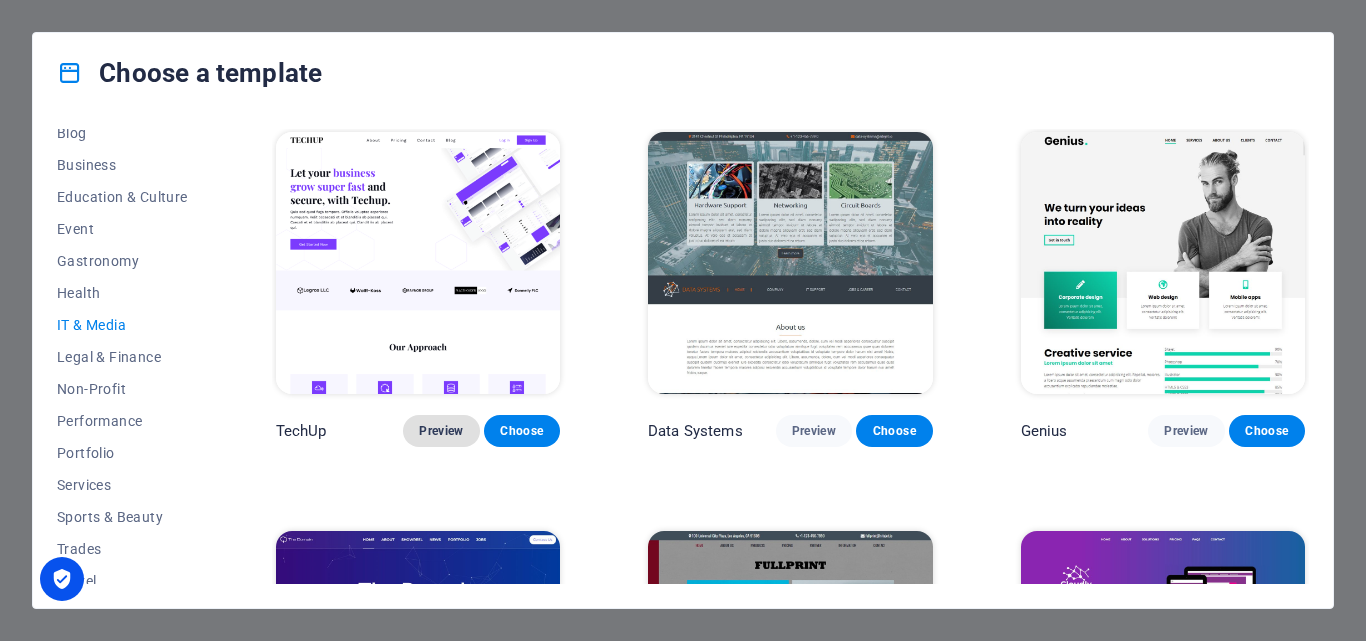 click on "Preview" at bounding box center [441, 431] 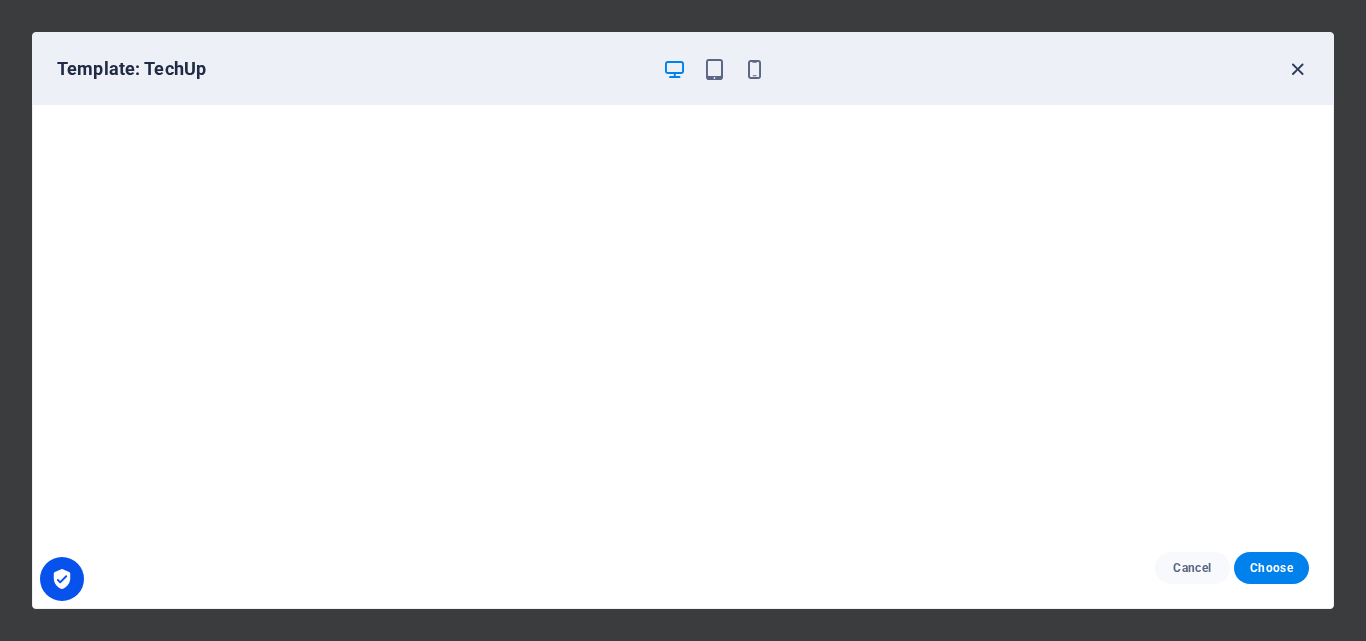 click at bounding box center (1297, 69) 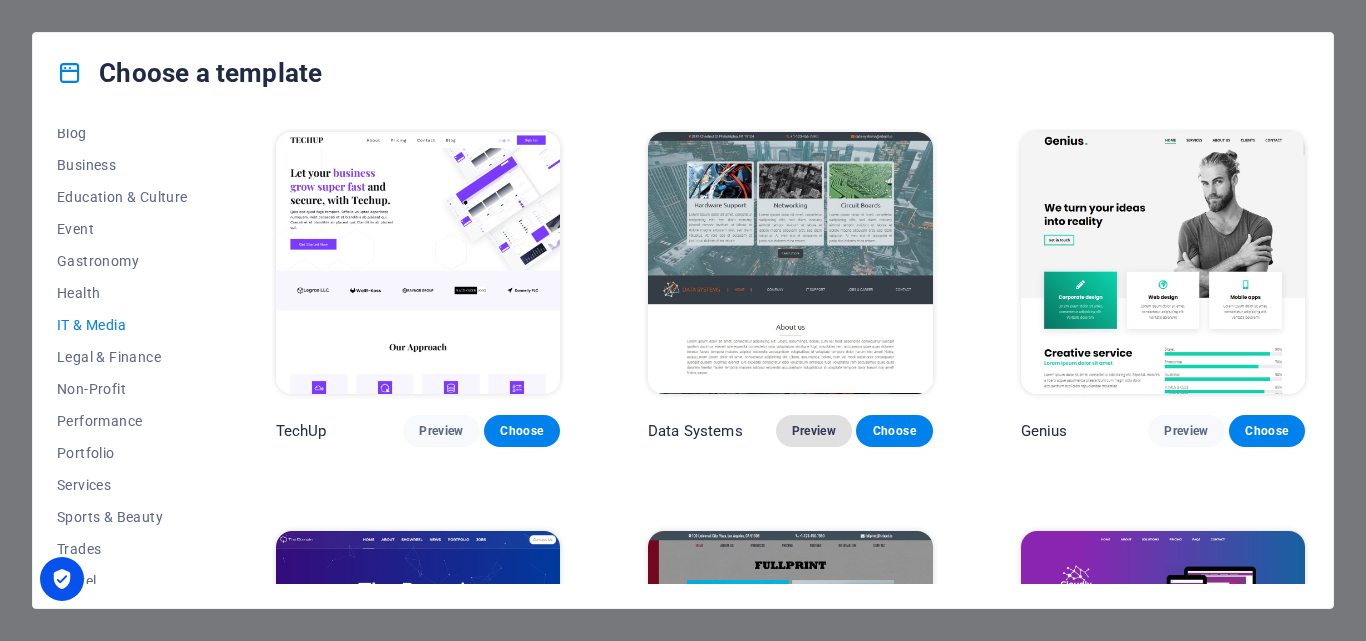click on "Preview" at bounding box center (814, 431) 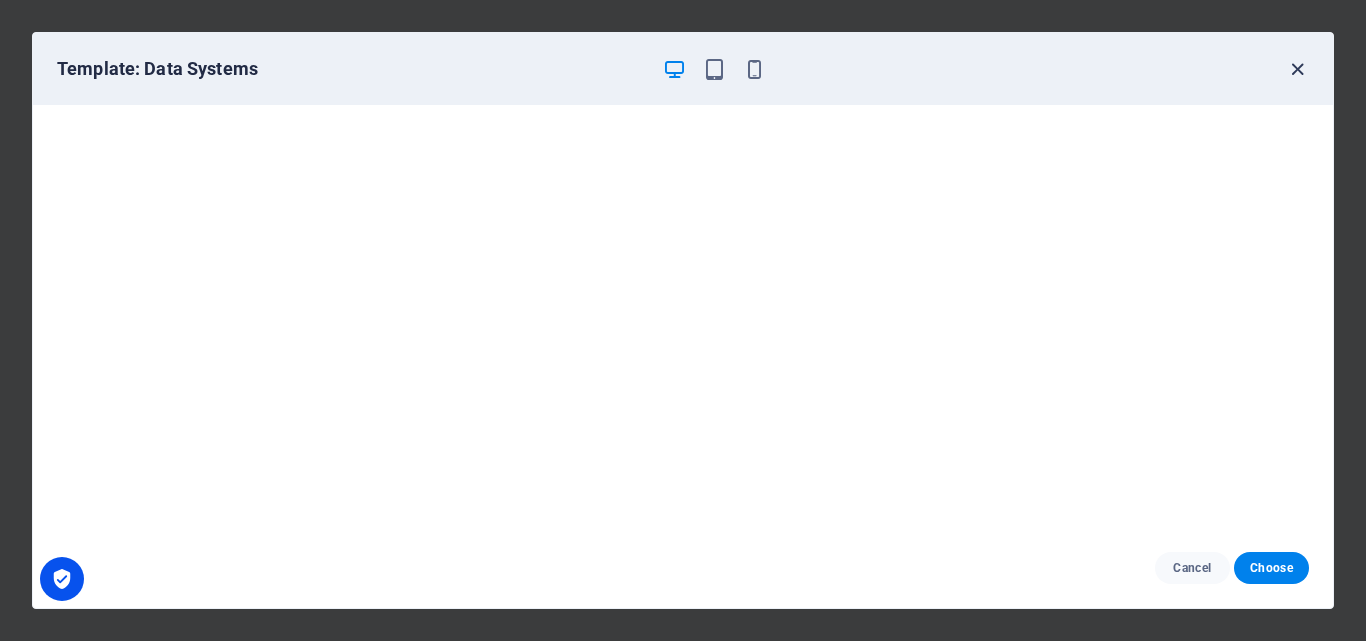 click at bounding box center (1297, 69) 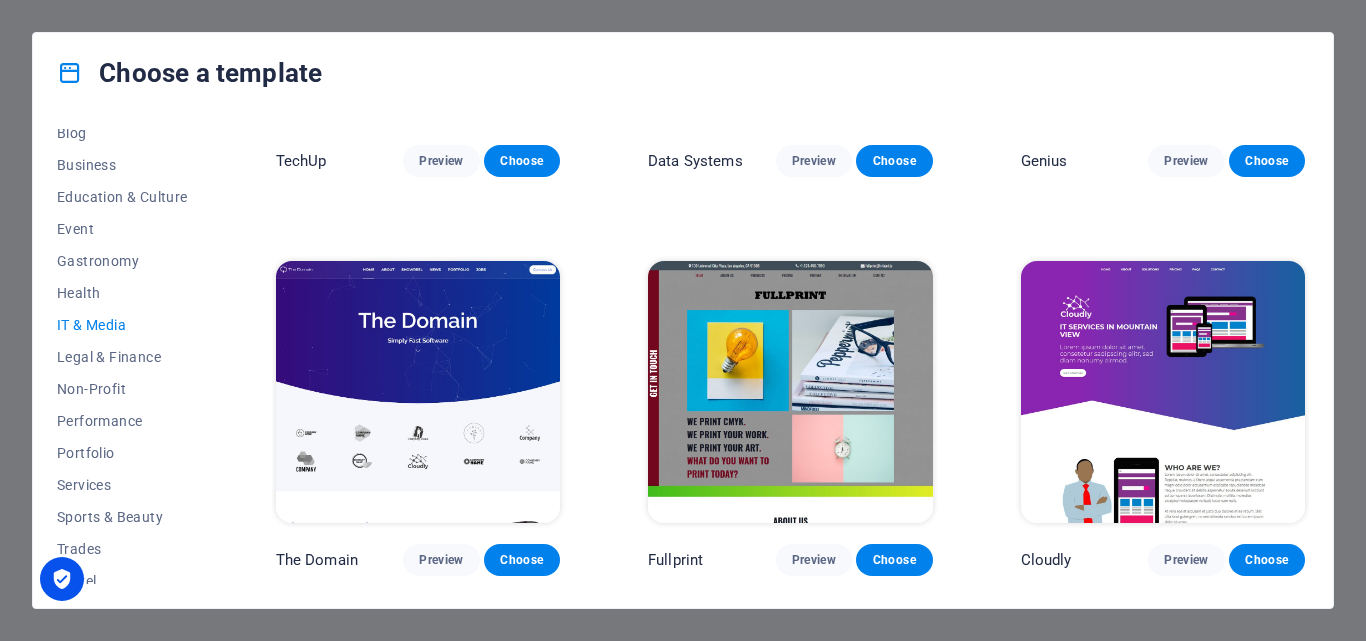 scroll, scrollTop: 700, scrollLeft: 0, axis: vertical 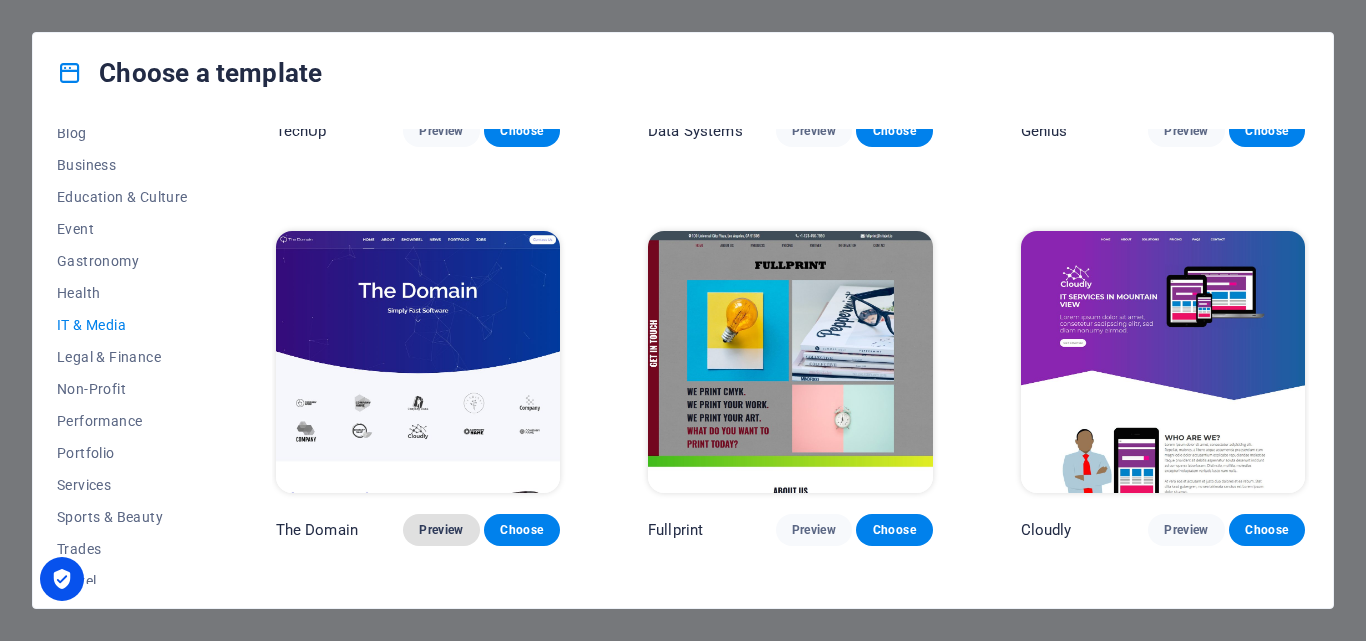 click on "Preview" at bounding box center (441, 530) 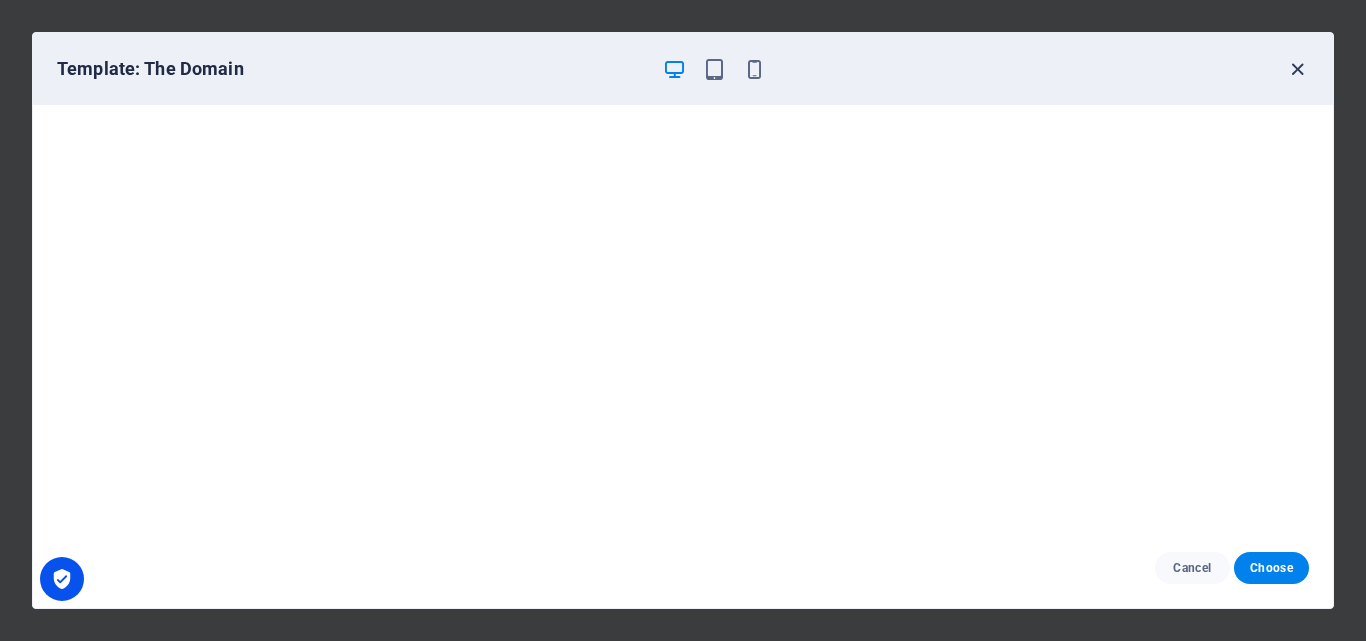 click at bounding box center (1297, 69) 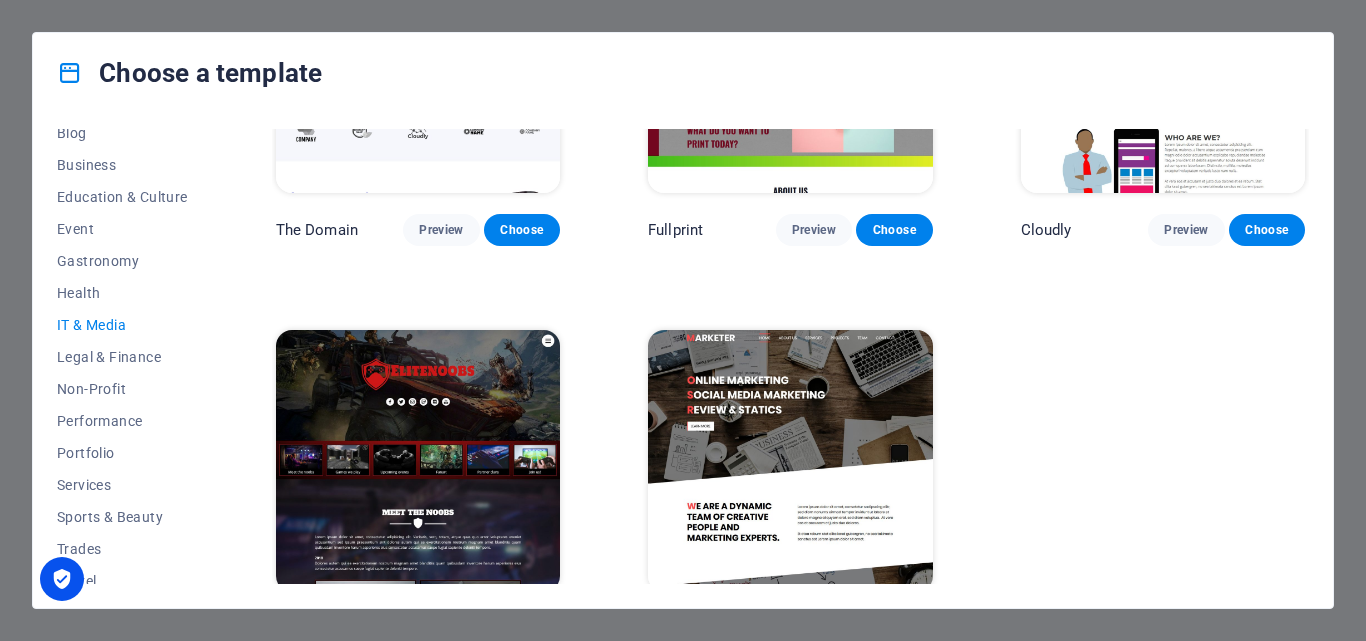 scroll, scrollTop: 1052, scrollLeft: 0, axis: vertical 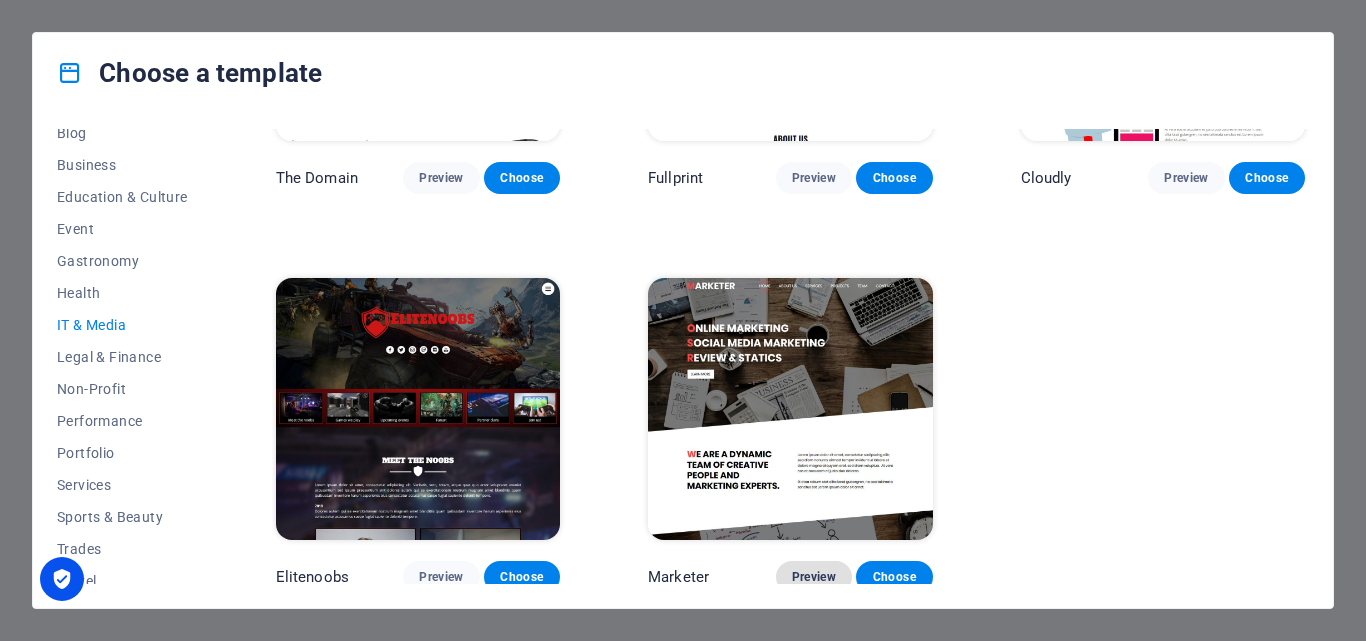 click on "Preview" at bounding box center [814, 577] 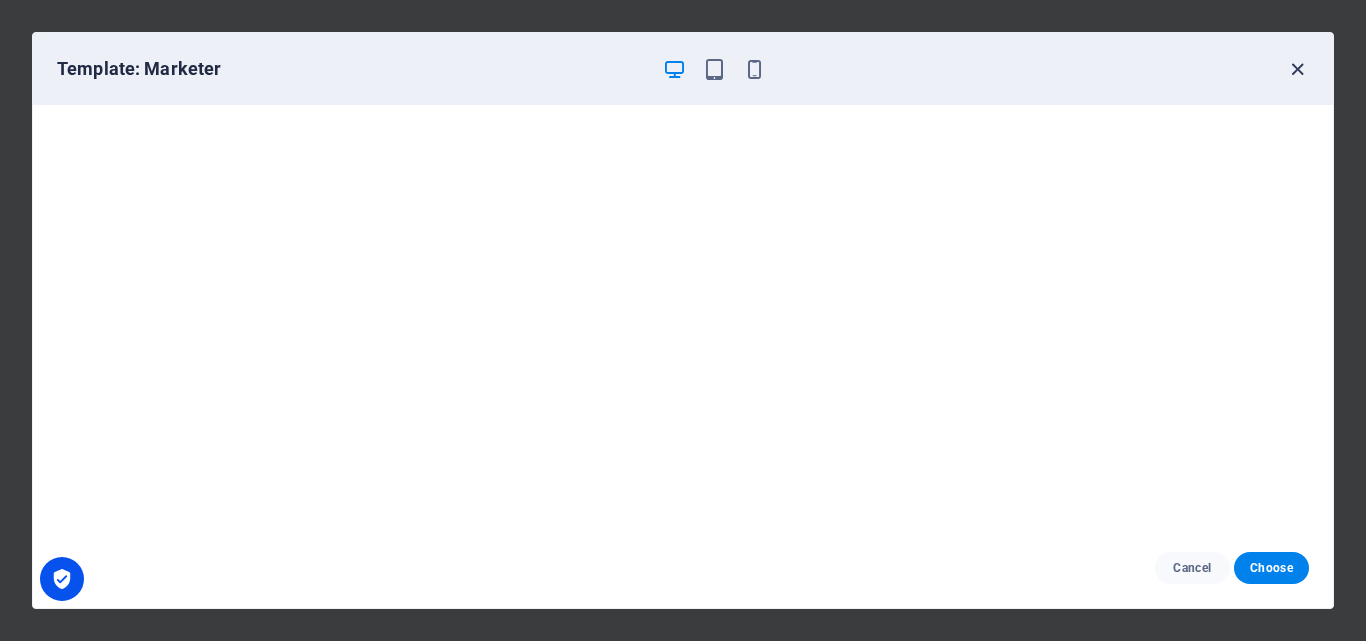 click at bounding box center (1297, 69) 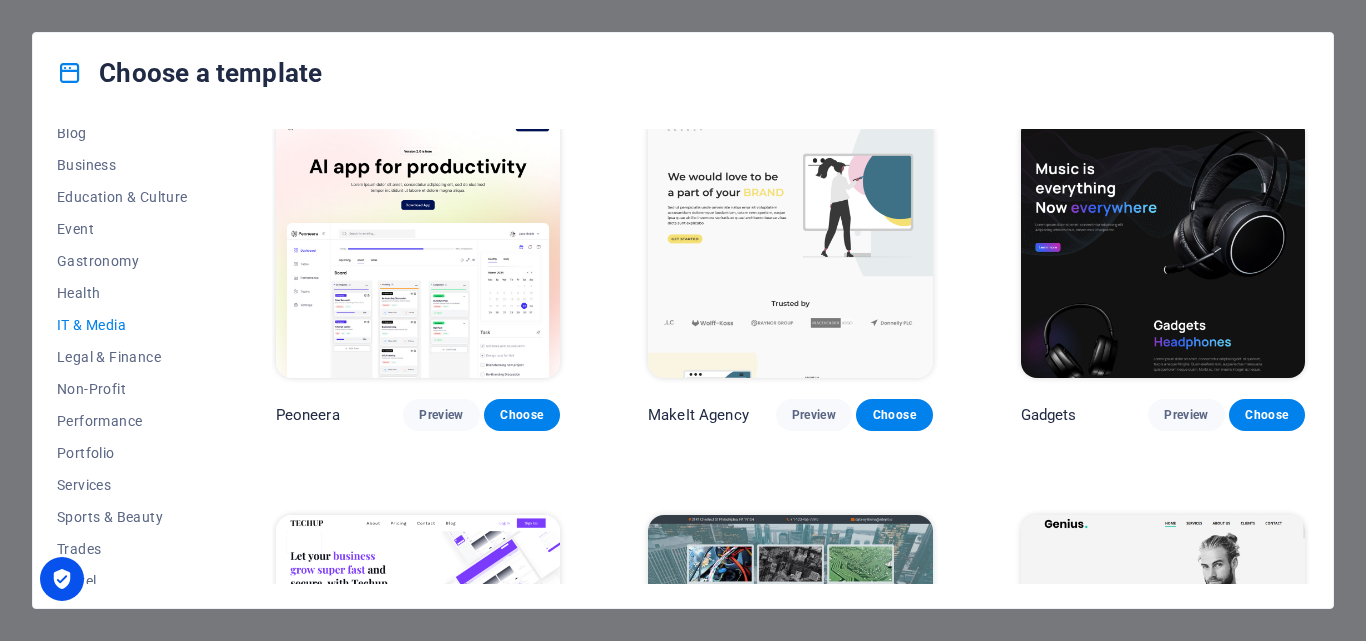 scroll, scrollTop: 0, scrollLeft: 0, axis: both 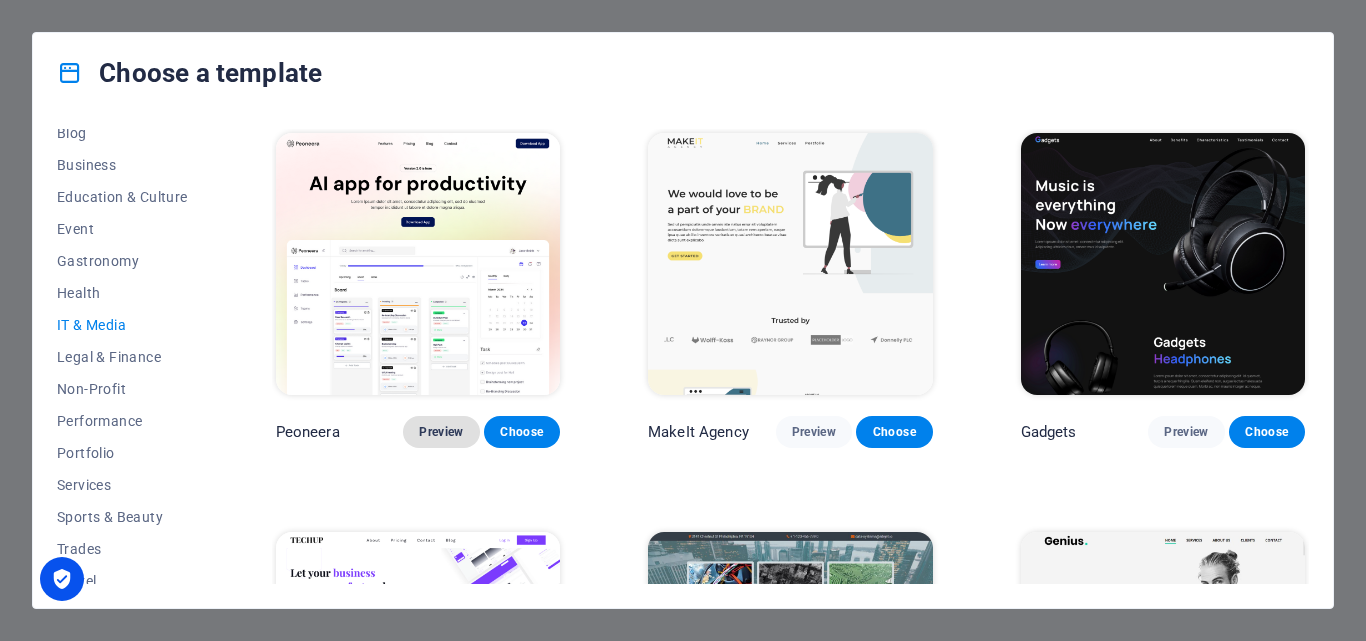 click on "Preview" at bounding box center [441, 432] 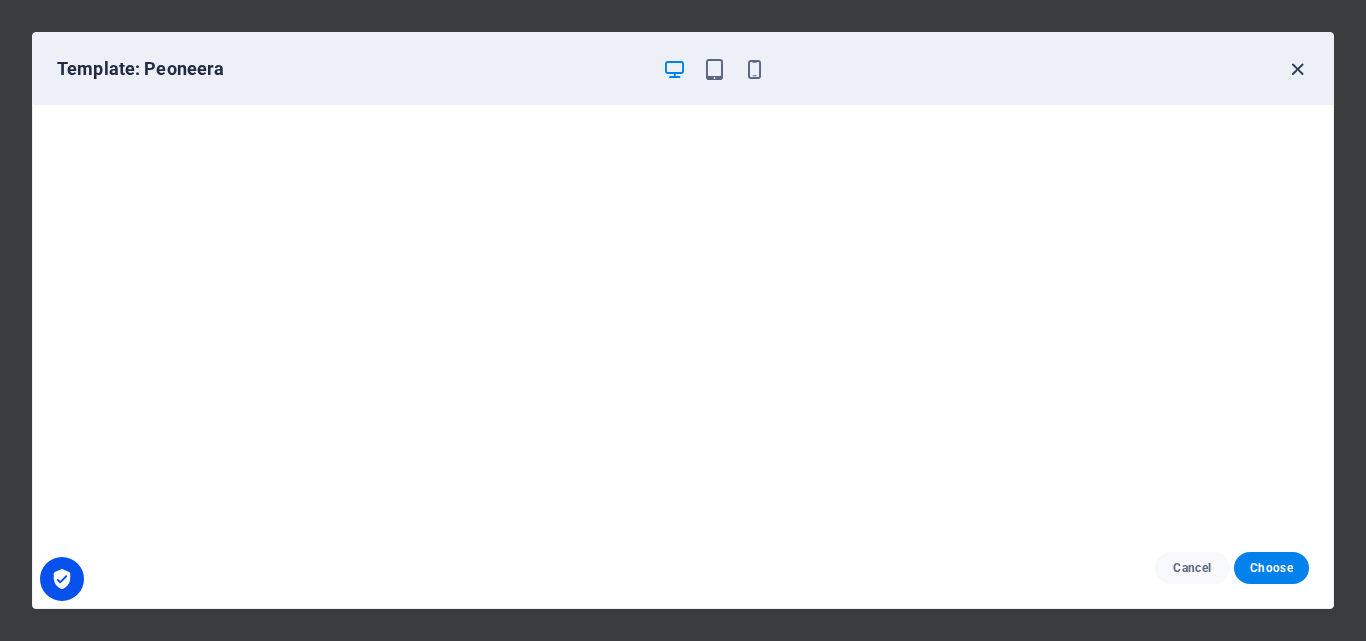 click at bounding box center [1297, 69] 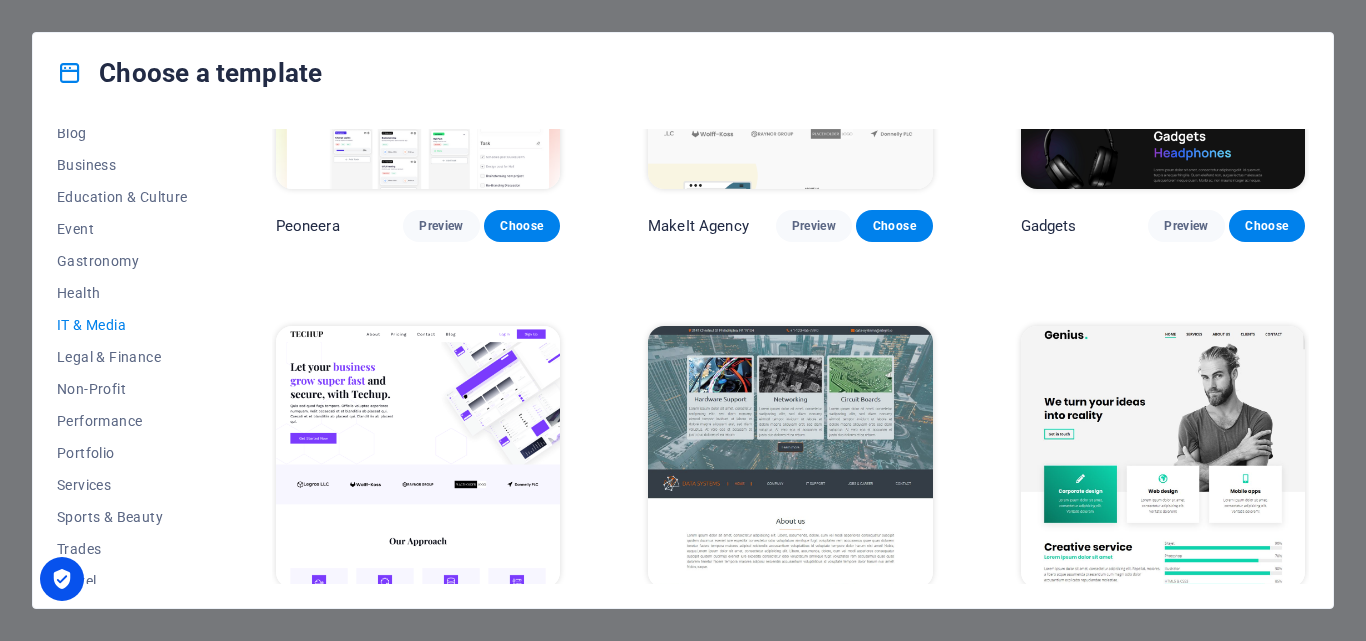 scroll, scrollTop: 300, scrollLeft: 0, axis: vertical 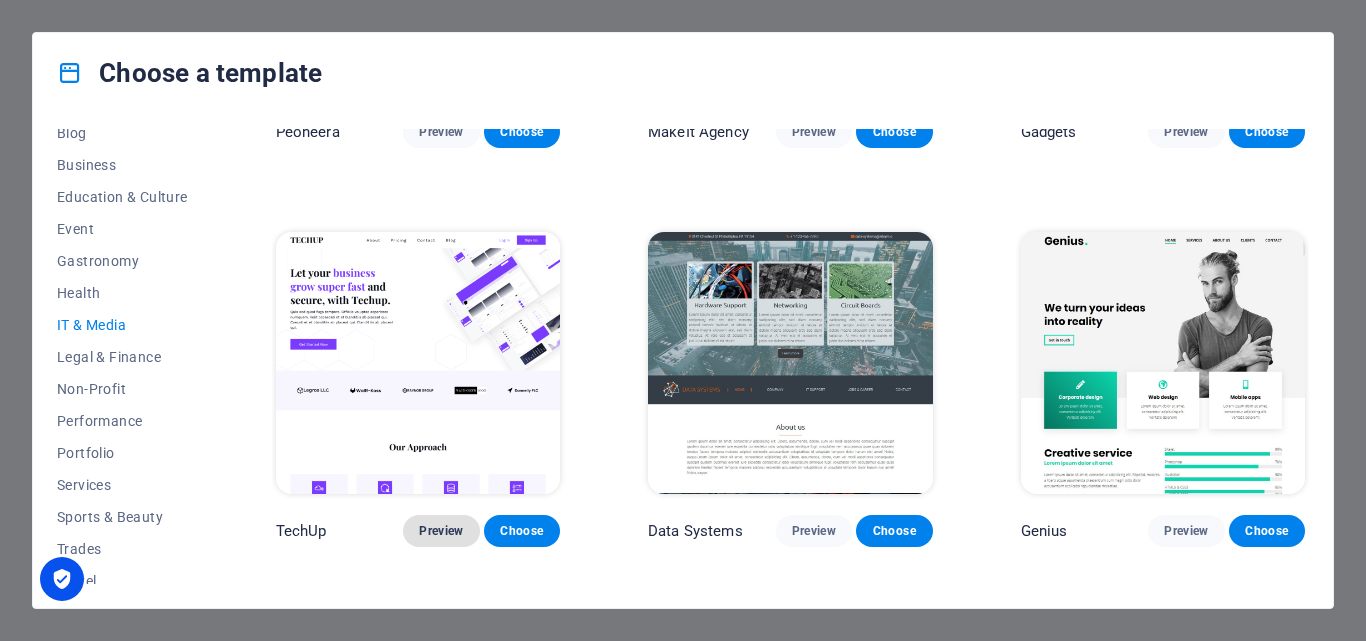 click on "Preview" at bounding box center [441, 531] 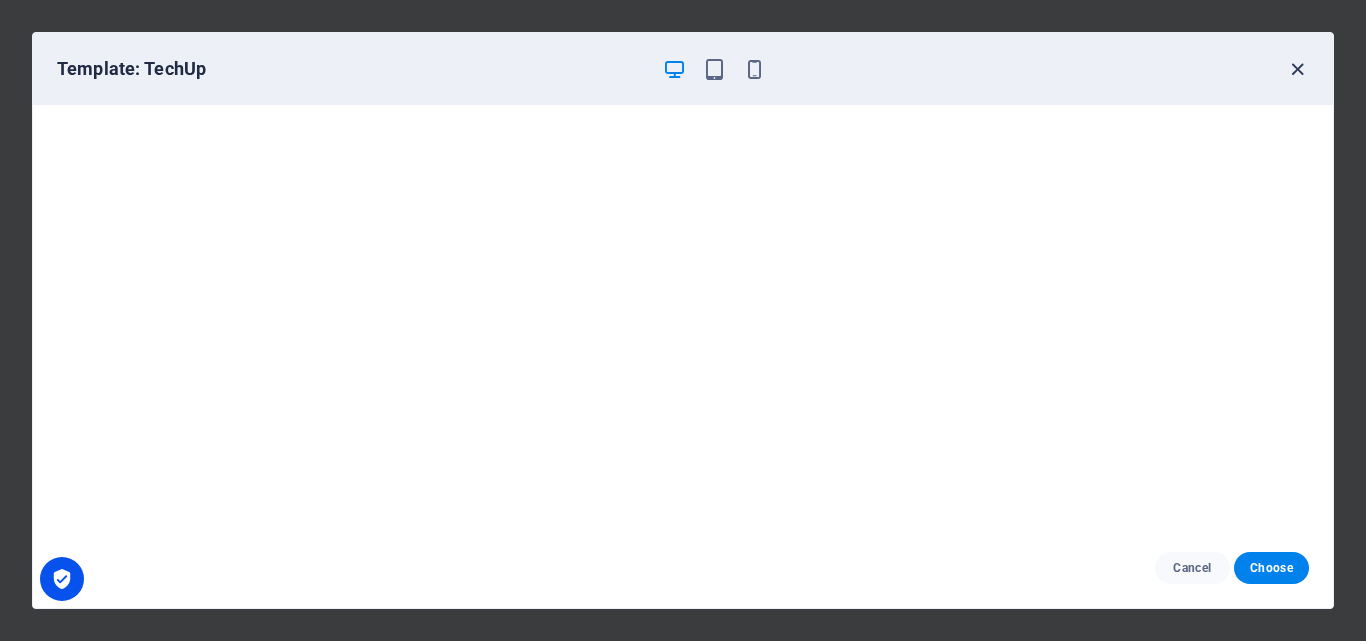 click at bounding box center [1297, 69] 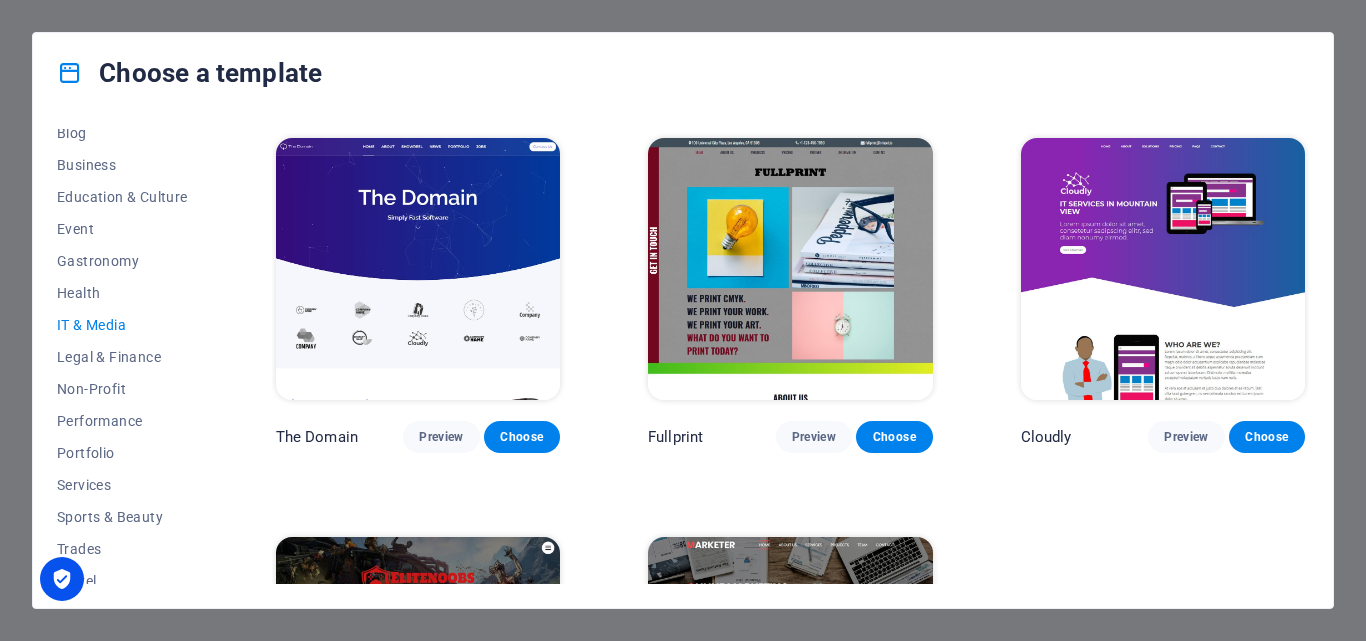 scroll, scrollTop: 800, scrollLeft: 0, axis: vertical 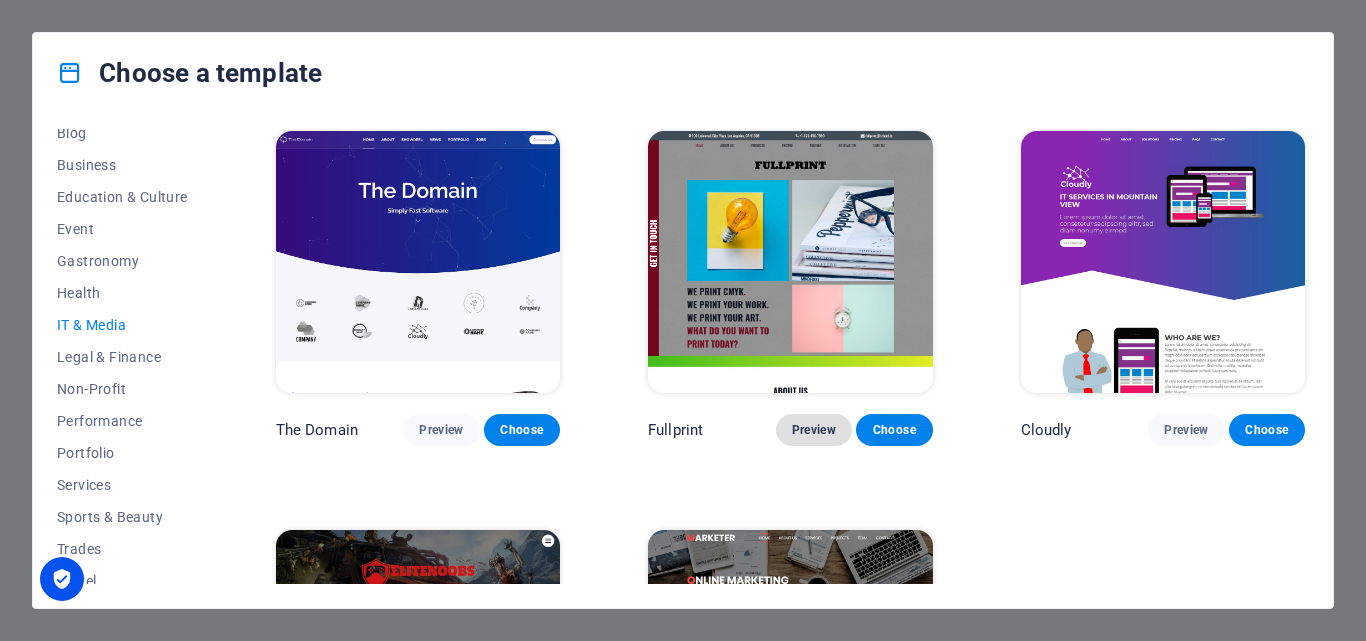 click on "Preview" at bounding box center [814, 430] 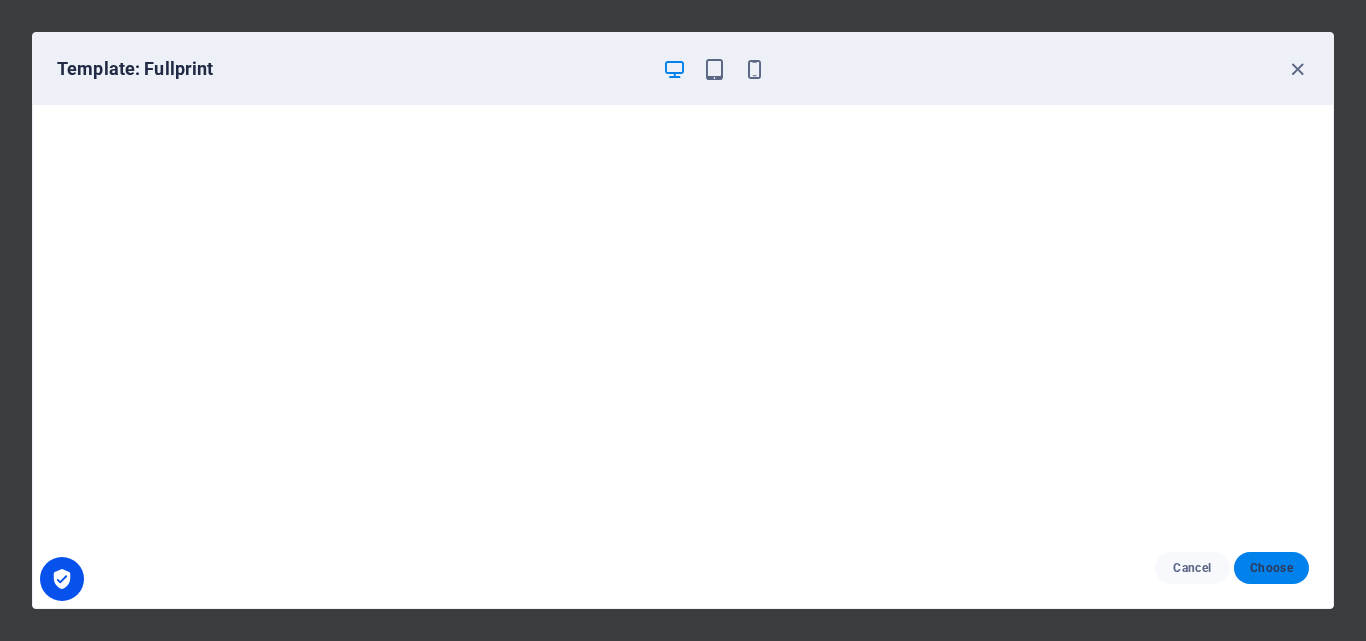 click on "Choose" at bounding box center (1271, 568) 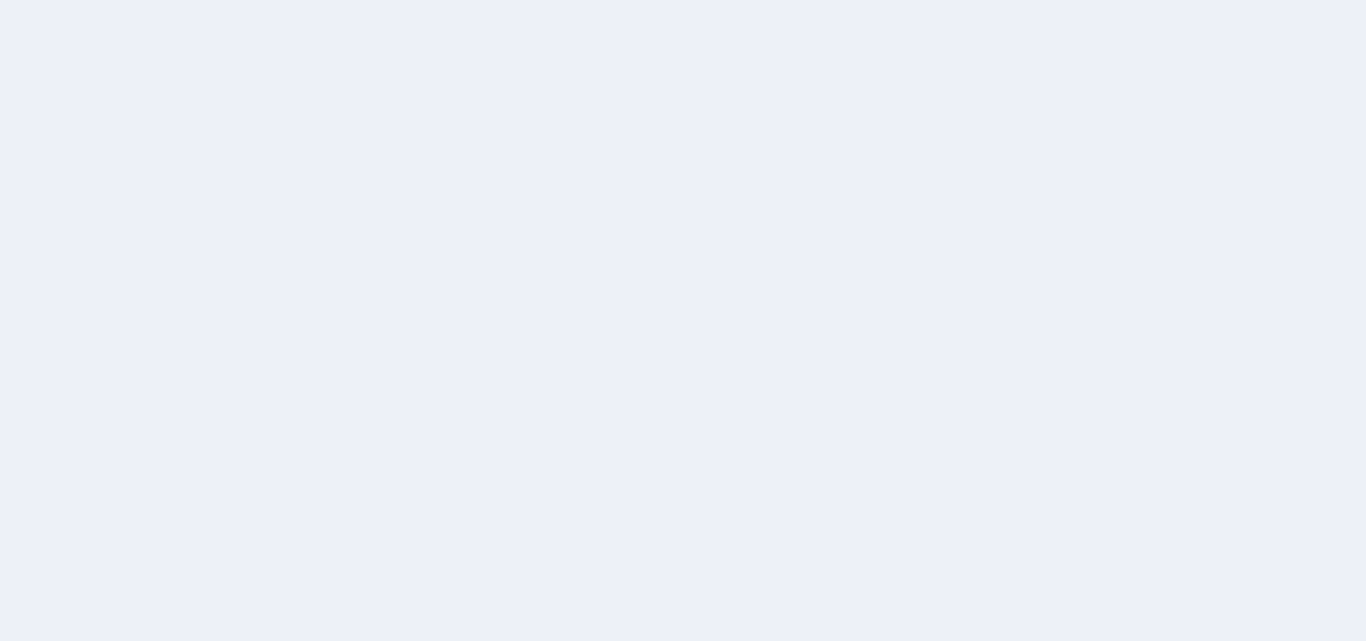 scroll, scrollTop: 0, scrollLeft: 0, axis: both 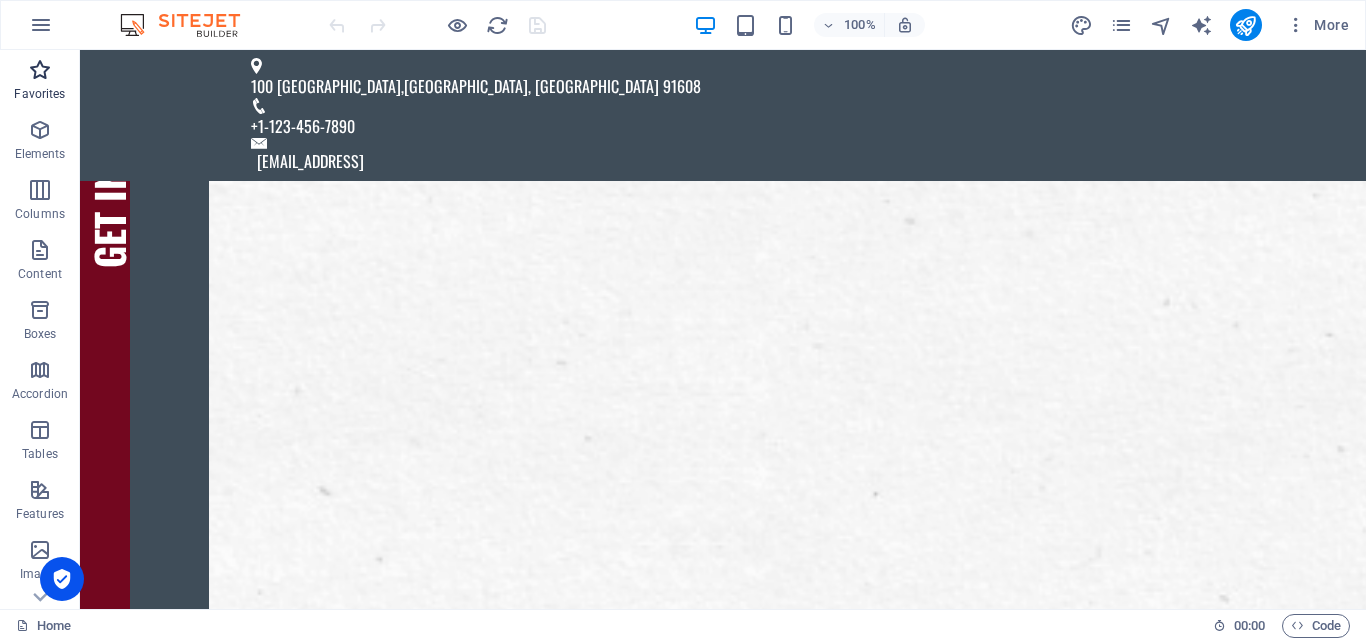 click at bounding box center (40, 70) 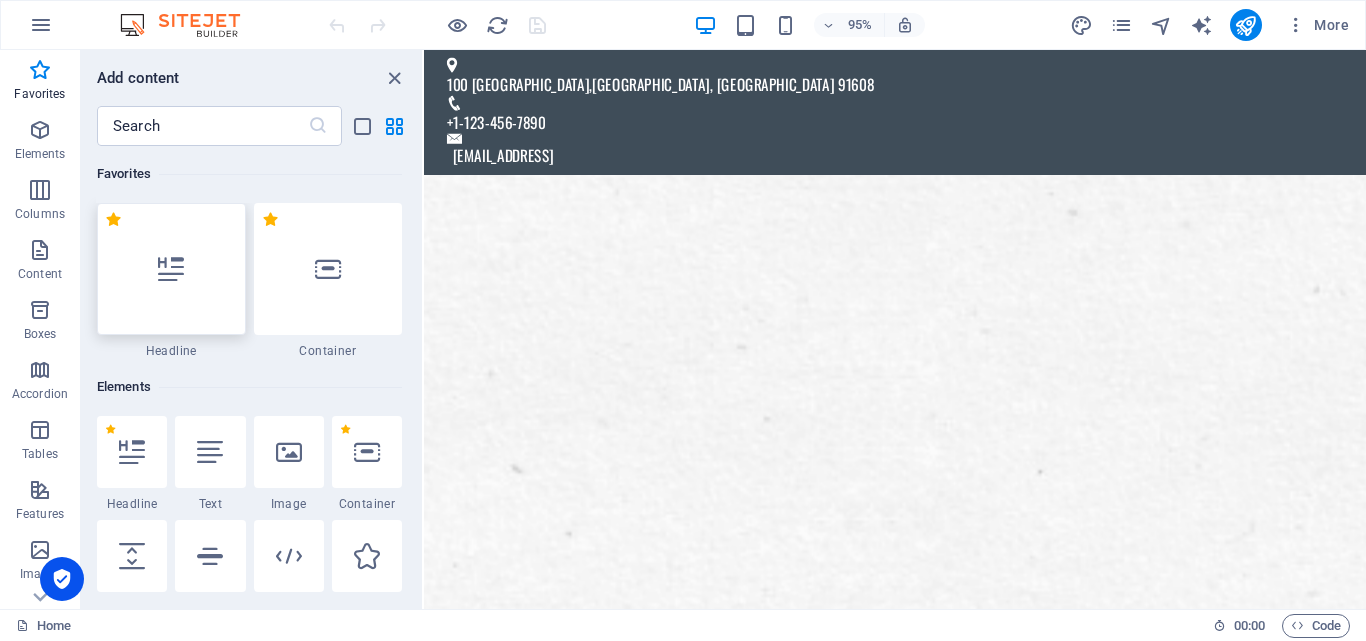 click at bounding box center [171, 269] 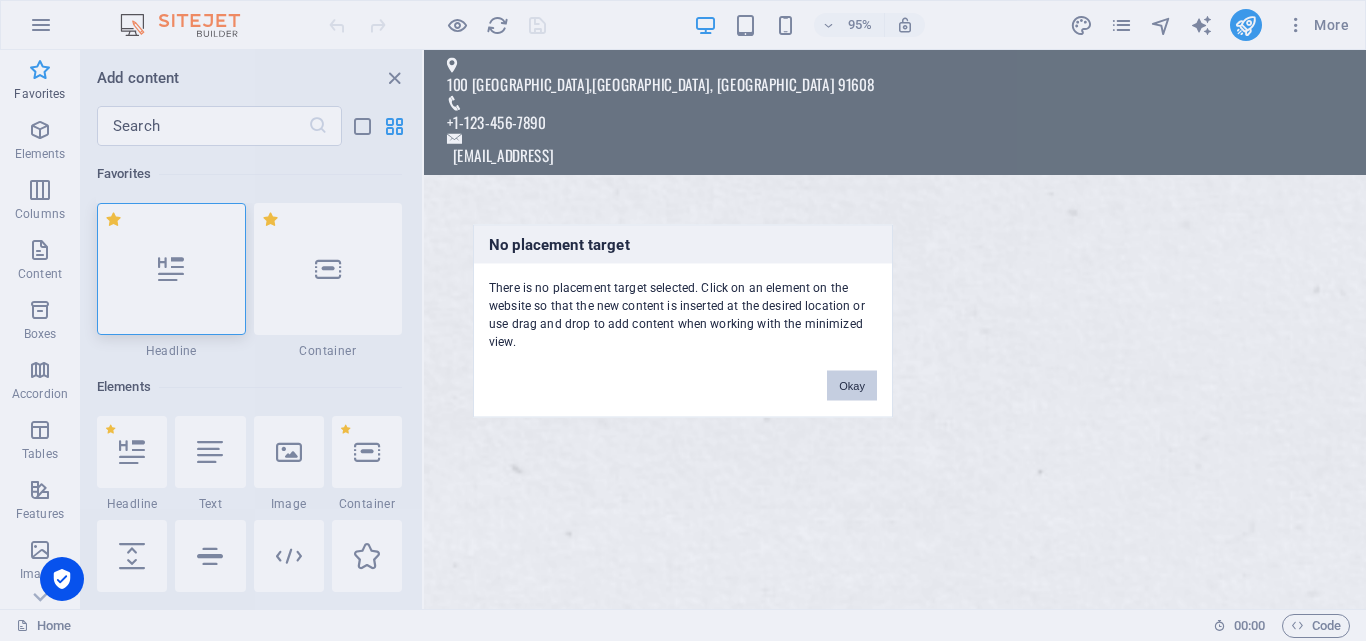 drag, startPoint x: 861, startPoint y: 377, endPoint x: 458, endPoint y: 344, distance: 404.34885 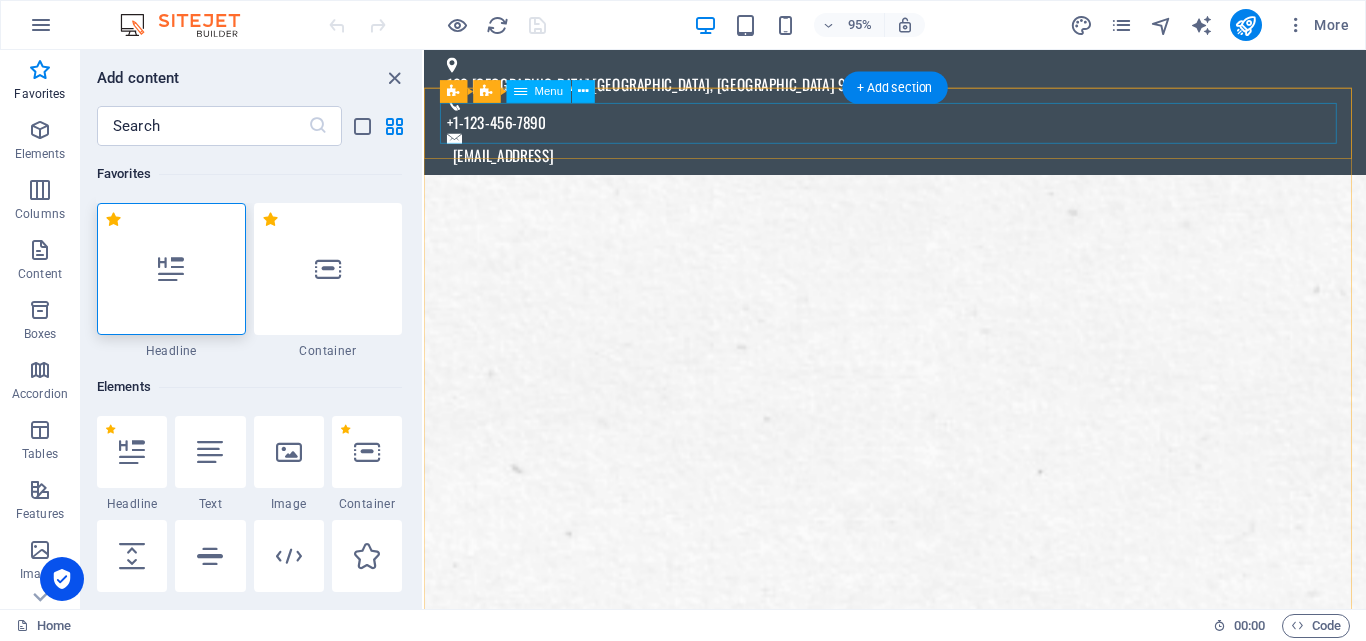 click on "Home About us Products Pricing Partner Information Contact" at bounding box center [920, 1413] 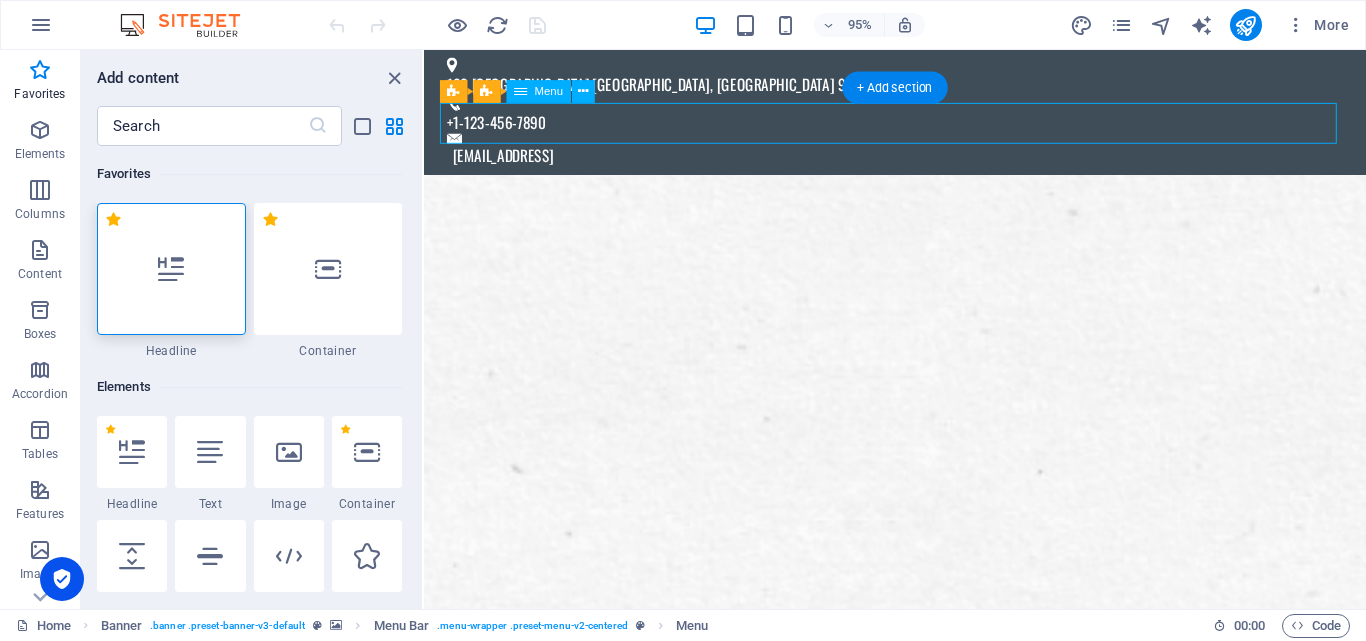 click on "Home About us Products Pricing Partner Information Contact" at bounding box center [920, 1413] 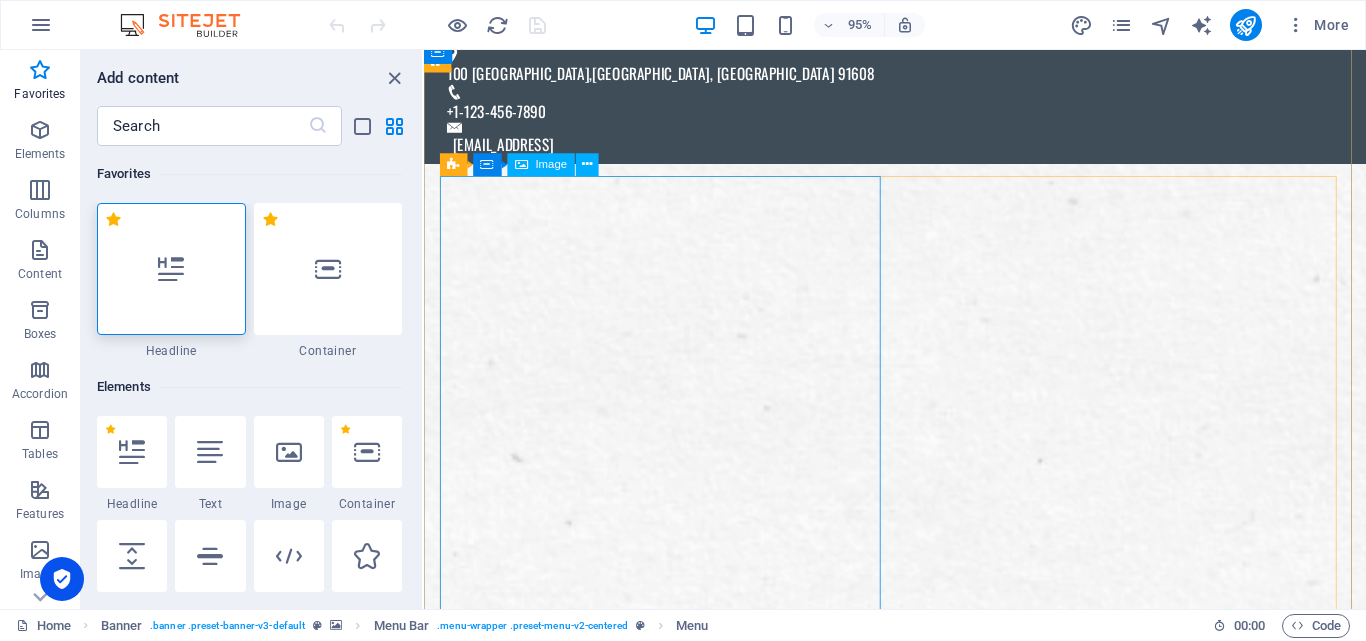 scroll, scrollTop: 0, scrollLeft: 0, axis: both 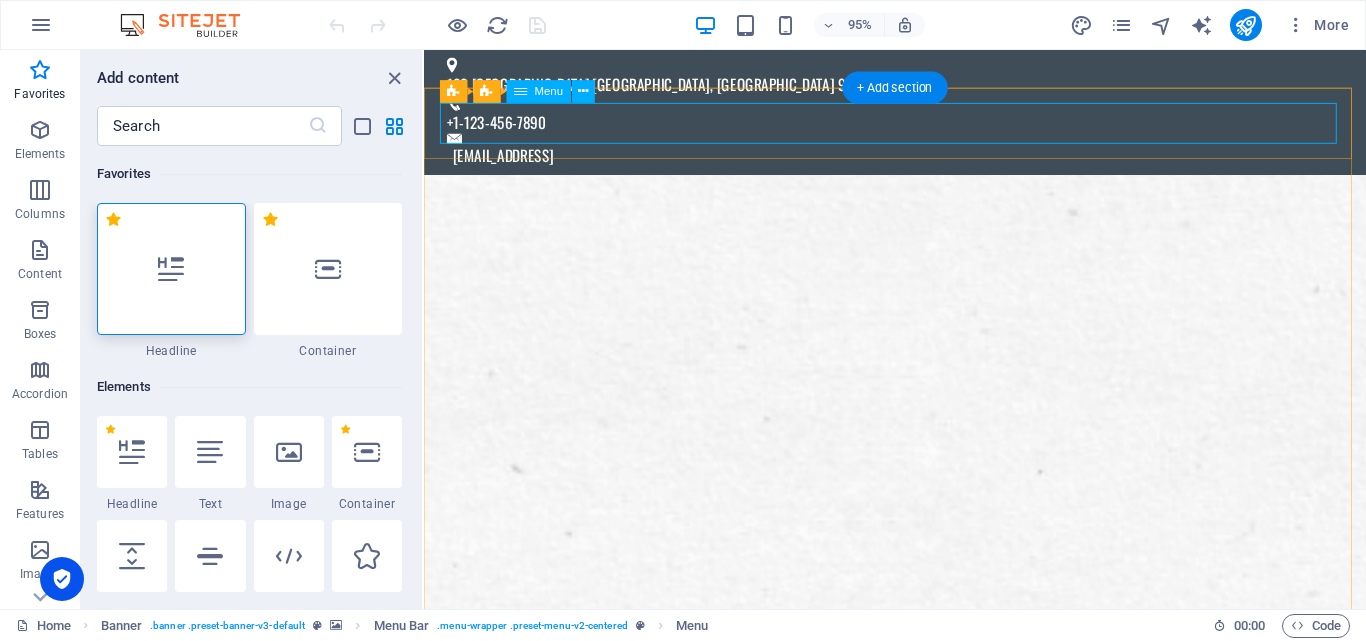 click on "Home About us Products Pricing Partner Information Contact" at bounding box center (920, 1413) 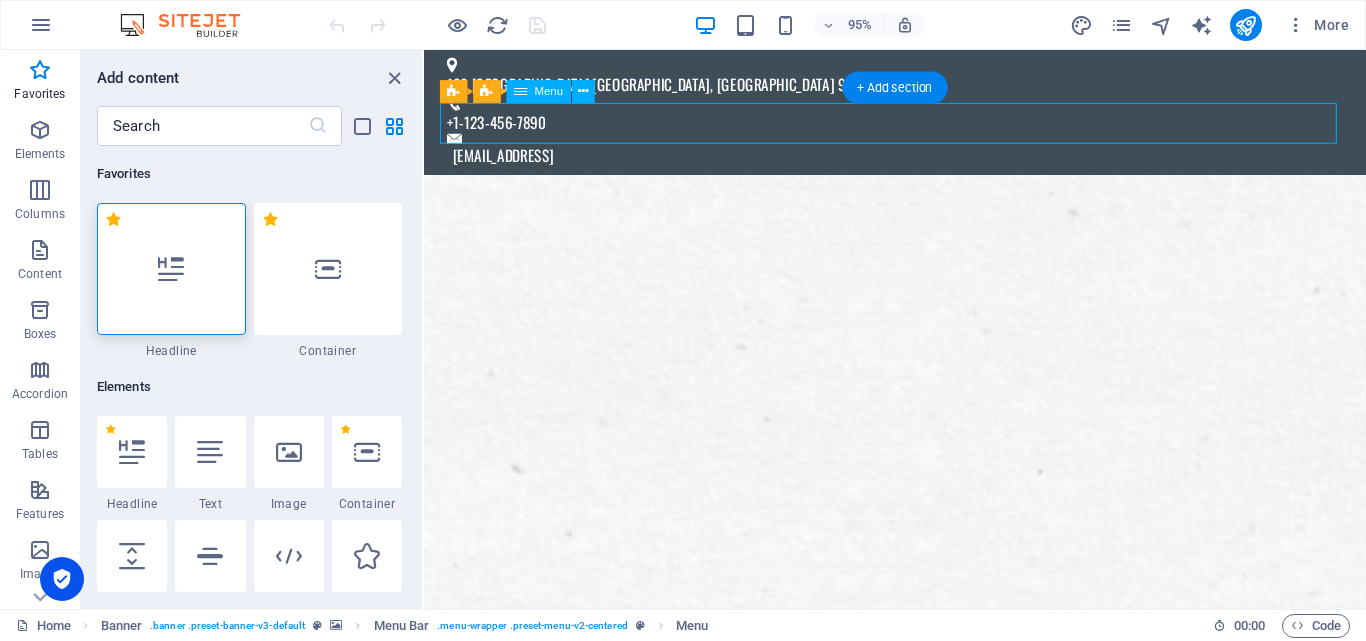 click on "Home About us Products Pricing Partner Information Contact" at bounding box center (920, 1413) 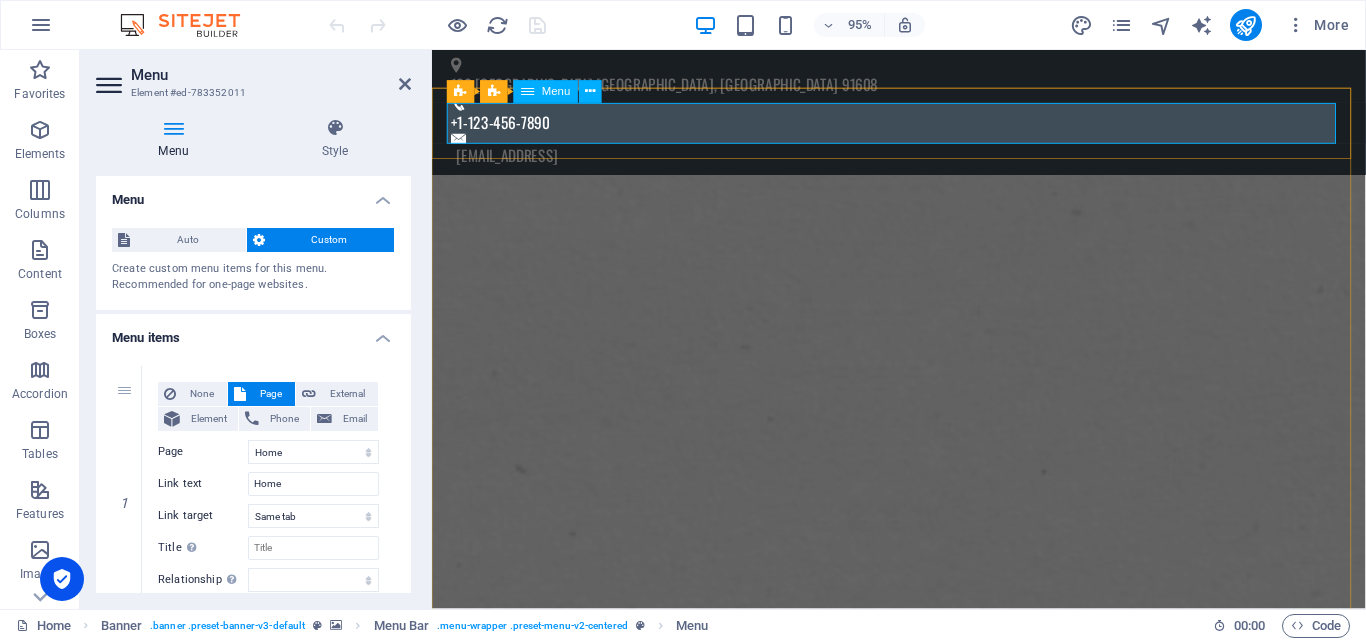 click on "Home About us Products Pricing Partner Information Contact" at bounding box center (924, 1413) 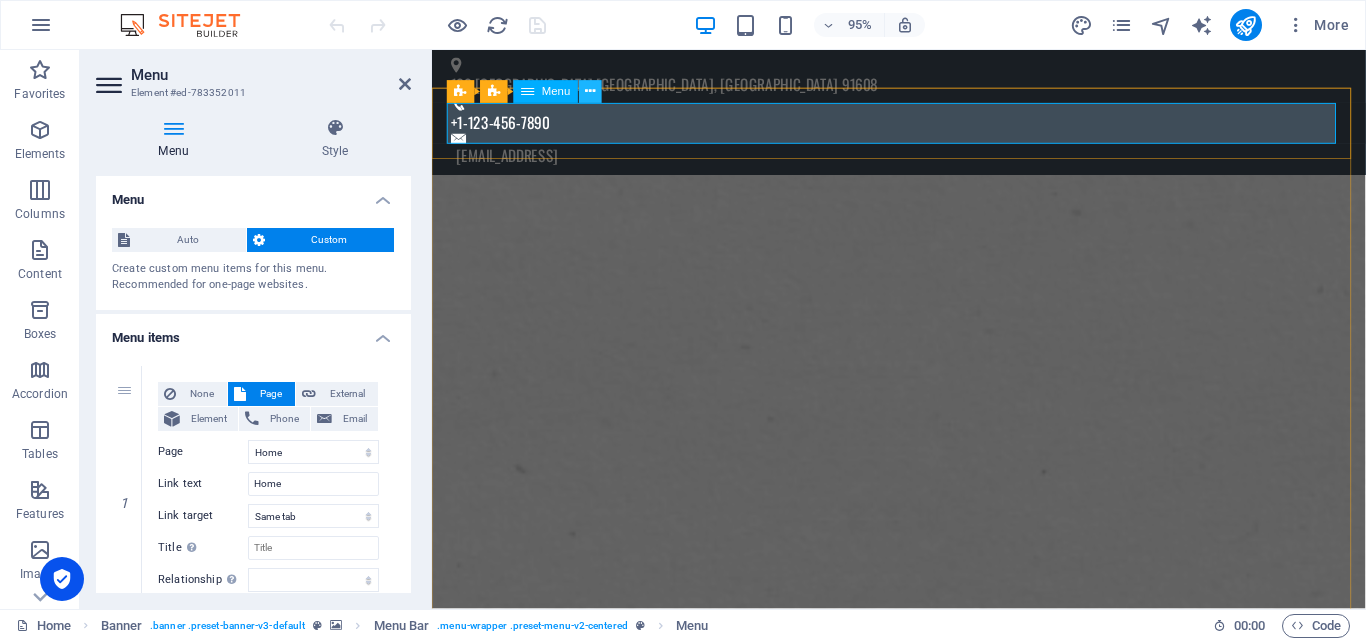click at bounding box center (590, 92) 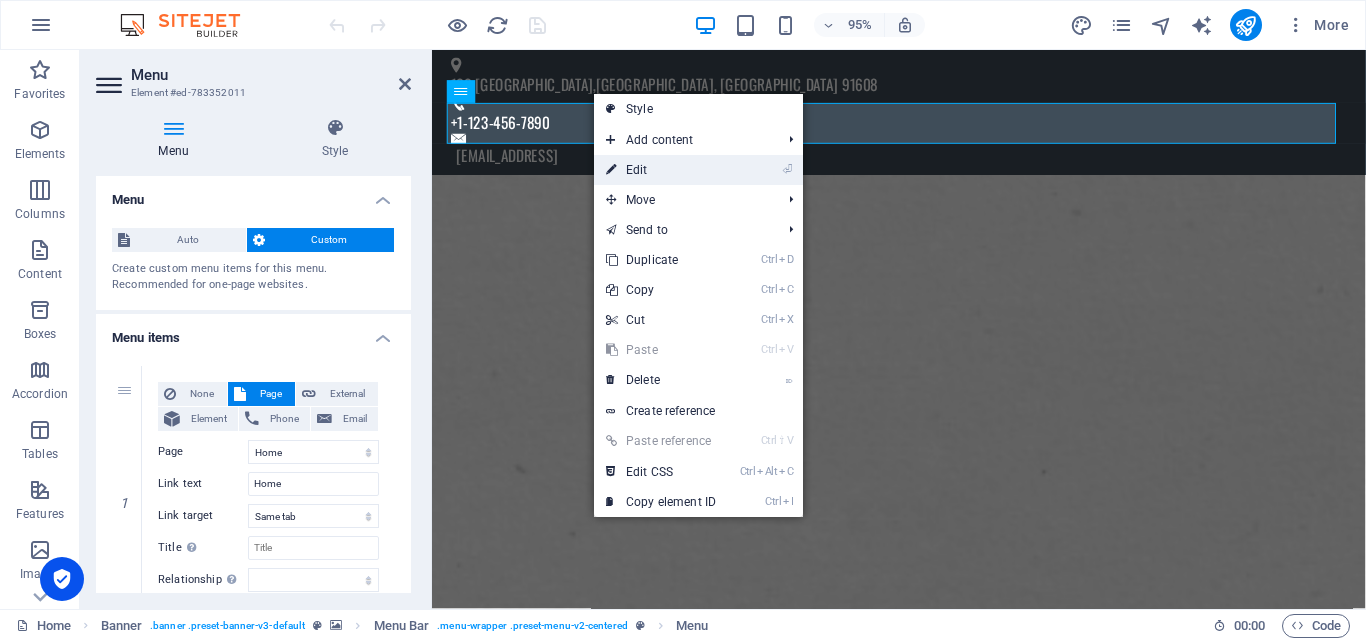 click on "⏎  Edit" at bounding box center [661, 170] 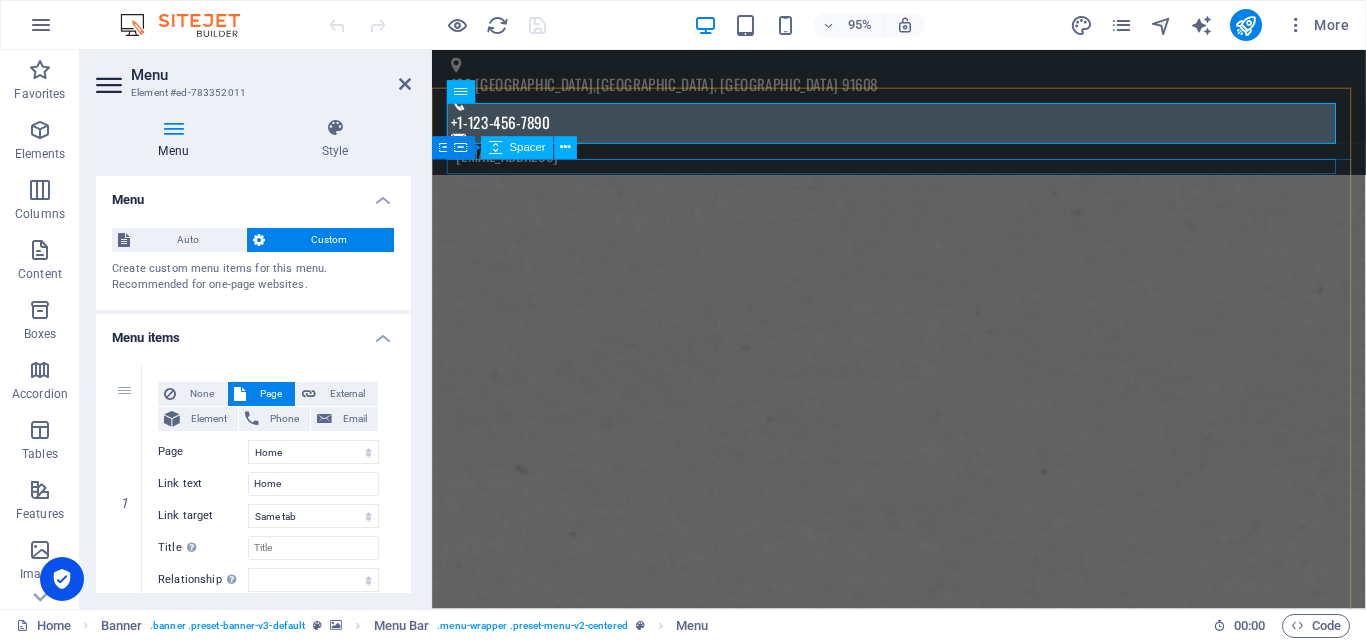 click at bounding box center [924, 1459] 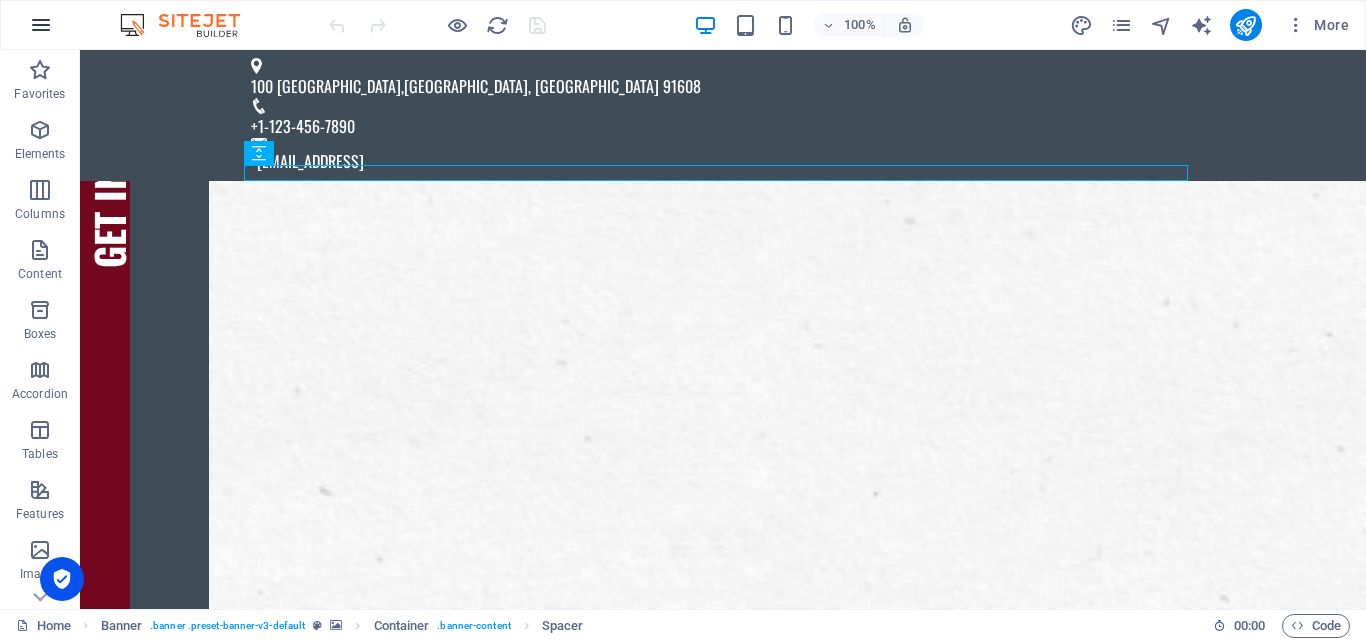 click at bounding box center [41, 25] 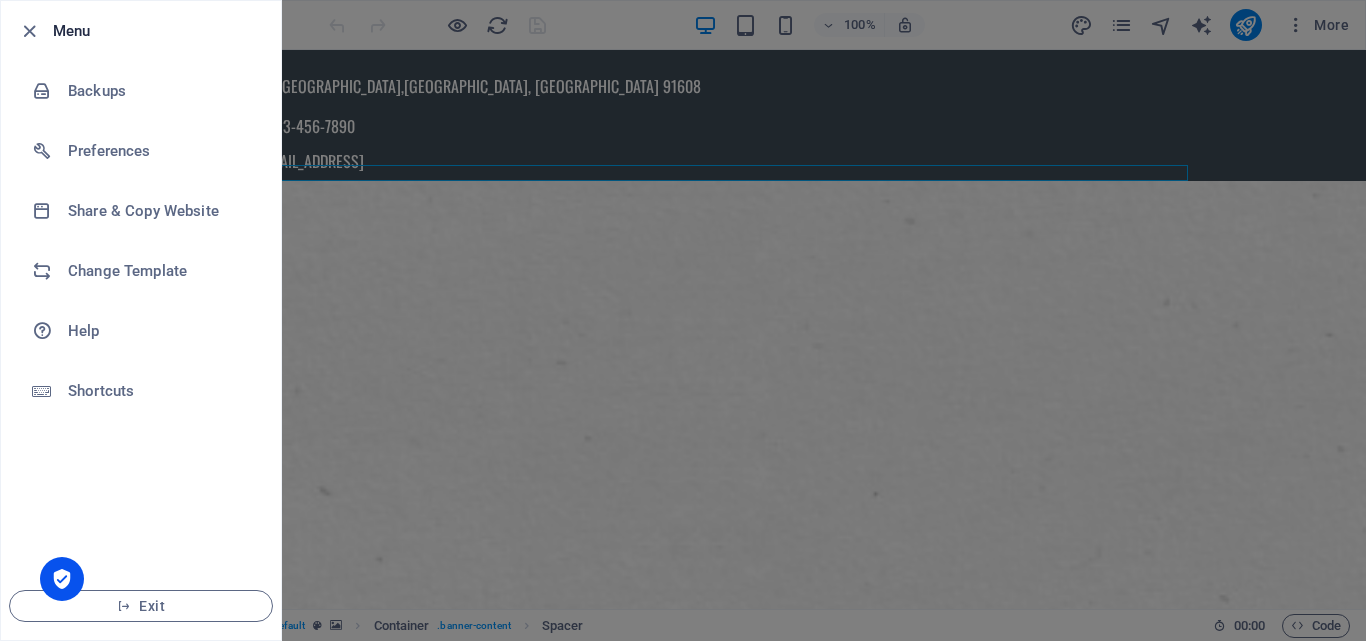 click at bounding box center (683, 320) 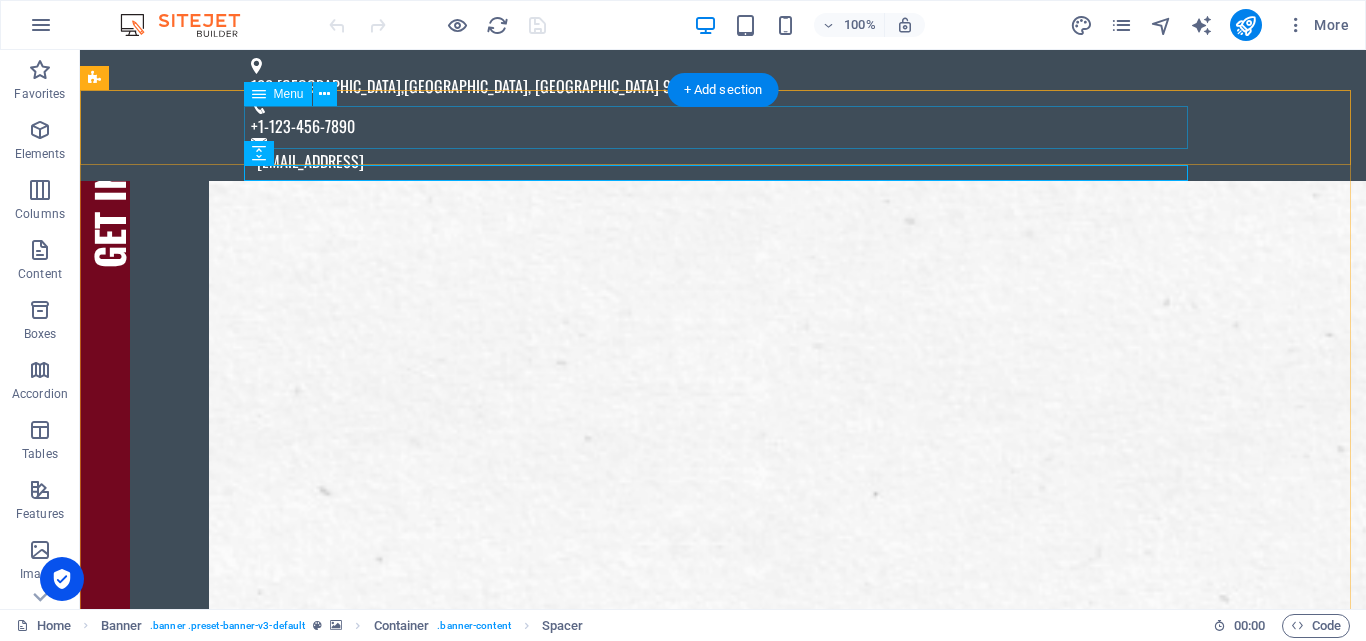 click on "Home About us Products Pricing Partner Information Contact" at bounding box center (723, 1413) 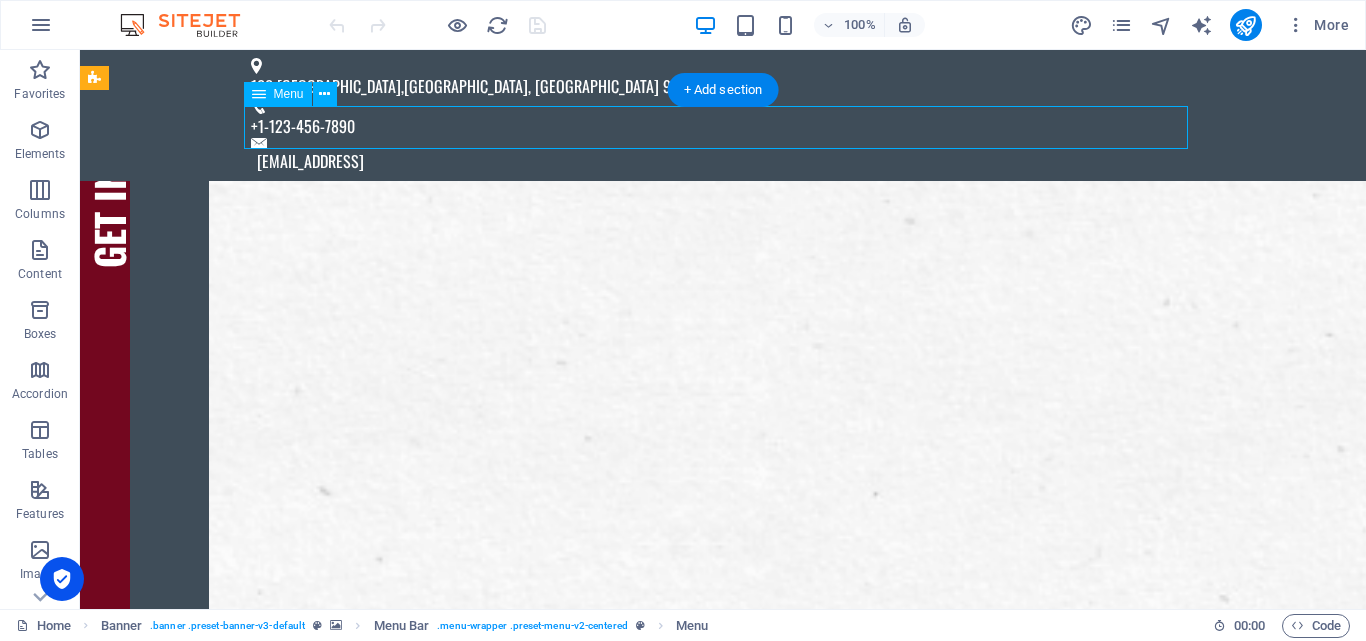 click on "Home About us Products Pricing Partner Information Contact" at bounding box center [723, 1413] 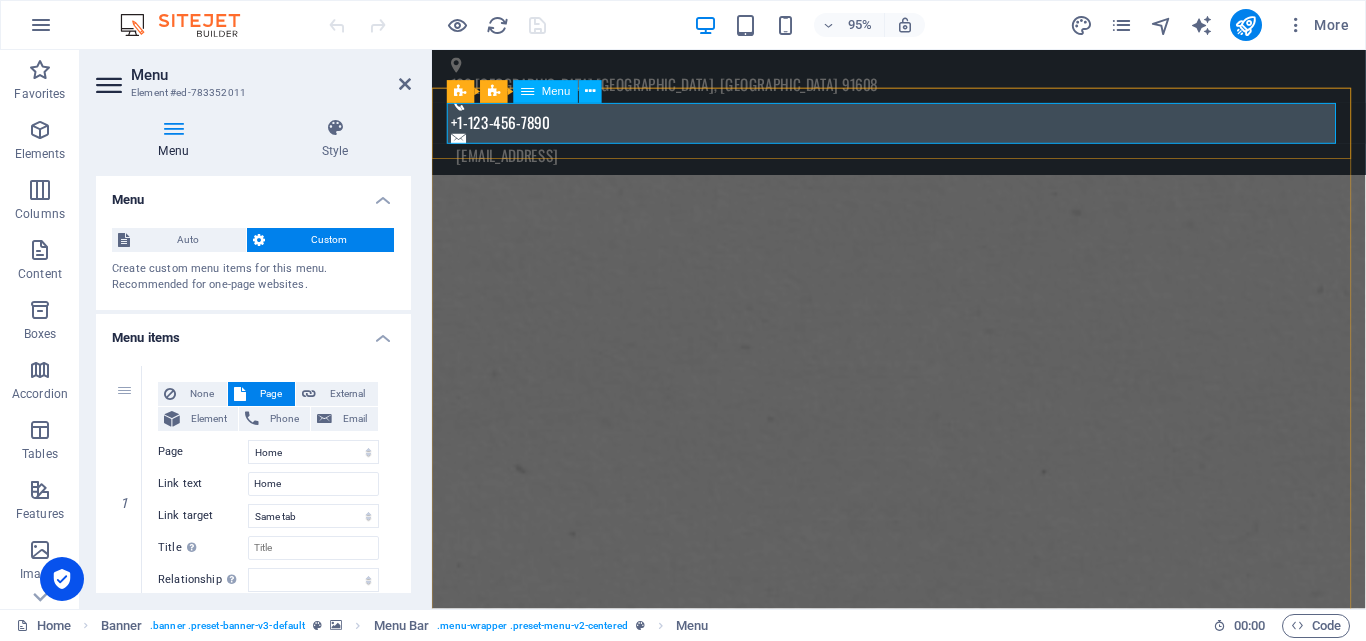 click on "Home About us Products Pricing Partner Information Contact" at bounding box center [924, 1413] 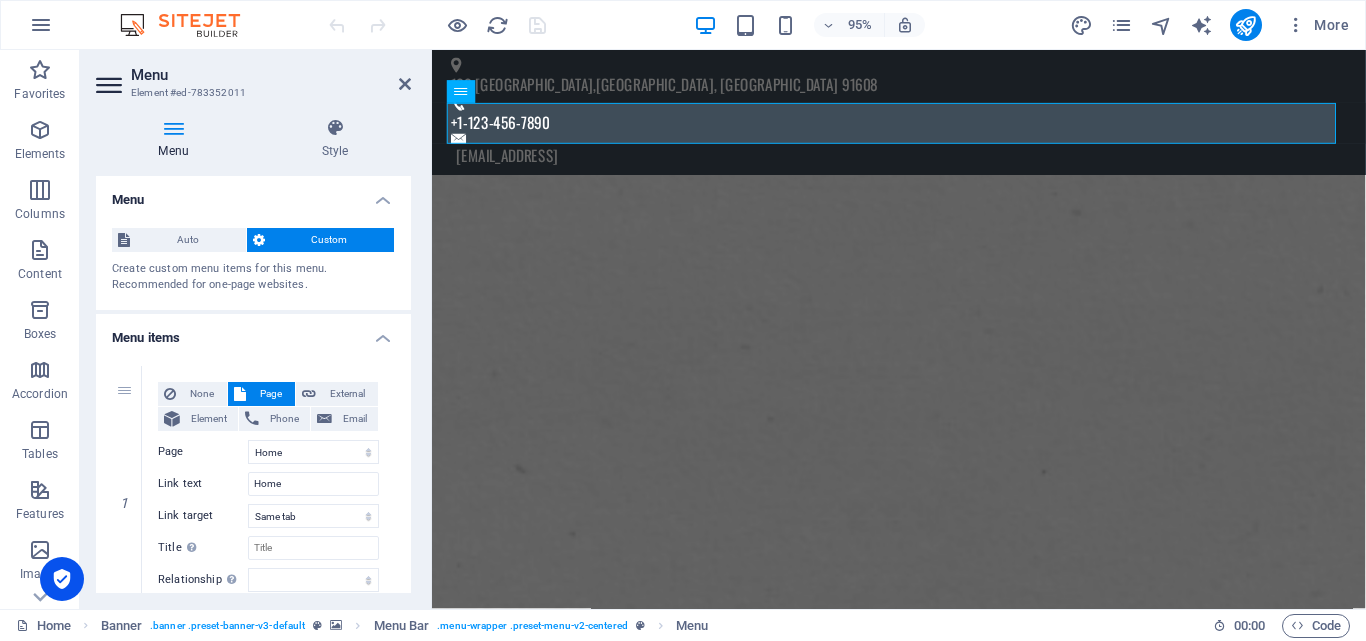 click at bounding box center [173, 128] 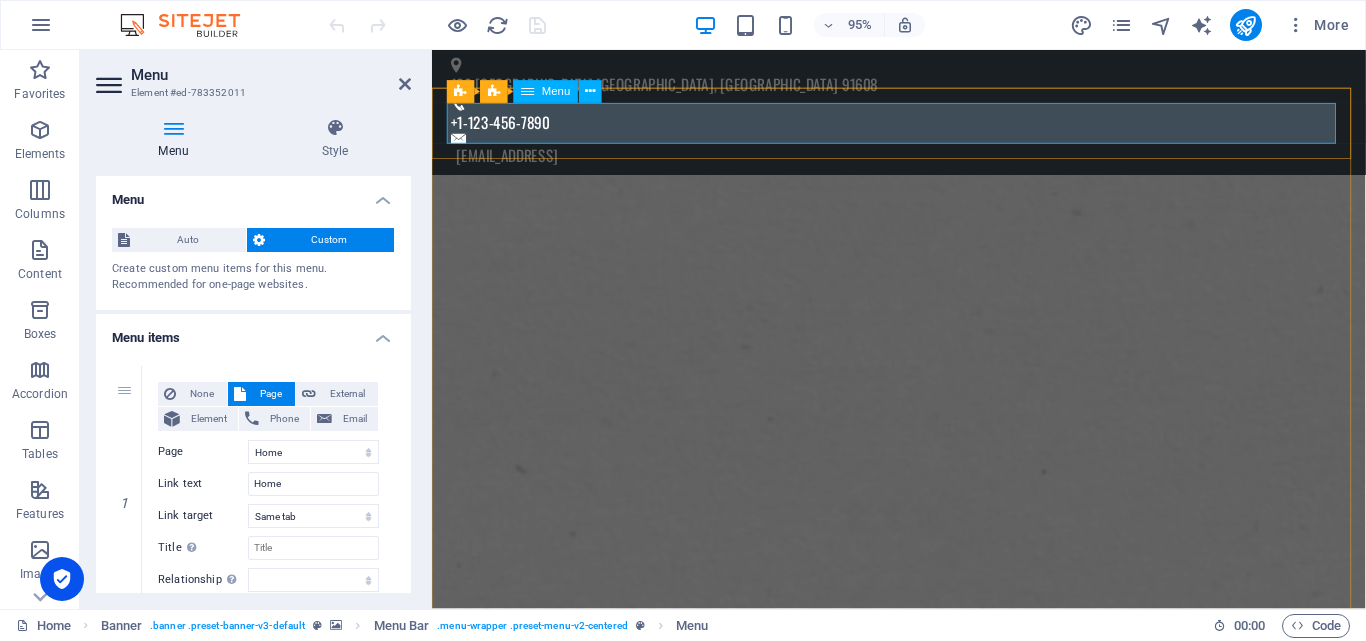 click on "Home About us Products Pricing Partner Information Contact" at bounding box center (924, 1413) 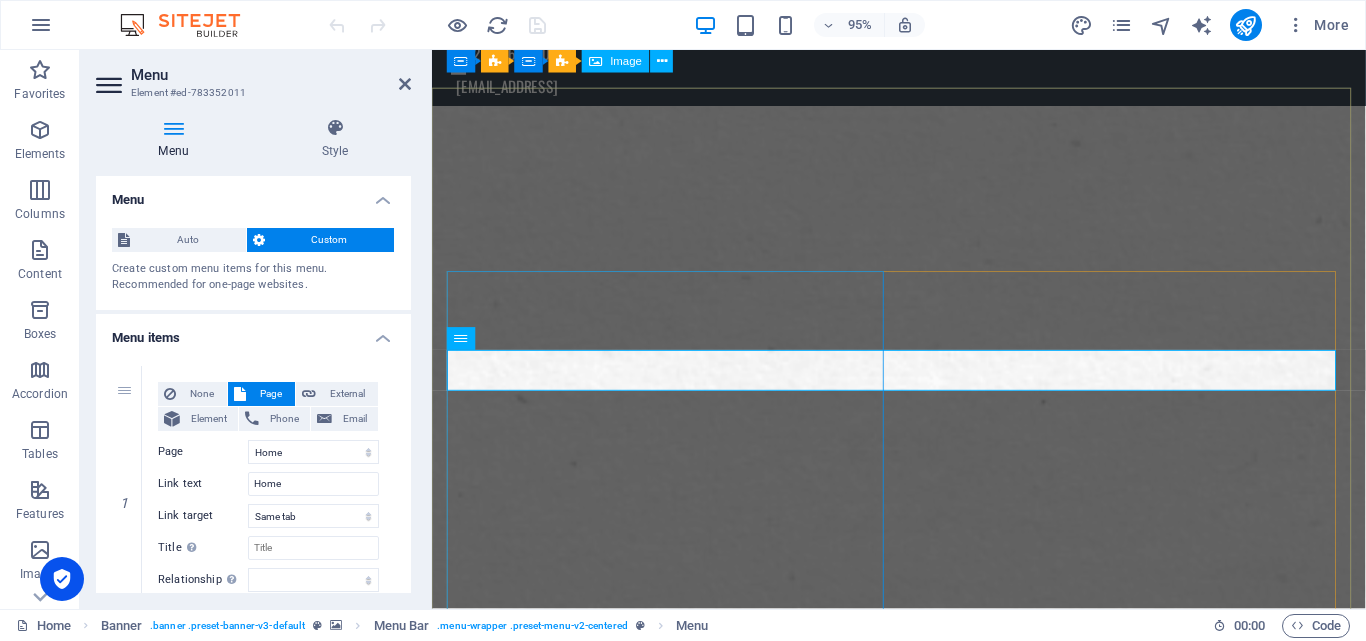 scroll, scrollTop: 0, scrollLeft: 0, axis: both 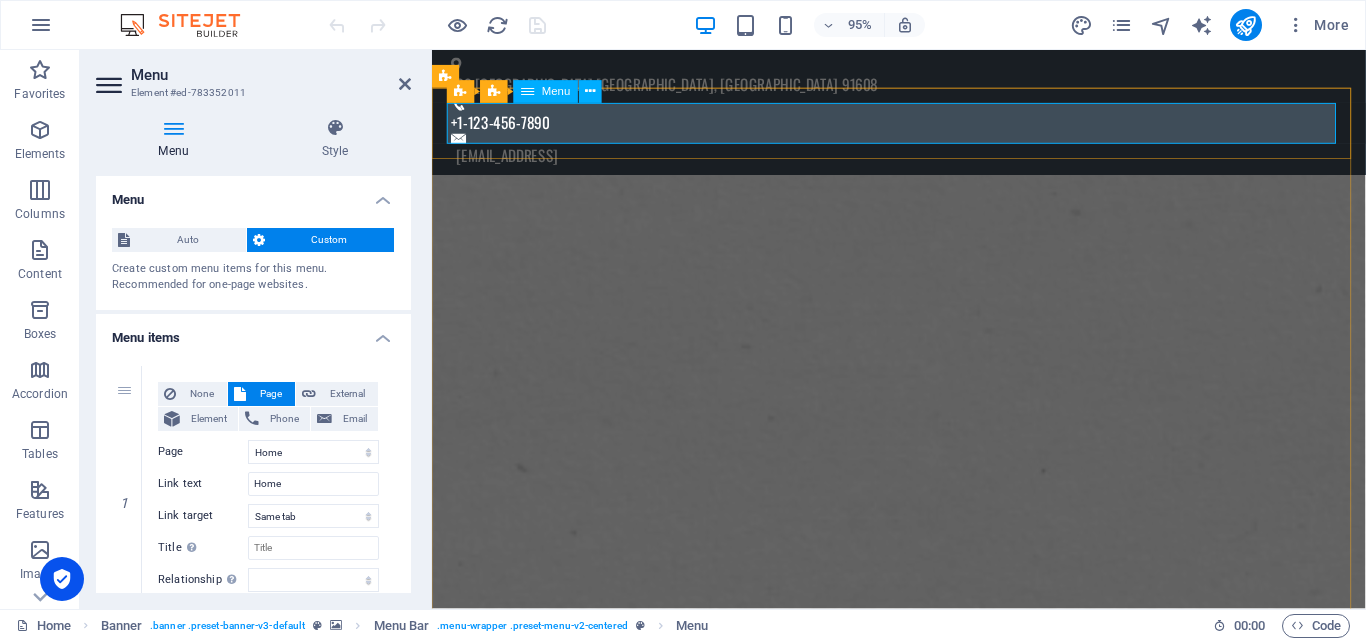 click on "Home About us Products Pricing Partner Information Contact" at bounding box center [924, 1409] 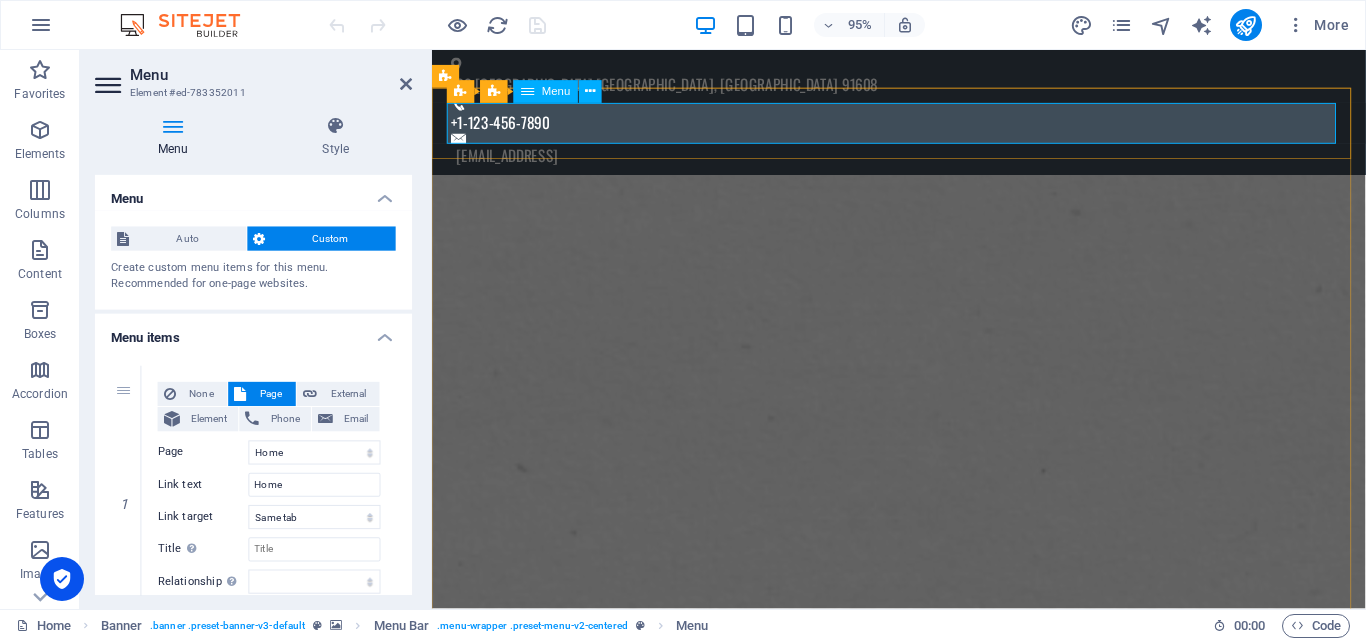 click on "Home About us Products Pricing Partner Information Contact" at bounding box center [924, 1409] 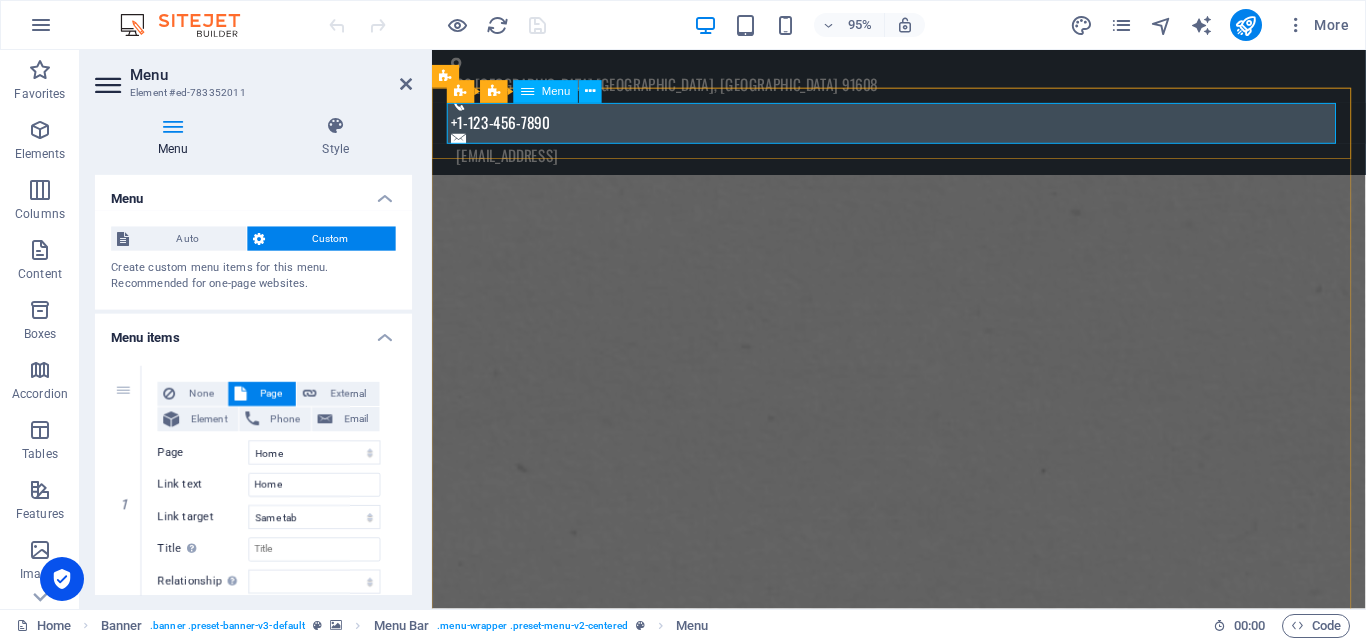 click on "Home About us Products Pricing Partner Information Contact" at bounding box center [924, 1409] 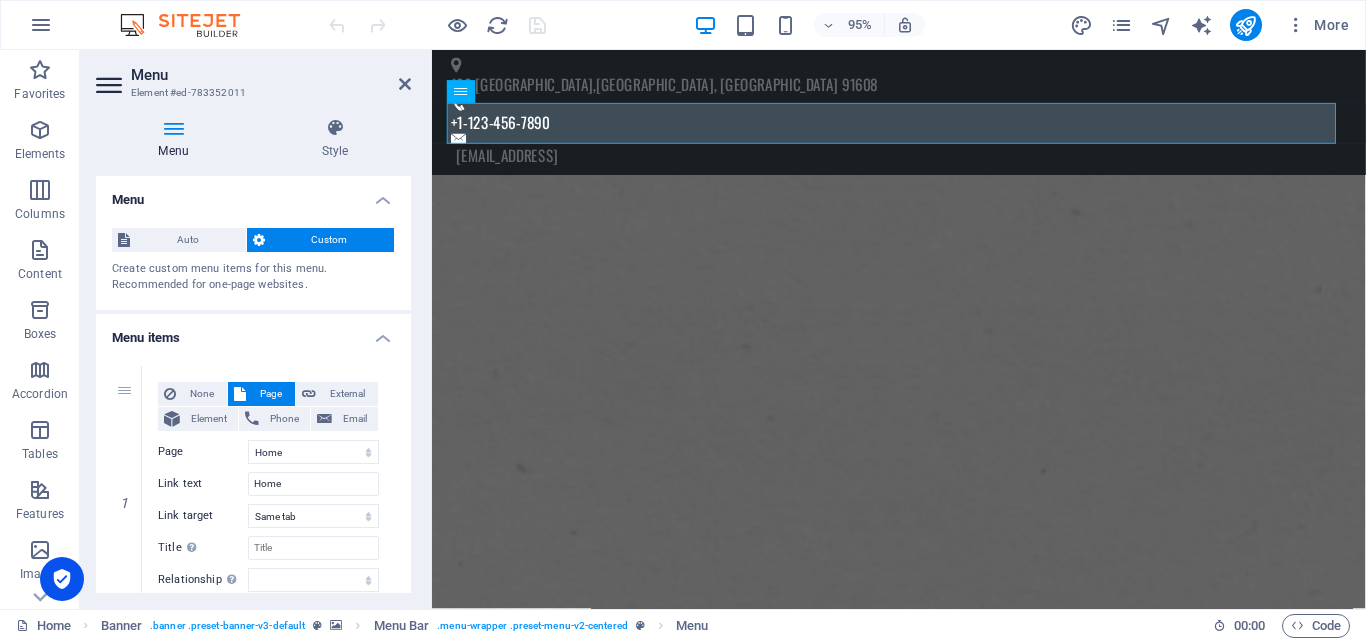 click at bounding box center [111, 85] 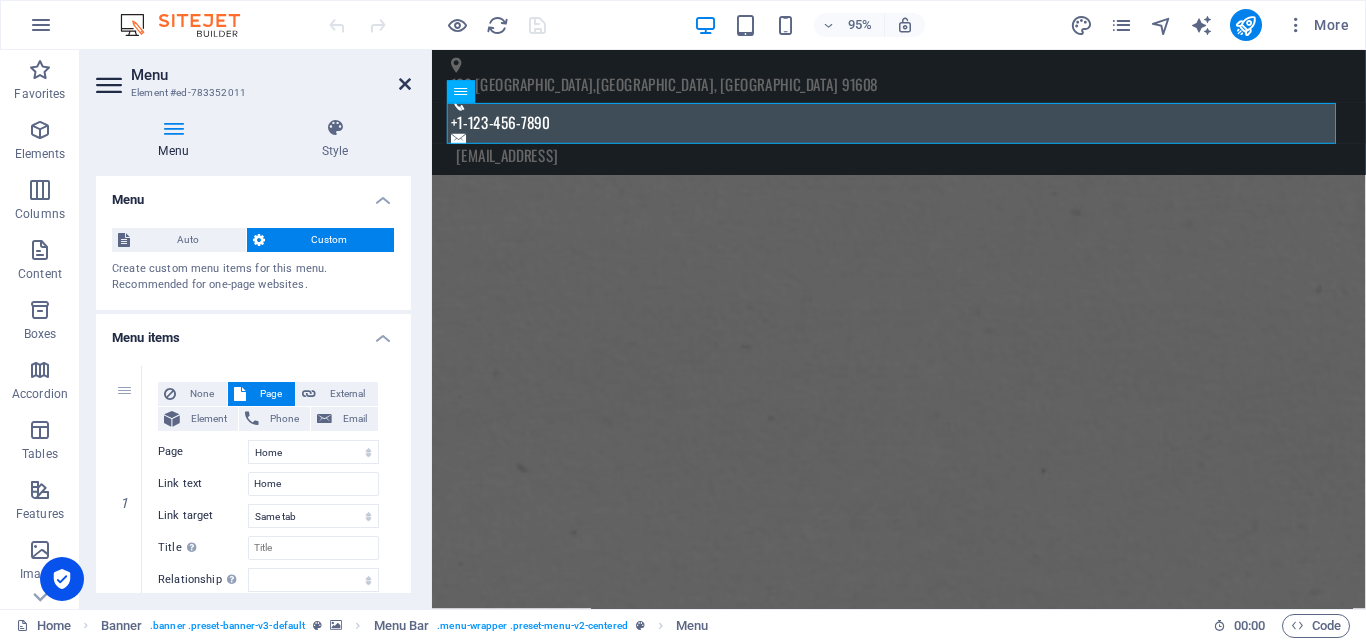click at bounding box center (405, 84) 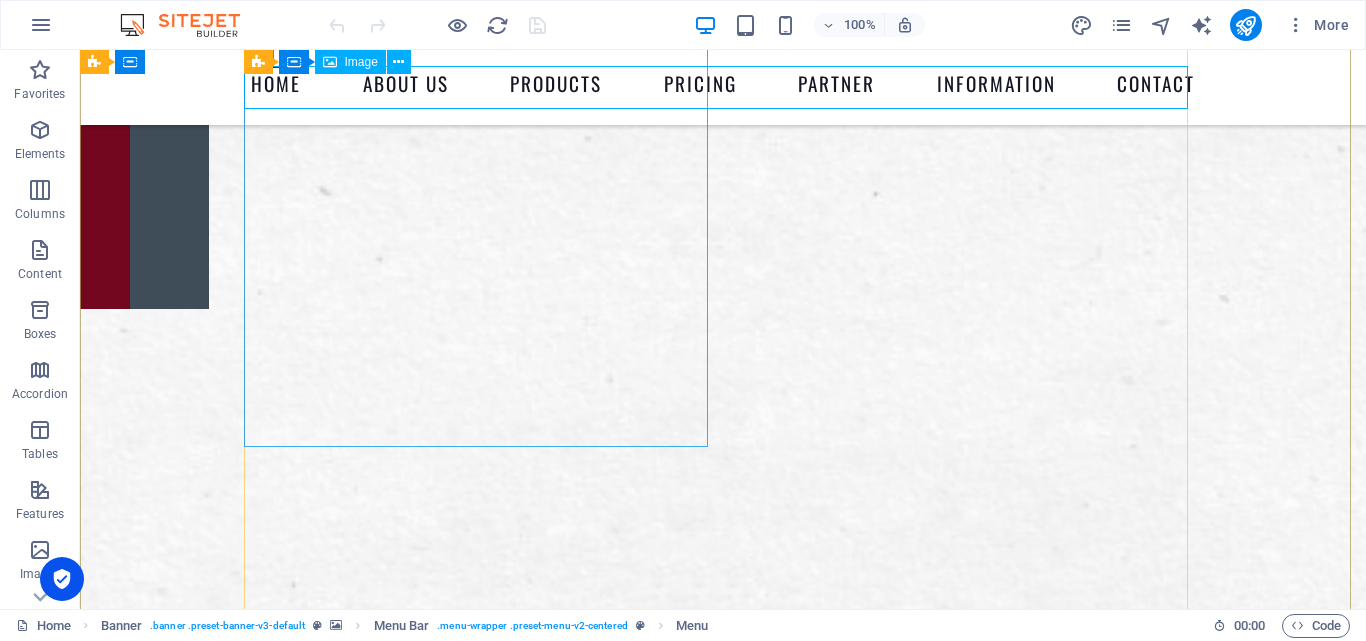 scroll, scrollTop: 0, scrollLeft: 0, axis: both 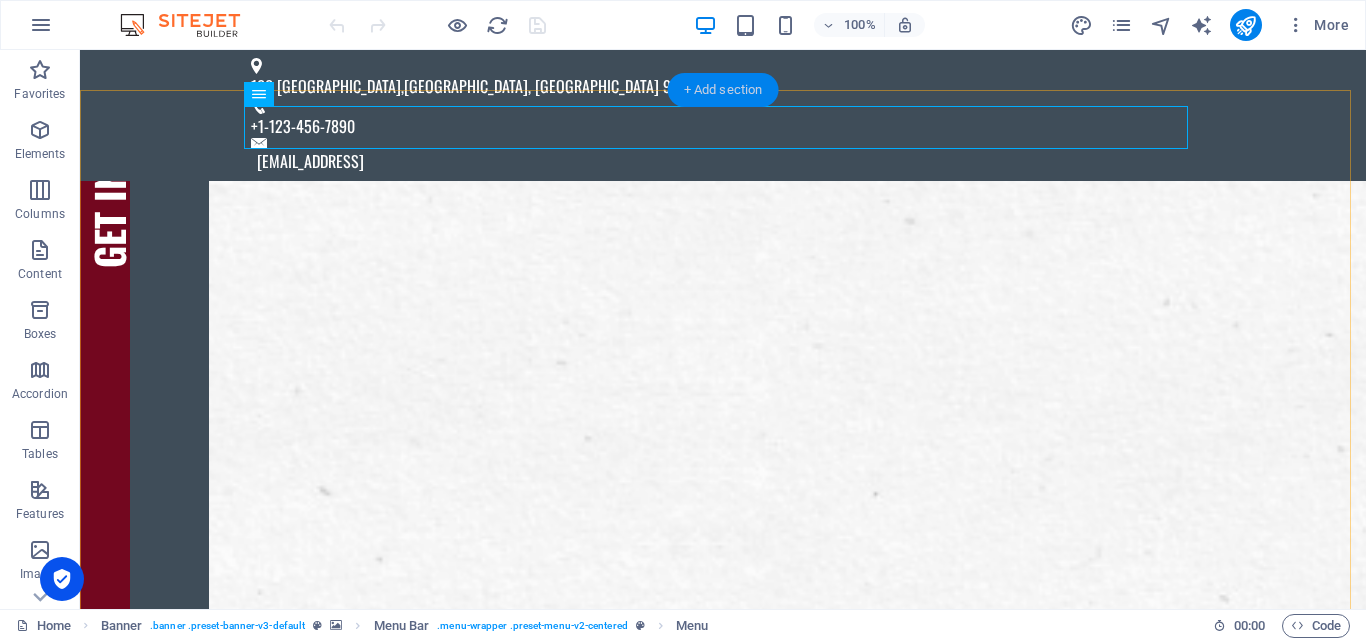 click on "+ Add section" at bounding box center [723, 90] 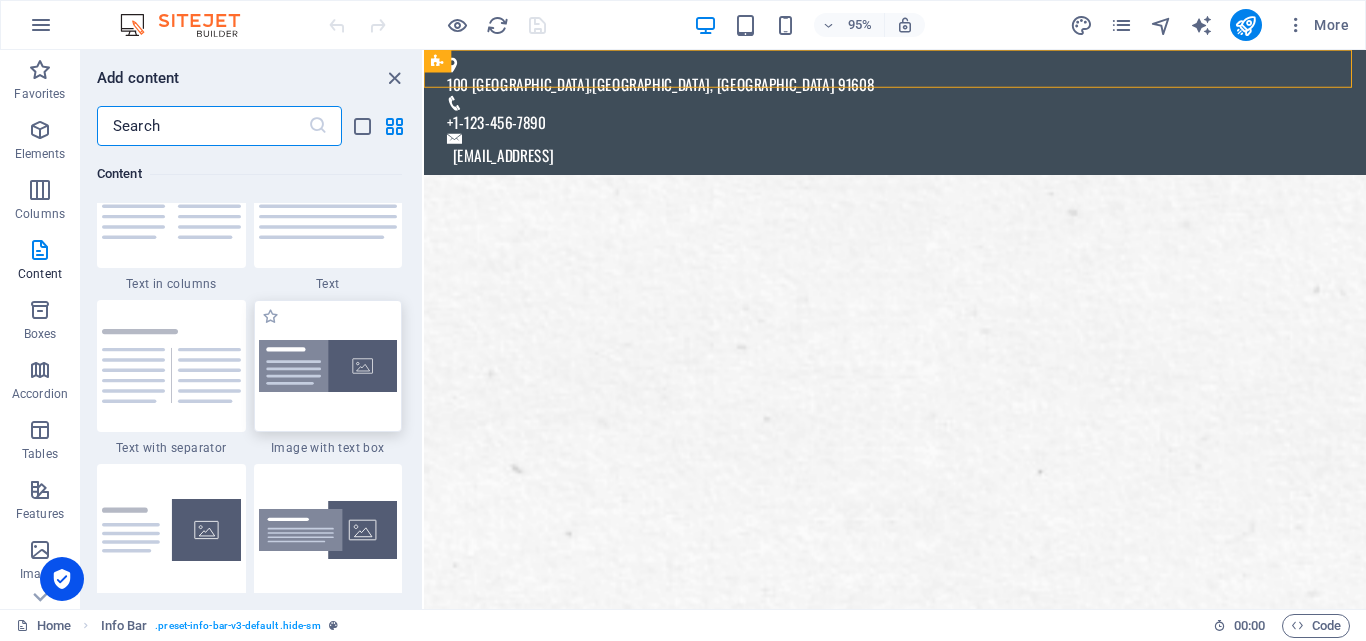 scroll, scrollTop: 3599, scrollLeft: 0, axis: vertical 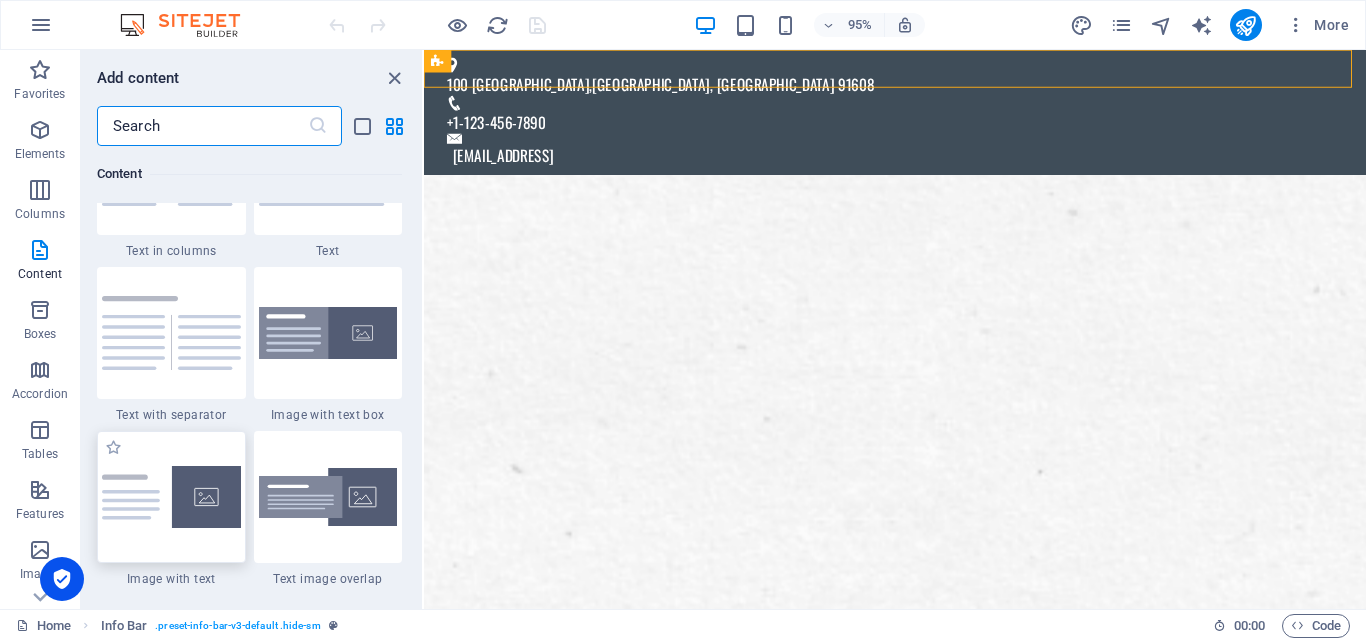 click at bounding box center [171, 497] 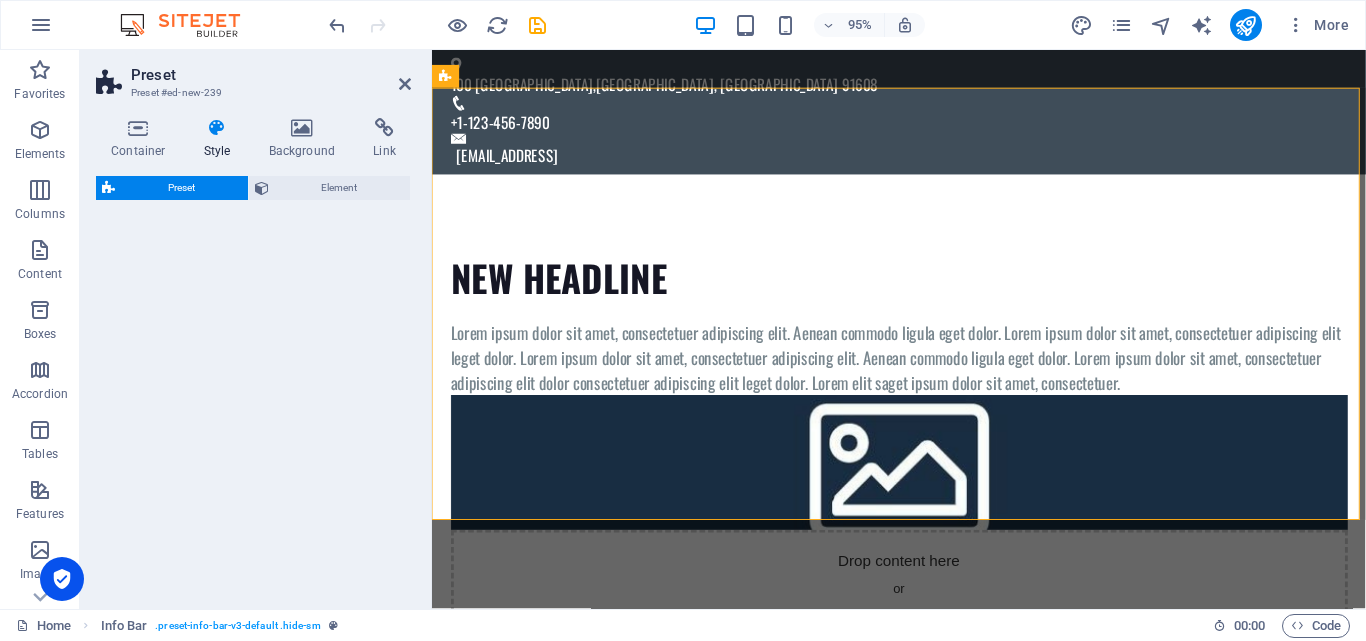 select on "rem" 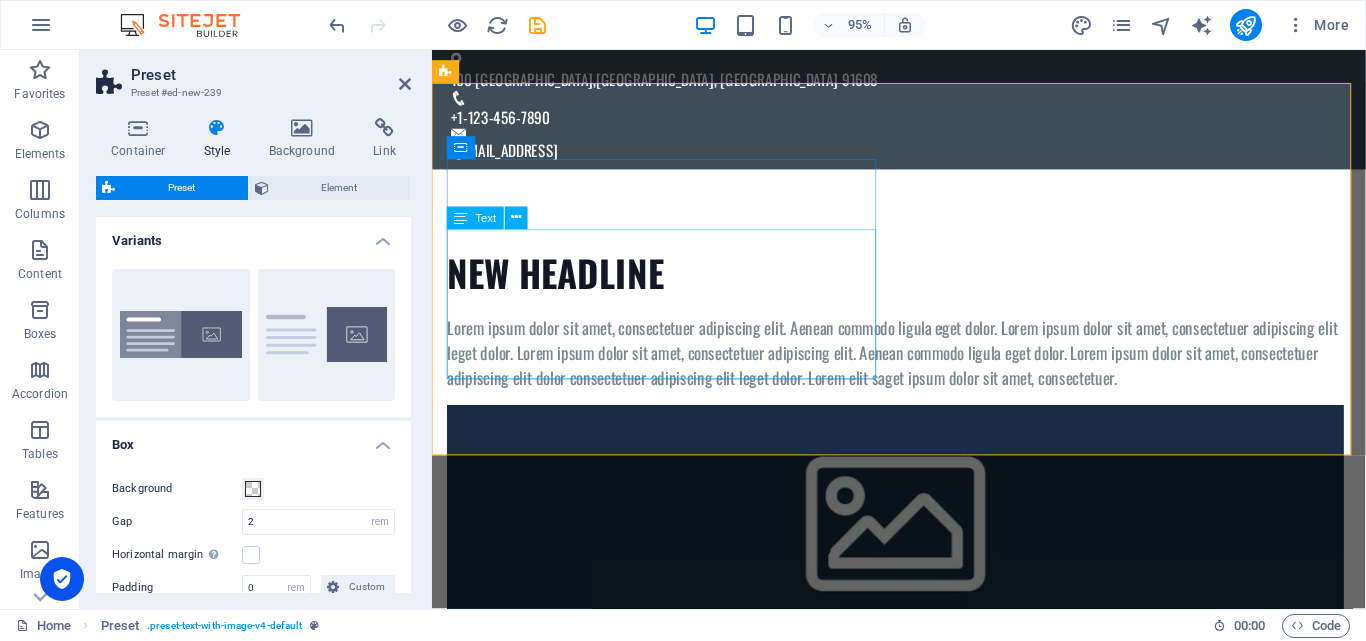 scroll, scrollTop: 0, scrollLeft: 0, axis: both 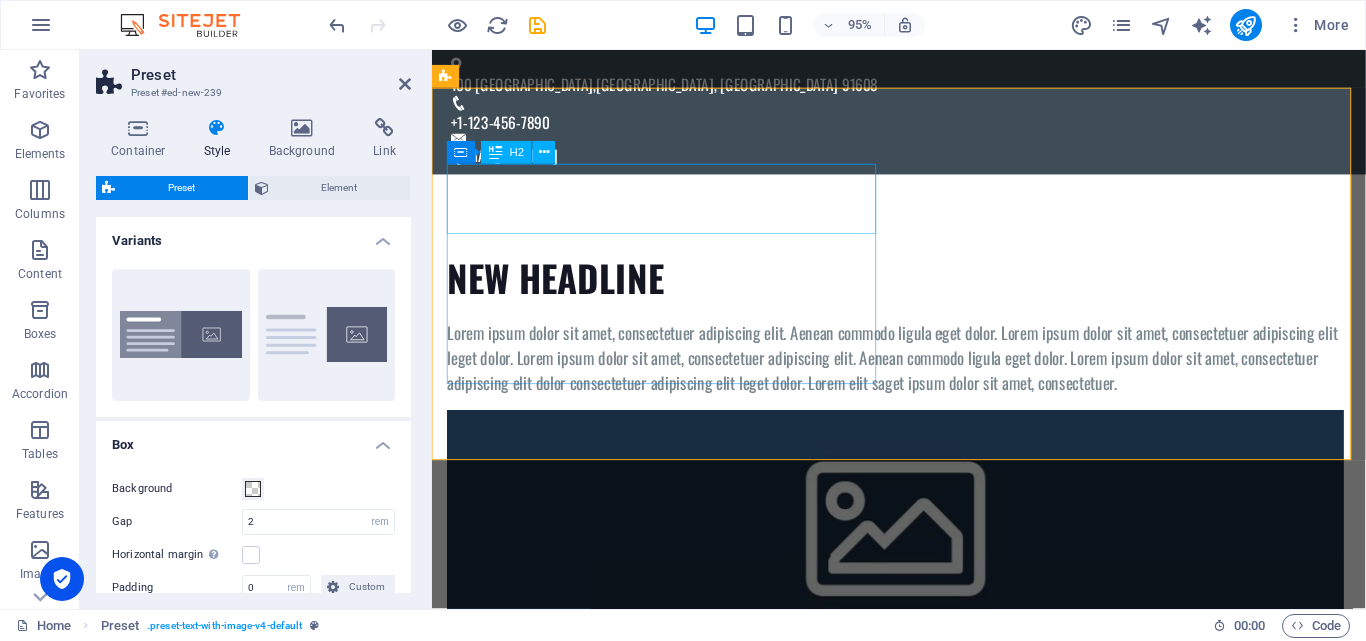 click on "New headline" at bounding box center (920, 290) 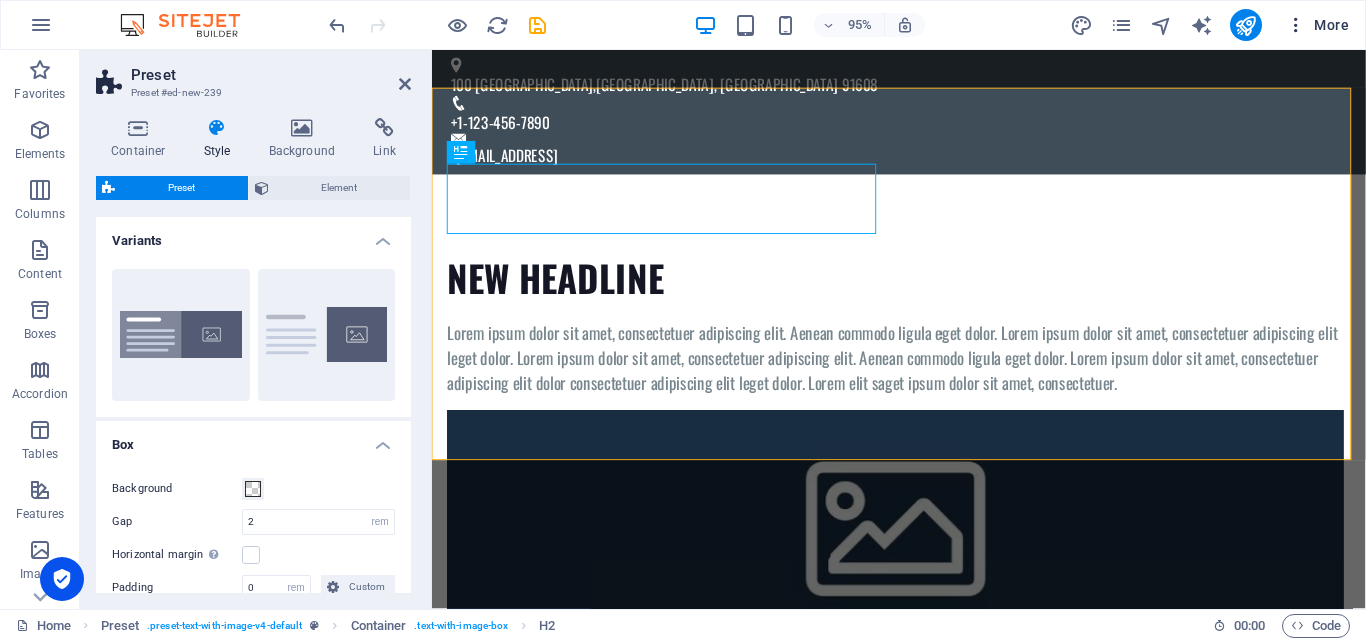 click on "More" at bounding box center (1317, 25) 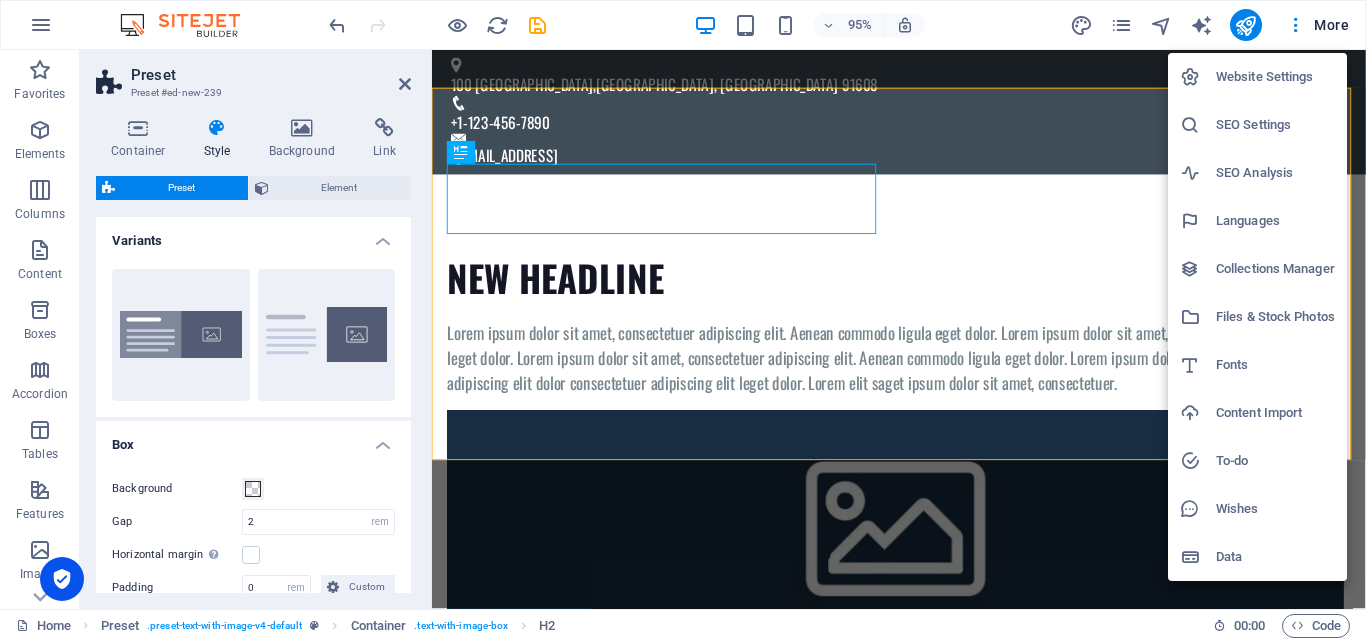 click at bounding box center [683, 320] 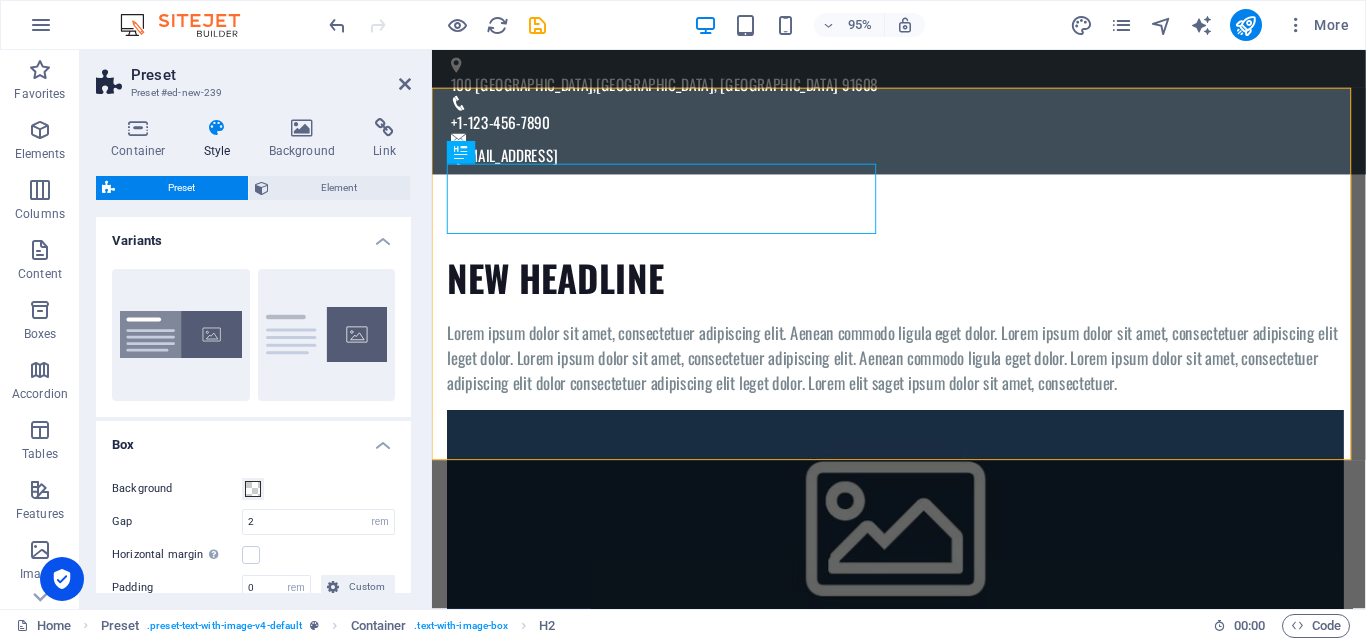 click on "Preset" at bounding box center [271, 75] 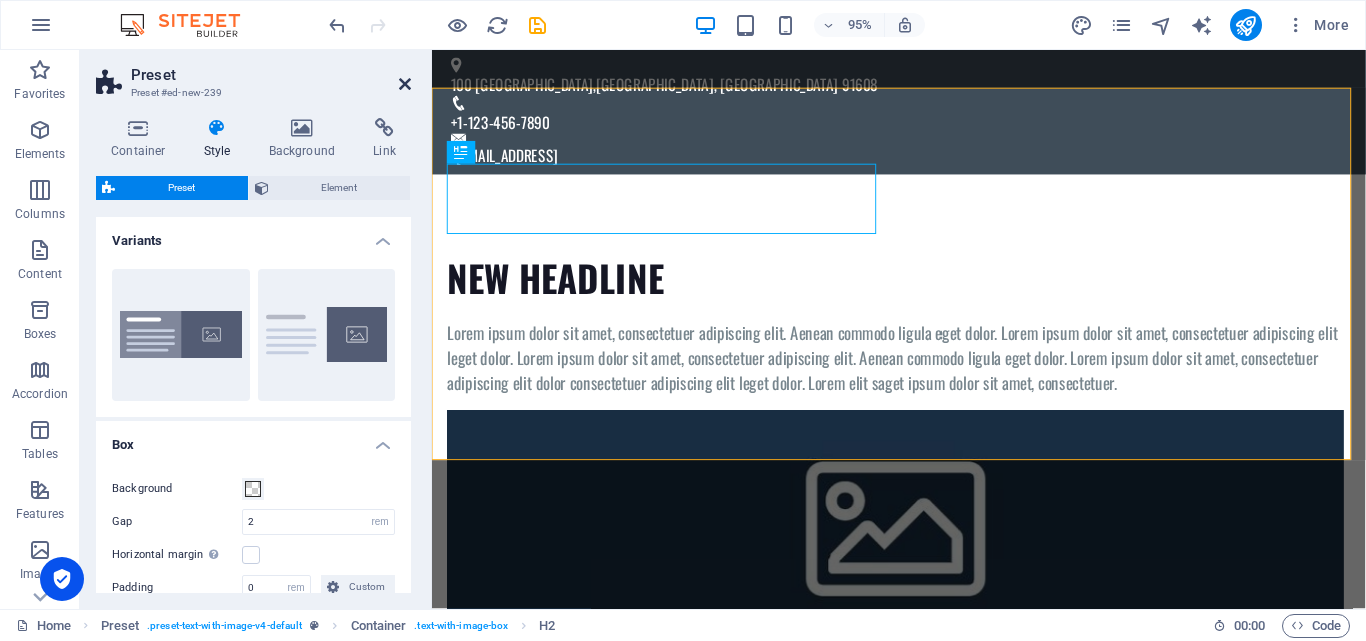 drag, startPoint x: 398, startPoint y: 85, endPoint x: 323, endPoint y: 33, distance: 91.26335 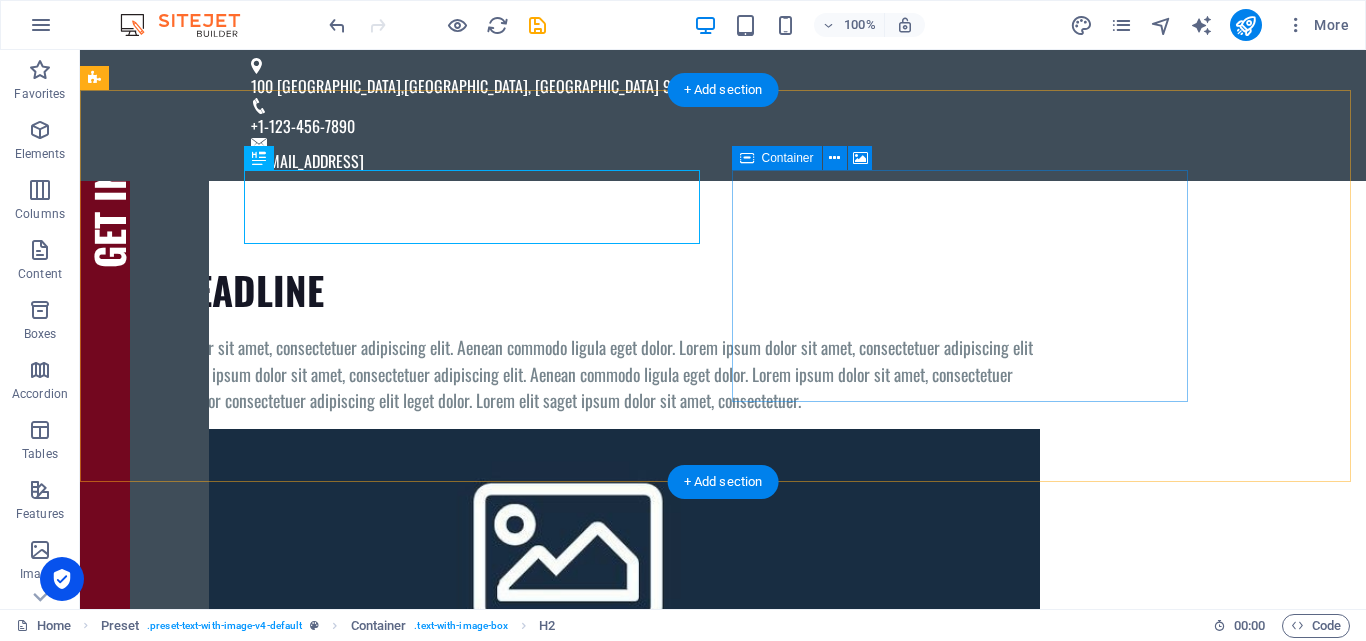 click on "Drop content here or  Add elements  Paste clipboard" at bounding box center (568, 732) 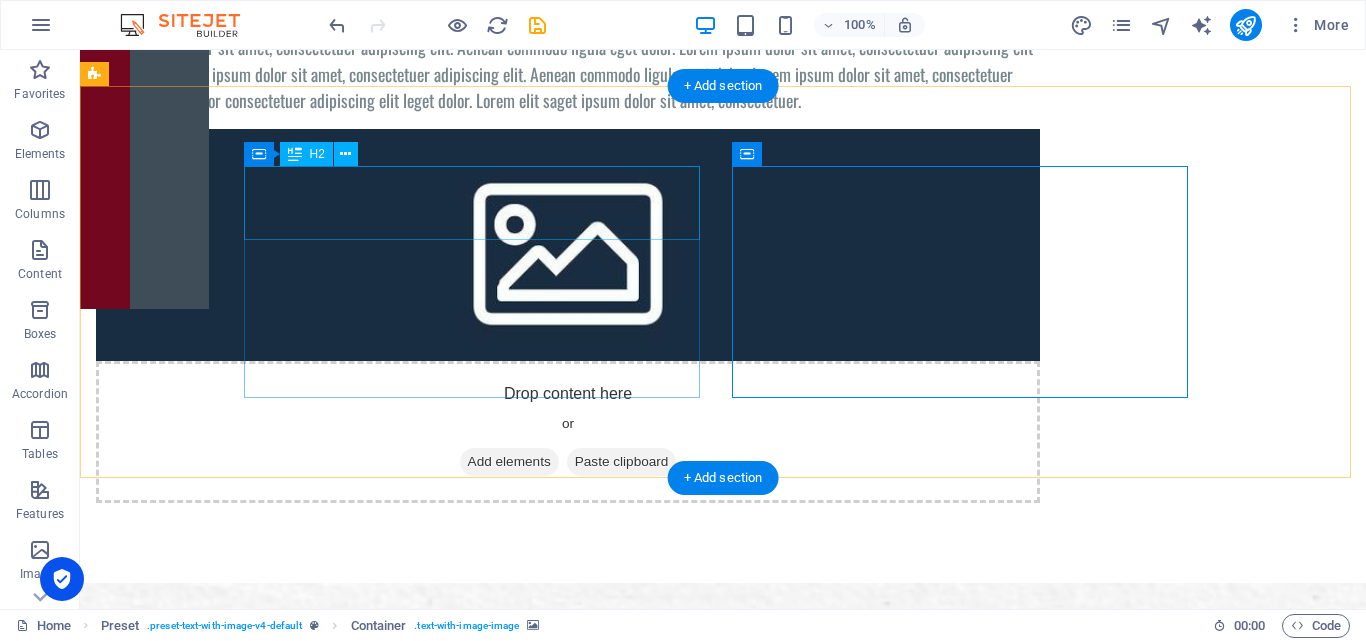 scroll, scrollTop: 0, scrollLeft: 0, axis: both 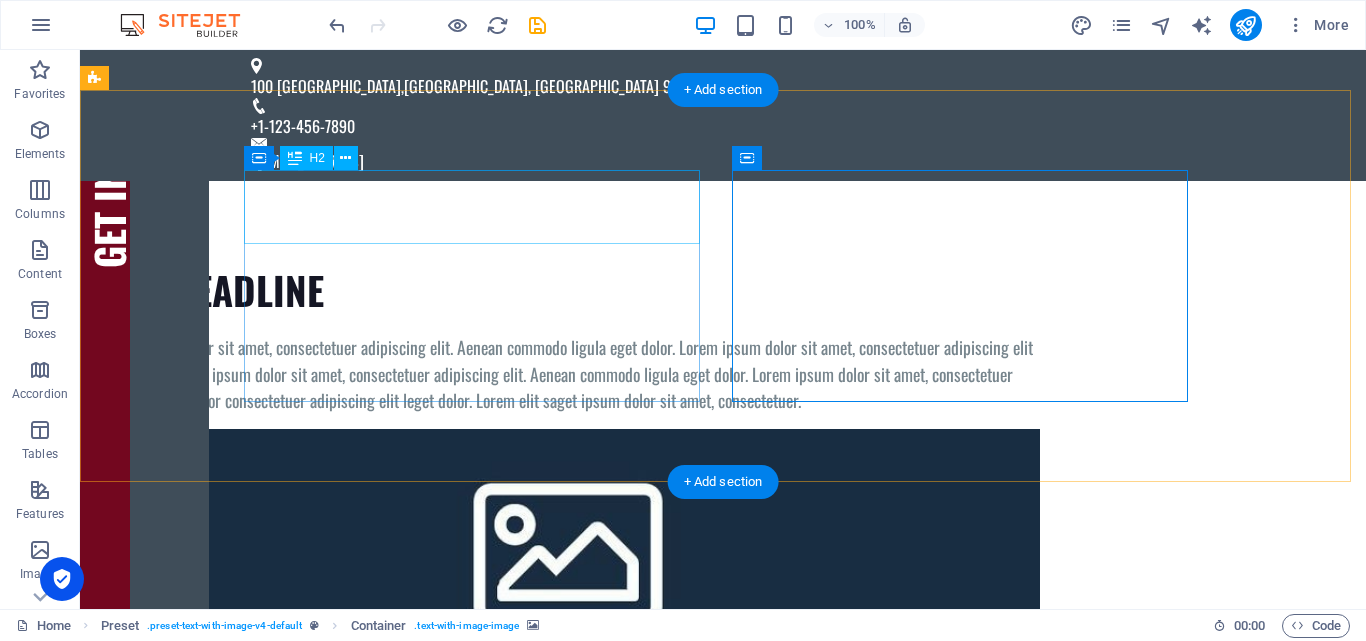 click on "New headline" at bounding box center (568, 290) 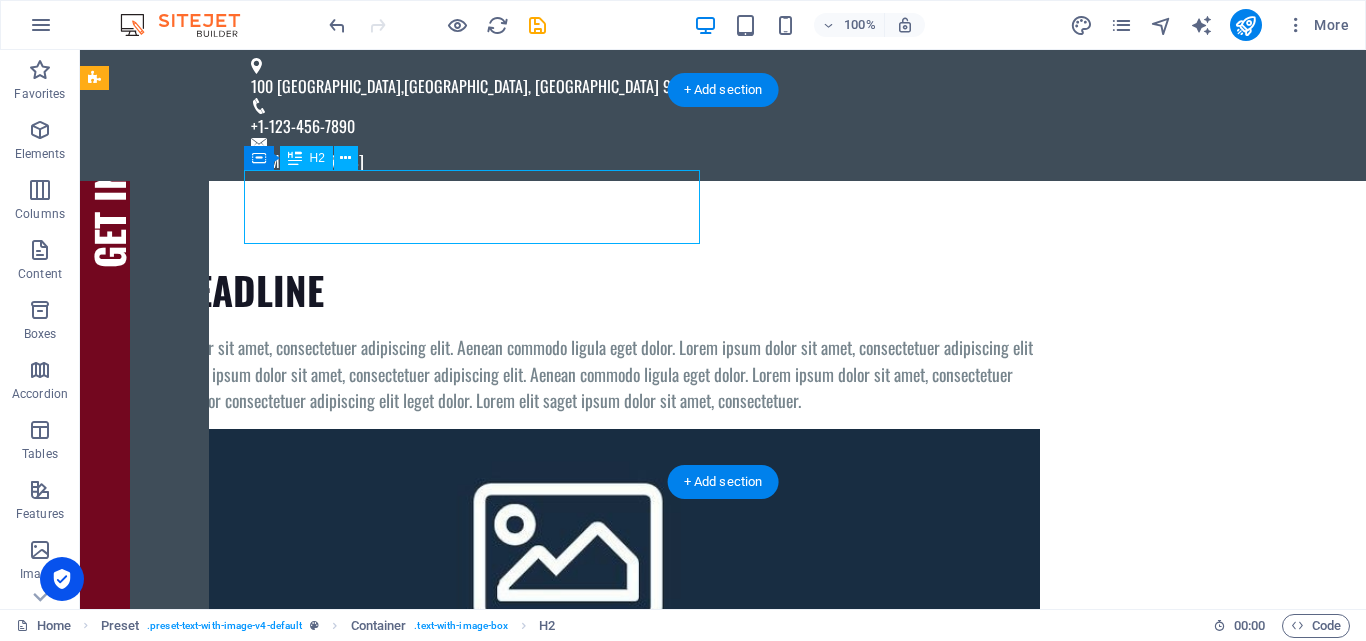 click on "New headline" at bounding box center (568, 290) 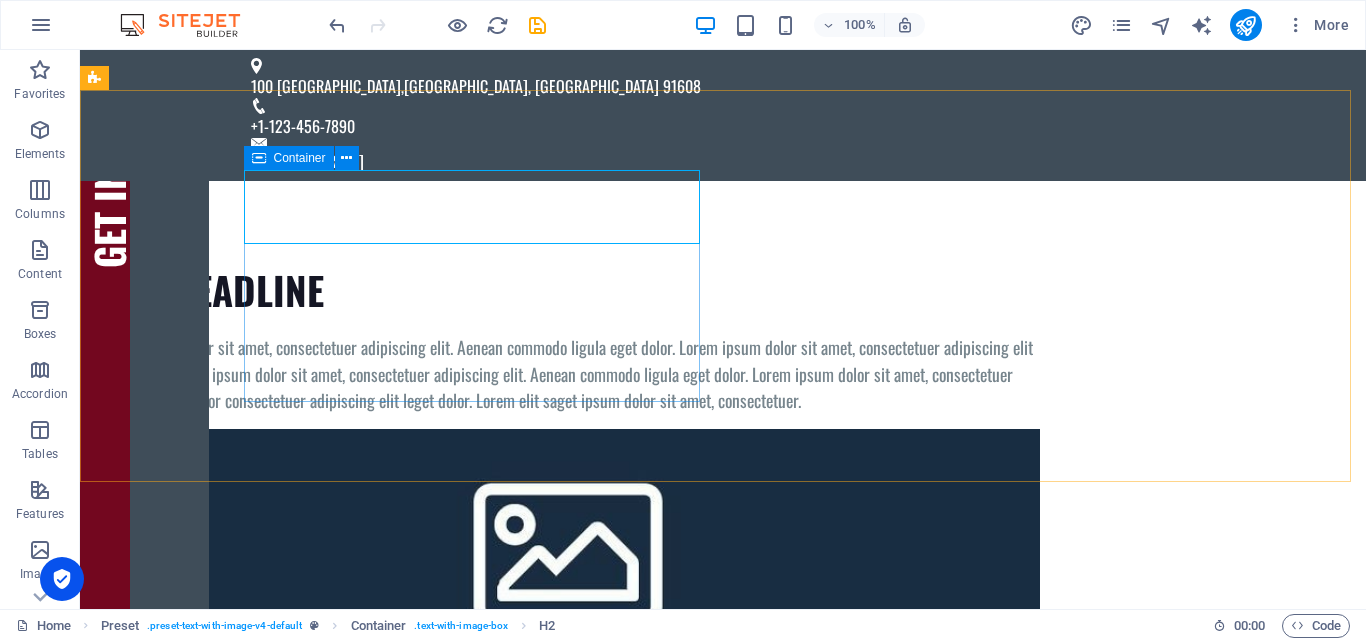 click at bounding box center (259, 158) 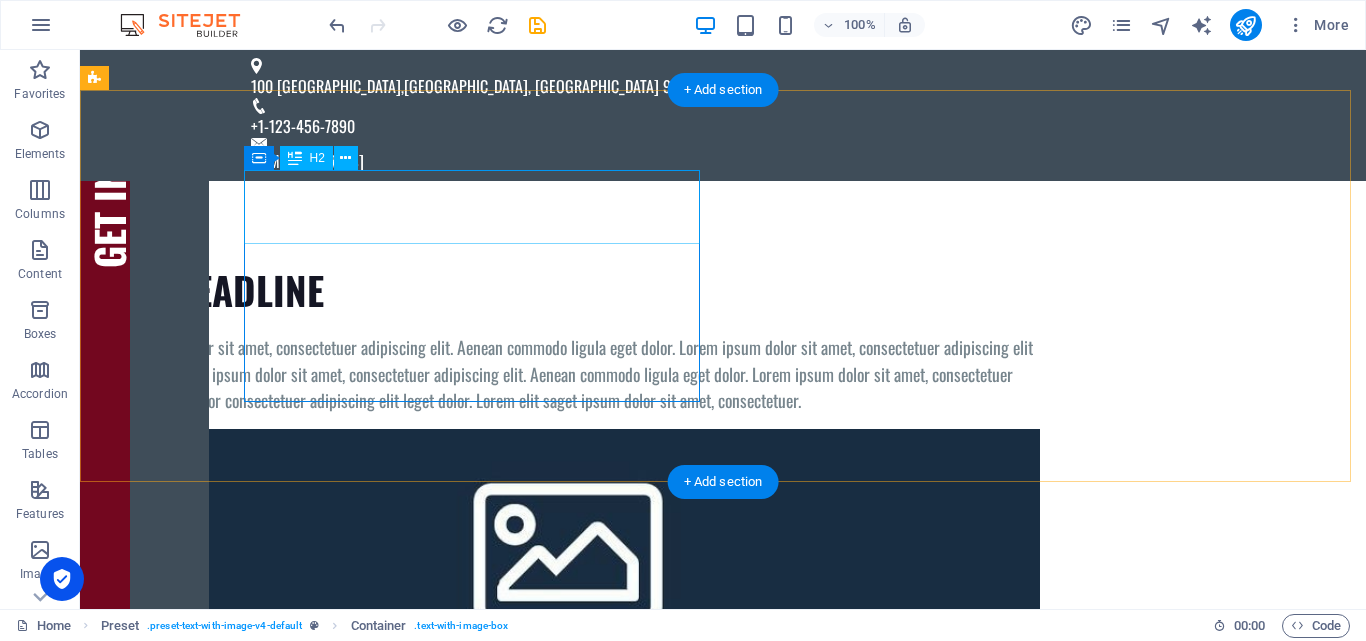 click on "New headline" at bounding box center [568, 290] 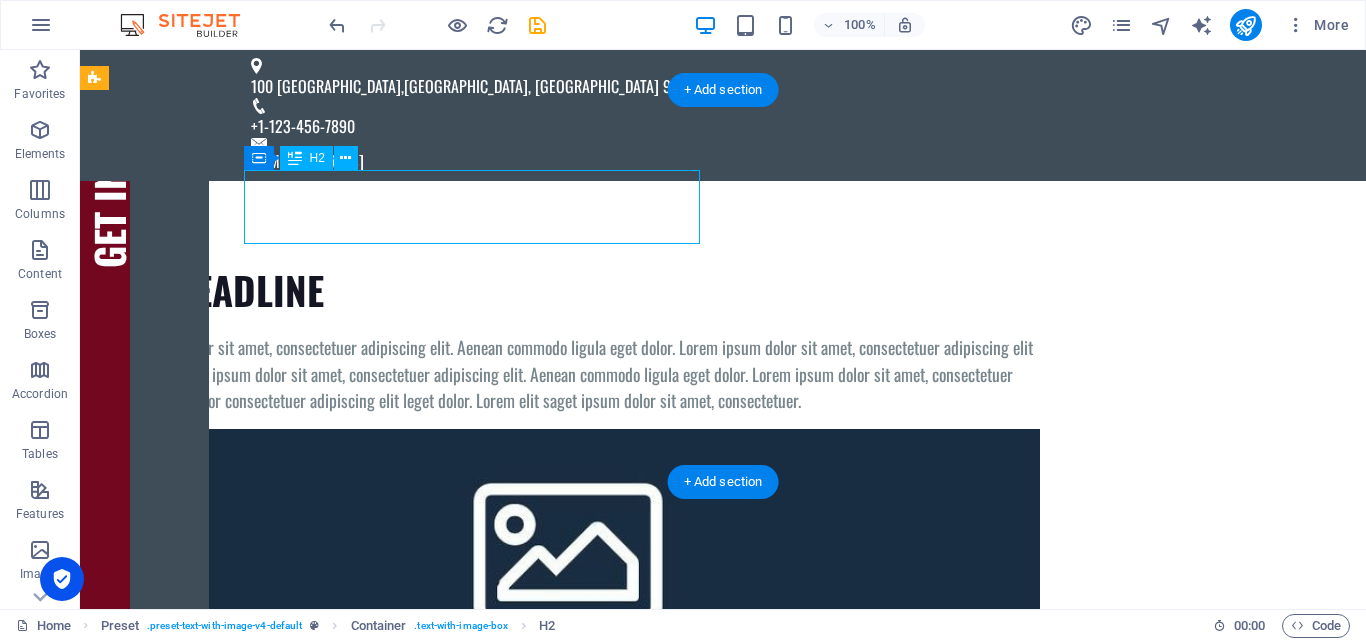 click on "New headline" at bounding box center [568, 290] 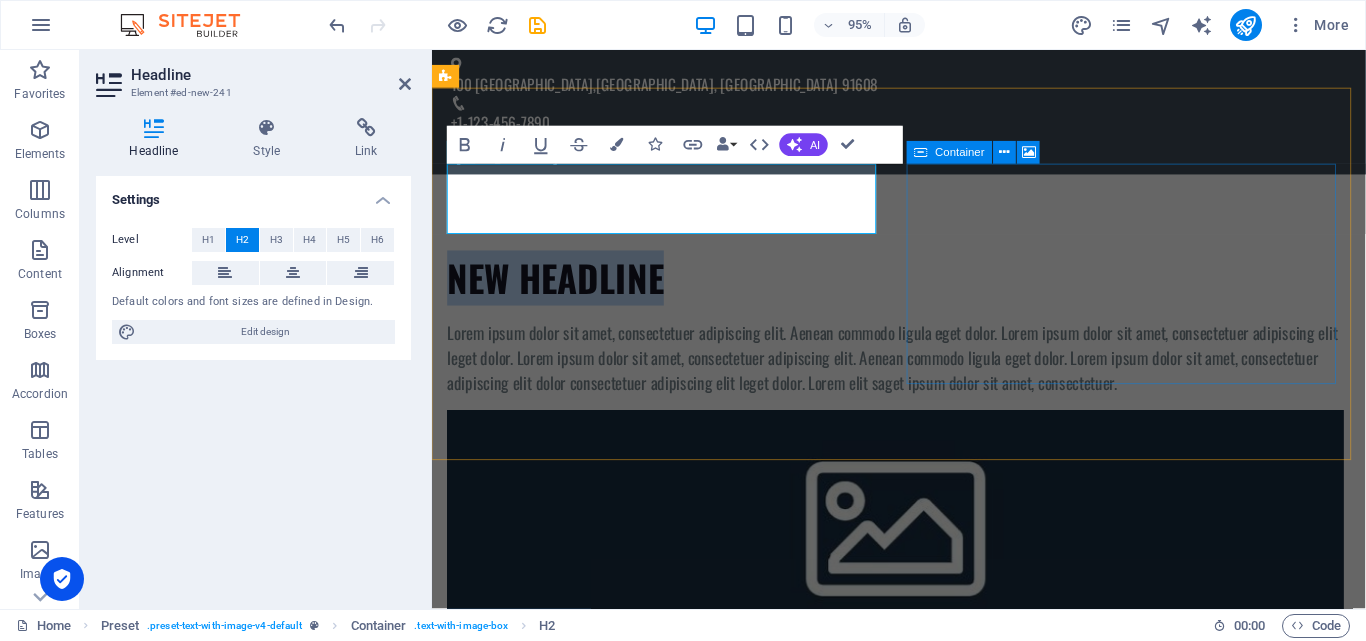 type 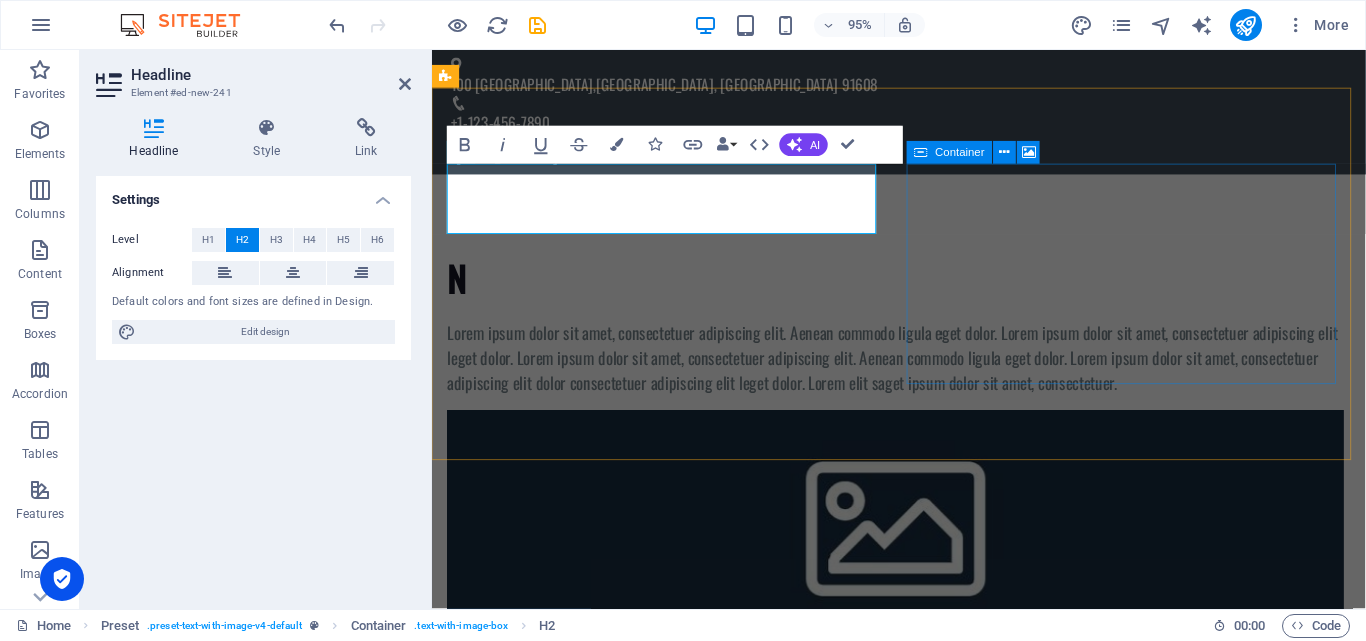 click on "Drop content here or  Add elements  Paste clipboard" at bounding box center (920, 732) 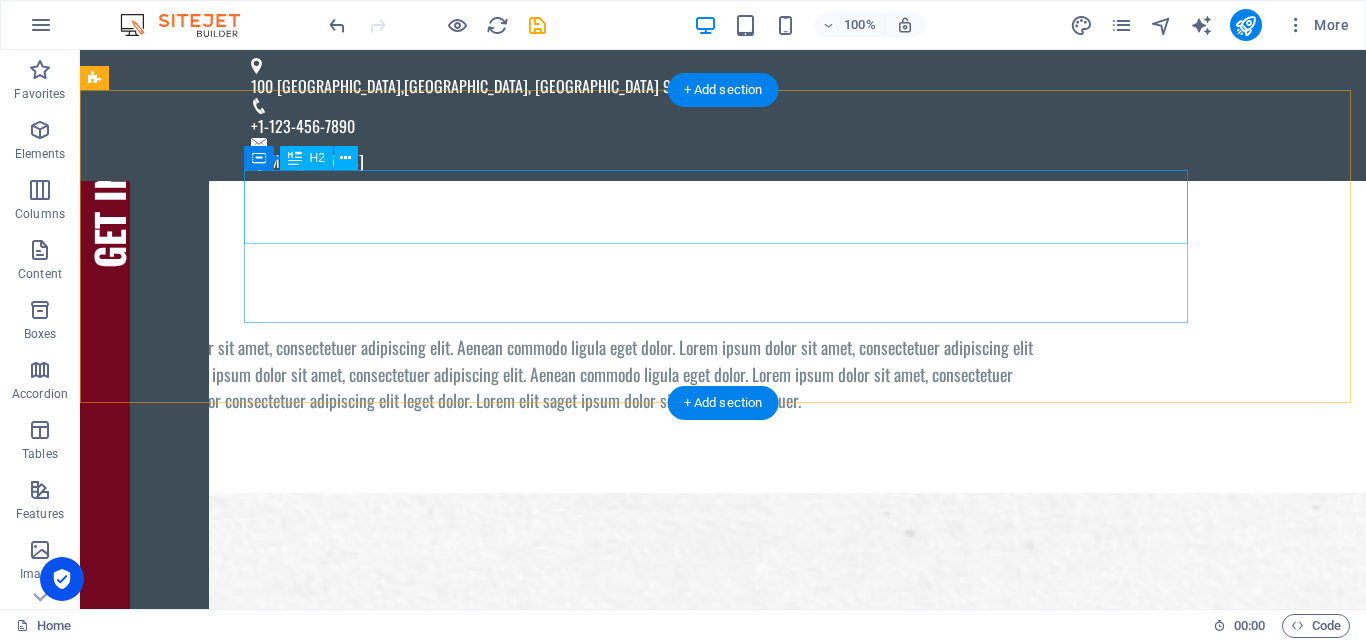 click on "n" at bounding box center [568, 290] 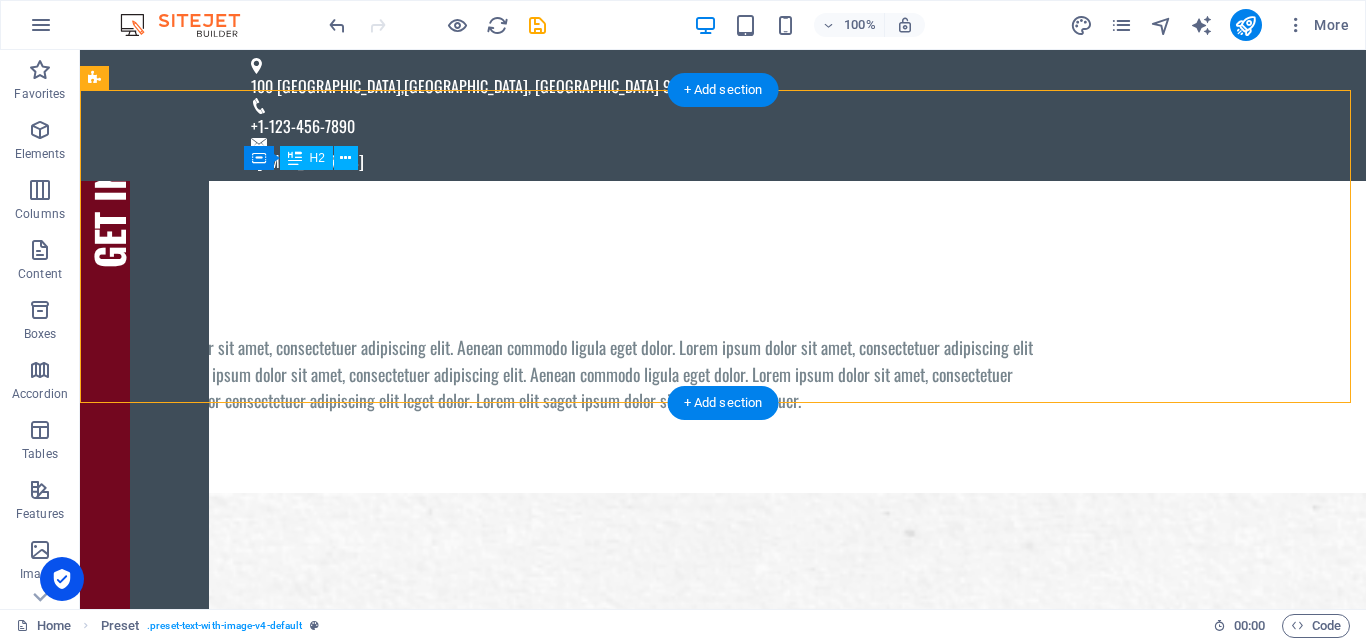 click on "n" at bounding box center (568, 290) 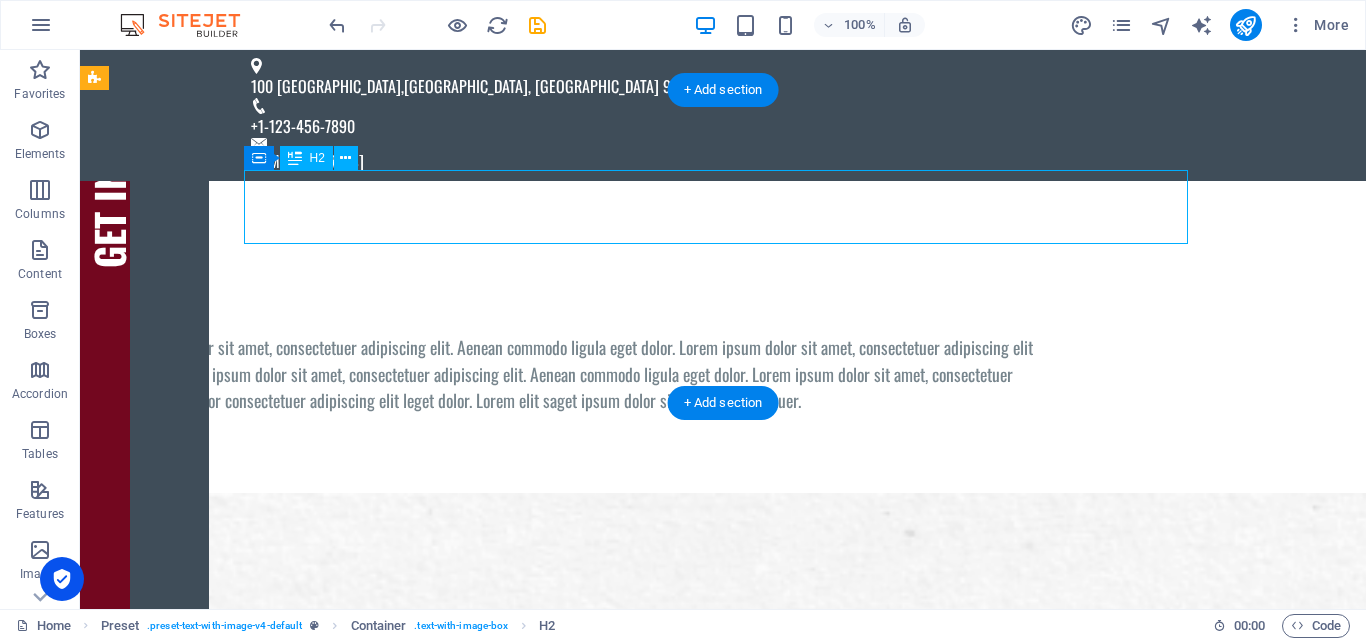 click on "n" at bounding box center [568, 290] 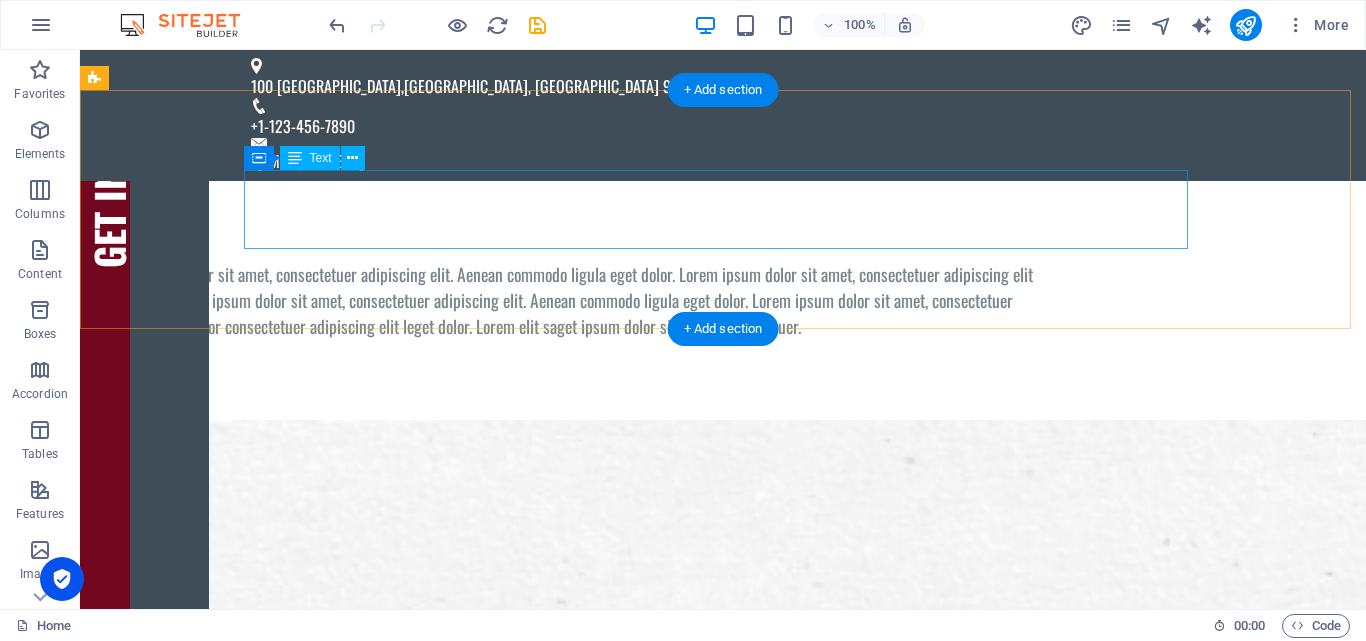 click on "Lorem ipsum dolor sit amet, consectetuer adipiscing elit. Aenean commodo ligula eget dolor. Lorem ipsum dolor sit amet, consectetuer adipiscing elit leget dolor. Lorem ipsum dolor sit amet, consectetuer adipiscing elit. Aenean commodo ligula eget dolor. Lorem ipsum dolor sit amet, consectetuer adipiscing elit dolor consectetuer adipiscing elit leget dolor. Lorem elit saget ipsum dolor sit amet, consectetuer." at bounding box center (568, 300) 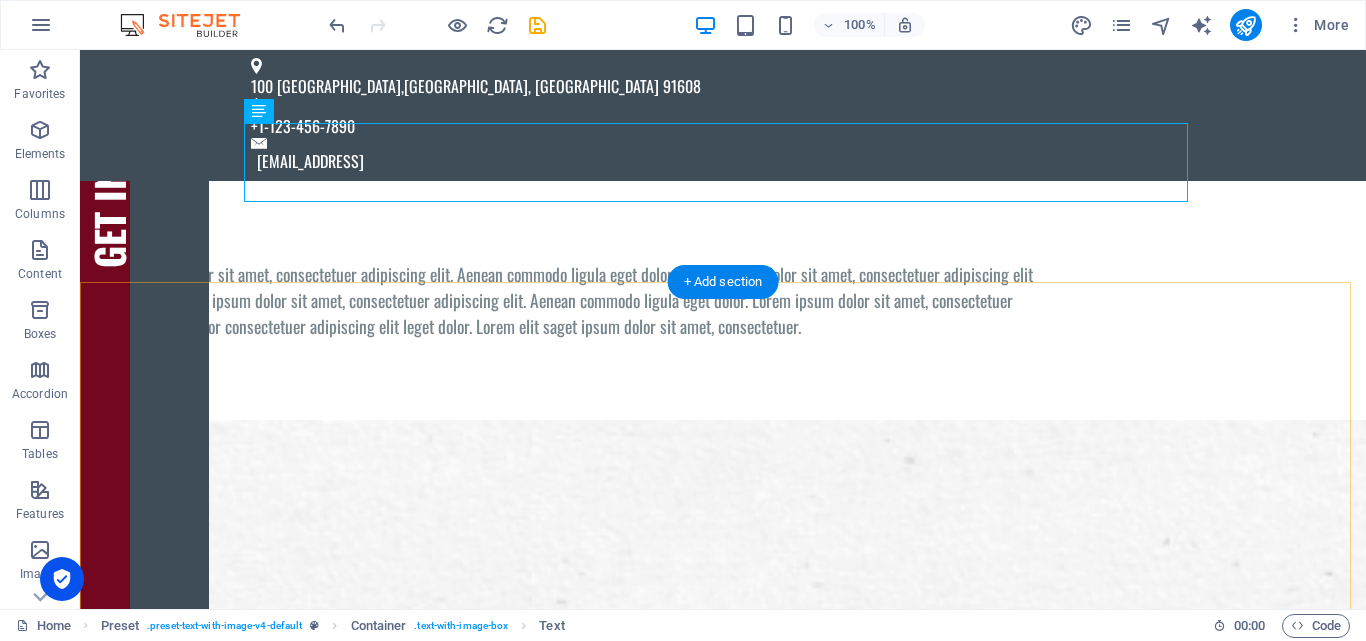 scroll, scrollTop: 100, scrollLeft: 0, axis: vertical 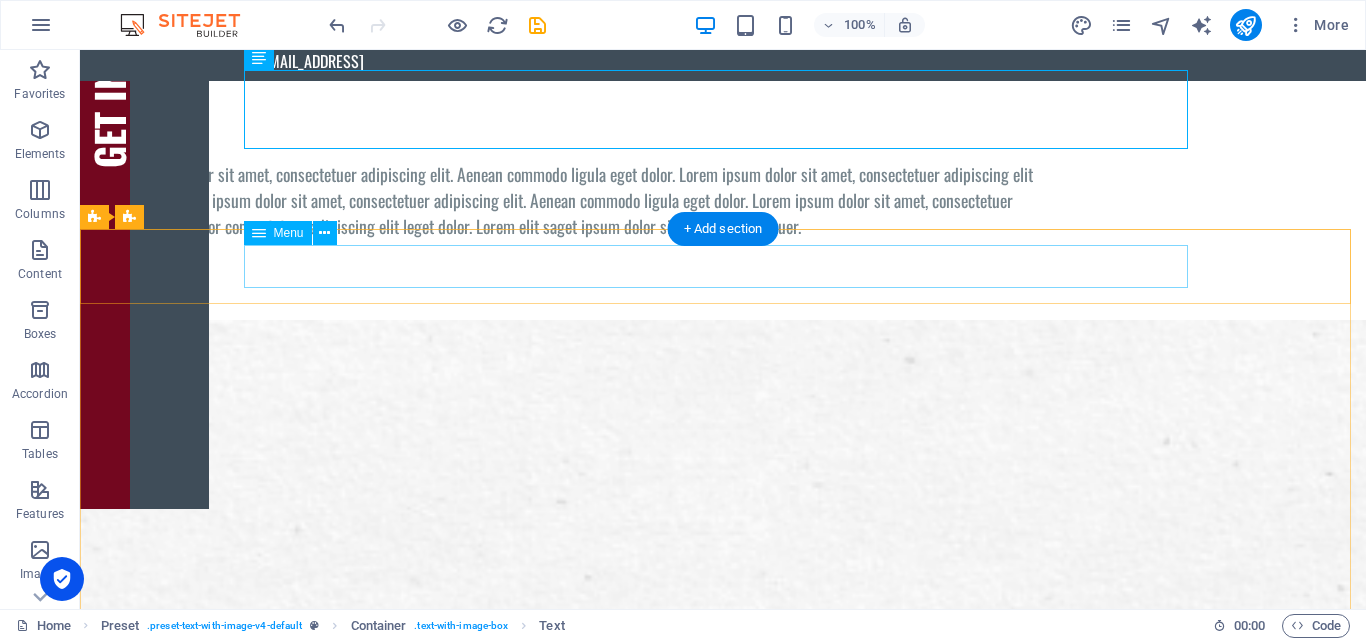 click on "Home About us Products Pricing Partner Information Contact" at bounding box center [723, 1552] 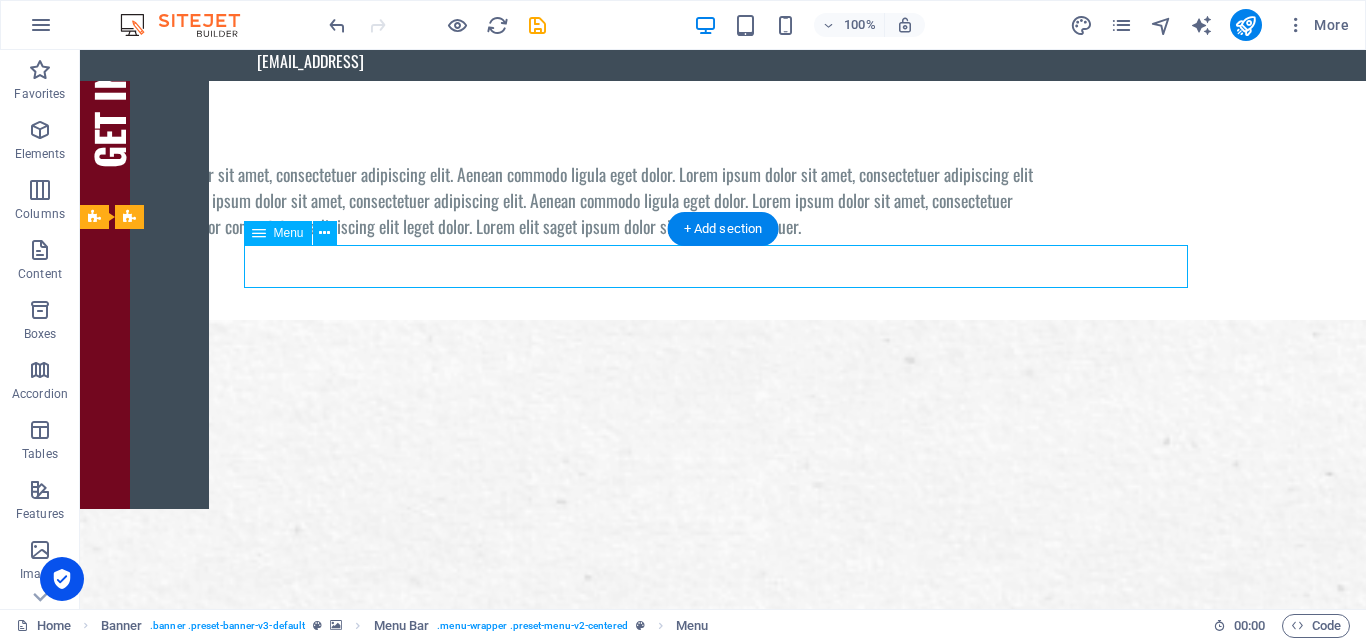 click on "Home About us Products Pricing Partner Information Contact" at bounding box center (723, 1552) 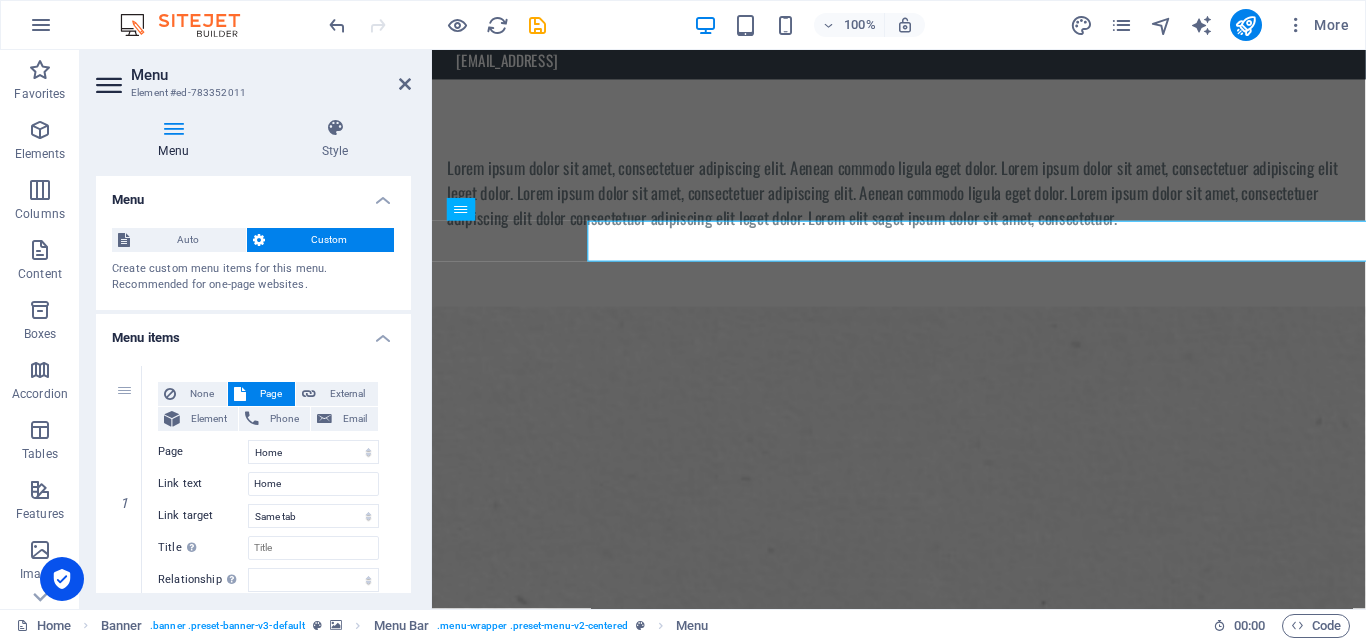 scroll, scrollTop: 115, scrollLeft: 0, axis: vertical 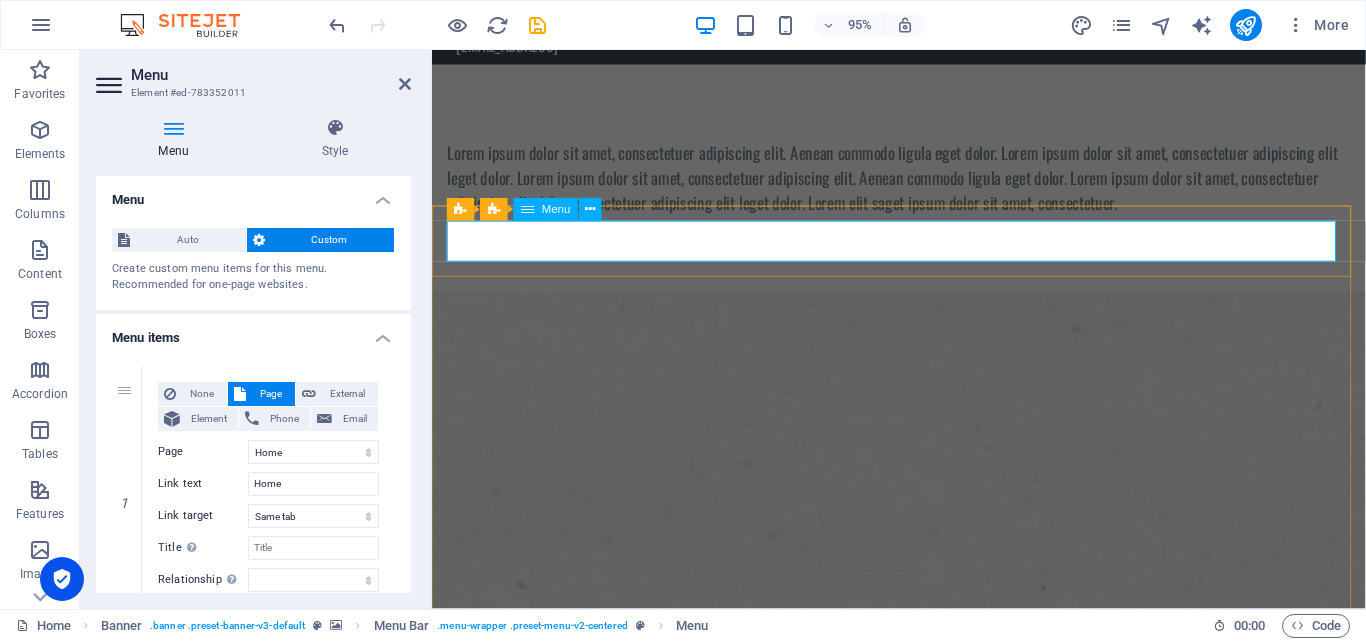 click on "Home About us Products Pricing Partner Information Contact" at bounding box center (924, 1533) 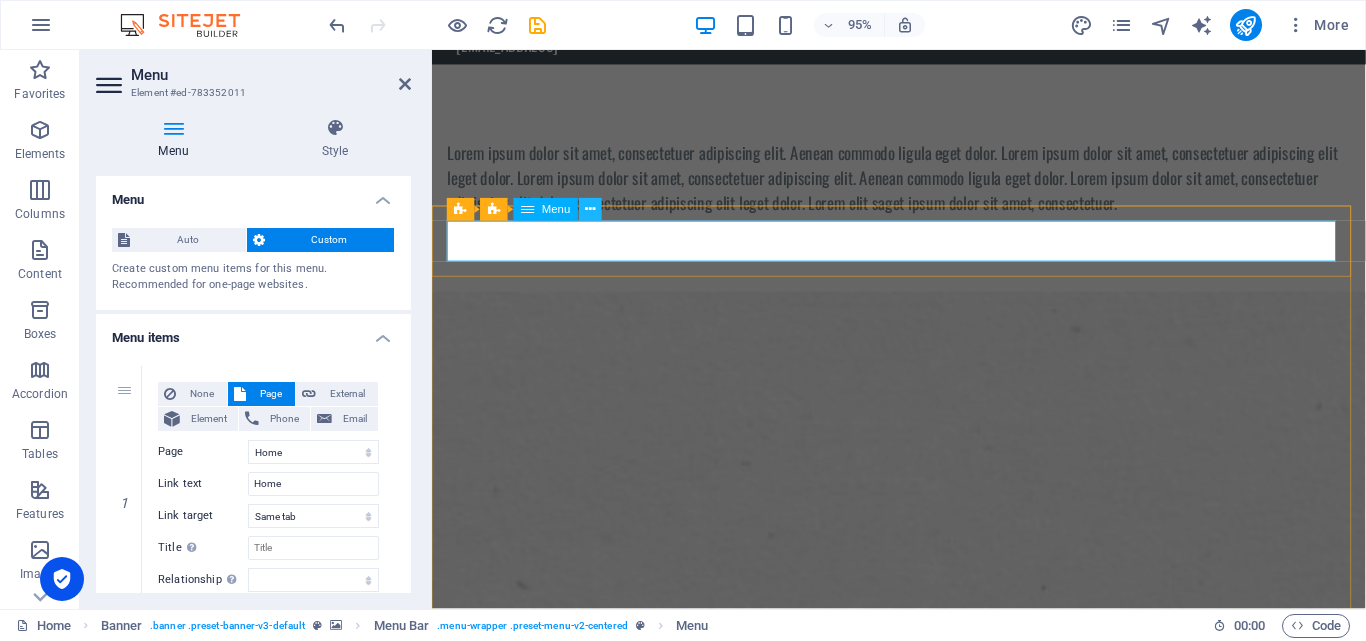 click at bounding box center [590, 210] 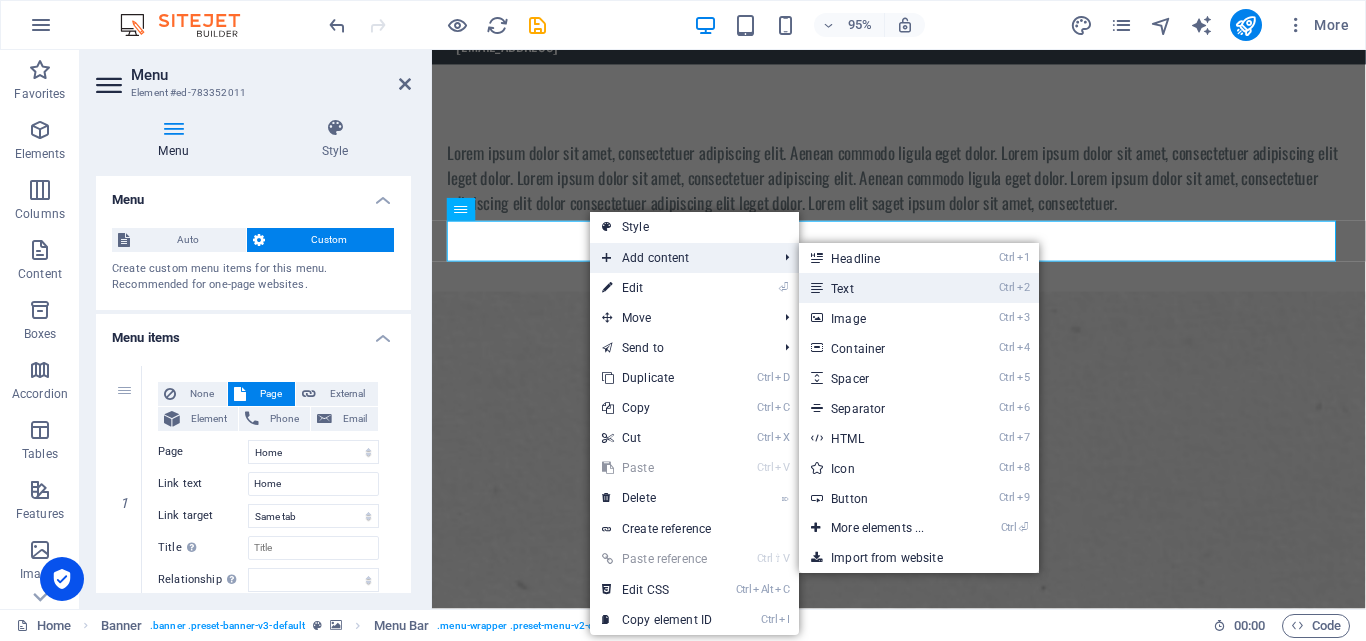 click on "Ctrl 2  Text" at bounding box center (881, 288) 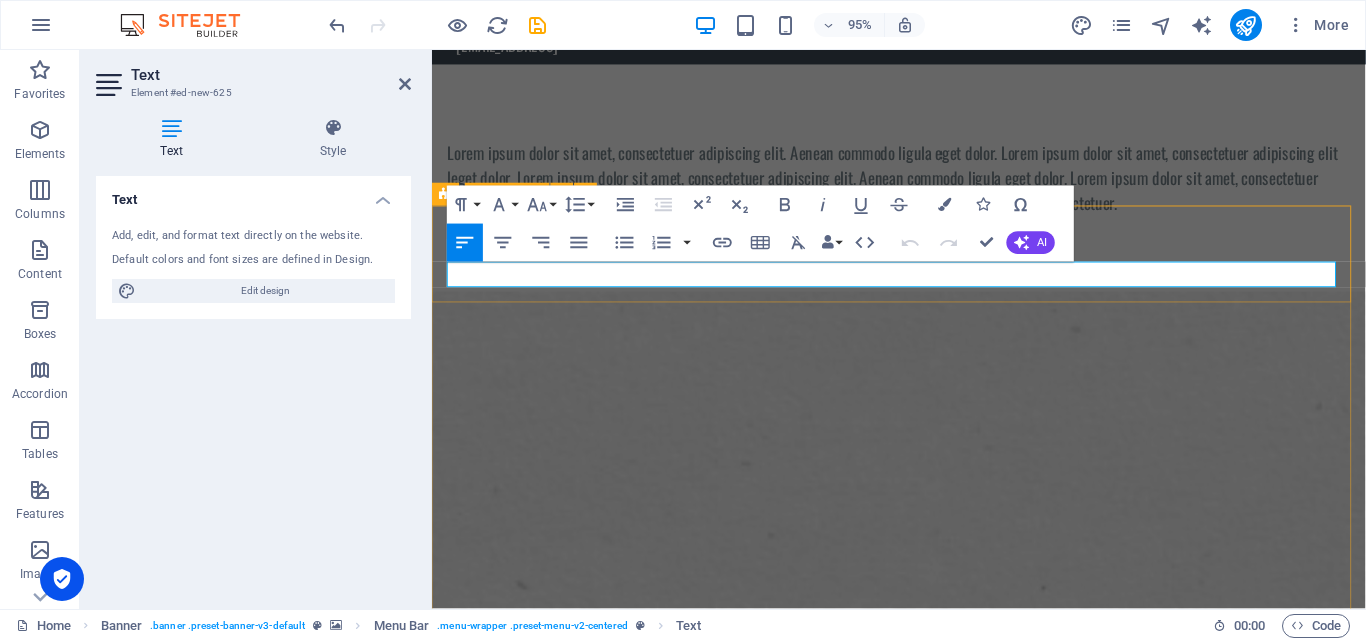 type 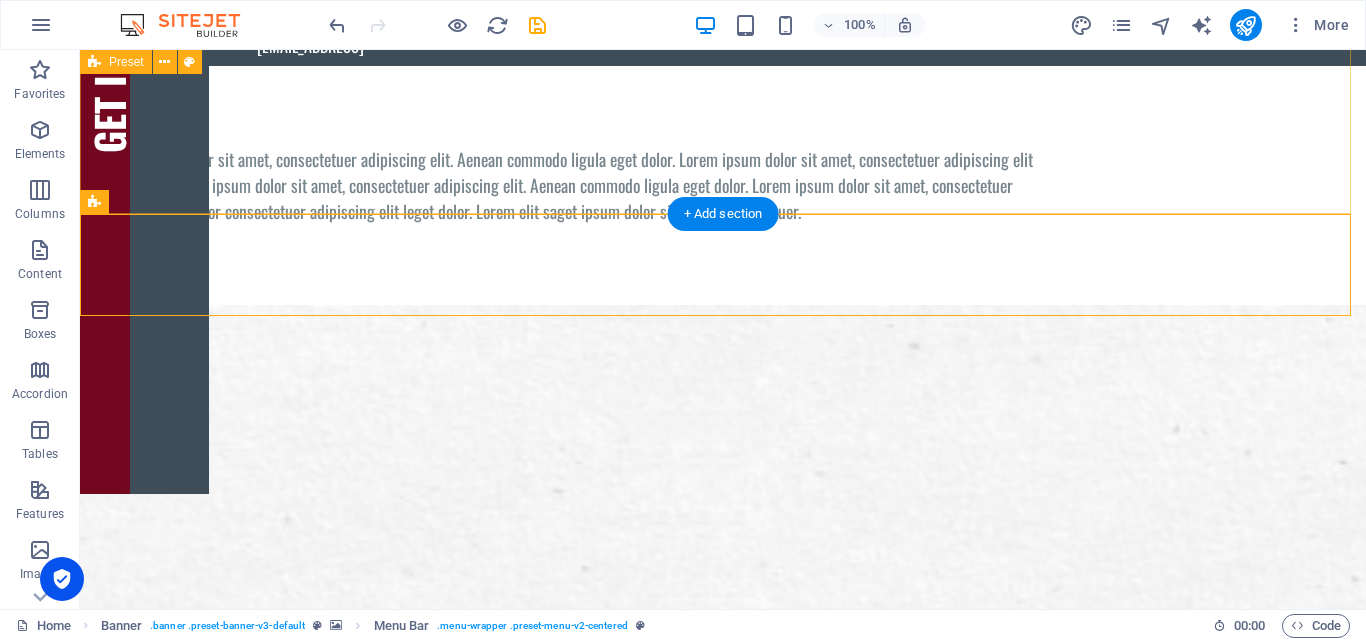 click on "Lorem ipsum dolor sit amet, consectetuer adipiscing elit. Aenean commodo ligula eget dolor. Lorem ipsum dolor sit amet, consectetuer adipiscing elit leget dolor. Lorem ipsum dolor sit amet, consectetuer adipiscing elit. Aenean commodo ligula eget dolor. Lorem ipsum dolor sit amet, consectetuer adipiscing elit dolor consectetuer adipiscing elit leget dolor. Lorem elit saget ipsum dolor sit amet, consectetuer." at bounding box center [723, 185] 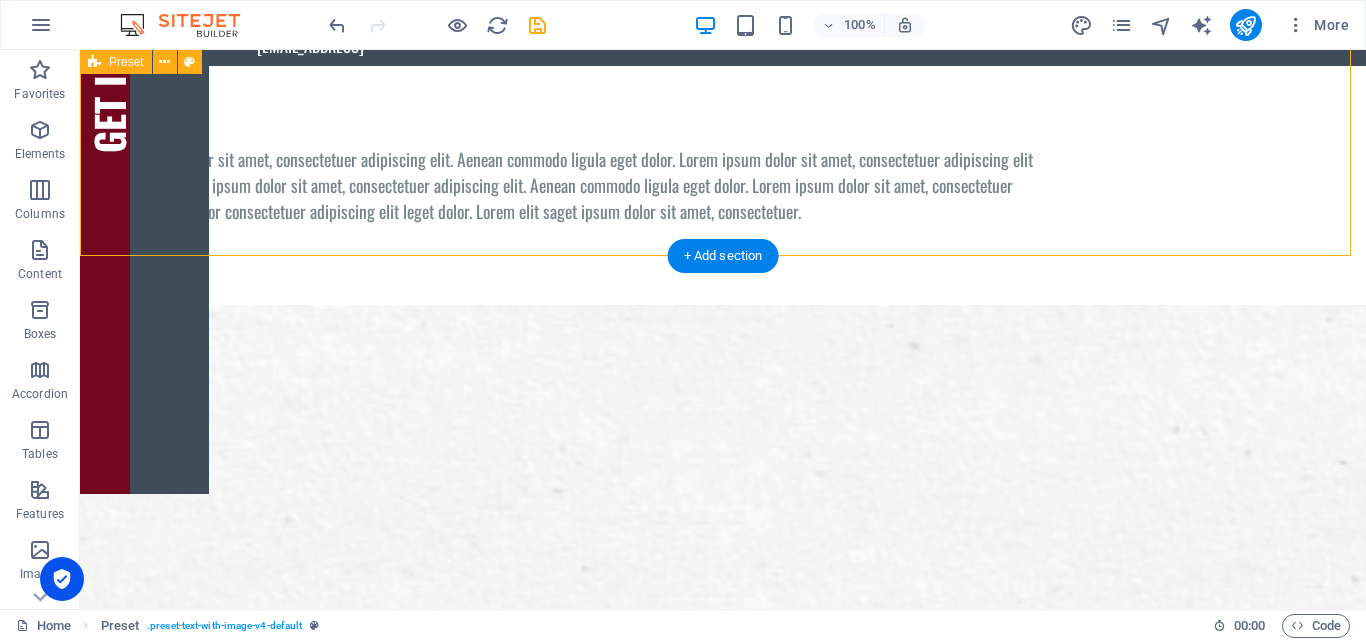 scroll, scrollTop: 0, scrollLeft: 0, axis: both 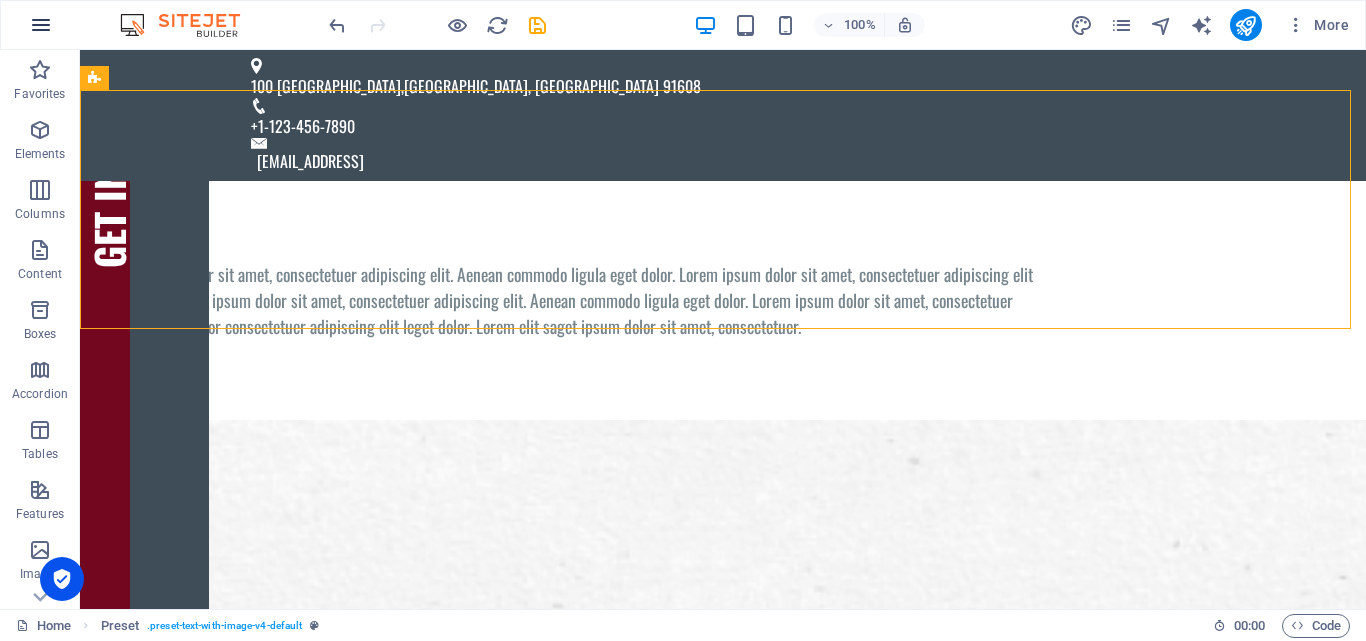 click at bounding box center (41, 25) 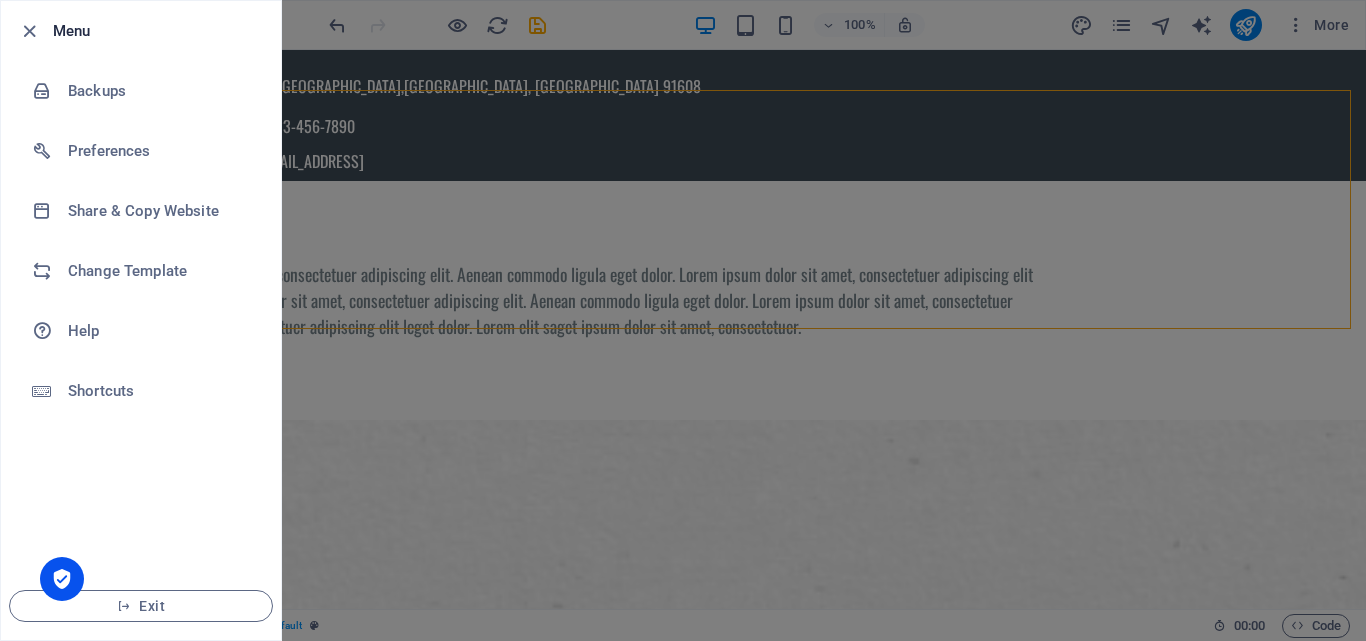 click at bounding box center (683, 320) 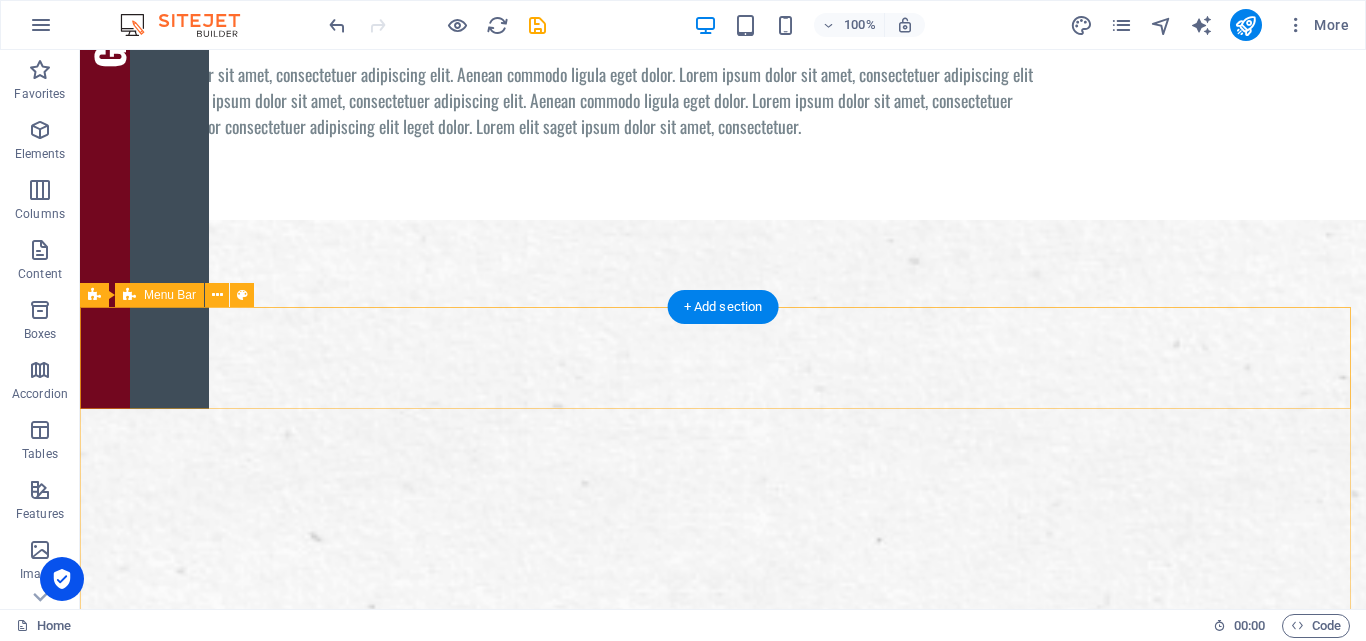 scroll, scrollTop: 0, scrollLeft: 0, axis: both 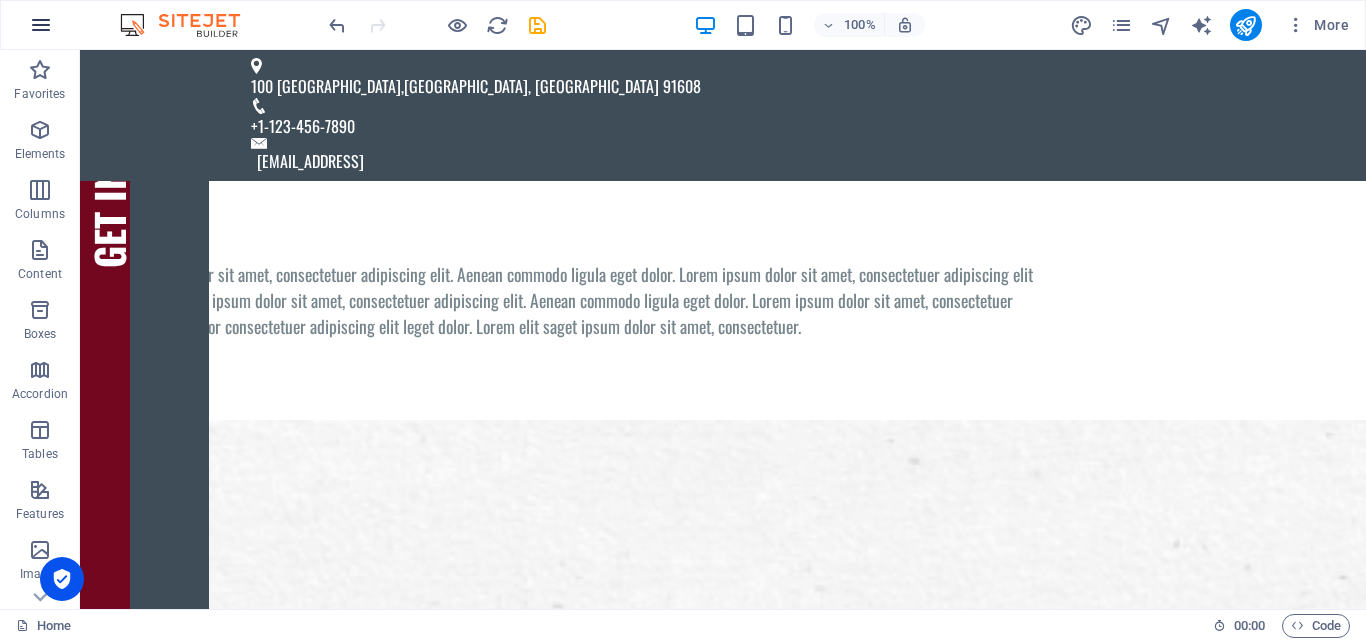 click at bounding box center (41, 25) 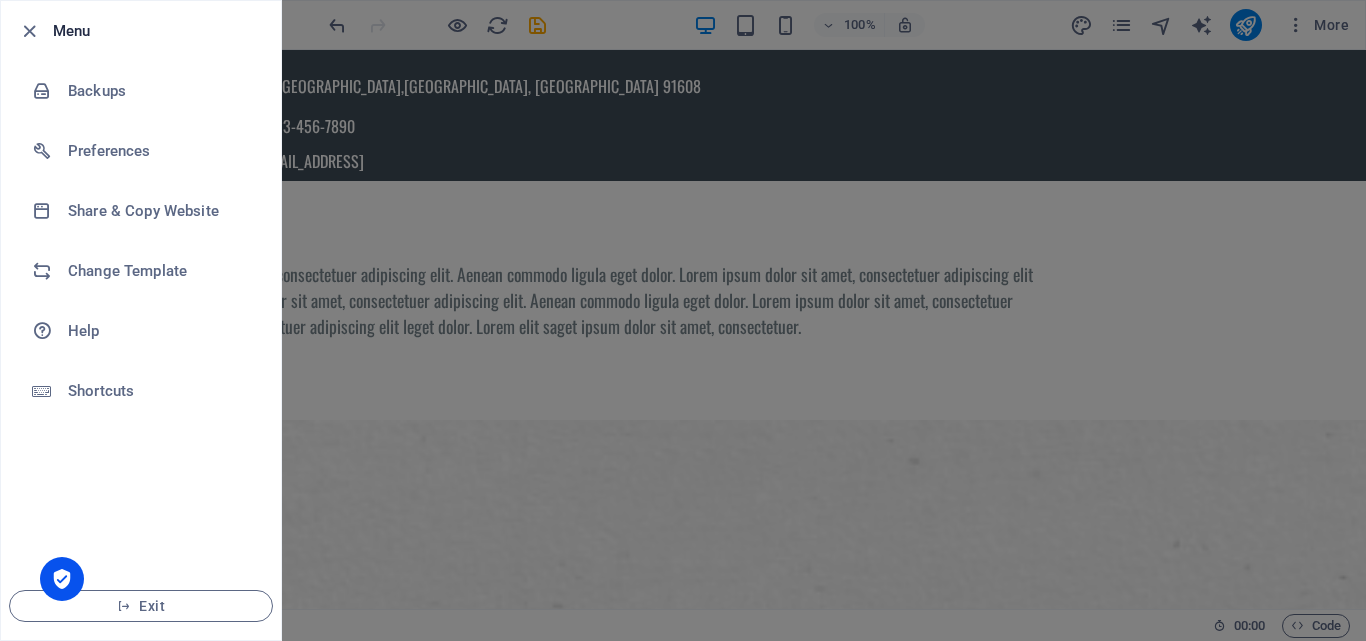 click at bounding box center (683, 320) 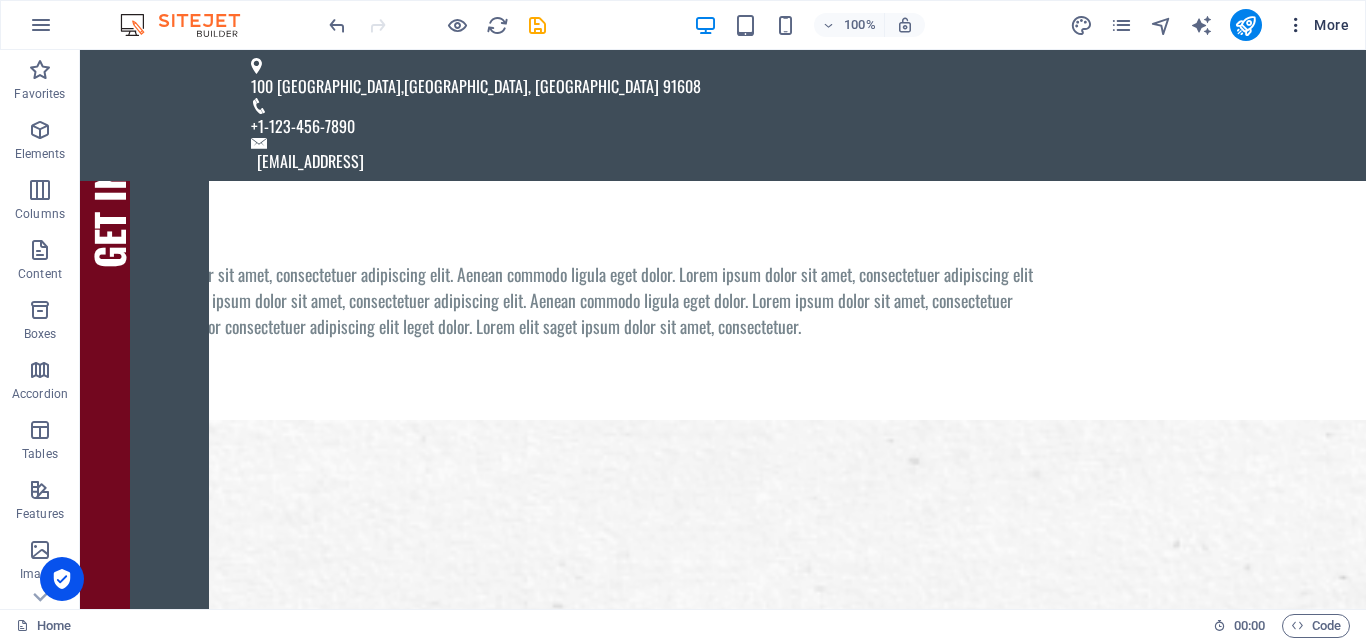click on "More" at bounding box center (1317, 25) 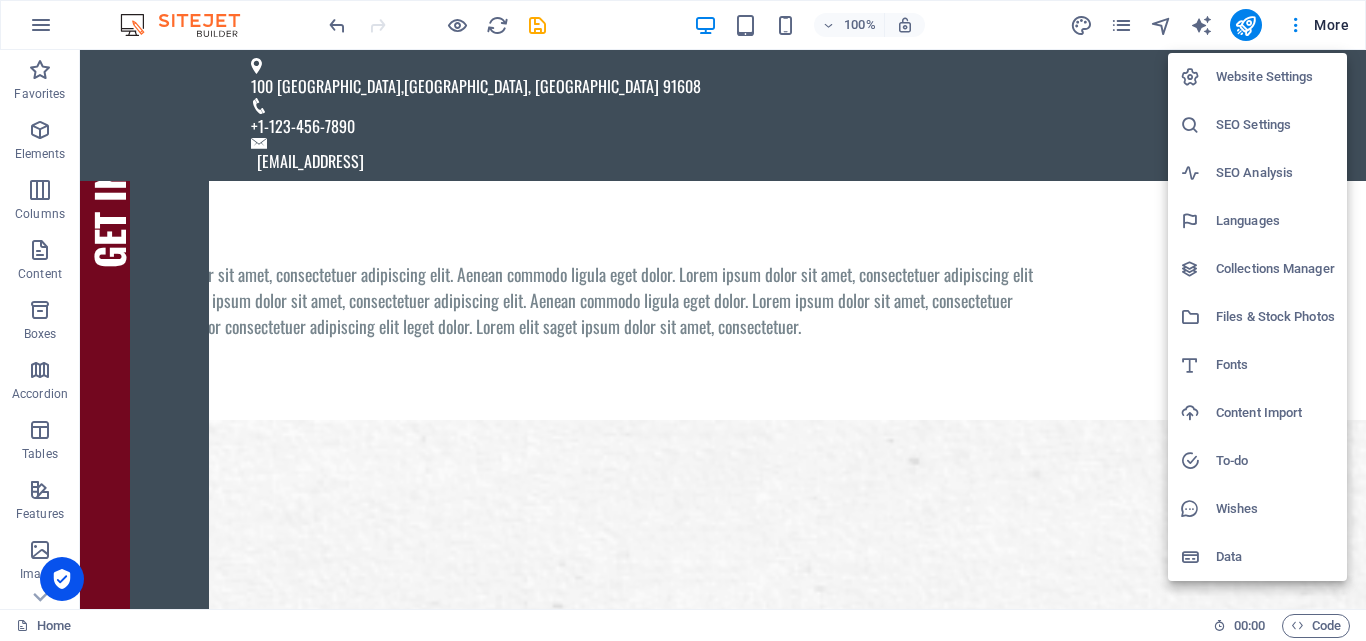 click at bounding box center [683, 320] 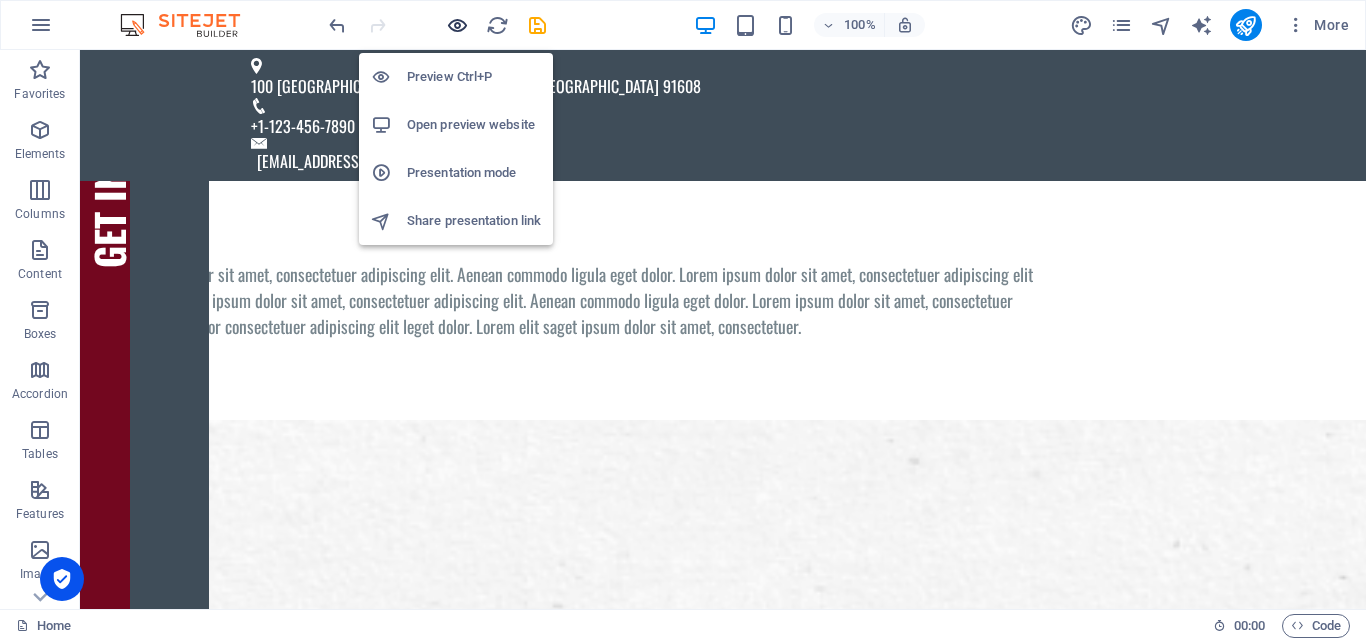 click at bounding box center [457, 25] 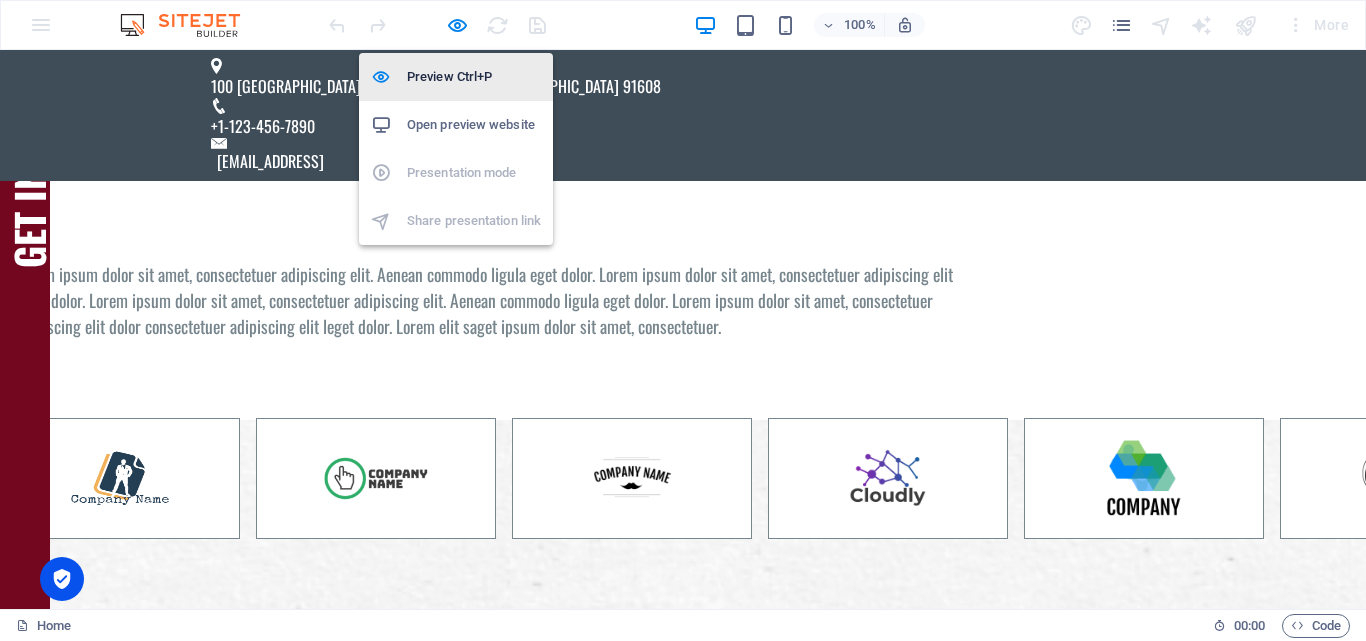 click on "Preview Ctrl+P" at bounding box center [474, 77] 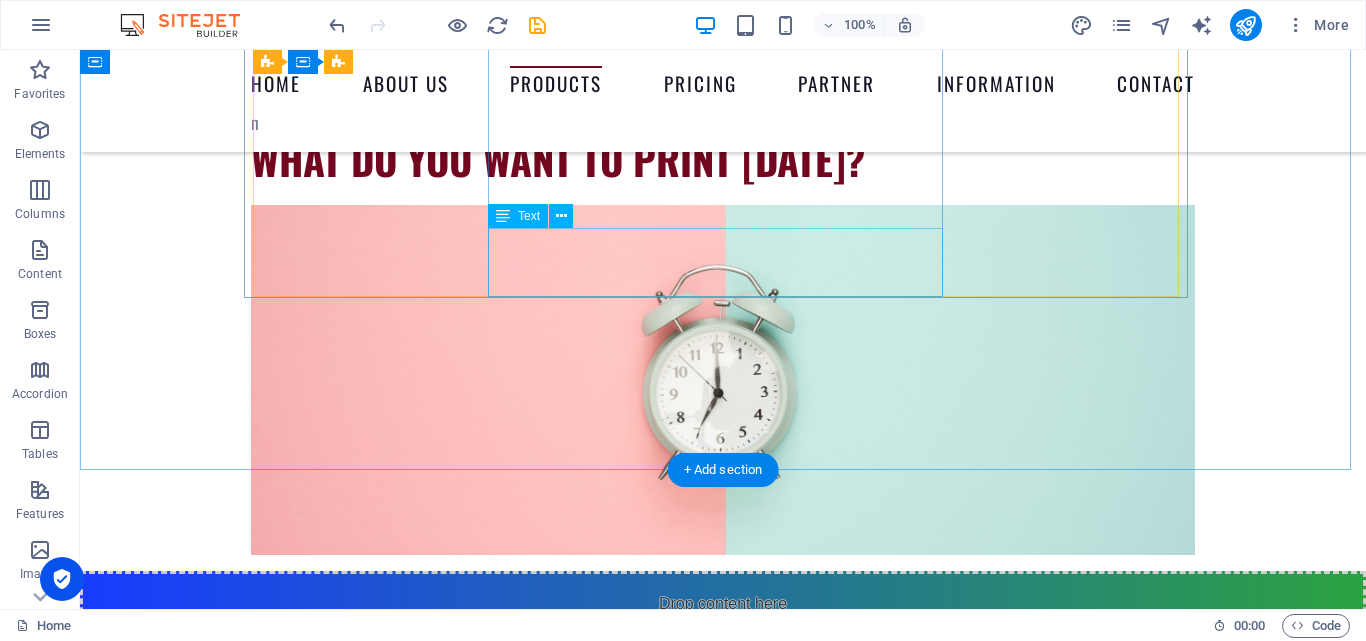 scroll, scrollTop: 3500, scrollLeft: 0, axis: vertical 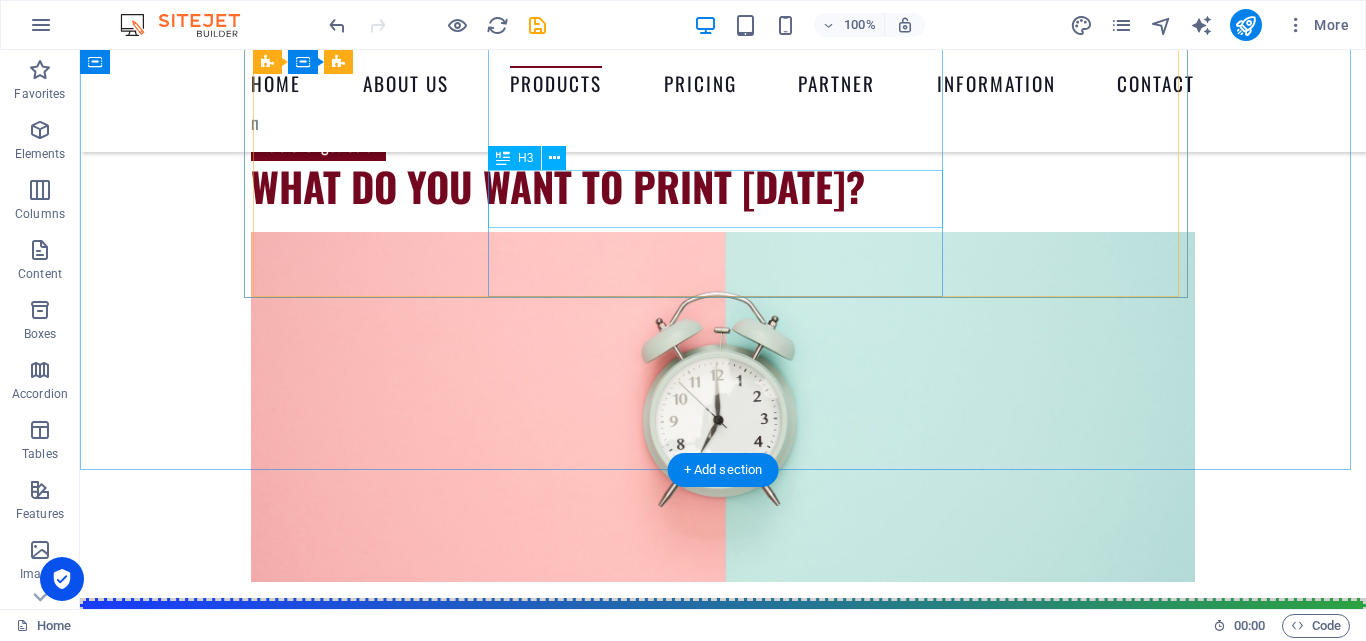 click on "Print magazines" at bounding box center (487, 3198) 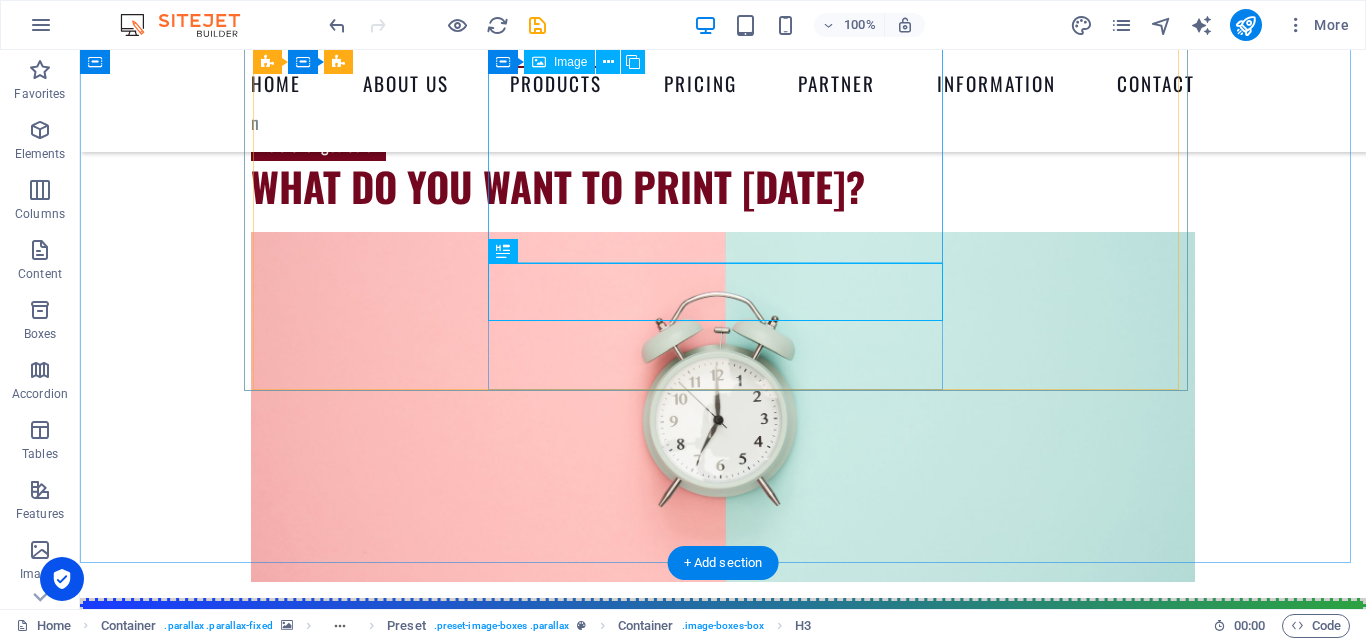 scroll, scrollTop: 3200, scrollLeft: 0, axis: vertical 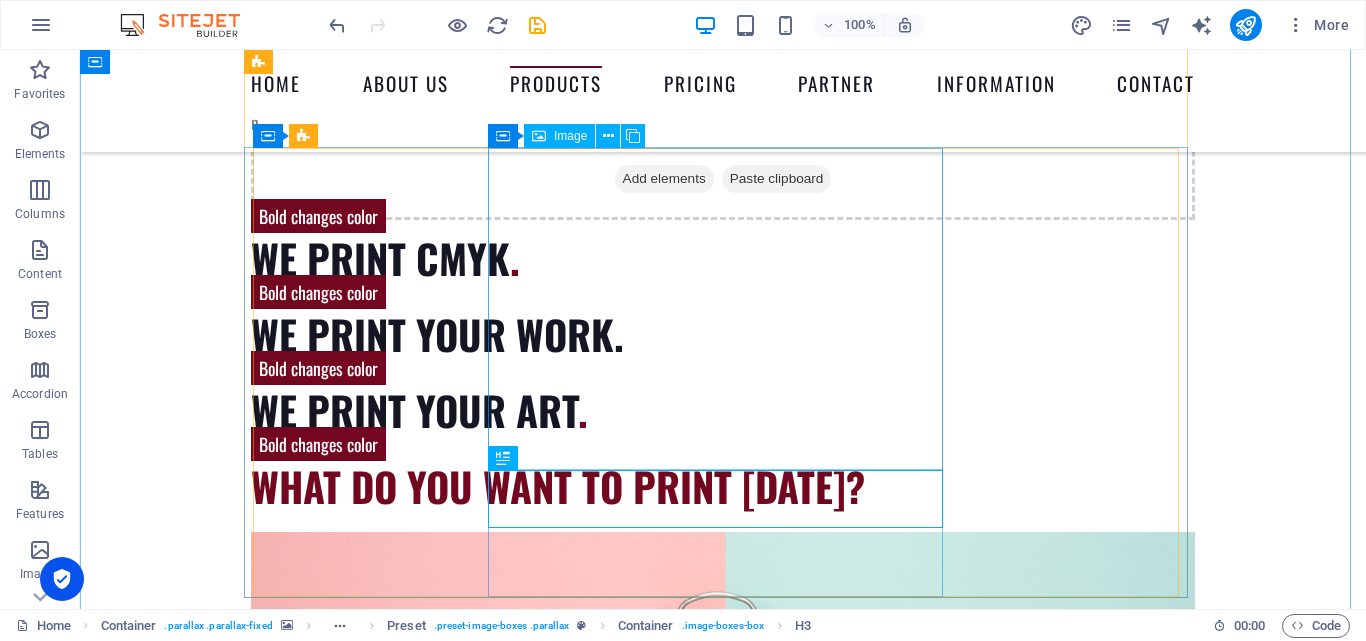 click at bounding box center [487, 3308] 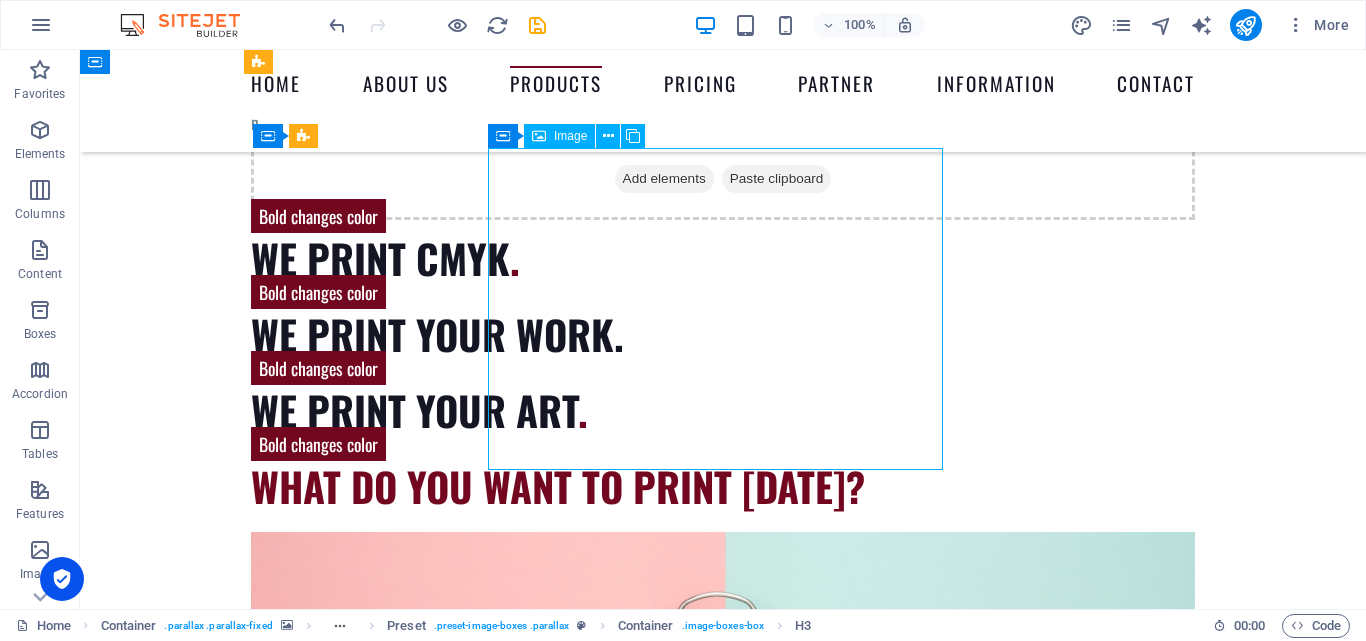 click at bounding box center [487, 3308] 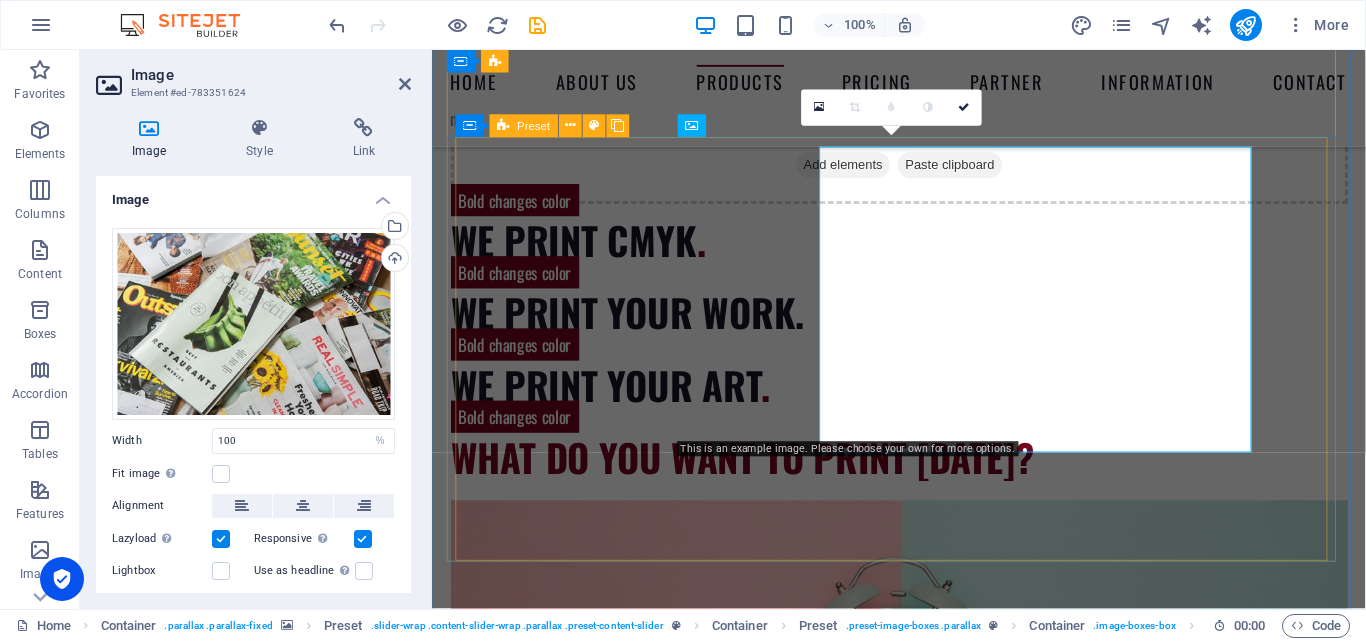 scroll, scrollTop: 3196, scrollLeft: 0, axis: vertical 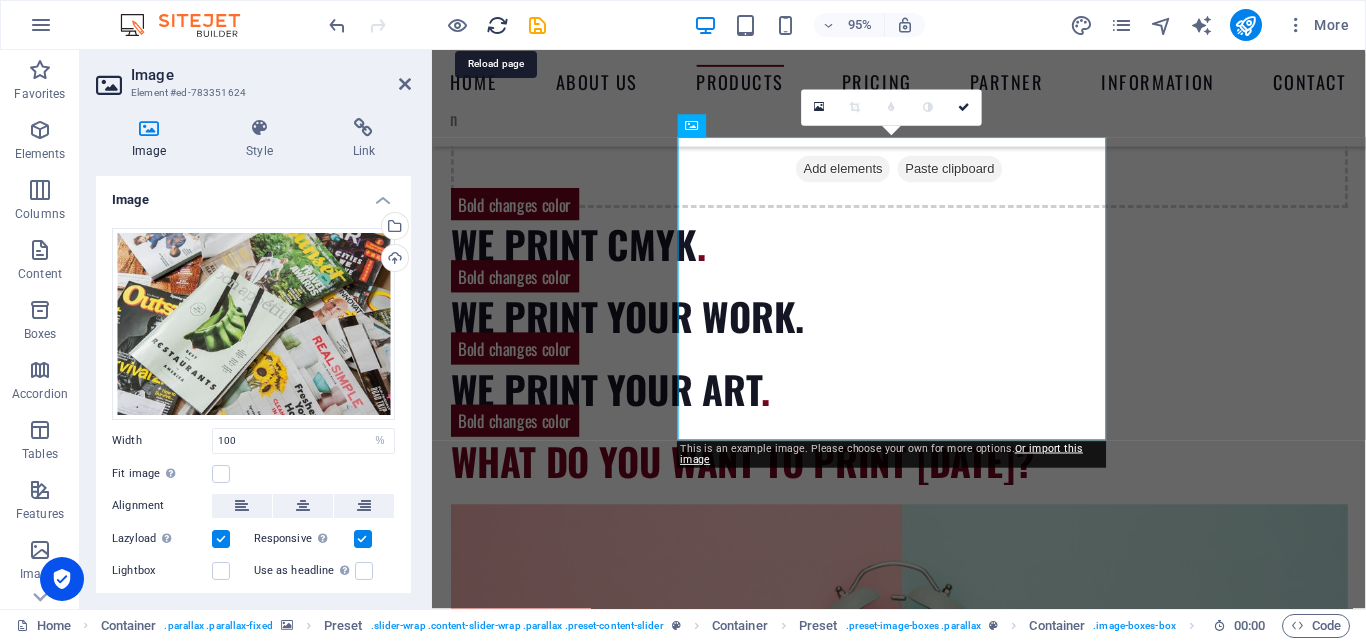 drag, startPoint x: 502, startPoint y: 33, endPoint x: 700, endPoint y: 49, distance: 198.64542 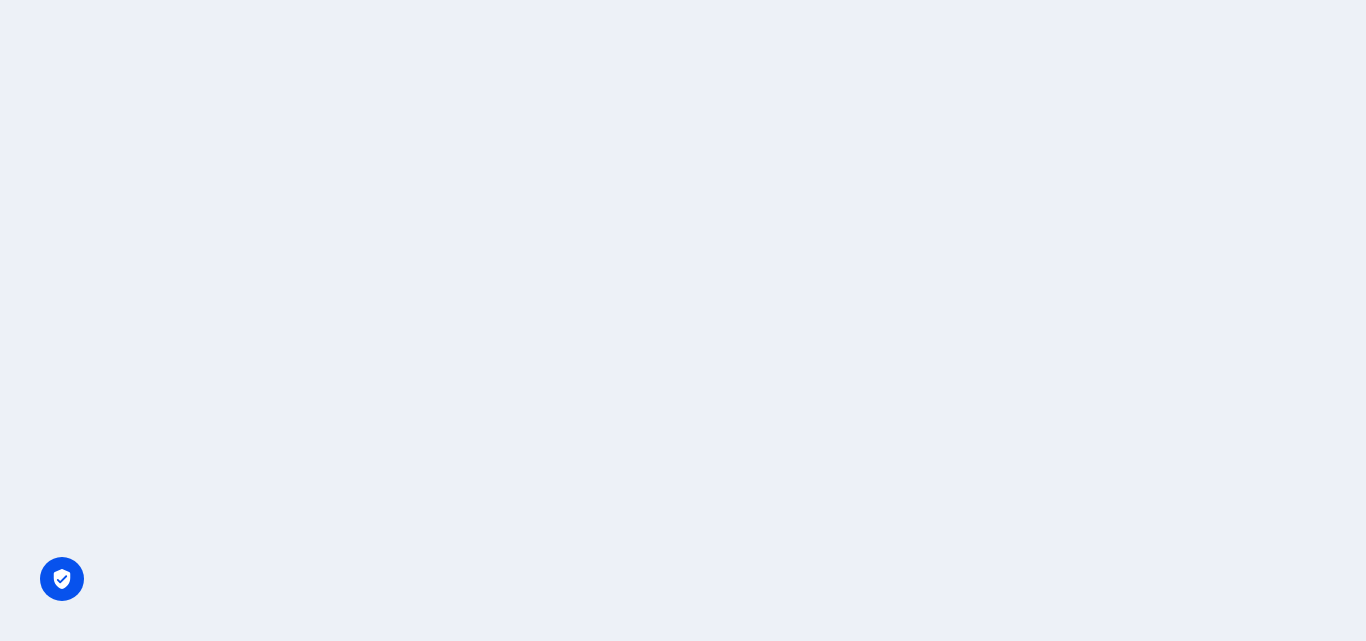 scroll, scrollTop: 0, scrollLeft: 0, axis: both 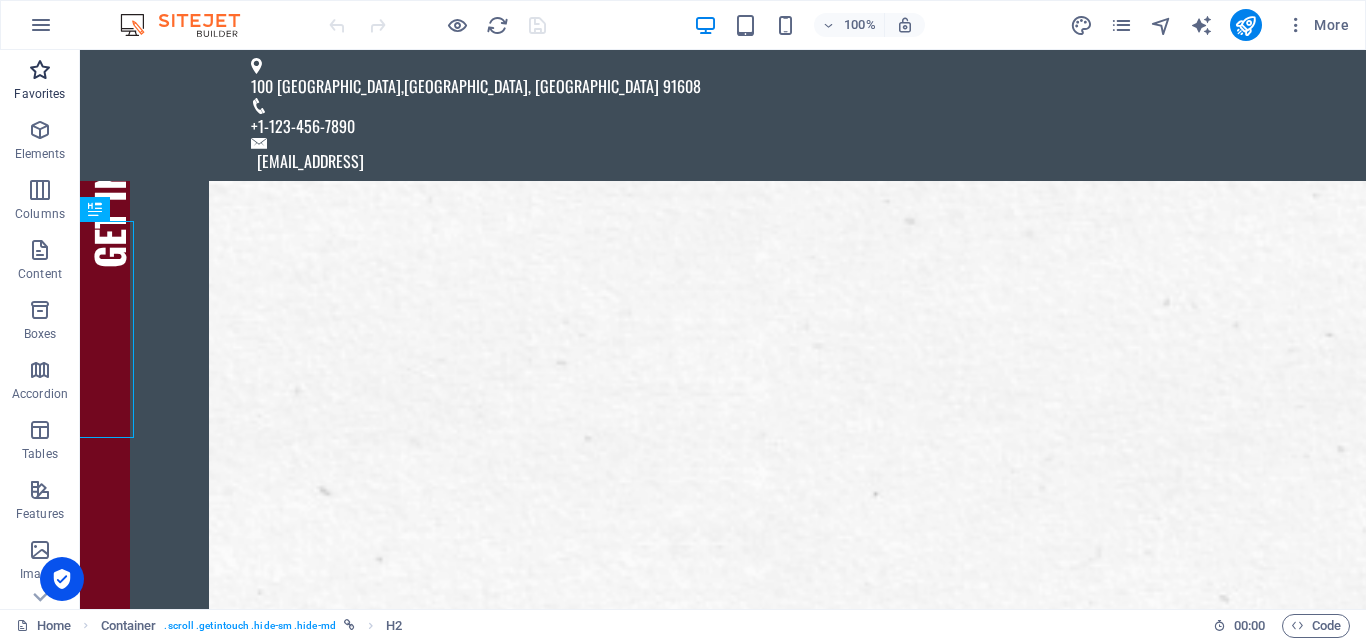 click at bounding box center [40, 70] 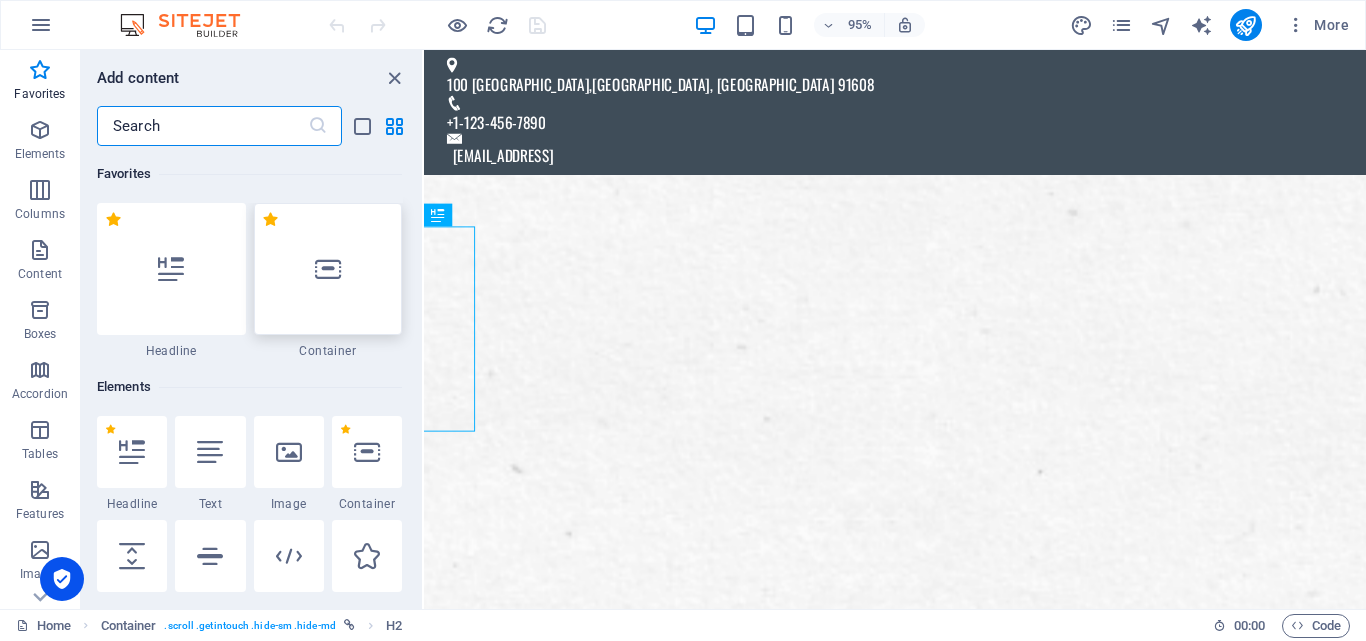 click at bounding box center (328, 269) 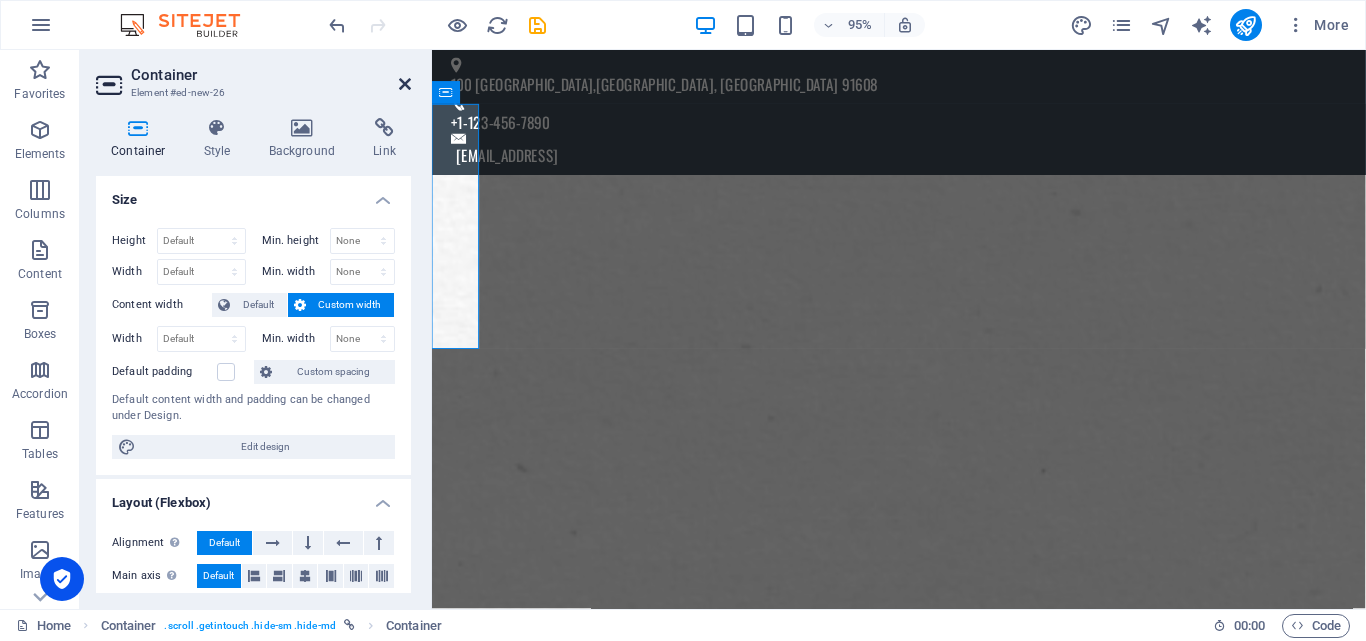 click at bounding box center [405, 84] 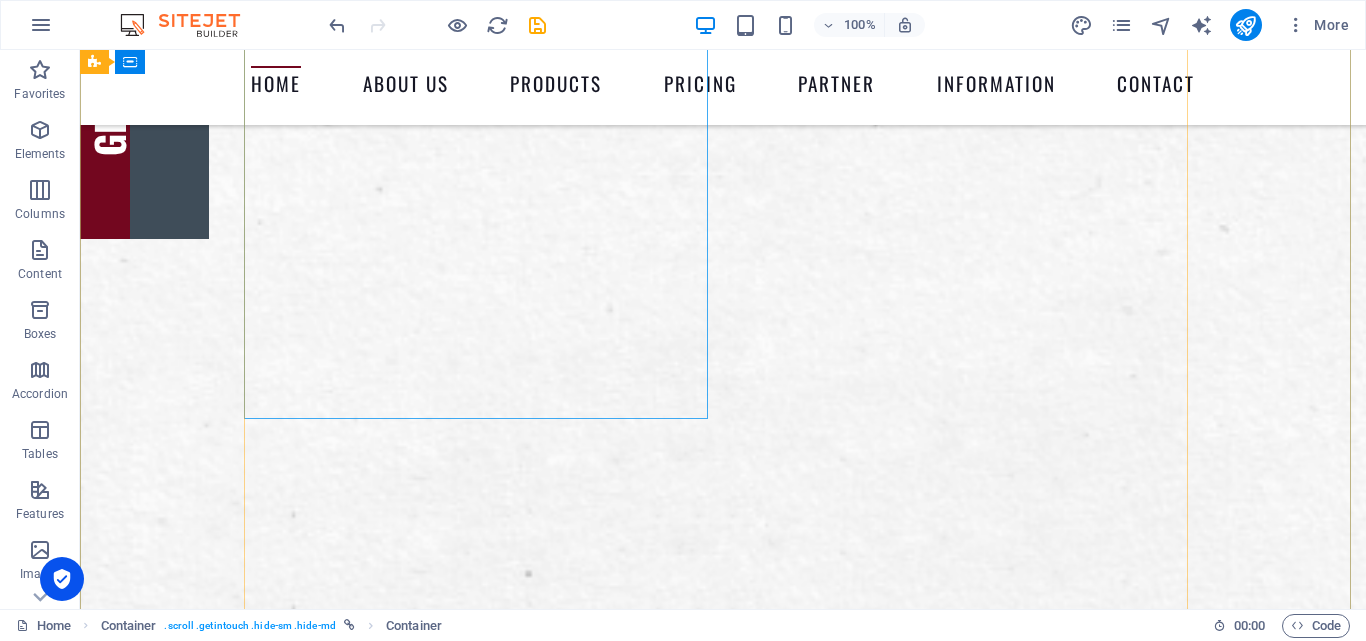 scroll, scrollTop: 400, scrollLeft: 0, axis: vertical 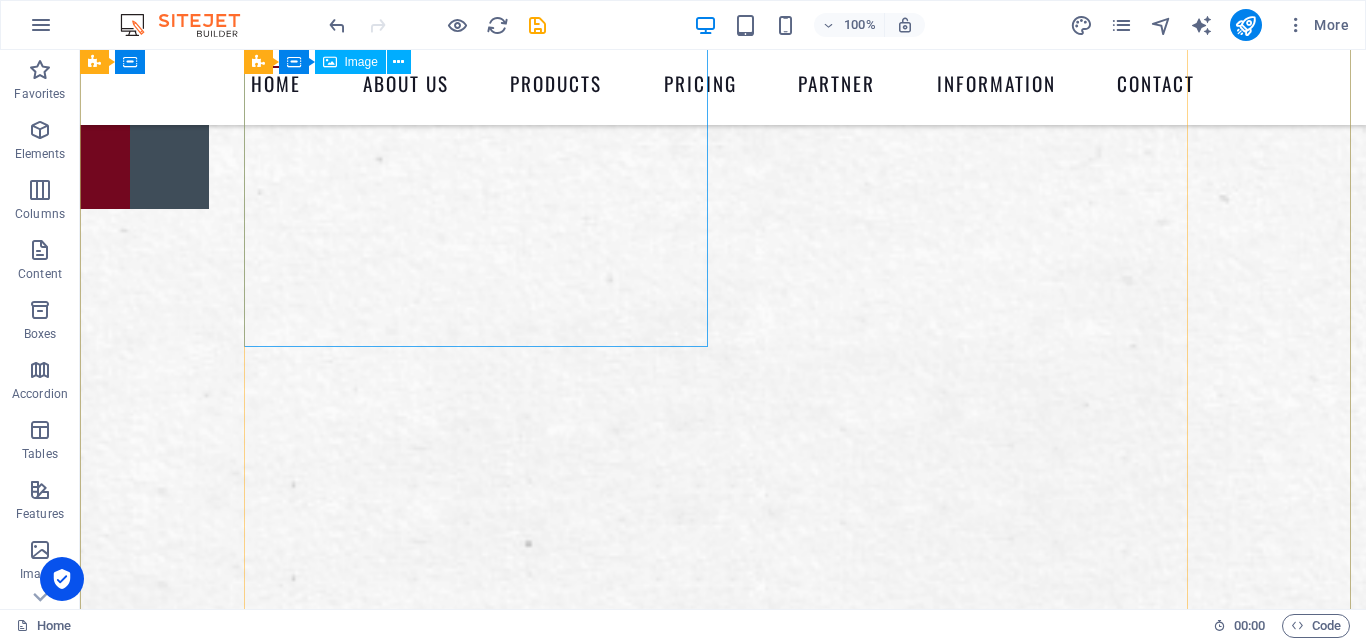 click at bounding box center [723, 1641] 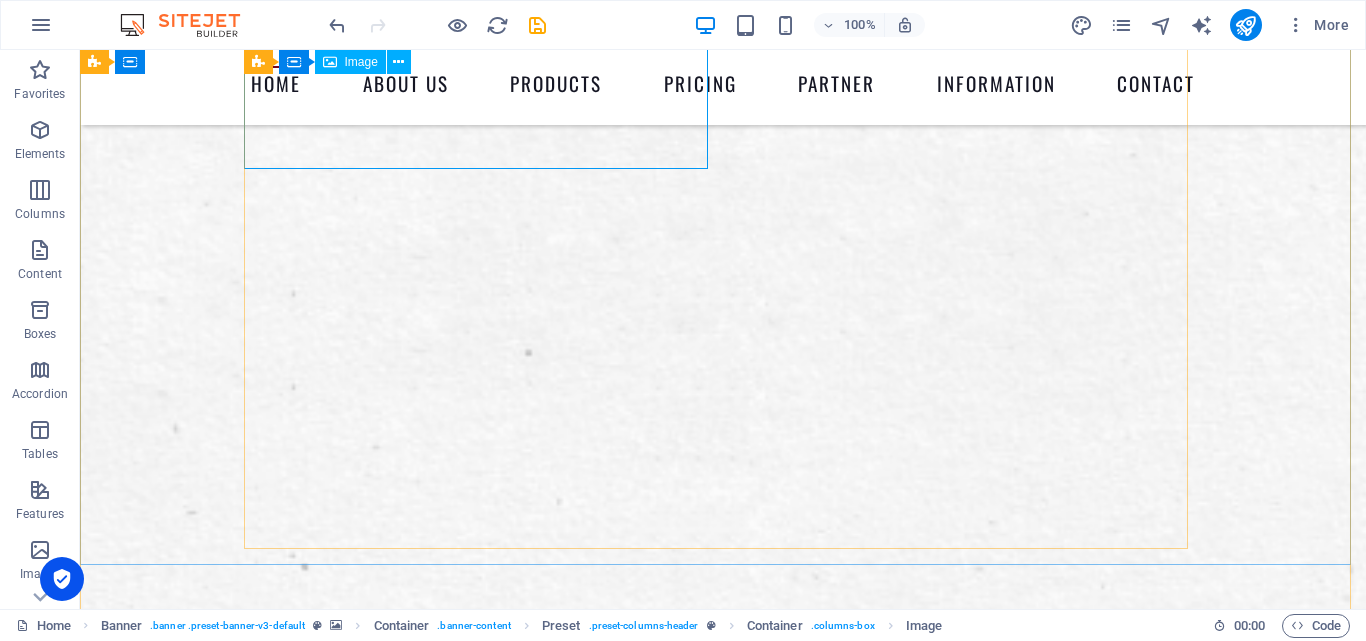 scroll, scrollTop: 600, scrollLeft: 0, axis: vertical 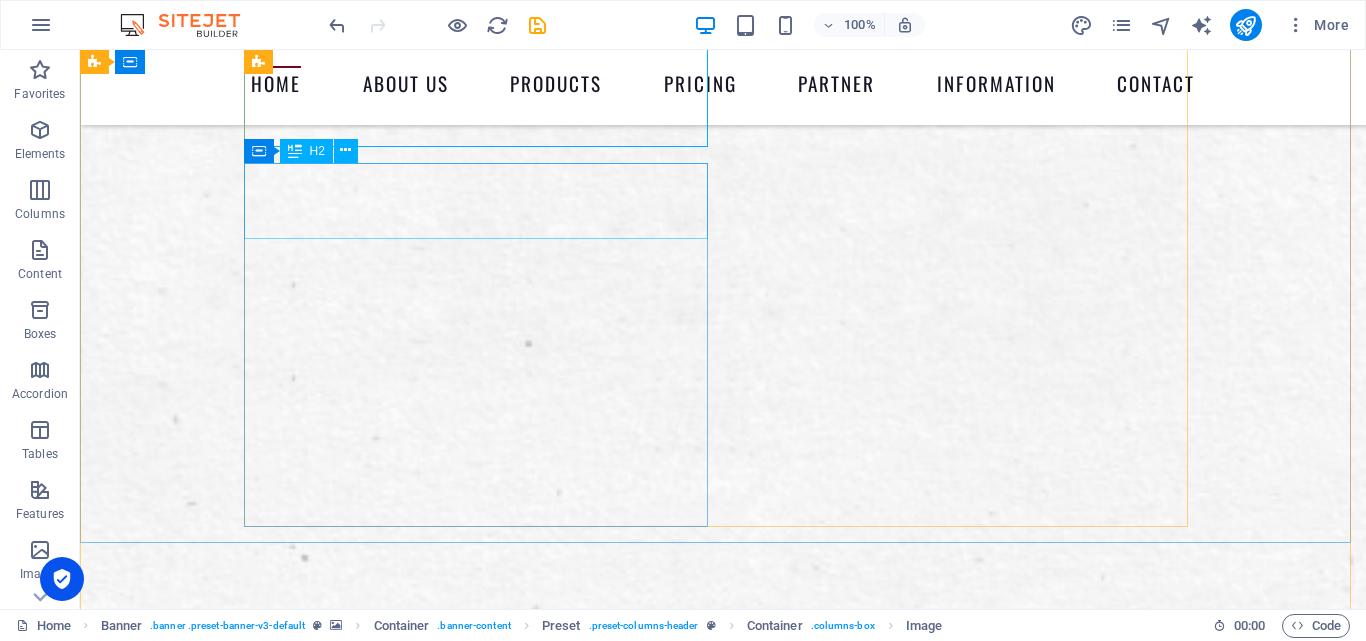 click on "WE PRINT CMYK ." at bounding box center [723, 2565] 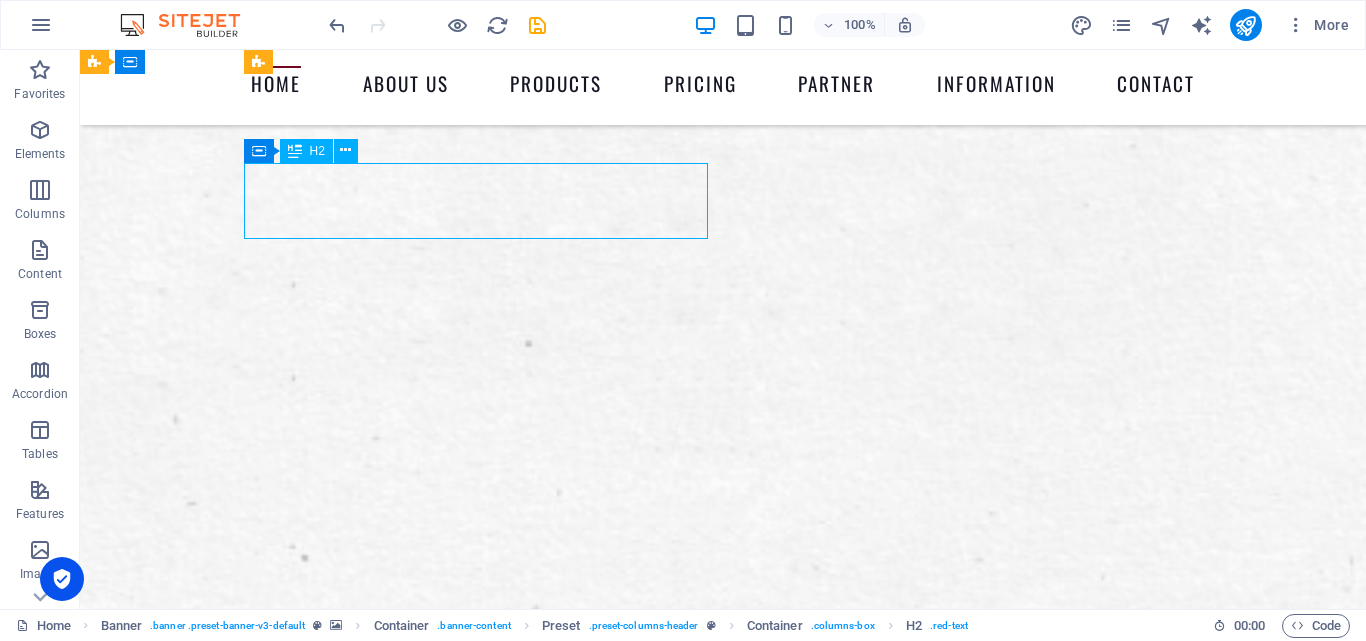 click on "WE PRINT CMYK ." at bounding box center [723, 2565] 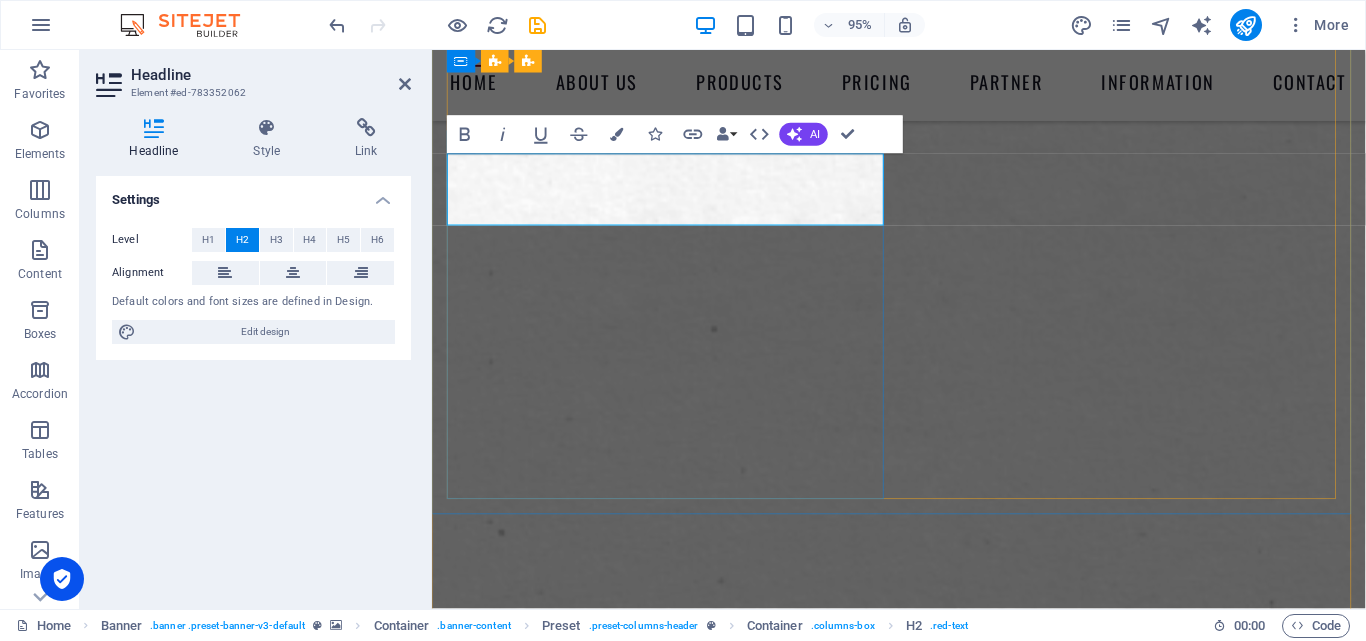 type 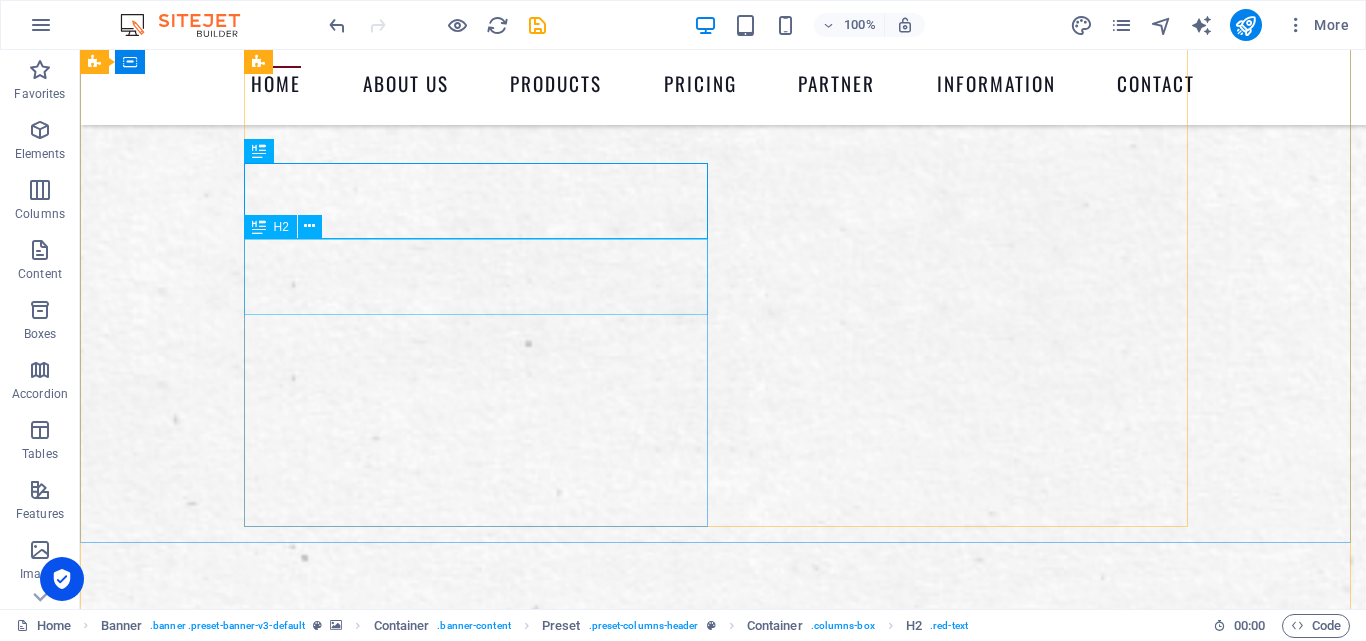 click on "WE PRINT YOUR WORK ." at bounding box center [723, 2641] 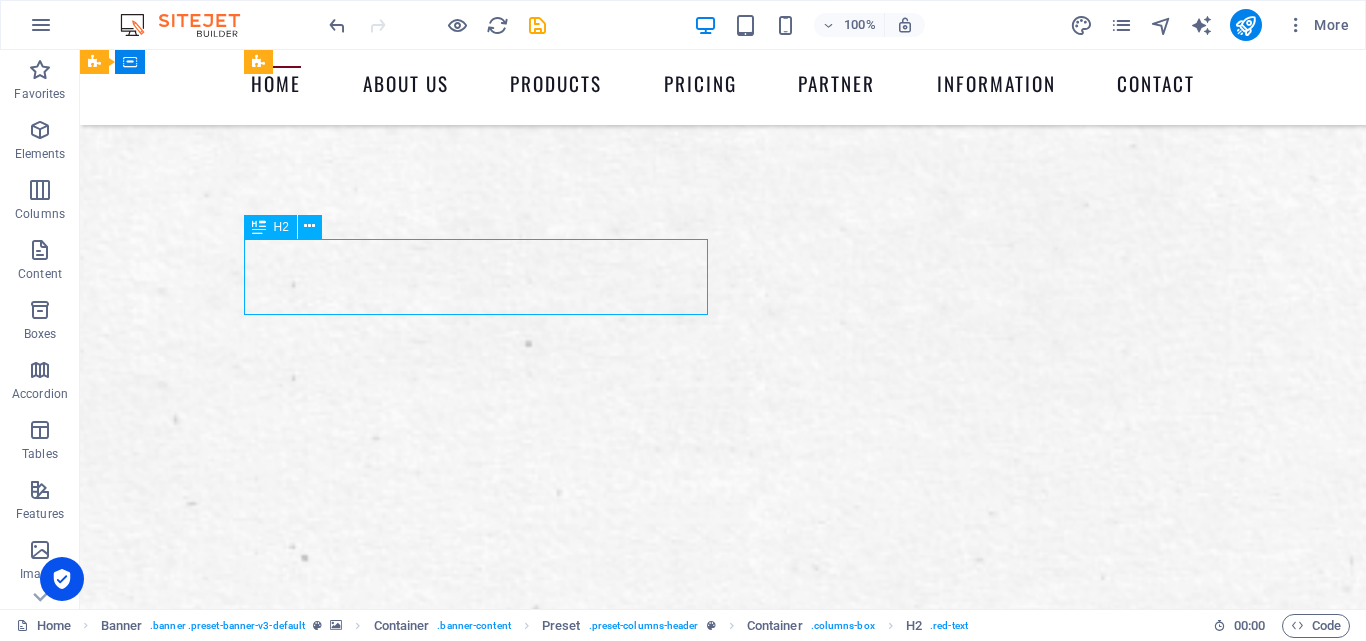 click on "WE PRINT YOUR WORK ." at bounding box center [723, 2641] 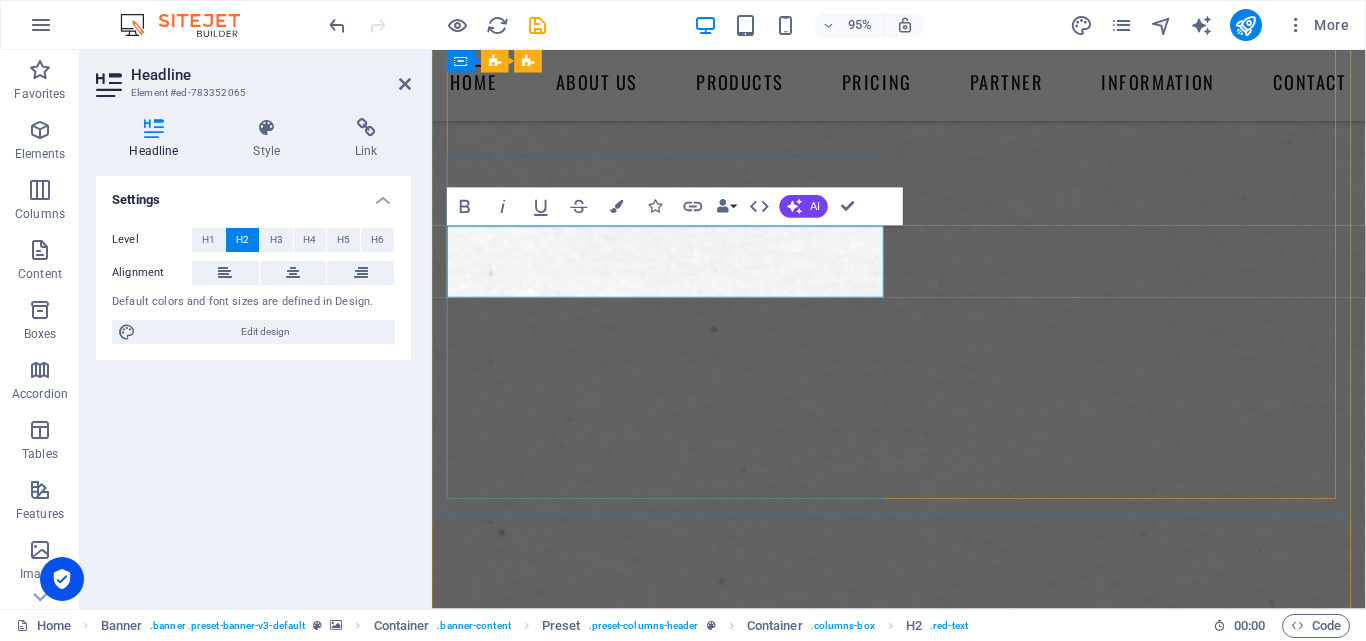 type 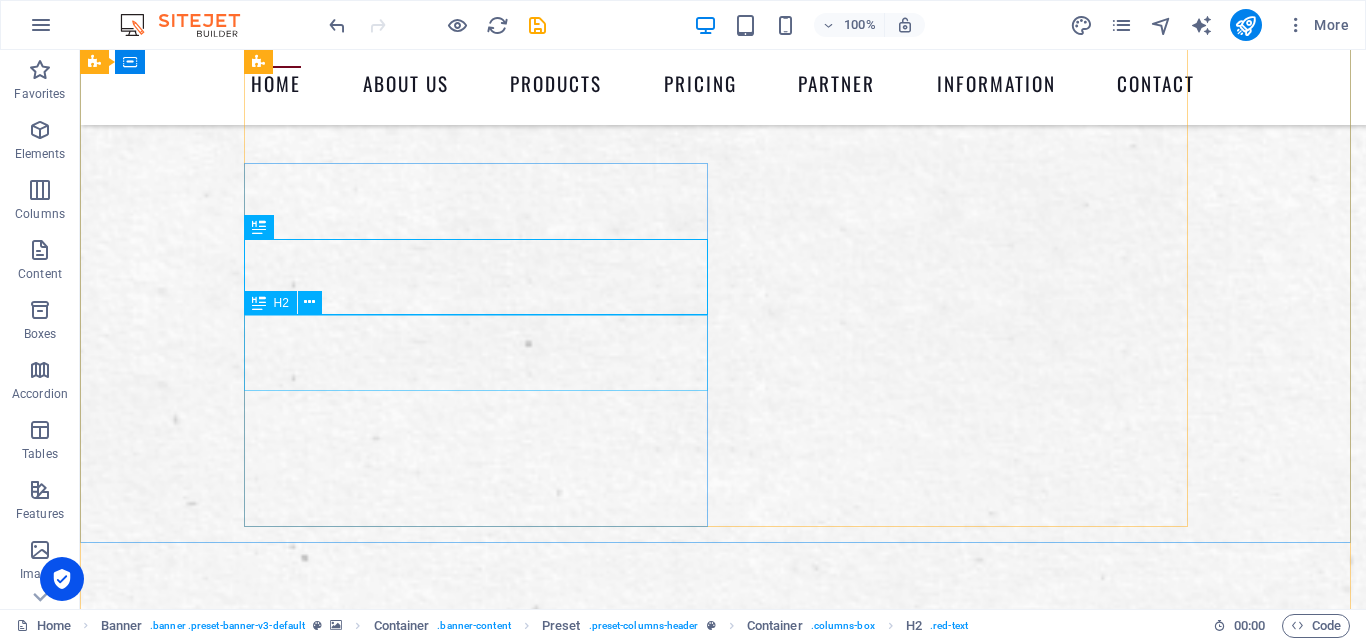 click on "WE PRINT YOUR ART ." at bounding box center (723, 2717) 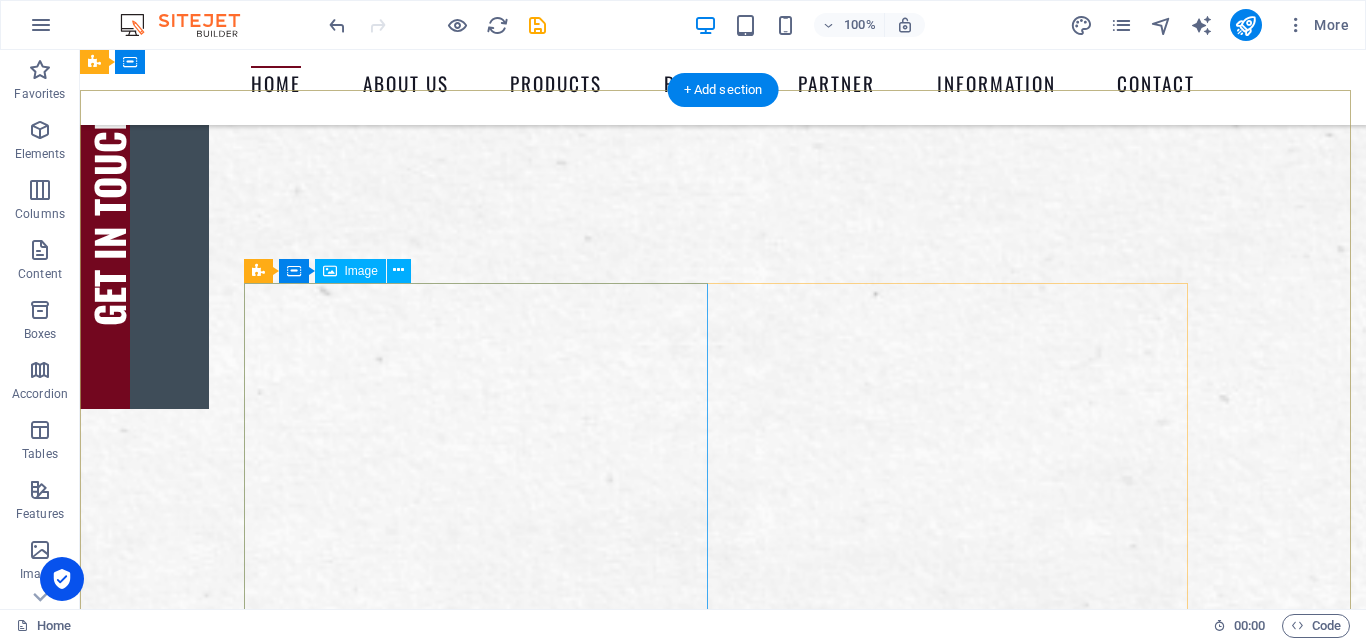 scroll, scrollTop: 0, scrollLeft: 0, axis: both 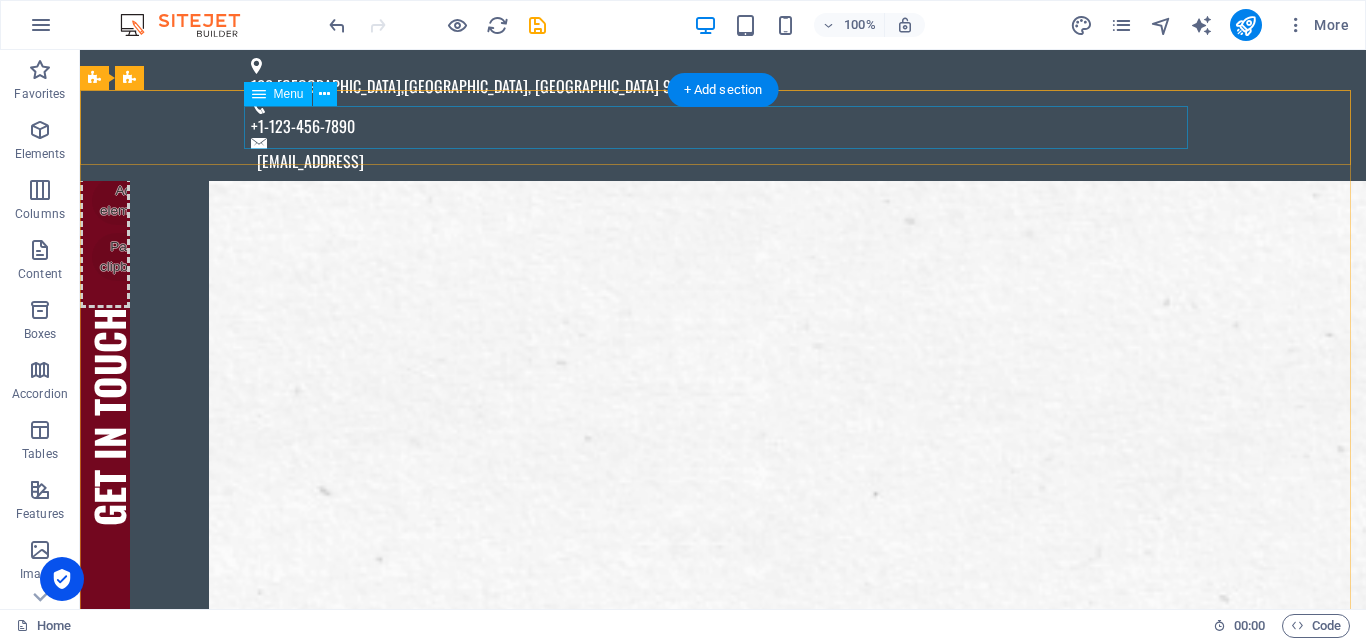 click on "Home About us Products Pricing Partner Information Contact" at bounding box center (723, 1413) 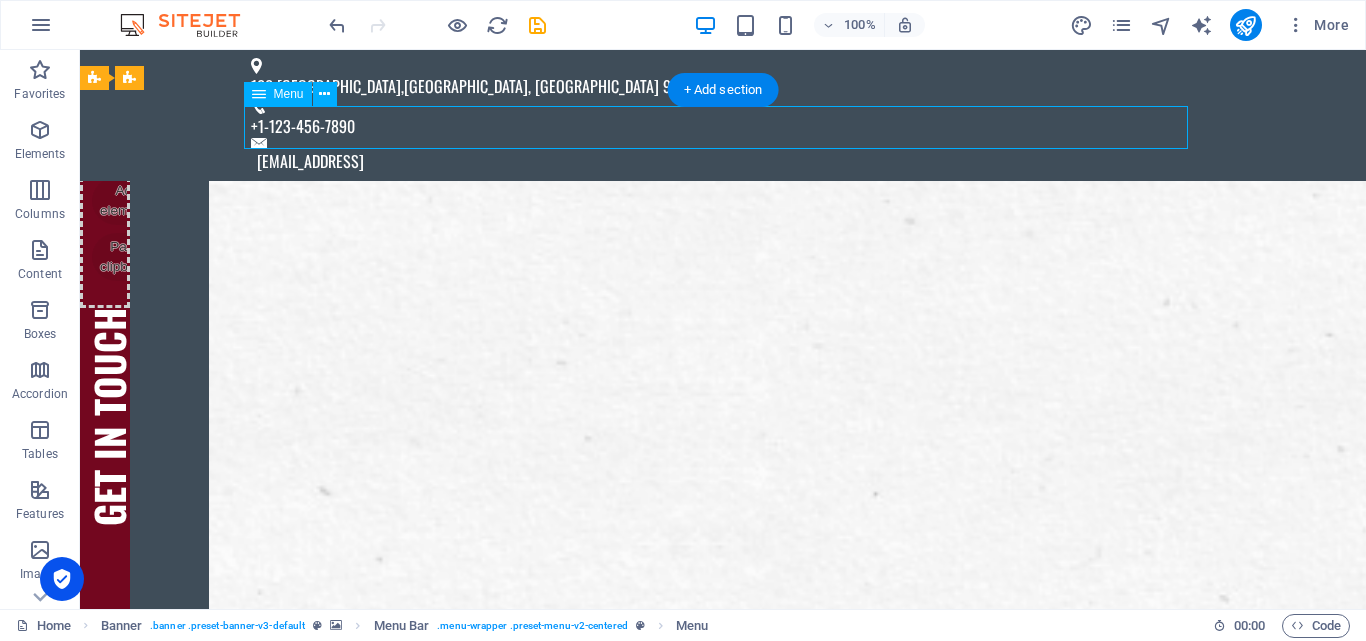 click on "Home About us Products Pricing Partner Information Contact" at bounding box center (723, 1413) 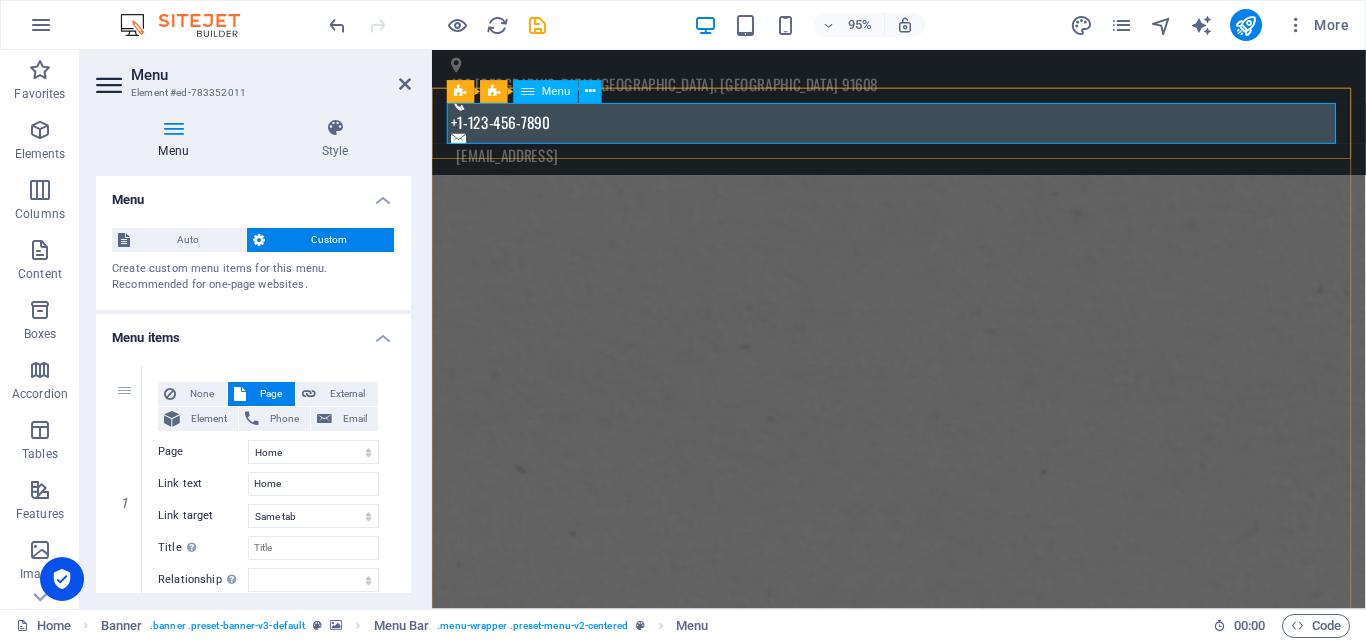 click on "Home About us Products Pricing Partner Information Contact" at bounding box center [924, 1413] 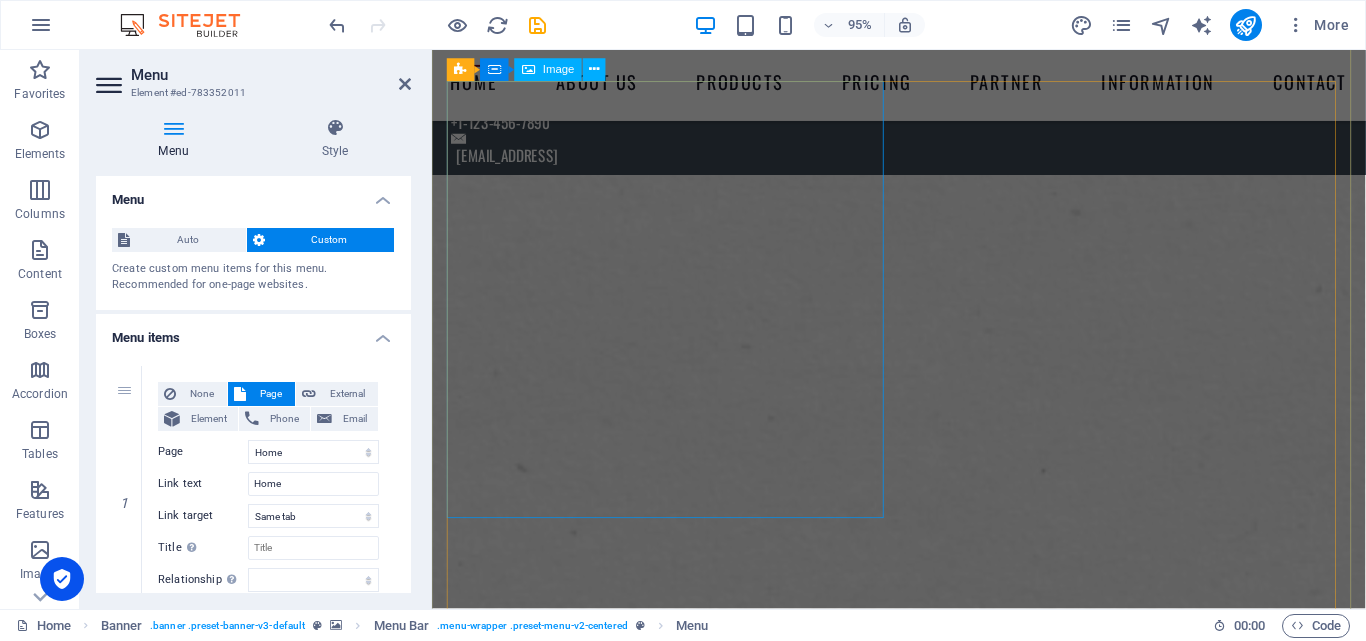 scroll, scrollTop: 200, scrollLeft: 0, axis: vertical 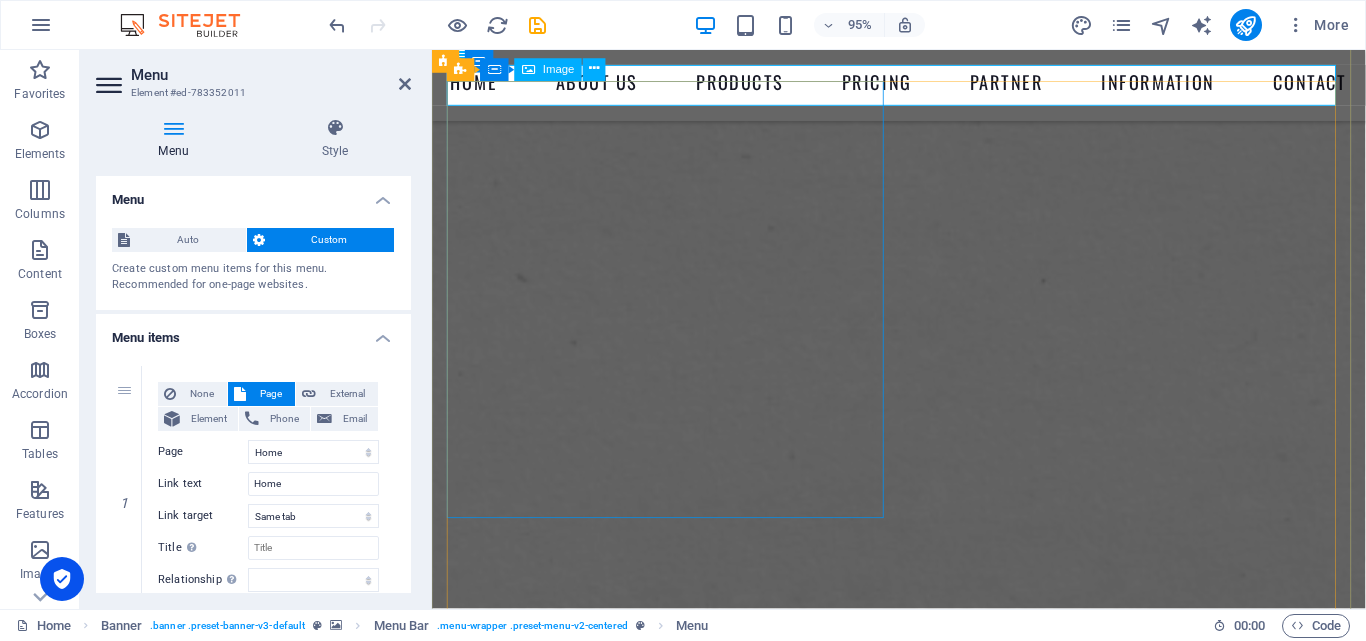 click at bounding box center [924, 1837] 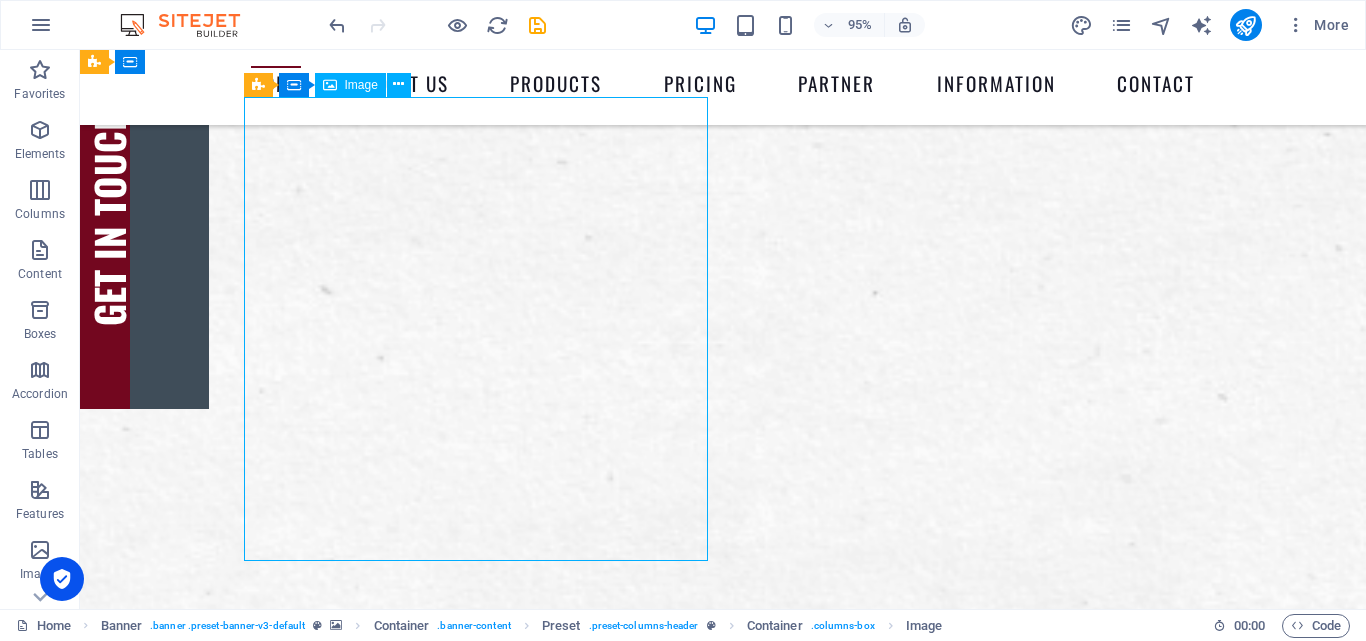 scroll, scrollTop: 186, scrollLeft: 0, axis: vertical 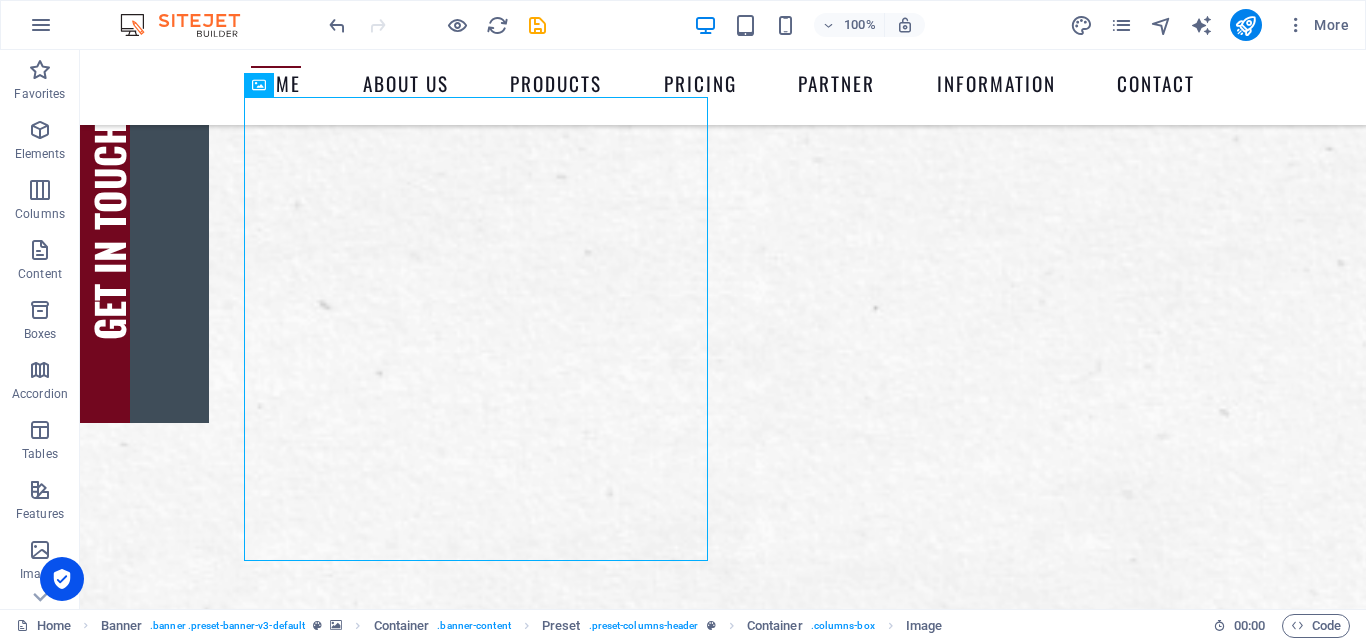 click at bounding box center (19, 2335) 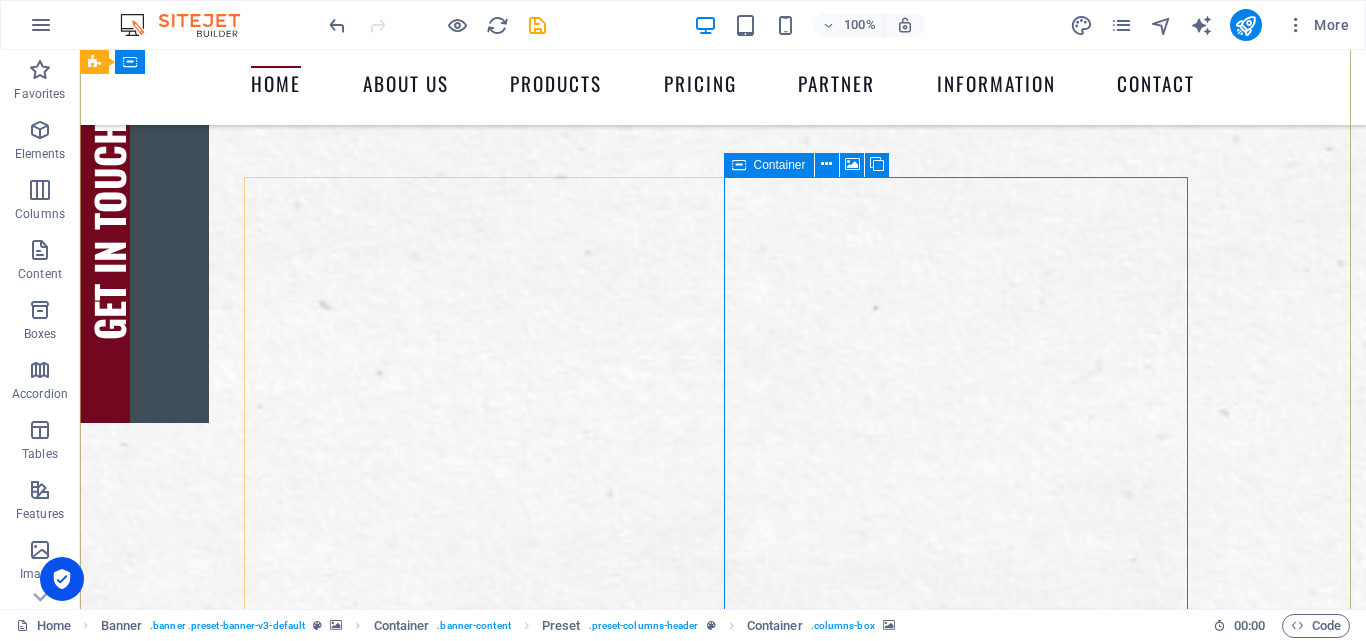 scroll, scrollTop: 86, scrollLeft: 0, axis: vertical 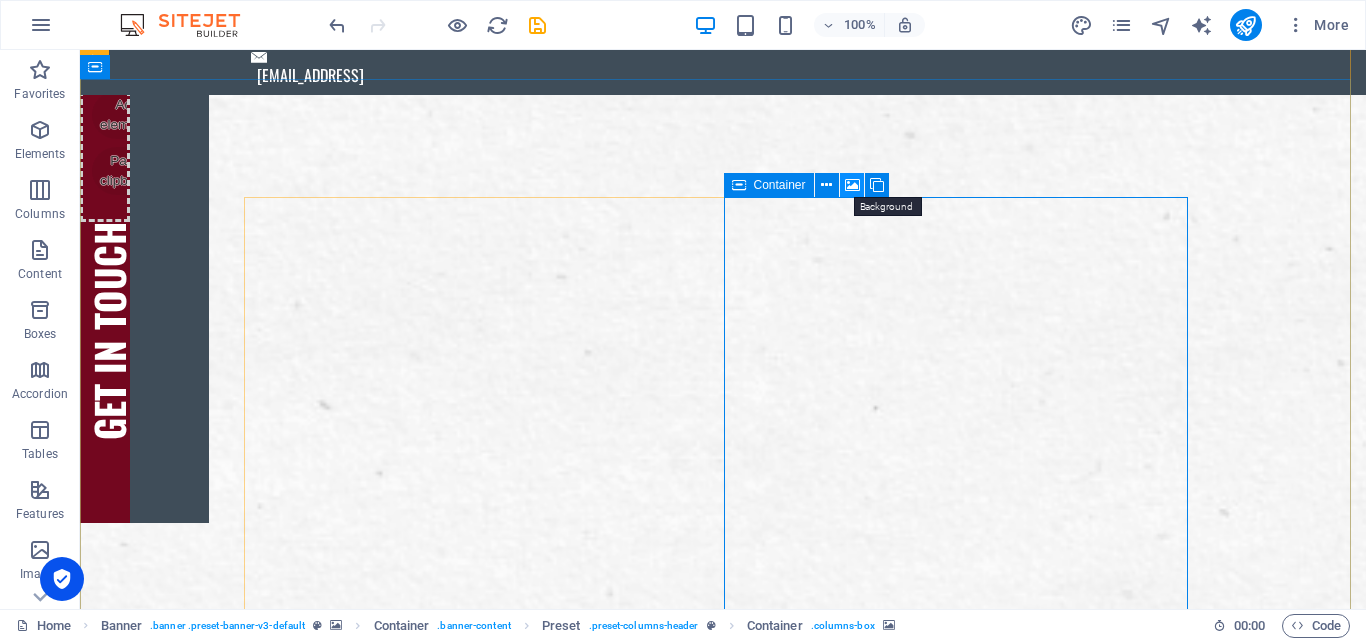 click at bounding box center [852, 185] 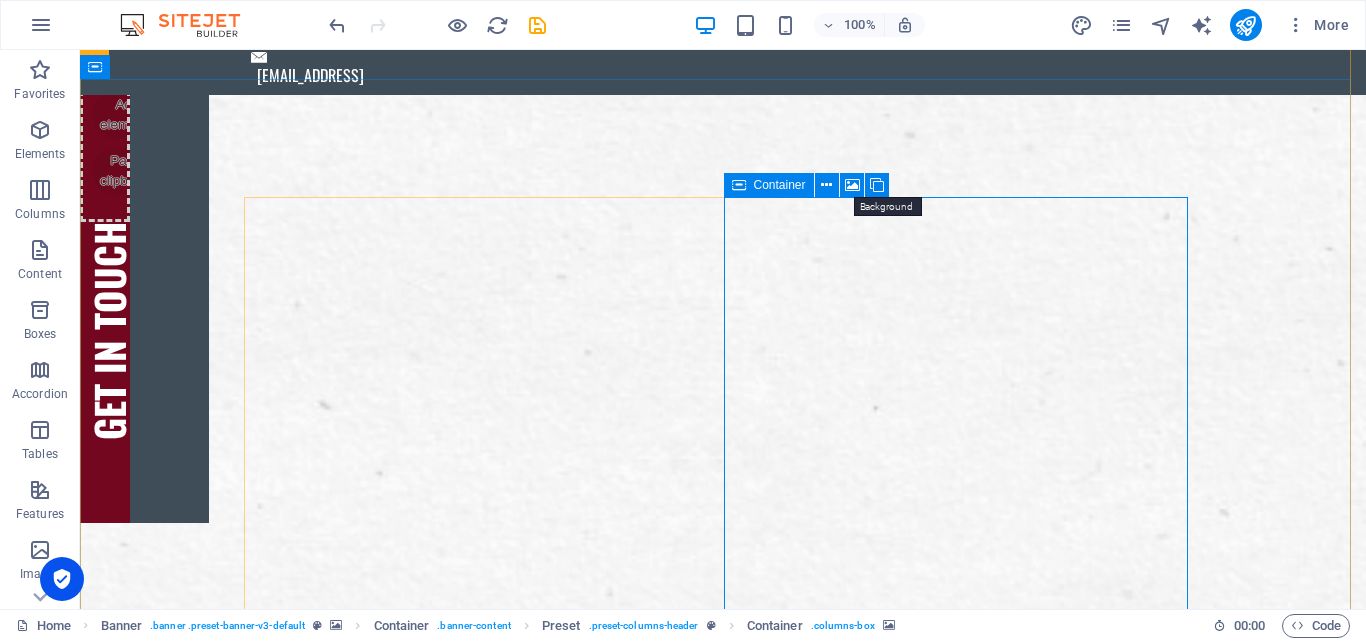 select on "fade" 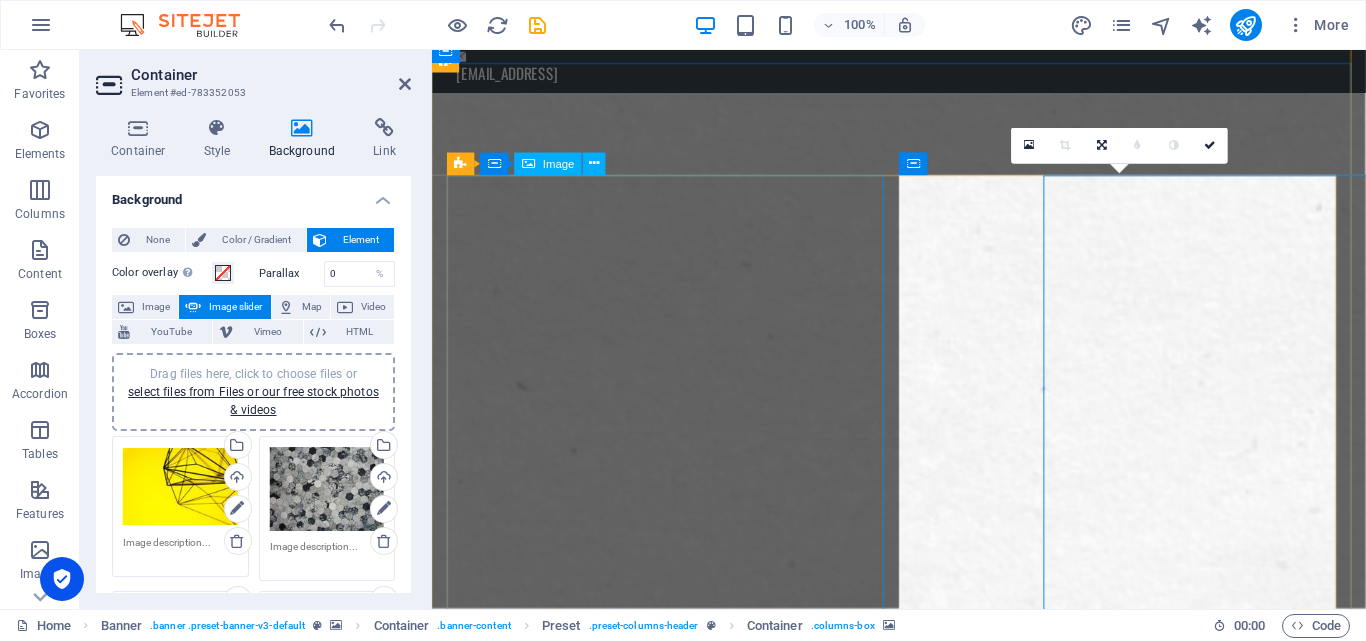 scroll, scrollTop: 101, scrollLeft: 0, axis: vertical 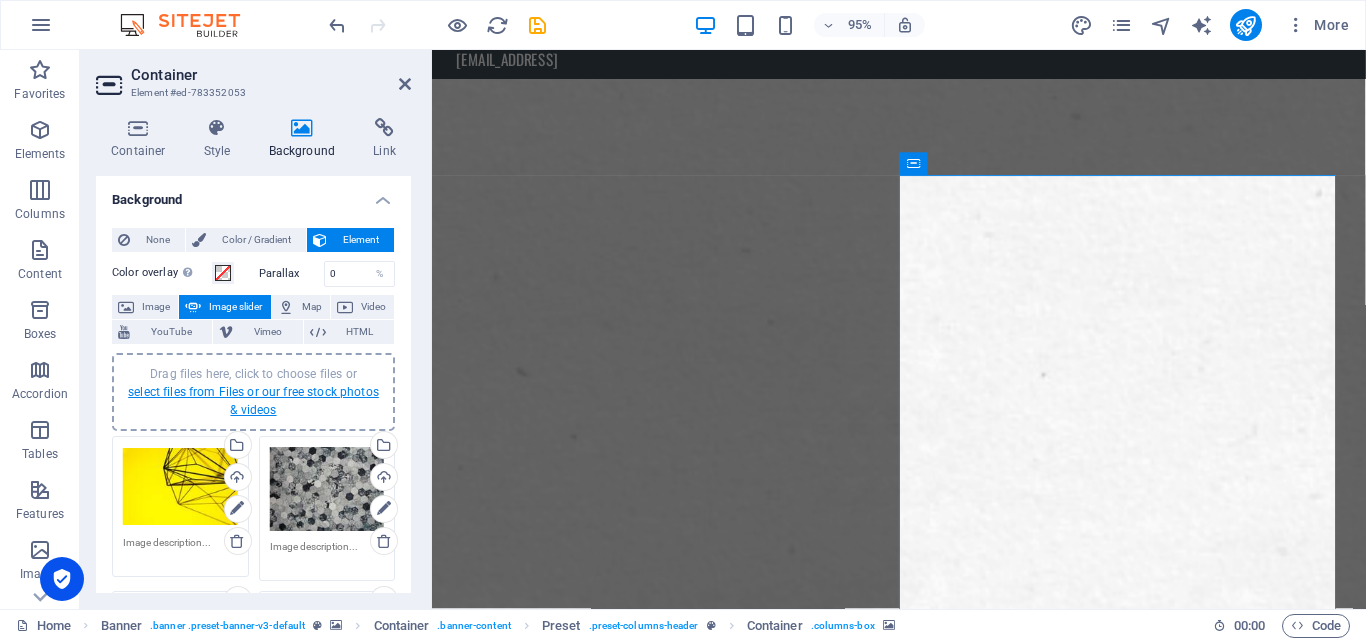 click on "select files from Files or our free stock photos & videos" at bounding box center (253, 401) 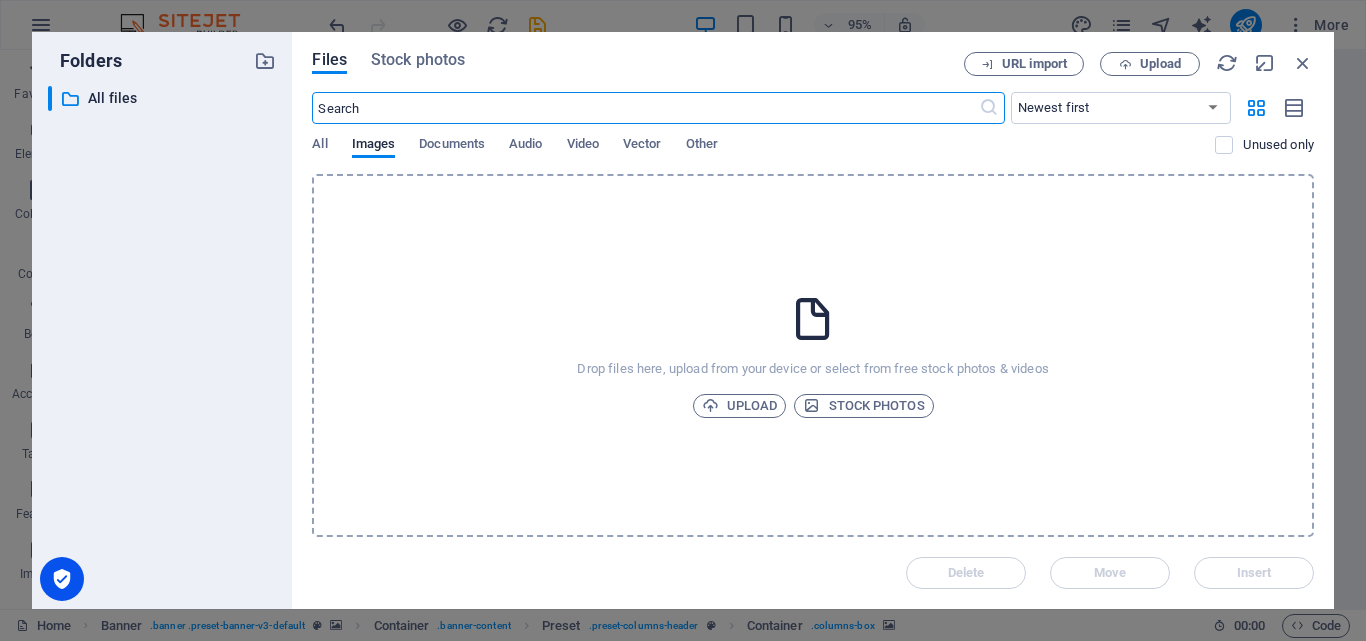 scroll, scrollTop: 428, scrollLeft: 0, axis: vertical 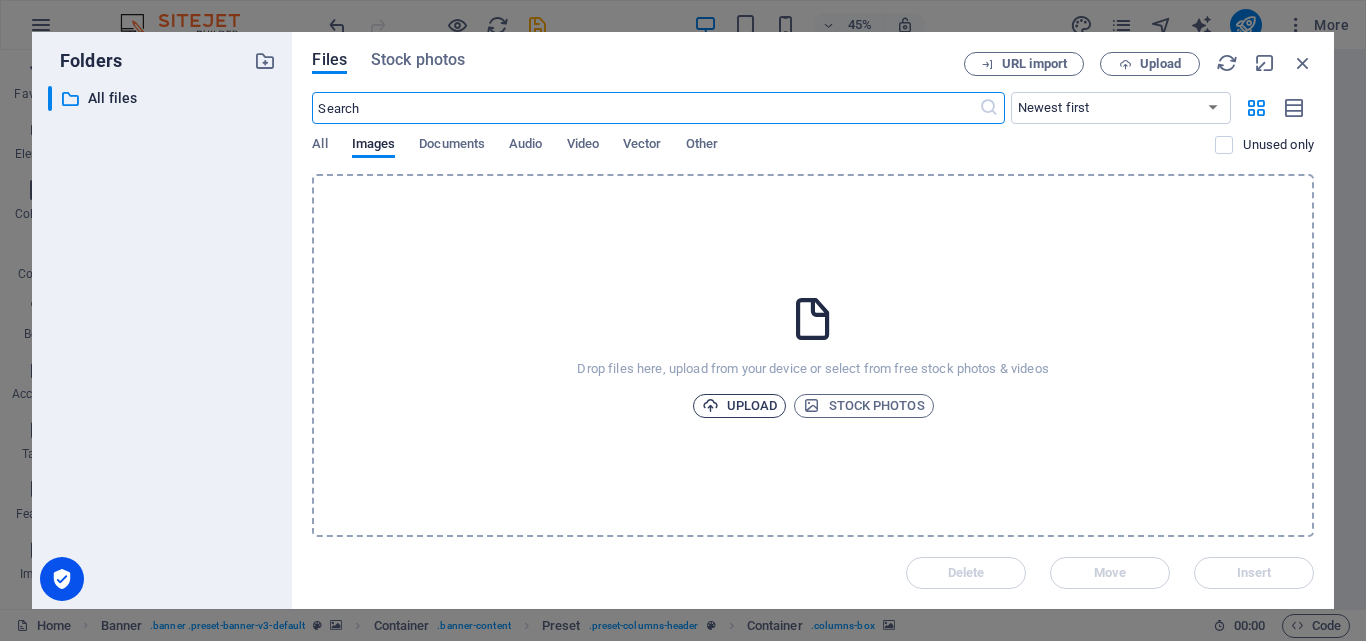 click on "Upload" at bounding box center [740, 406] 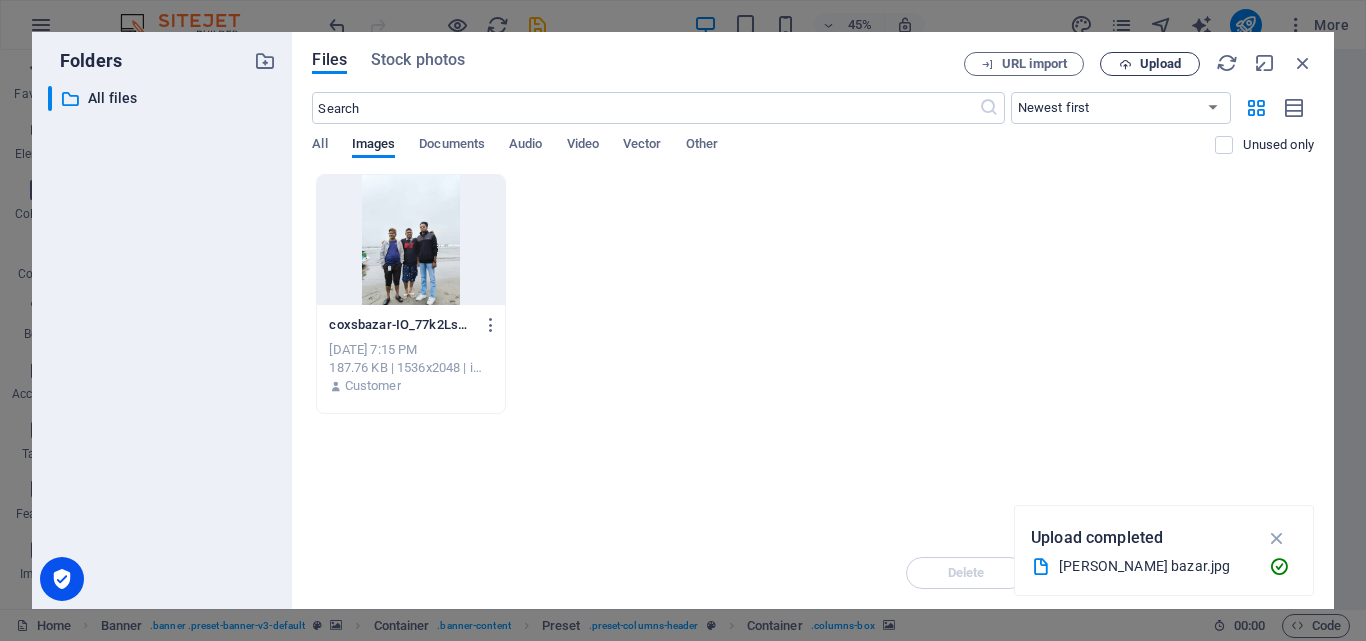 click on "Upload" at bounding box center [1160, 64] 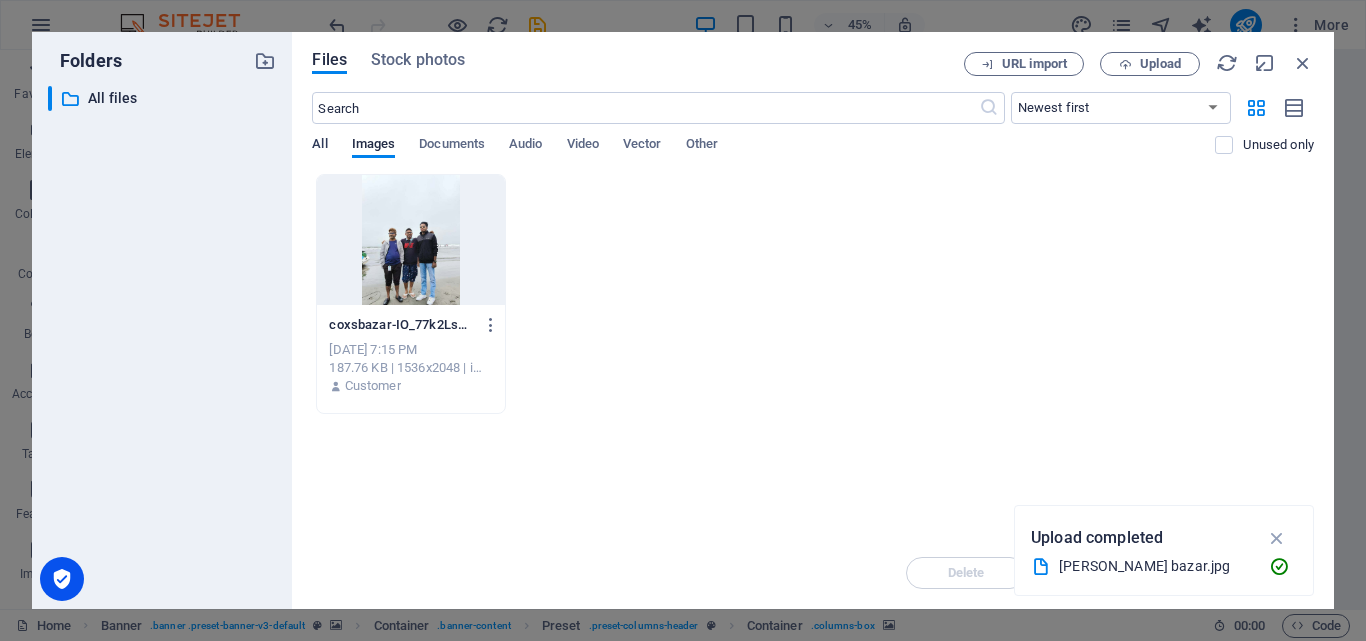 click on "All" at bounding box center (319, 146) 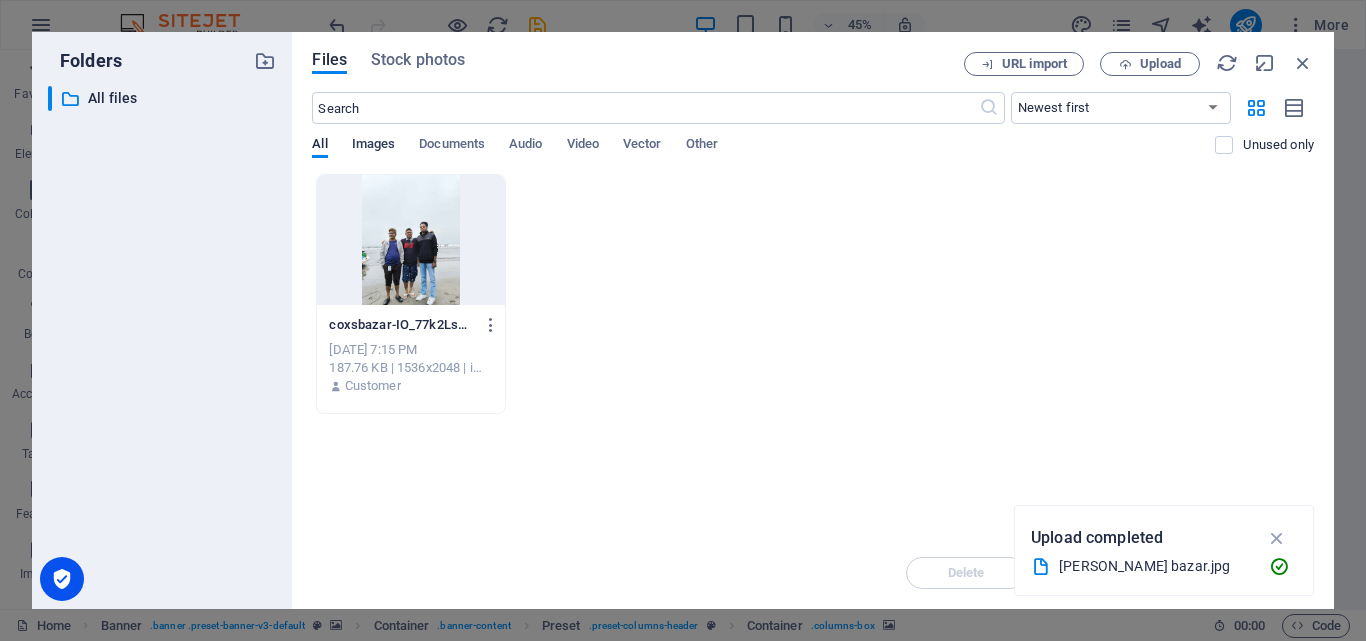 click on "Images" at bounding box center [374, 146] 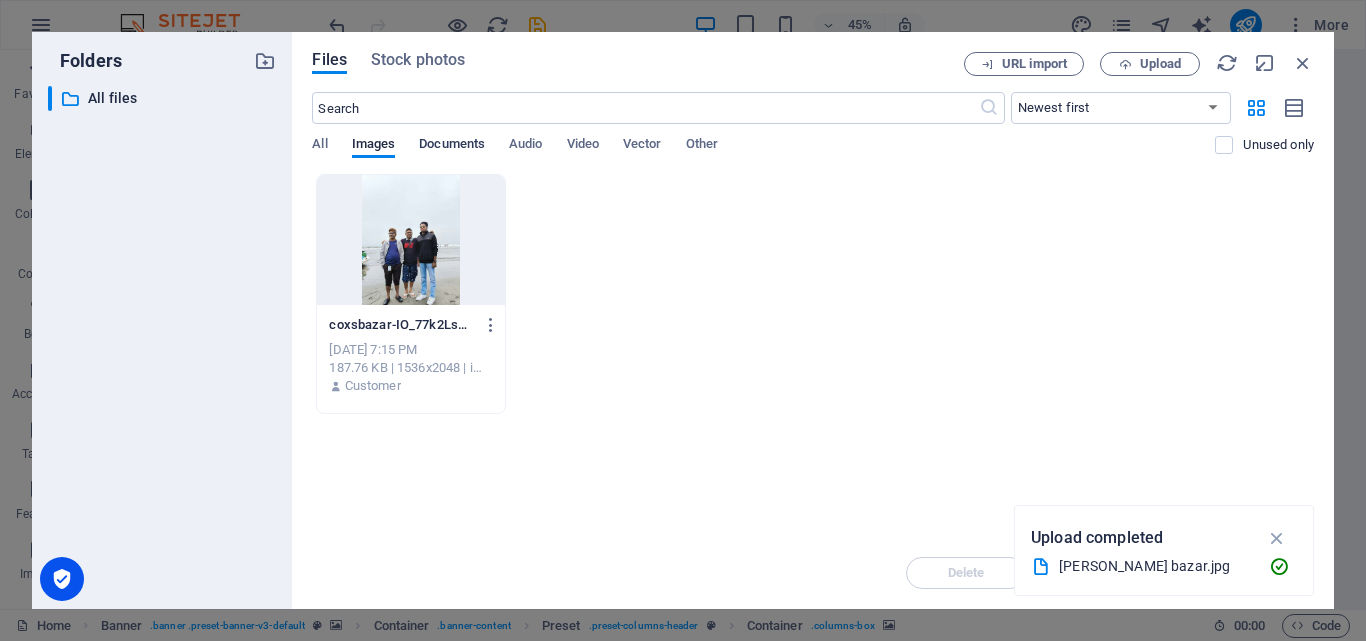 click on "Documents" at bounding box center [452, 146] 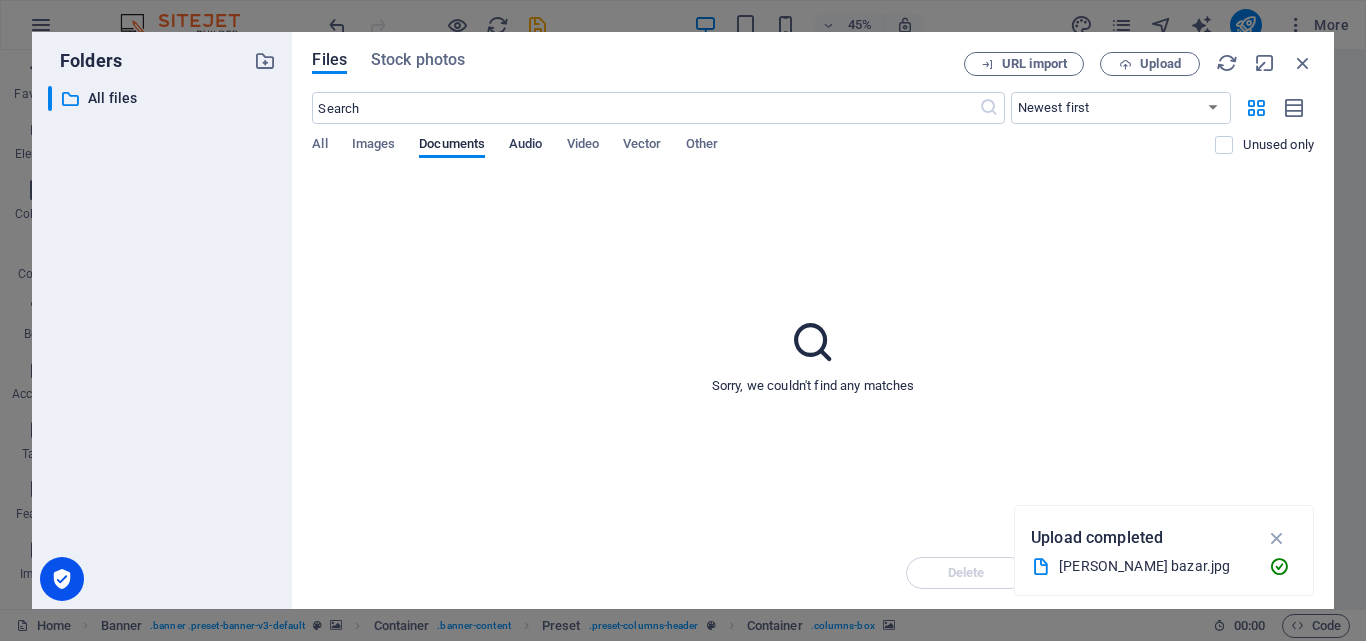 click on "Audio" at bounding box center (525, 146) 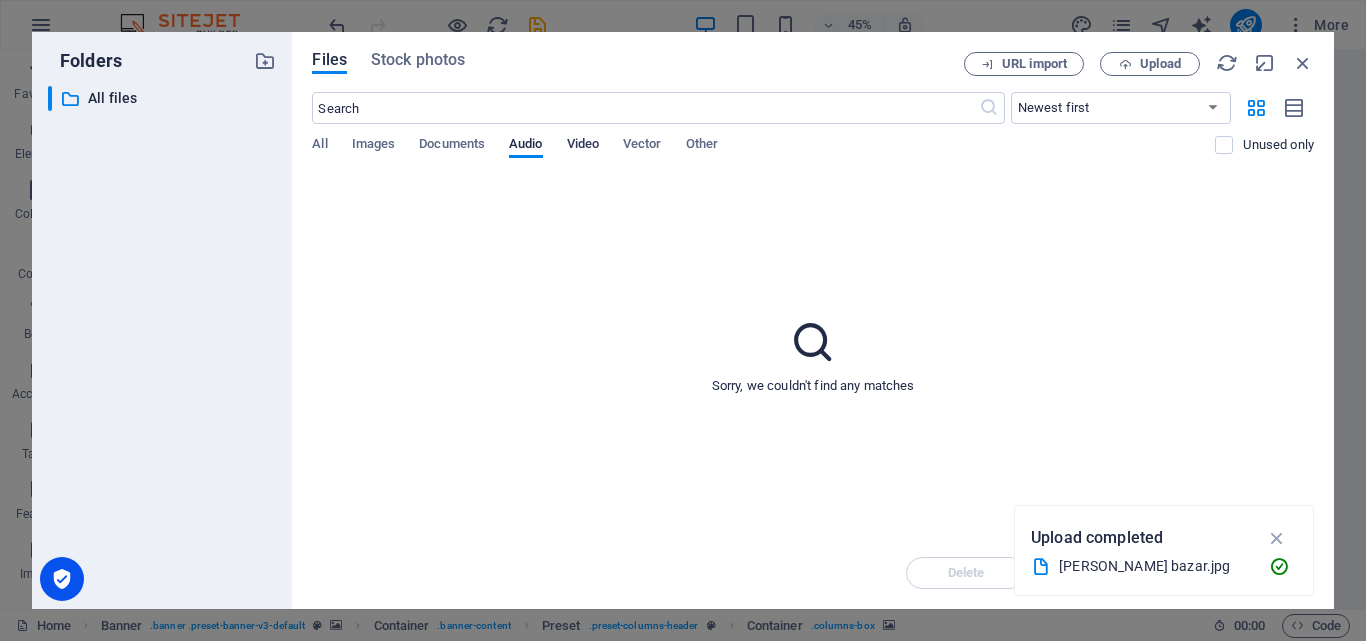 click on "Video" at bounding box center (583, 146) 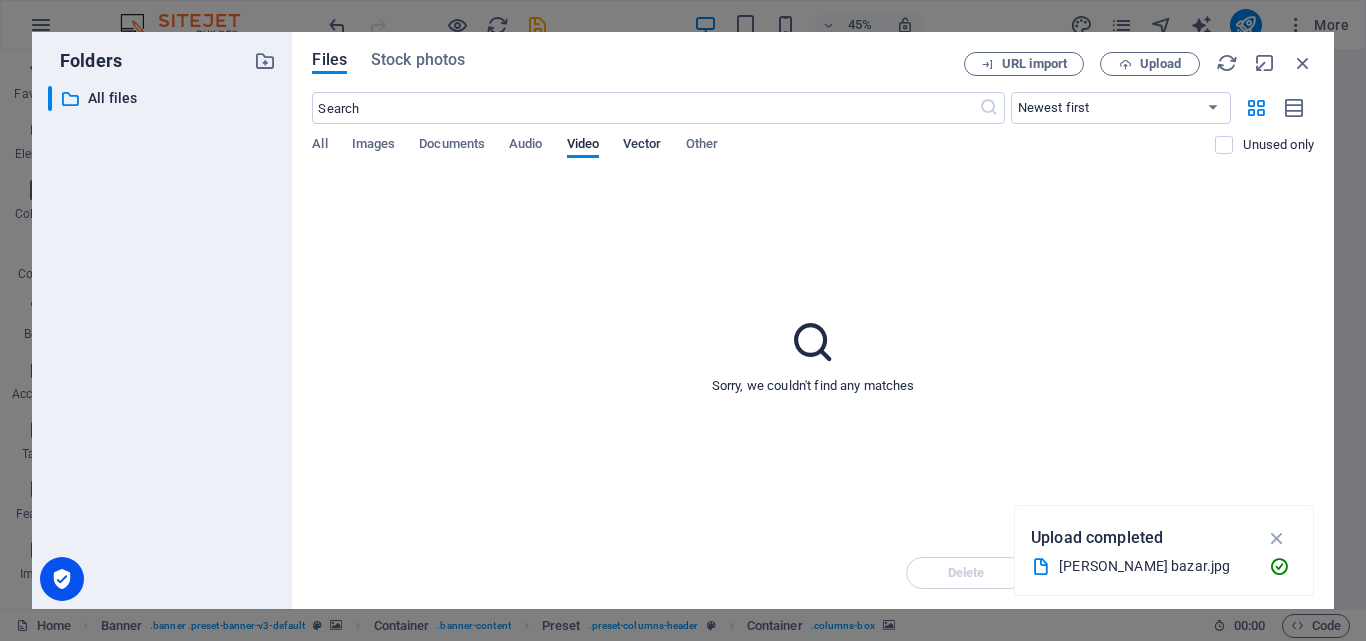 click on "Vector" at bounding box center [642, 146] 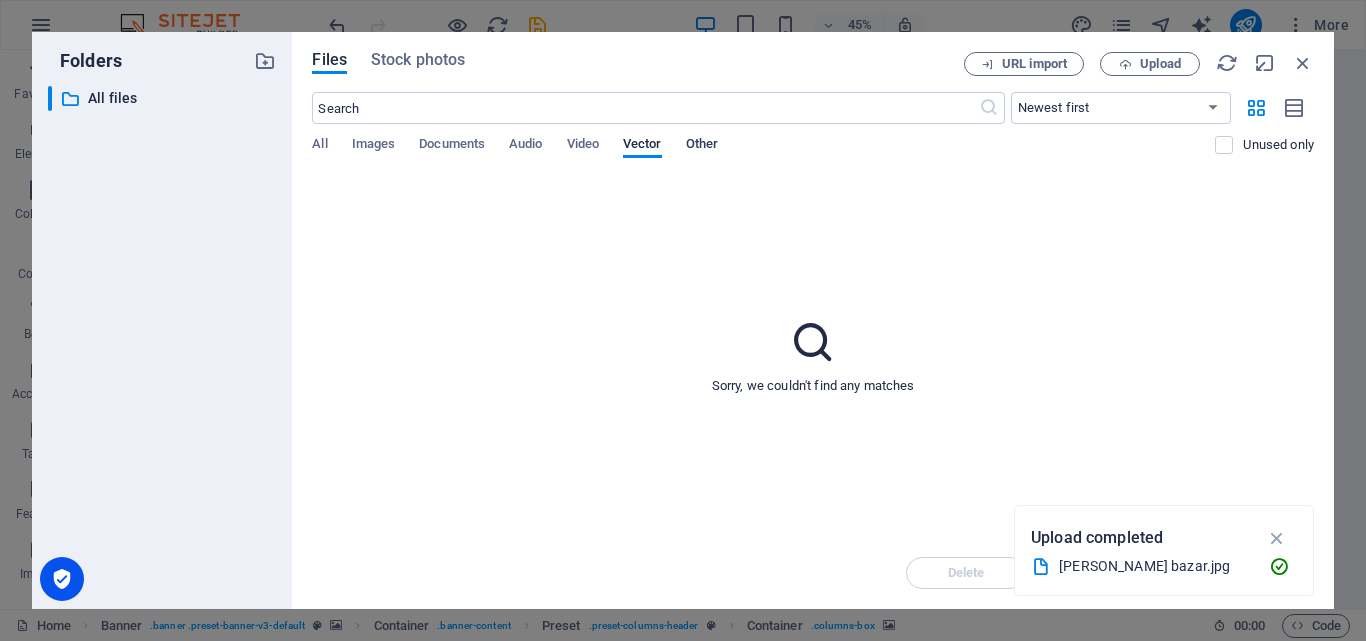 click on "Other" at bounding box center [702, 146] 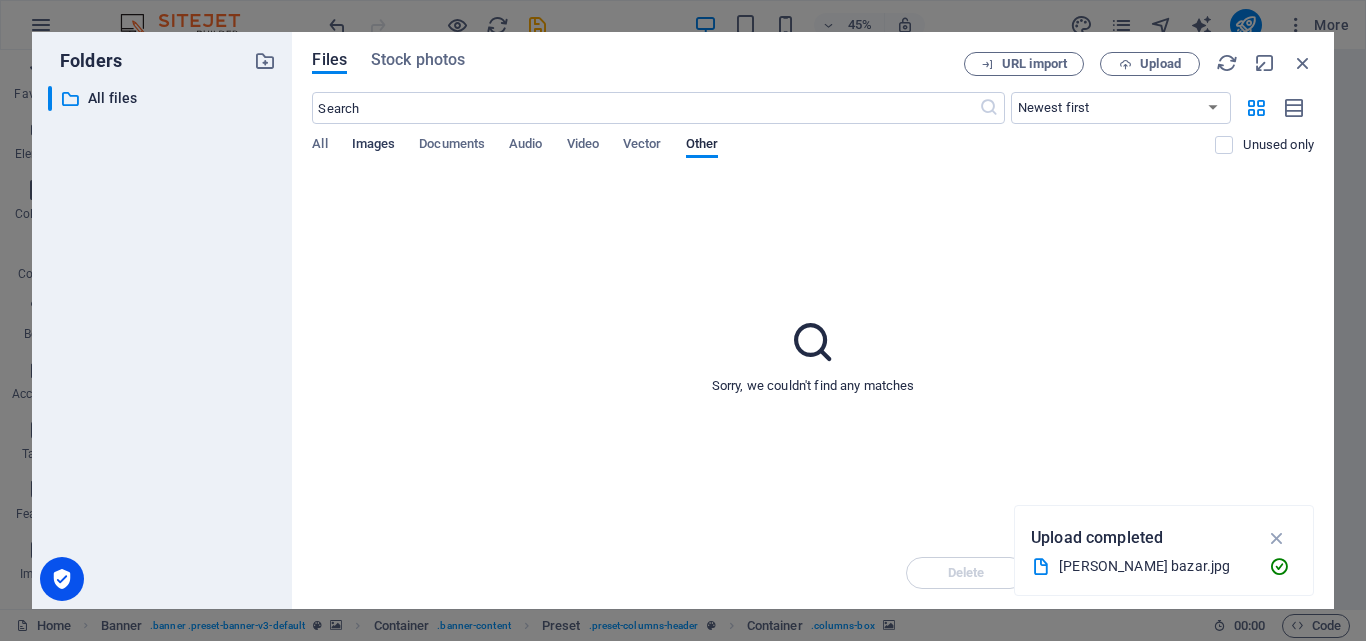 click on "Images" at bounding box center [374, 146] 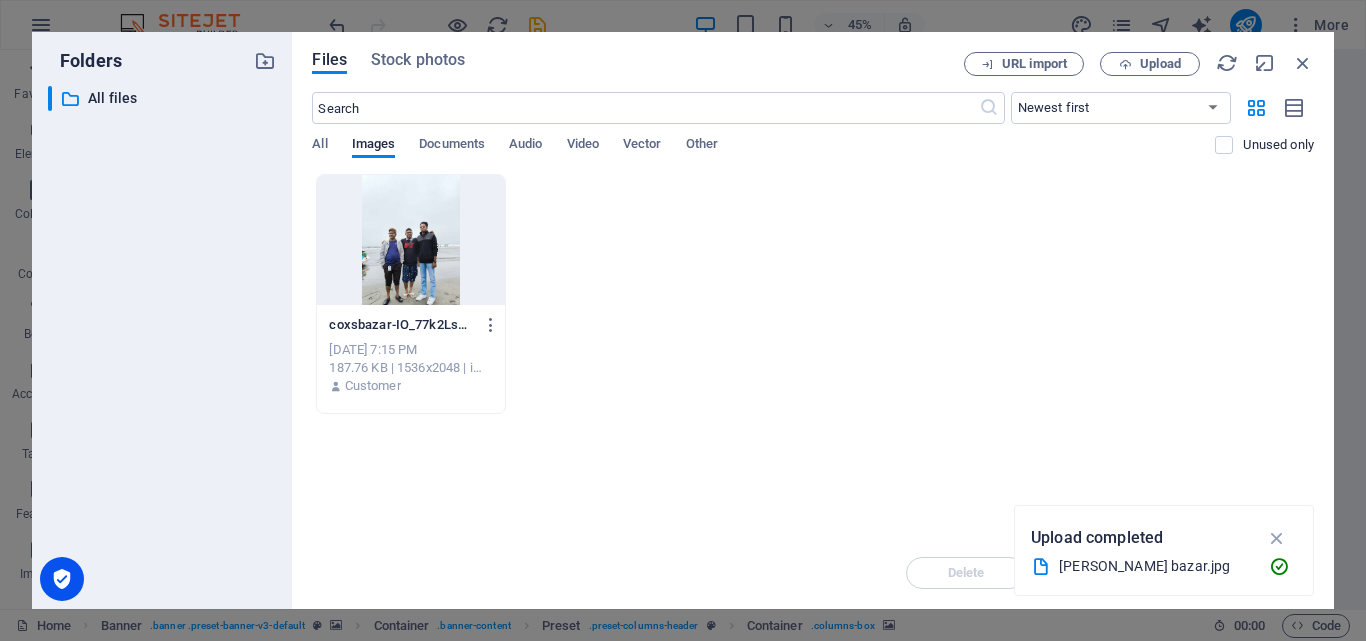 click on "coxsbazar-IO_77k2Lsdz5SkZLhgo1zQ.jpg coxsbazar-IO_77k2Lsdz5SkZLhgo1zQ.jpg Jul 10, 2025 7:15 PM 187.76 KB | 1536x2048 | image/jpeg Customer" at bounding box center (813, 294) 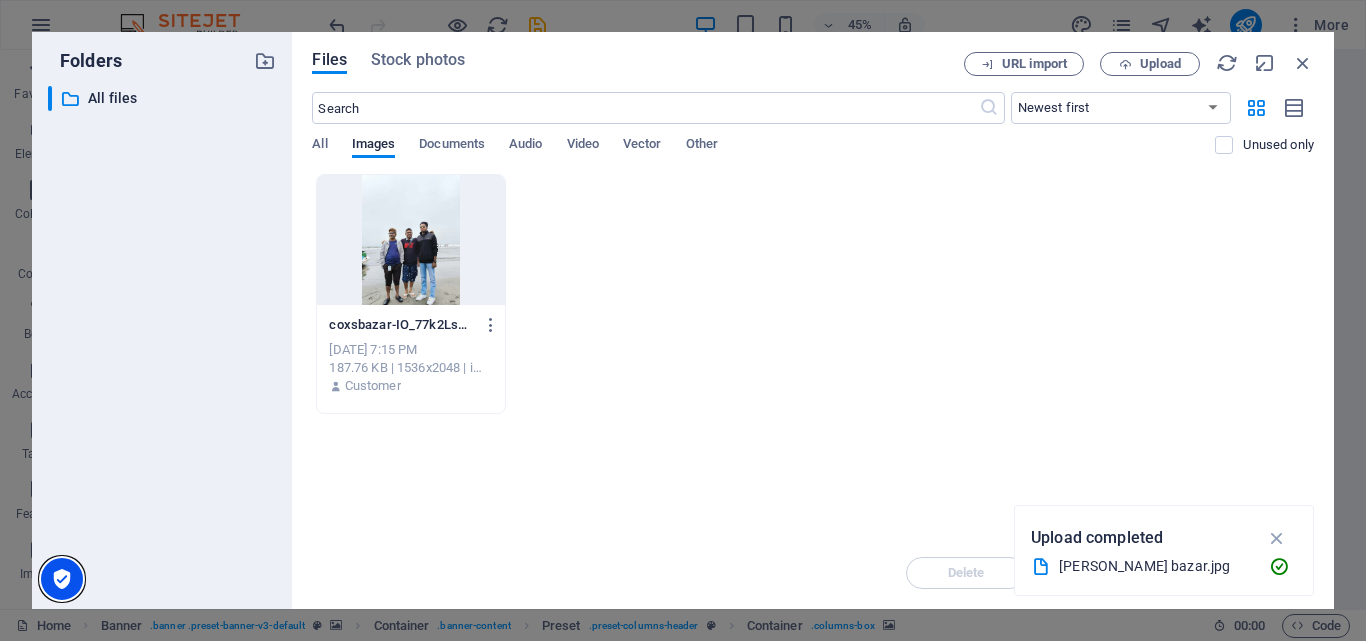 click at bounding box center (62, 579) 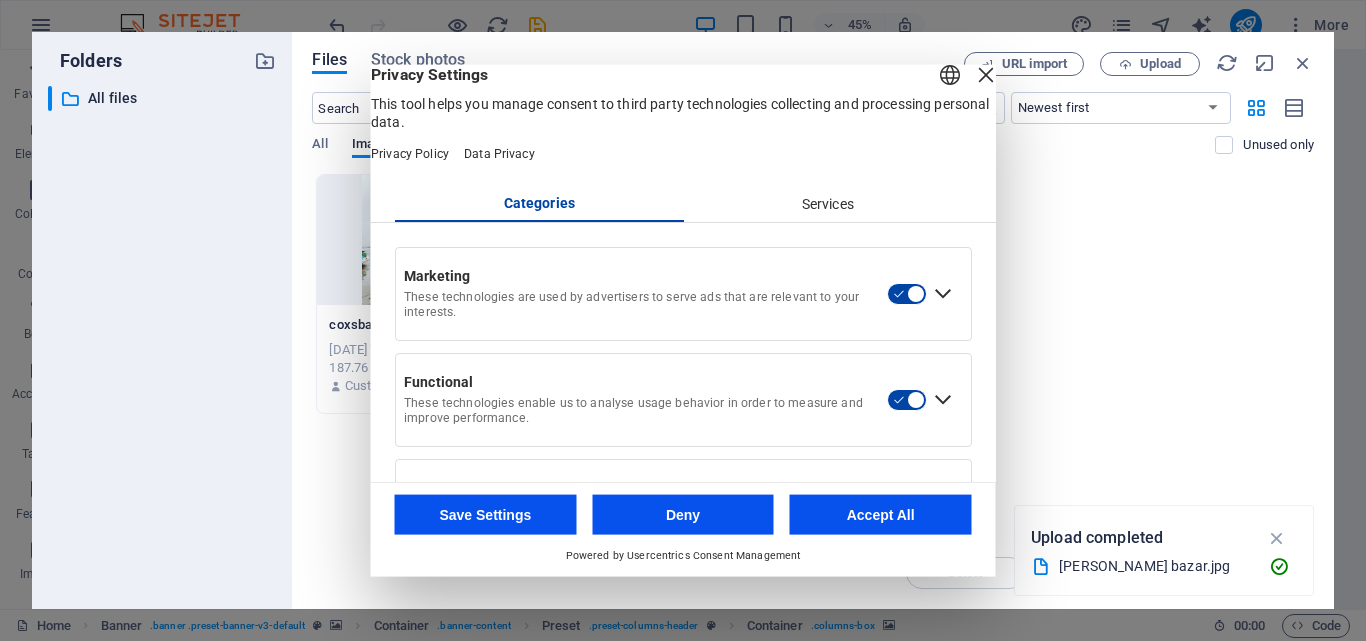 click at bounding box center (986, 74) 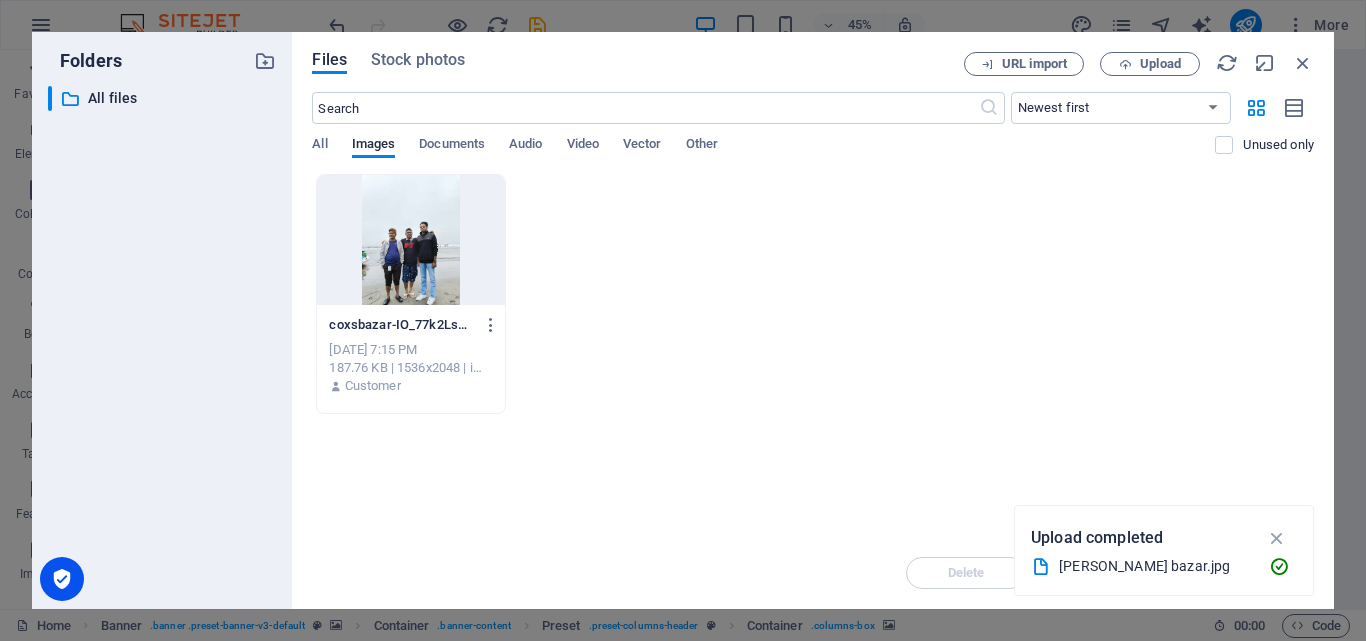 click on "Upload completed" at bounding box center [1097, 538] 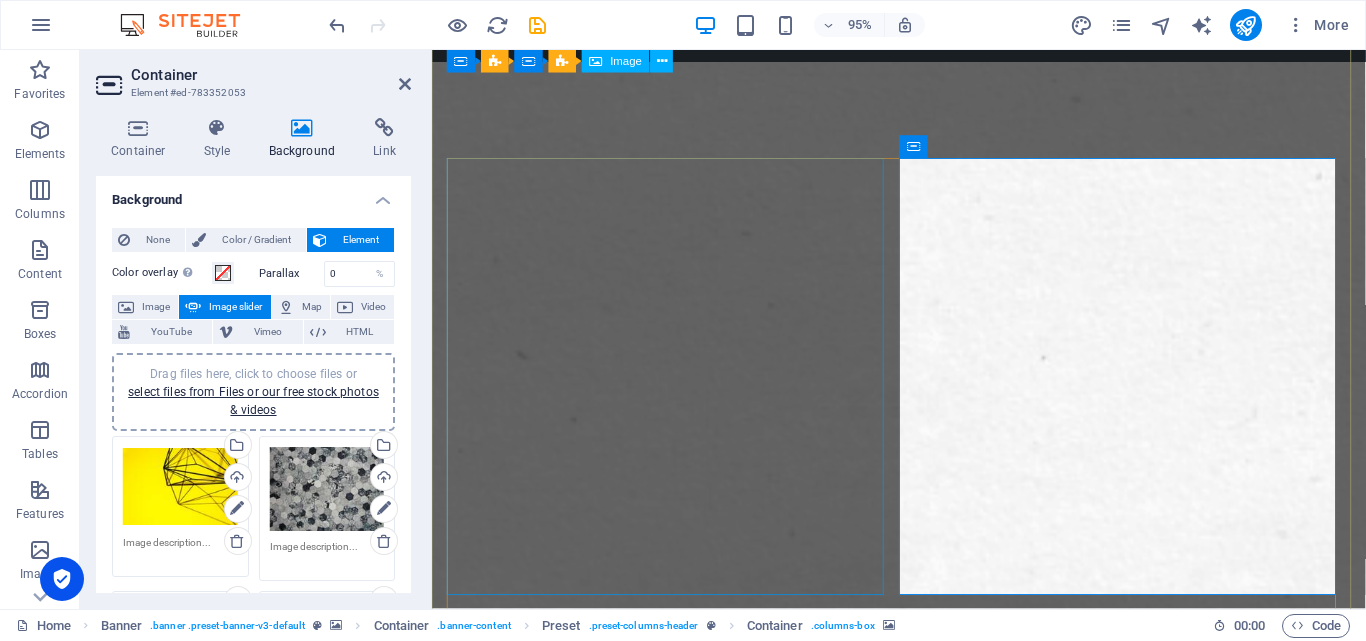 scroll, scrollTop: 101, scrollLeft: 0, axis: vertical 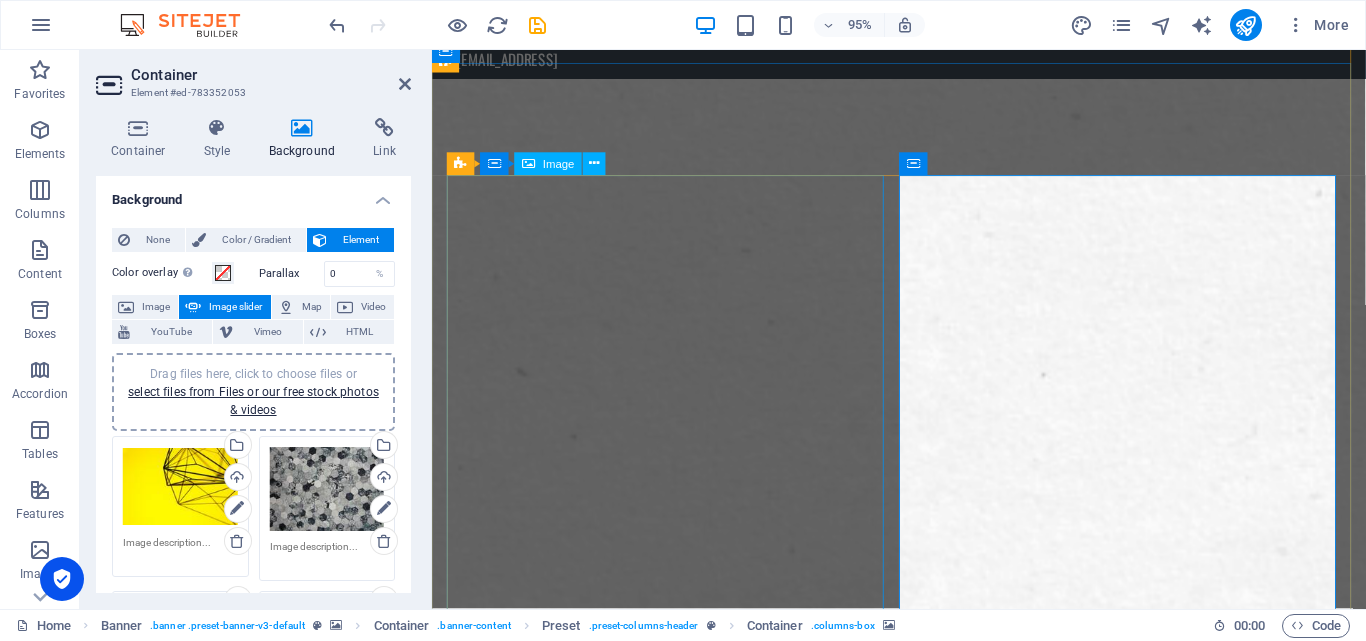 click on "Image" at bounding box center [559, 163] 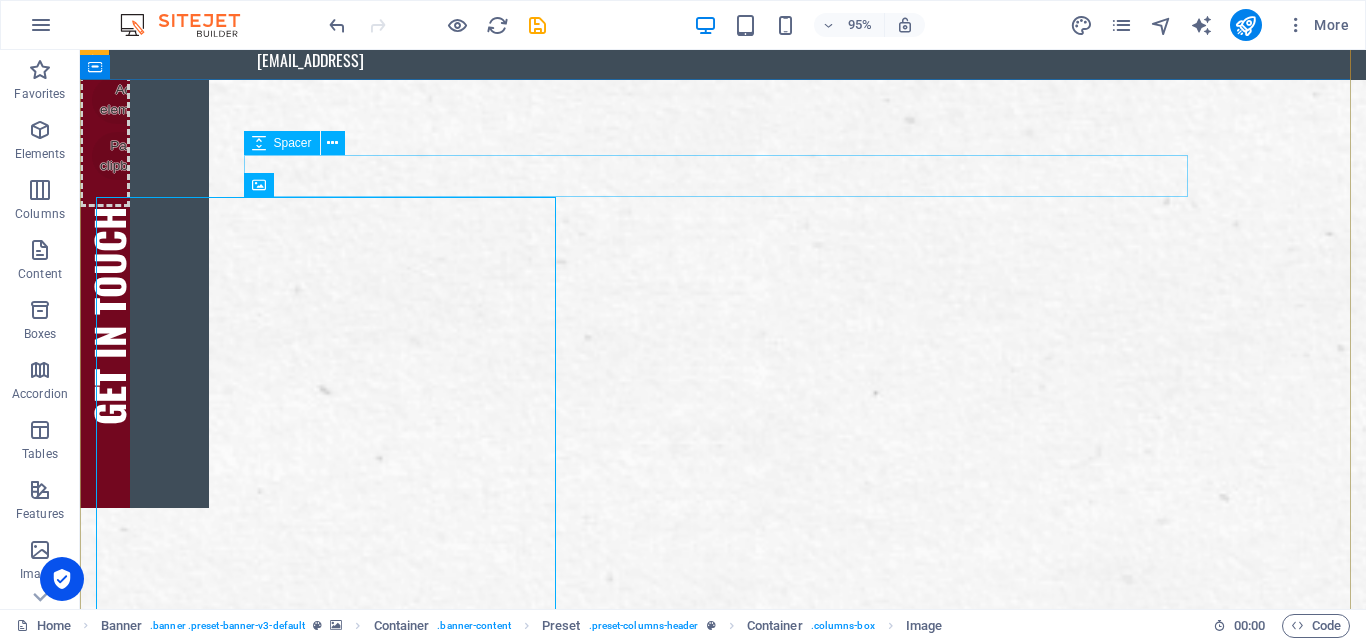 scroll, scrollTop: 86, scrollLeft: 0, axis: vertical 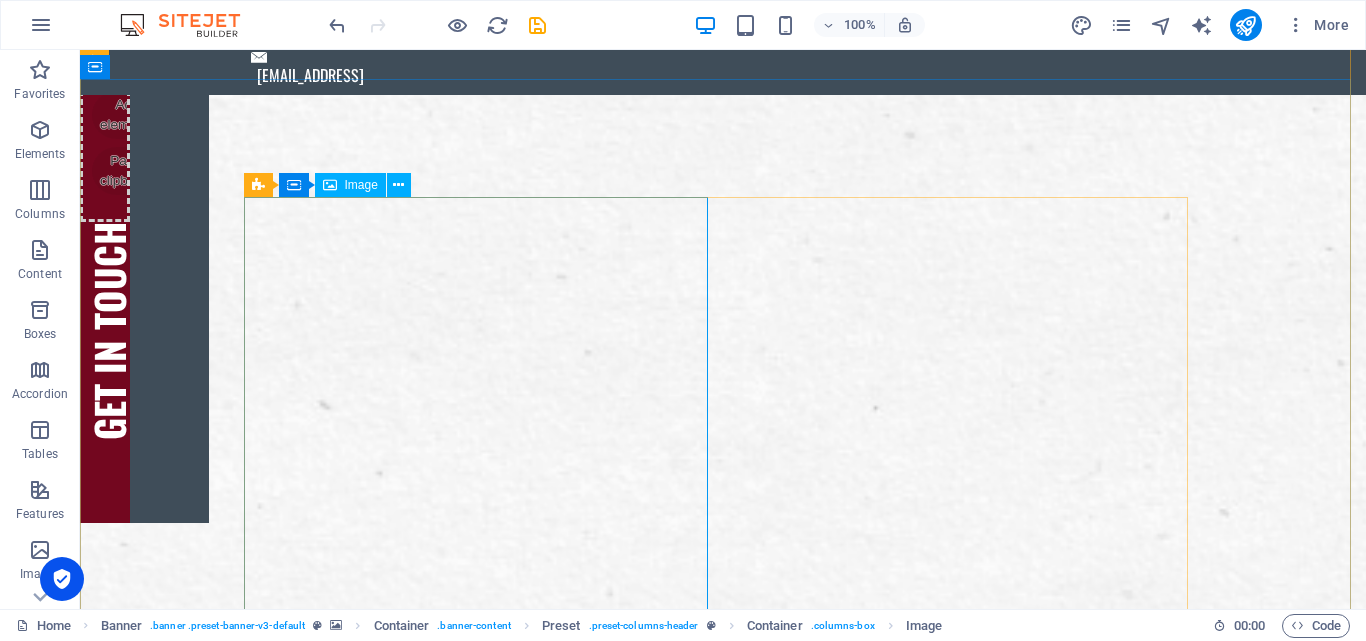click at bounding box center (723, 1955) 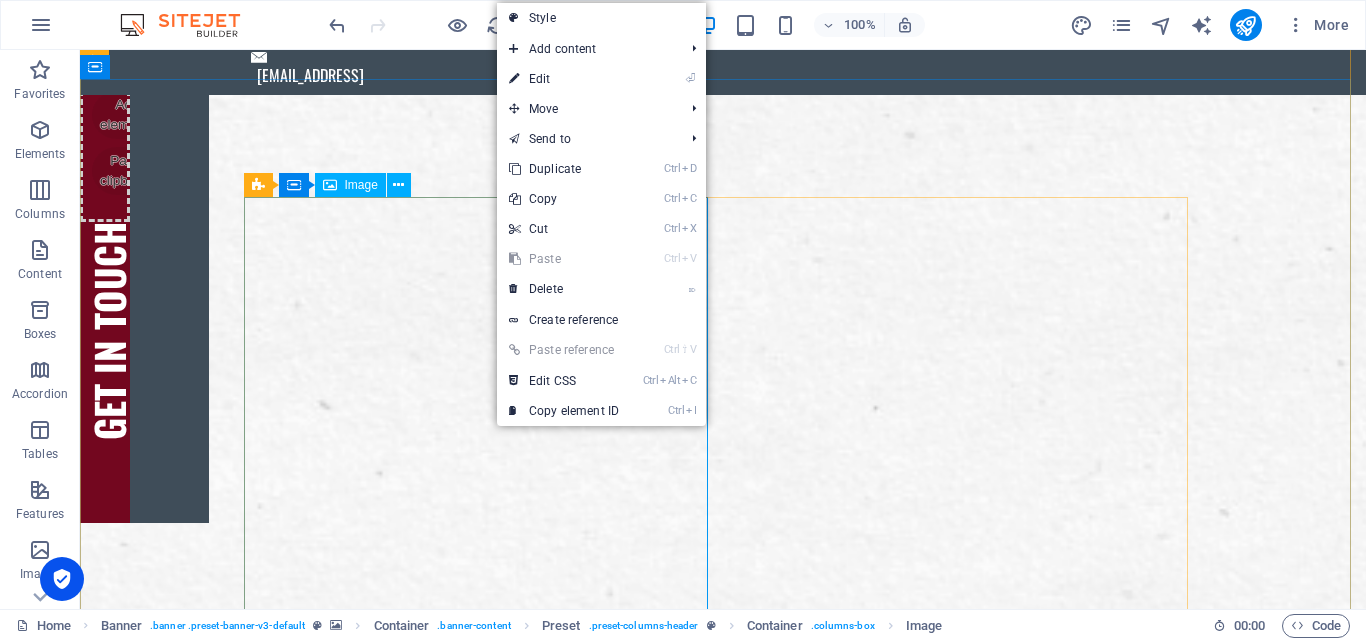 click at bounding box center [723, 1955] 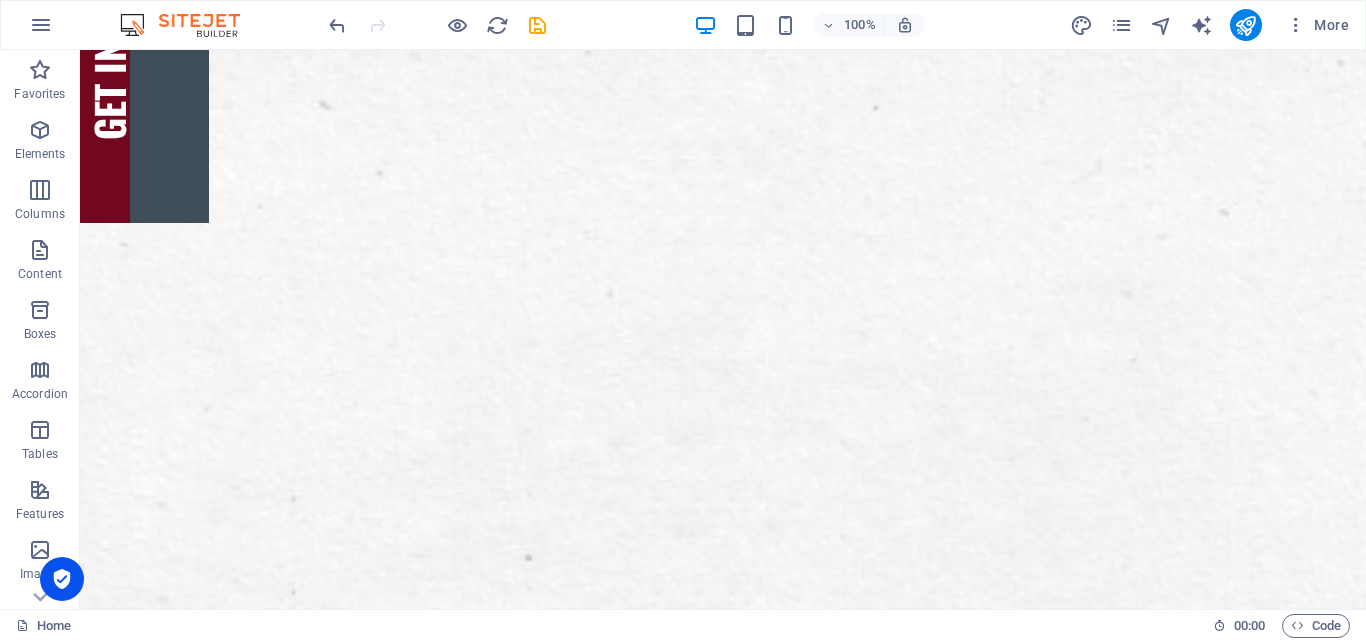 scroll, scrollTop: 0, scrollLeft: 0, axis: both 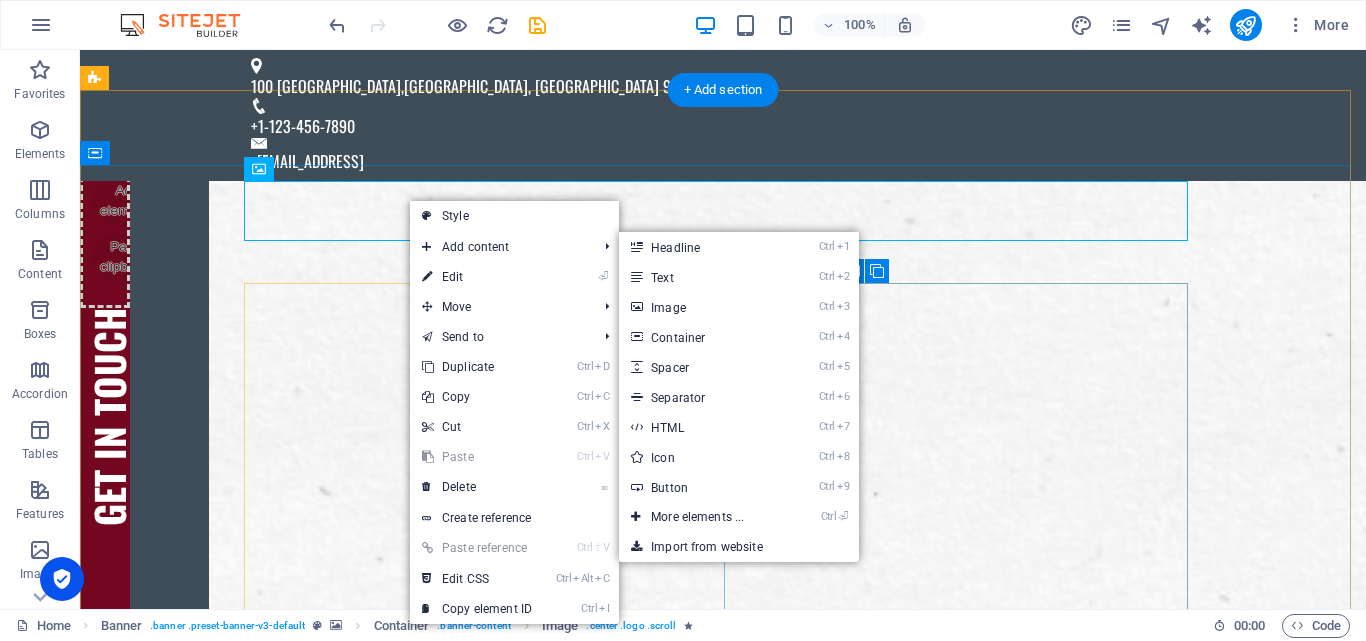 click on "Drop content here or  Add elements  Paste clipboard" at bounding box center (723, 3056) 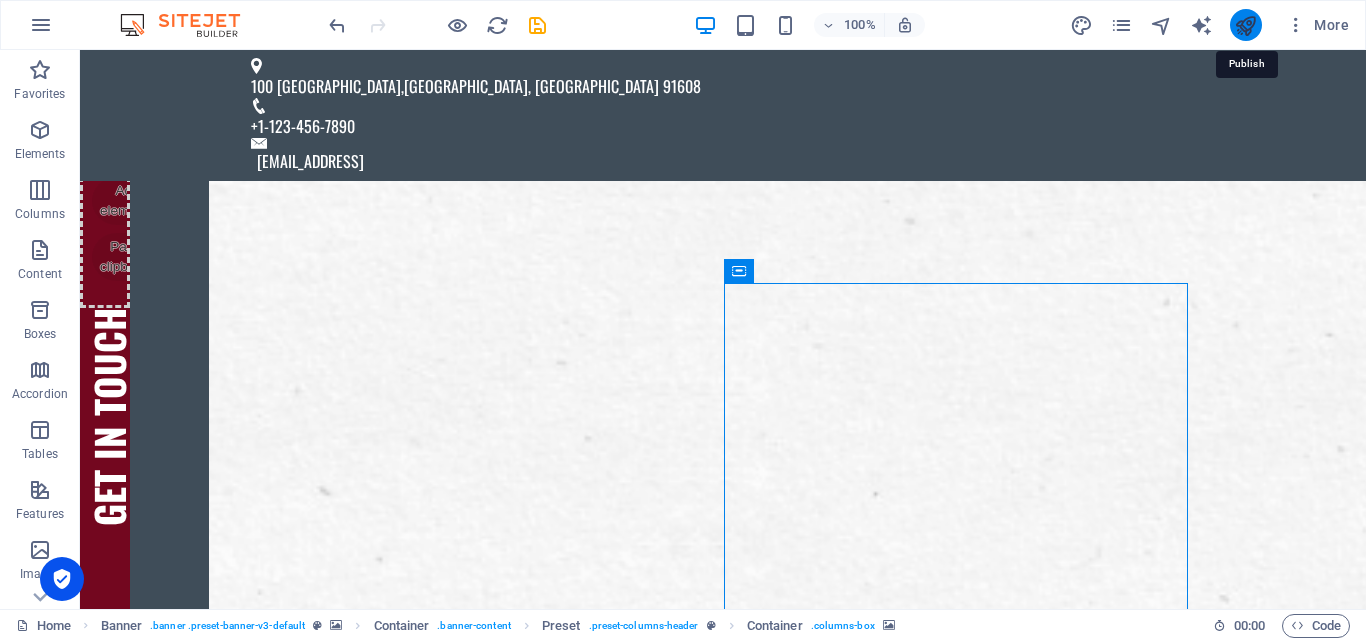 click at bounding box center (1245, 25) 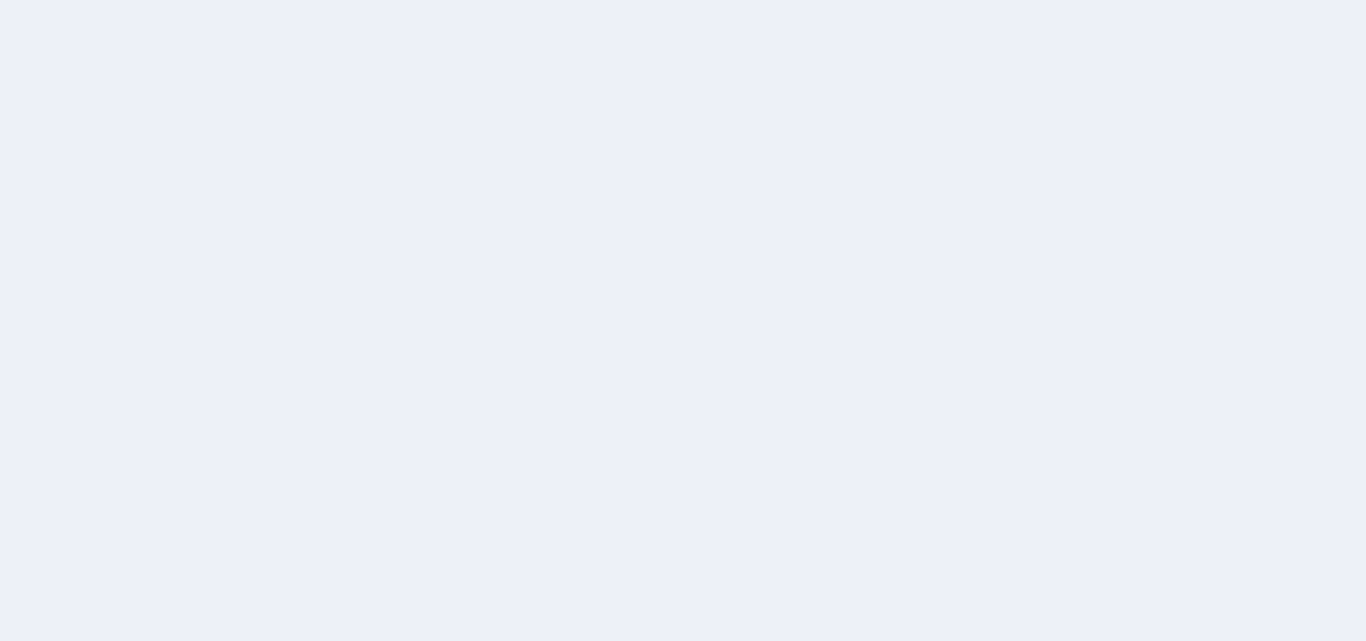 scroll, scrollTop: 0, scrollLeft: 0, axis: both 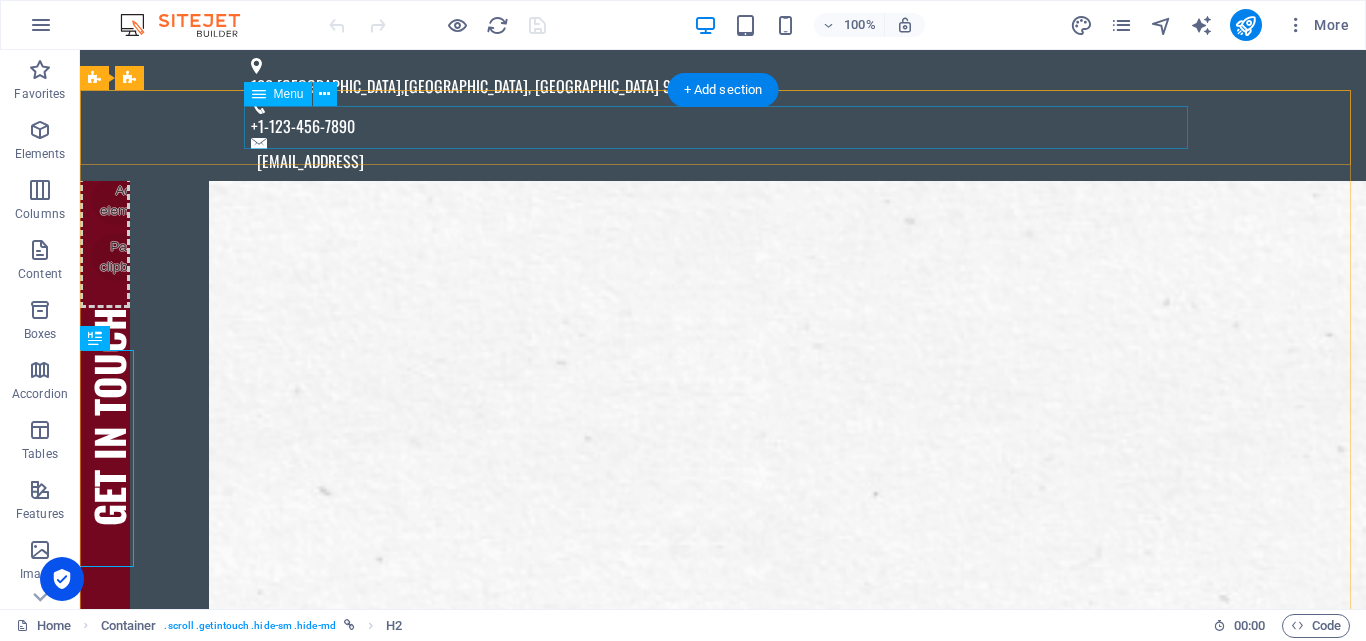 click on "Home About us Products Pricing Partner Information Contact" at bounding box center [723, 1413] 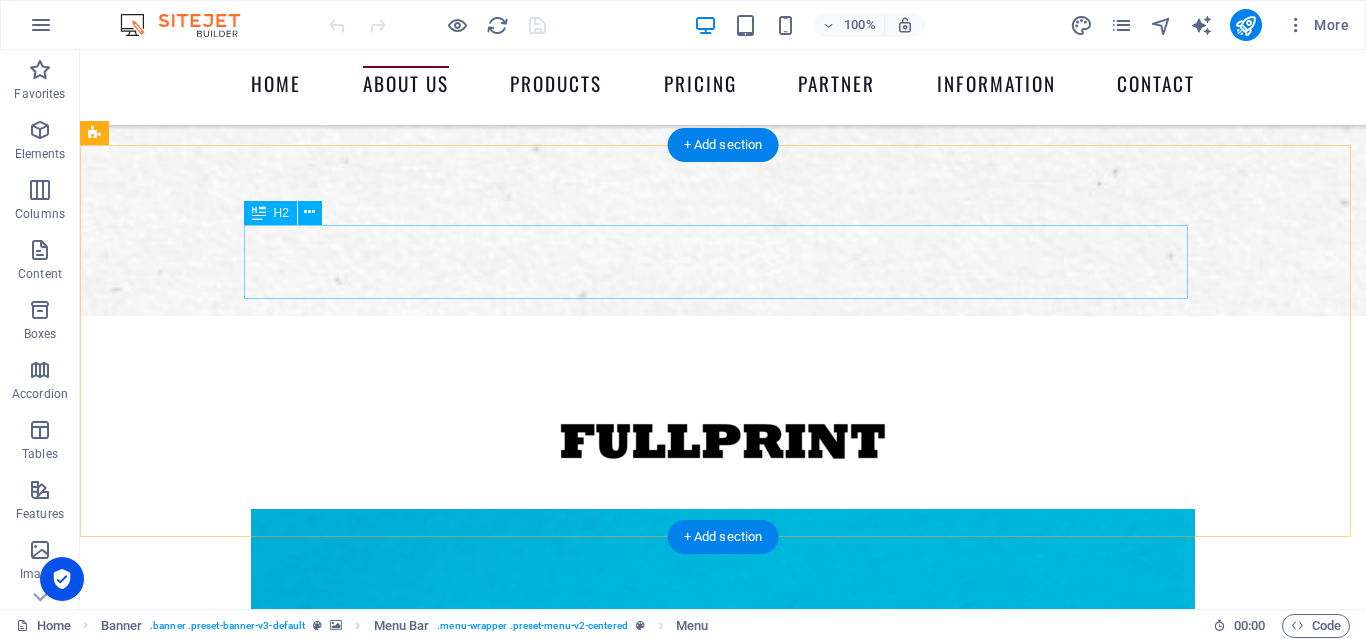 scroll, scrollTop: 1200, scrollLeft: 0, axis: vertical 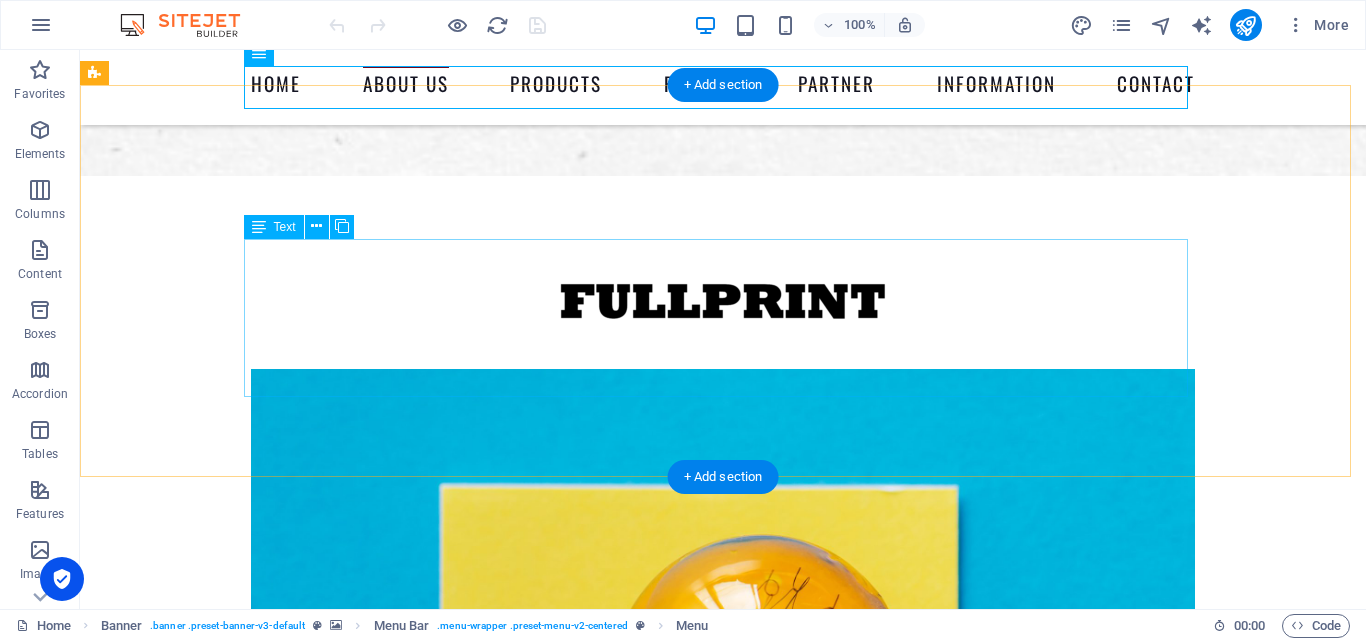 click on "Lorem ipsum dolor sit amet, consectetur adipisicing elit. [PERSON_NAME], assumenda, dolore, cum [PERSON_NAME] asperiores consequatur suscipit quidem ducimus eveniet iure expedita consectetur odio voluptatum similique fugit voluptates rem accusamus quae quas dolorem tenetur facere tempora maiores adipisci reiciendis accusantium voluptatibus id voluptate tempore dolor harum nisi amet! Nobis, eaque. Lorem ipsum dolor sit amet, consectetur adipisicing elit. [PERSON_NAME], assumenda, dolore, cum [PERSON_NAME] asperiores consequatur suscipit quidem ducimus eveniet iure expedita consectetur odio voluptatum similique fugit voluptates rem accusamus quae quas dolorem tenetur facere tempora maiores adipisci reiciendis accusantium voluptatibus id voluptate tempore dolor harum nisi amet! Nobis, eaque." at bounding box center [723, 2887] 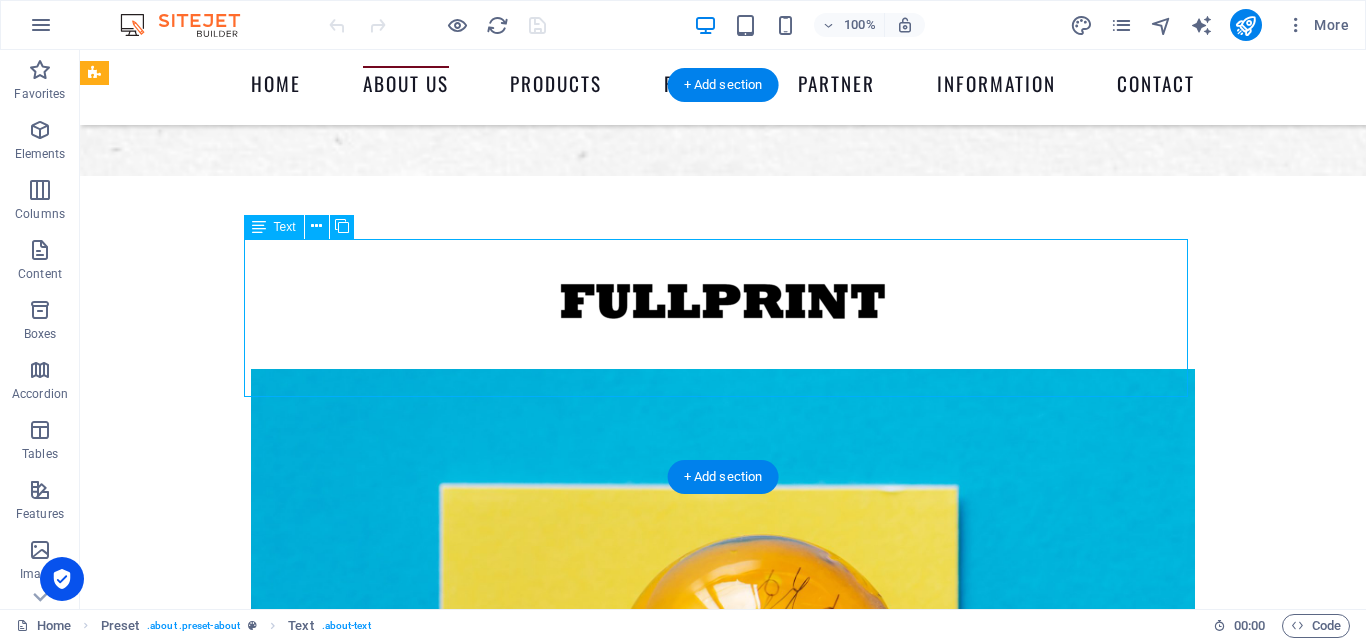 drag, startPoint x: 707, startPoint y: 383, endPoint x: 549, endPoint y: 309, distance: 174.47063 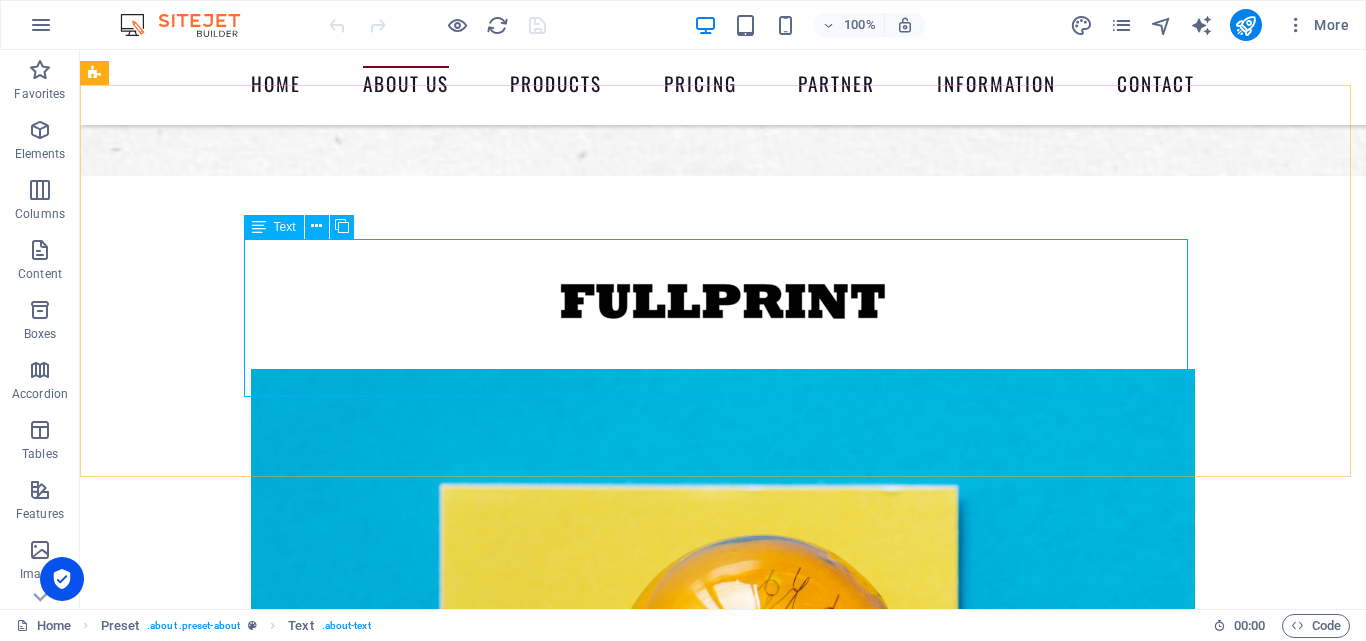 click on "Text" at bounding box center (285, 227) 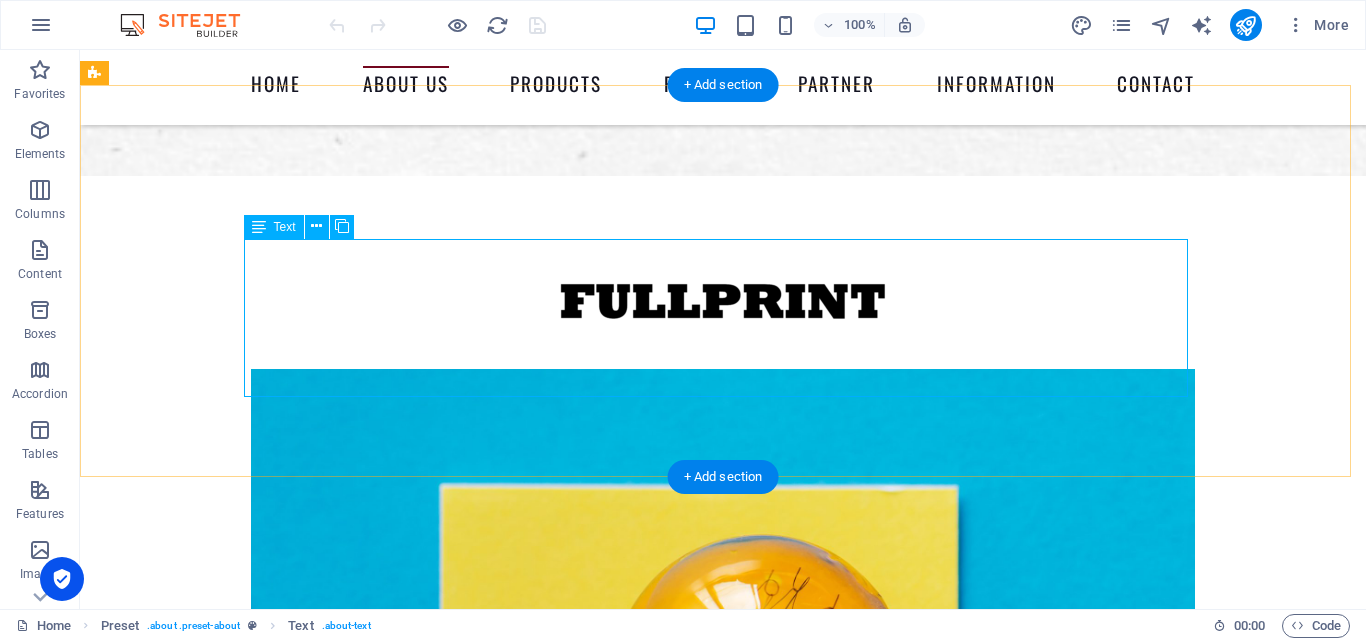 click on "Lorem ipsum dolor sit amet, consectetur adipisicing elit. [PERSON_NAME], assumenda, dolore, cum [PERSON_NAME] asperiores consequatur suscipit quidem ducimus eveniet iure expedita consectetur odio voluptatum similique fugit voluptates rem accusamus quae quas dolorem tenetur facere tempora maiores adipisci reiciendis accusantium voluptatibus id voluptate tempore dolor harum nisi amet! Nobis, eaque. Lorem ipsum dolor sit amet, consectetur adipisicing elit. [PERSON_NAME], assumenda, dolore, cum [PERSON_NAME] asperiores consequatur suscipit quidem ducimus eveniet iure expedita consectetur odio voluptatum similique fugit voluptates rem accusamus quae quas dolorem tenetur facere tempora maiores adipisci reiciendis accusantium voluptatibus id voluptate tempore dolor harum nisi amet! Nobis, eaque." at bounding box center (723, 2887) 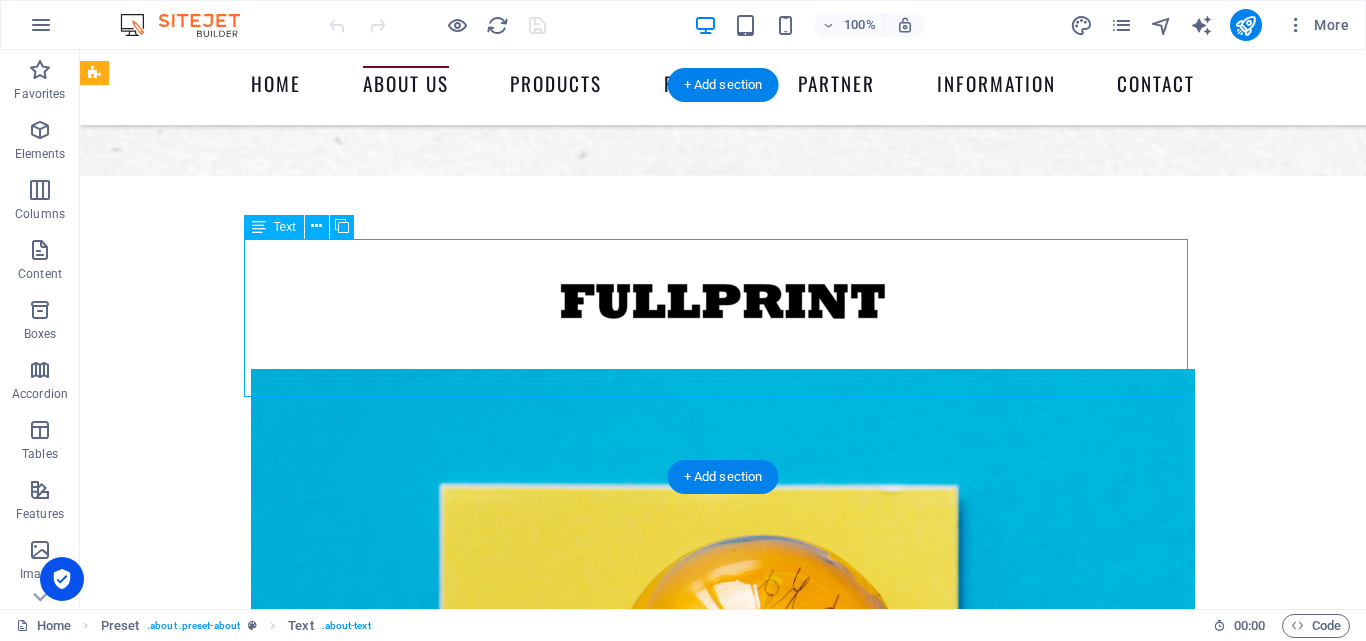 drag, startPoint x: 698, startPoint y: 382, endPoint x: 440, endPoint y: 294, distance: 272.59494 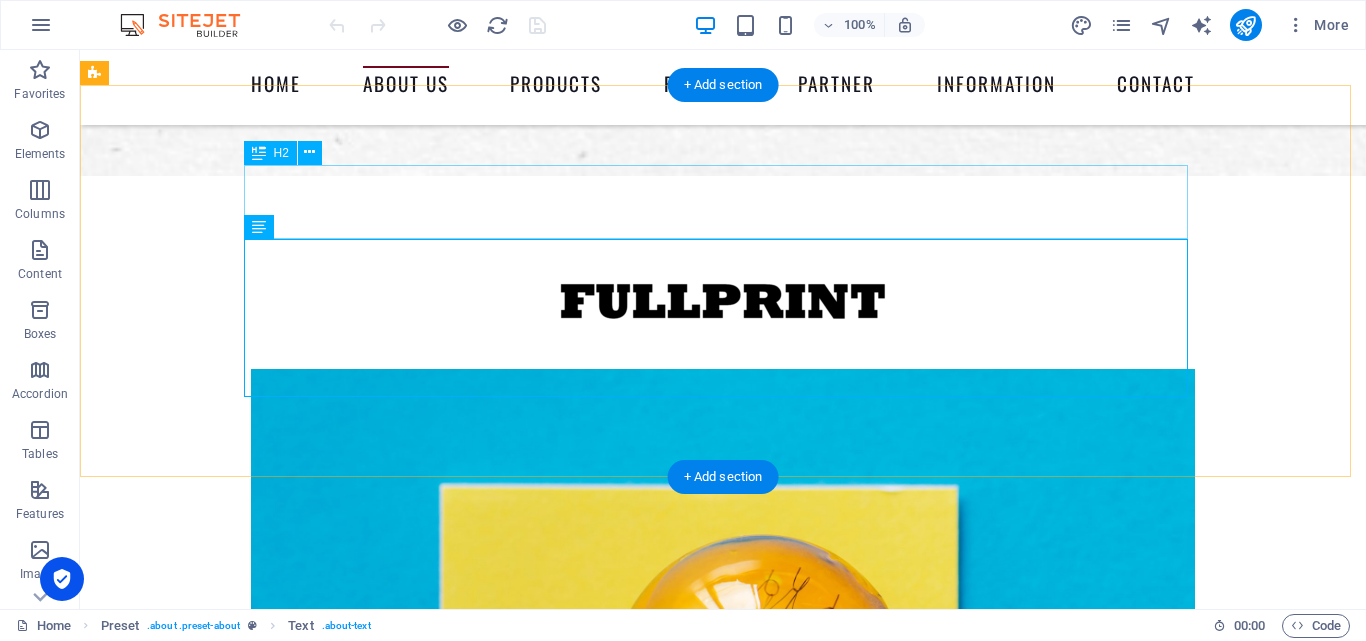 click on "About us" at bounding box center [723, 2764] 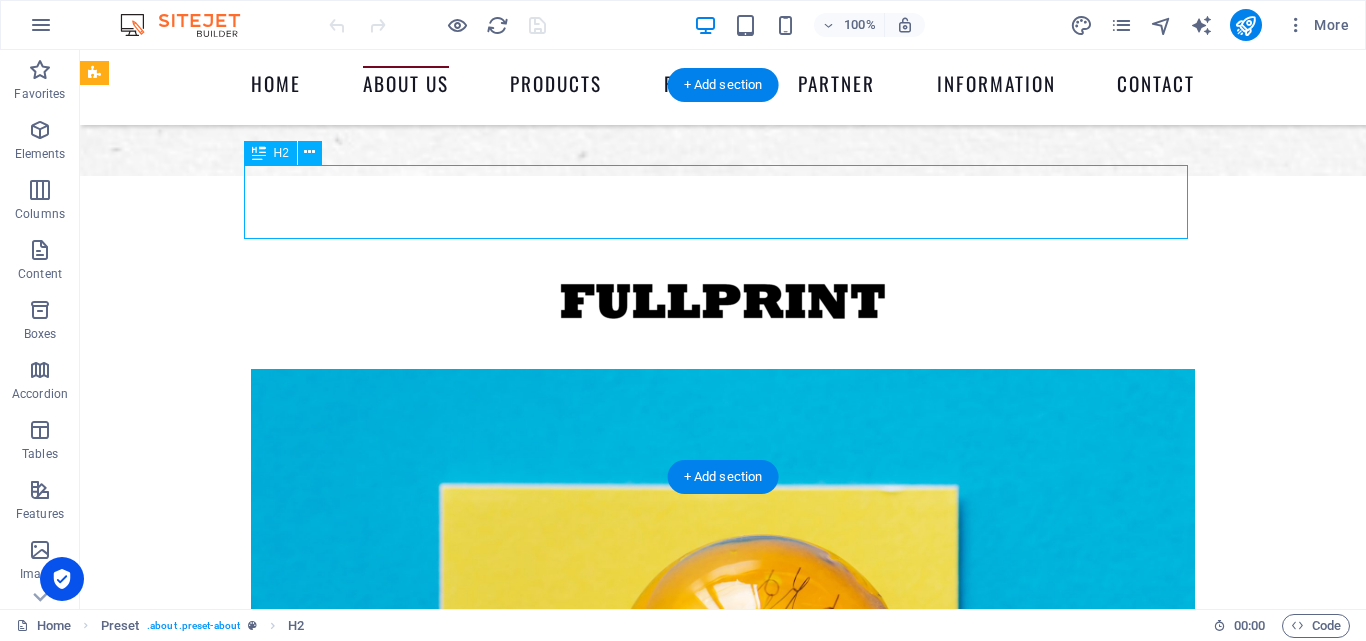 click on "About us" at bounding box center [723, 2764] 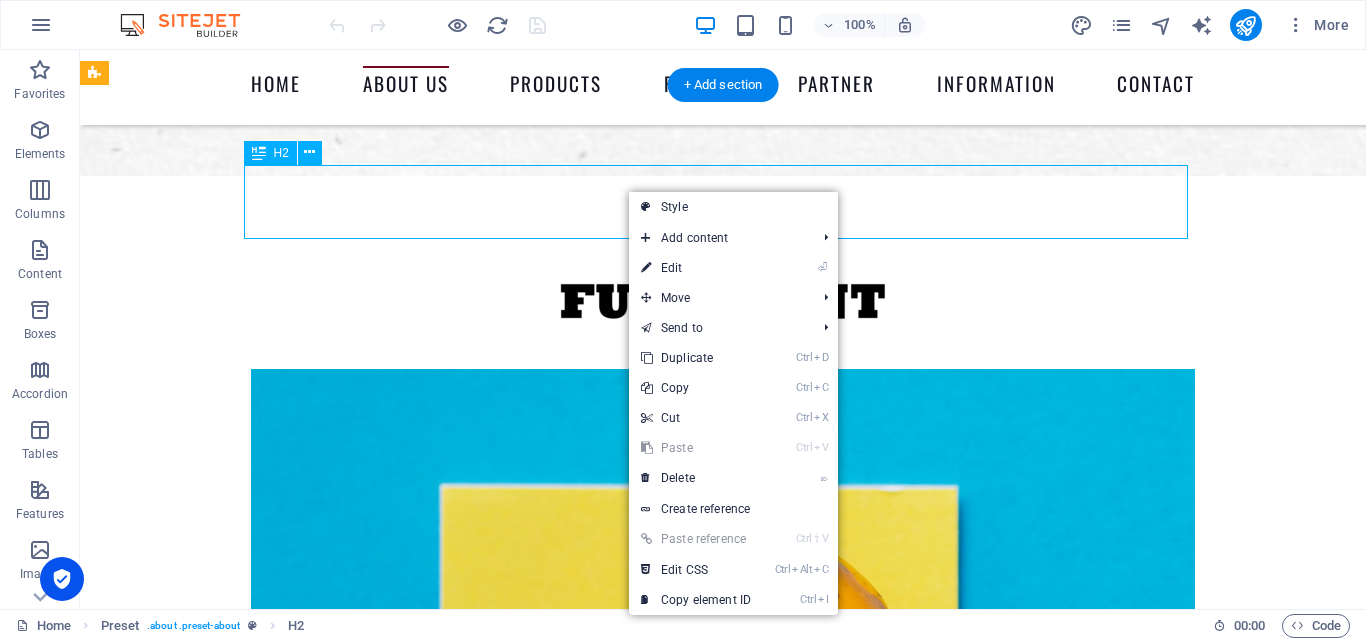 click on "About us" at bounding box center [723, 2764] 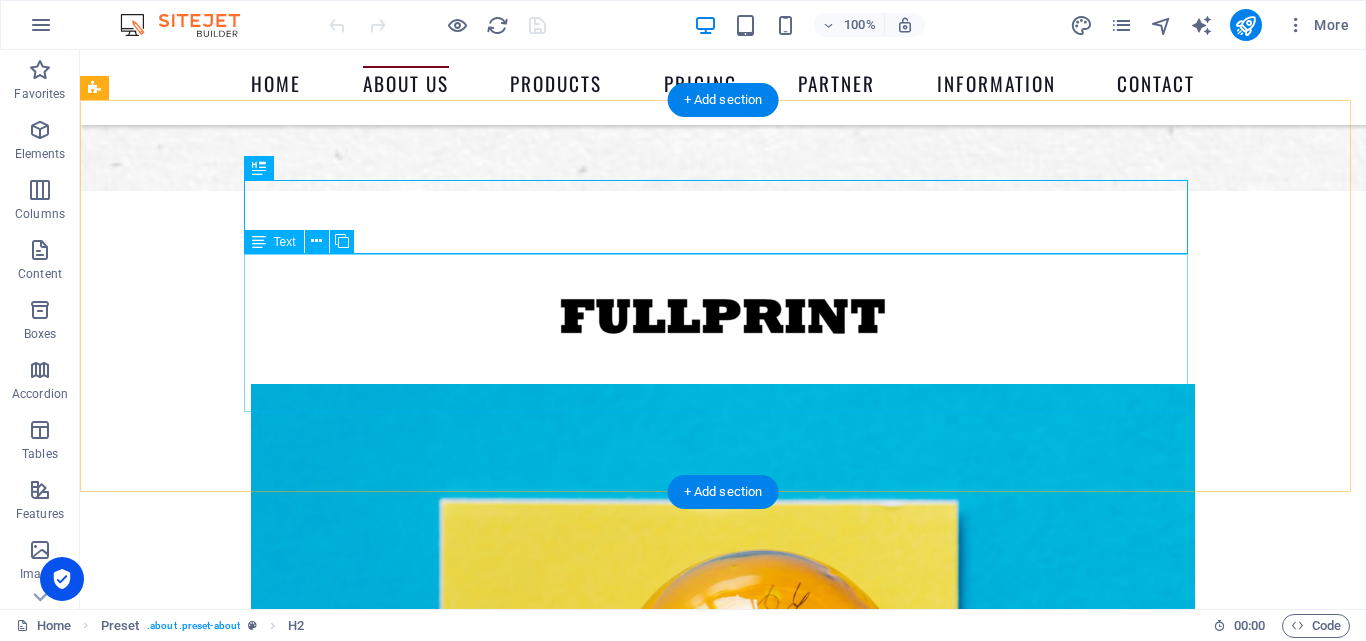 scroll, scrollTop: 1200, scrollLeft: 0, axis: vertical 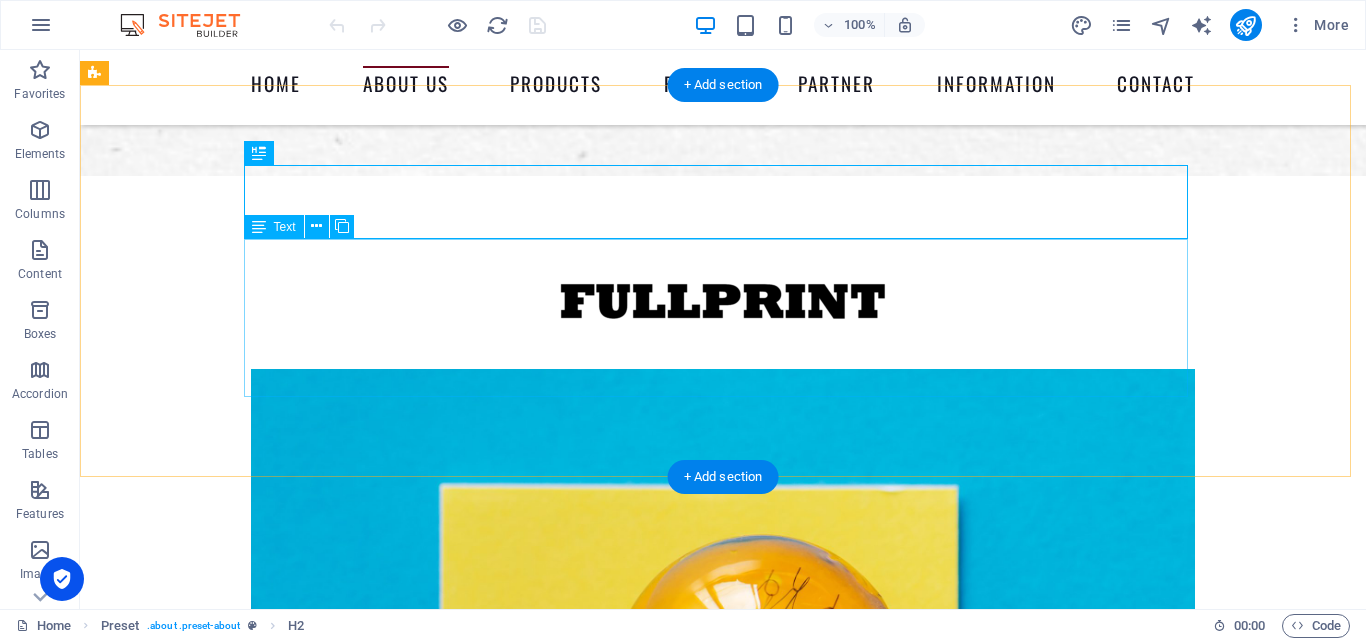 click on "Lorem ipsum dolor sit amet, consectetur adipisicing elit. [PERSON_NAME], assumenda, dolore, cum [PERSON_NAME] asperiores consequatur suscipit quidem ducimus eveniet iure expedita consectetur odio voluptatum similique fugit voluptates rem accusamus quae quas dolorem tenetur facere tempora maiores adipisci reiciendis accusantium voluptatibus id voluptate tempore dolor harum nisi amet! Nobis, eaque. Lorem ipsum dolor sit amet, consectetur adipisicing elit. [PERSON_NAME], assumenda, dolore, cum [PERSON_NAME] asperiores consequatur suscipit quidem ducimus eveniet iure expedita consectetur odio voluptatum similique fugit voluptates rem accusamus quae quas dolorem tenetur facere tempora maiores adipisci reiciendis accusantium voluptatibus id voluptate tempore dolor harum nisi amet! Nobis, eaque." at bounding box center [723, 2887] 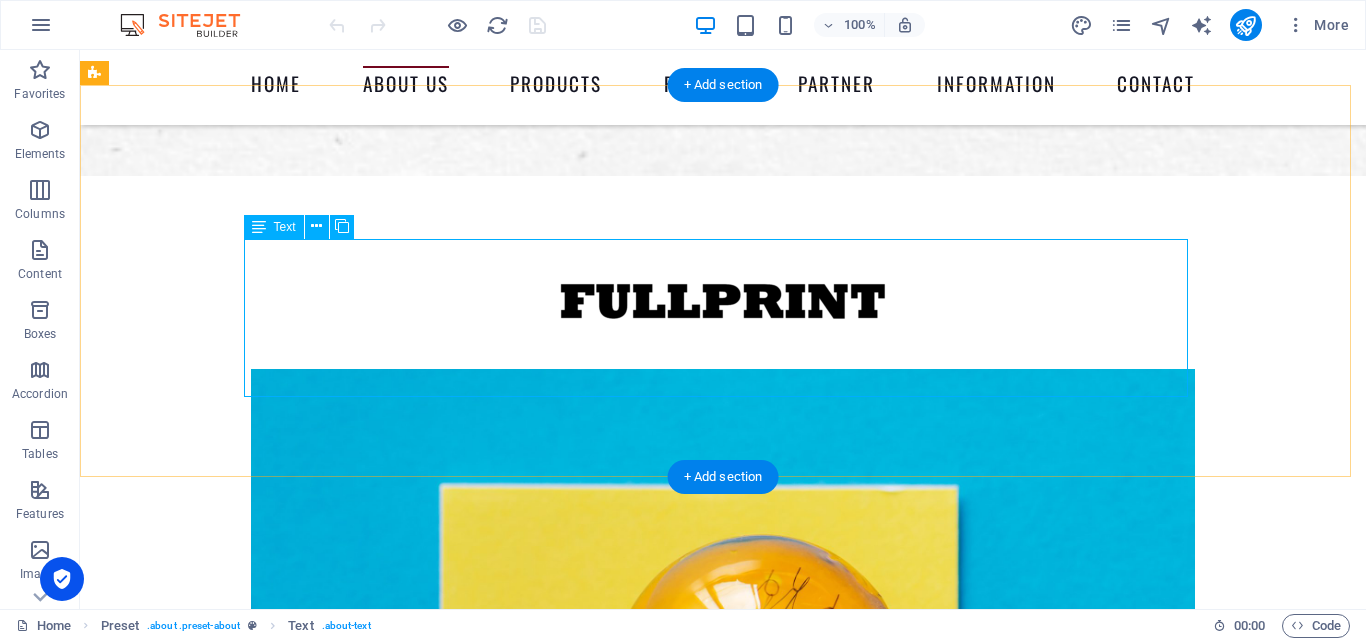 click on "Lorem ipsum dolor sit amet, consectetur adipisicing elit. [PERSON_NAME], assumenda, dolore, cum [PERSON_NAME] asperiores consequatur suscipit quidem ducimus eveniet iure expedita consectetur odio voluptatum similique fugit voluptates rem accusamus quae quas dolorem tenetur facere tempora maiores adipisci reiciendis accusantium voluptatibus id voluptate tempore dolor harum nisi amet! Nobis, eaque. Lorem ipsum dolor sit amet, consectetur adipisicing elit. [PERSON_NAME], assumenda, dolore, cum [PERSON_NAME] asperiores consequatur suscipit quidem ducimus eveniet iure expedita consectetur odio voluptatum similique fugit voluptates rem accusamus quae quas dolorem tenetur facere tempora maiores adipisci reiciendis accusantium voluptatibus id voluptate tempore dolor harum nisi amet! Nobis, eaque." at bounding box center (723, 2887) 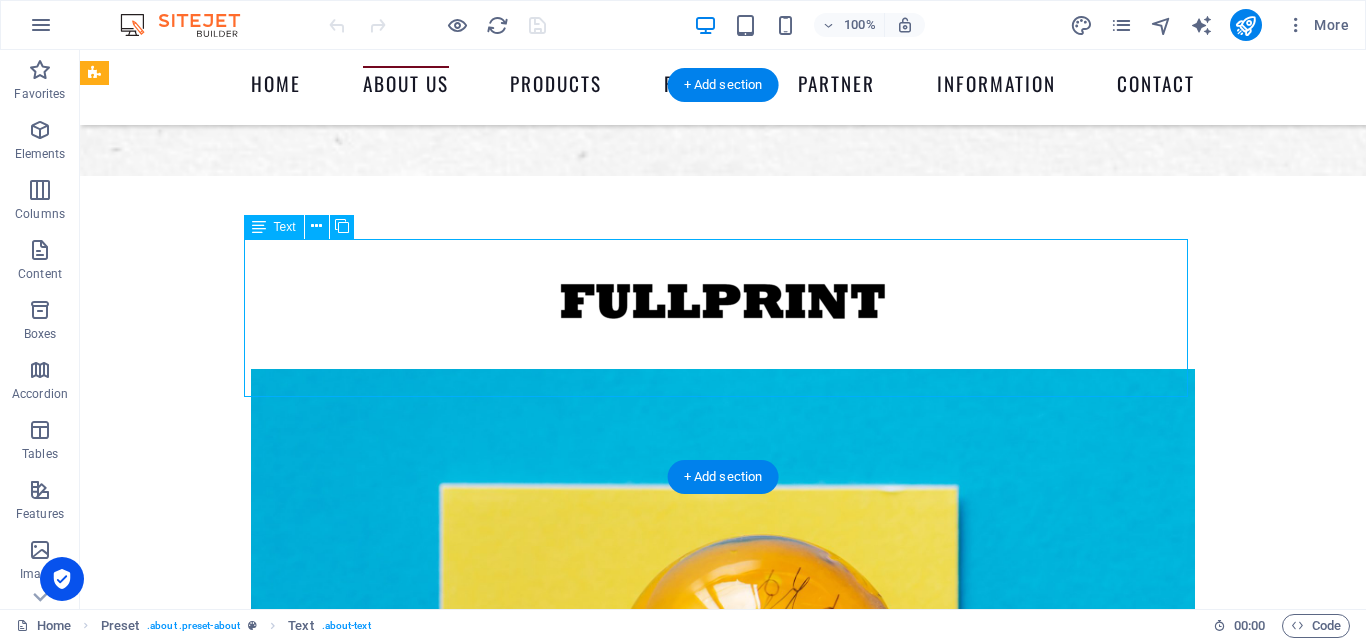 drag, startPoint x: 648, startPoint y: 310, endPoint x: 608, endPoint y: 307, distance: 40.112343 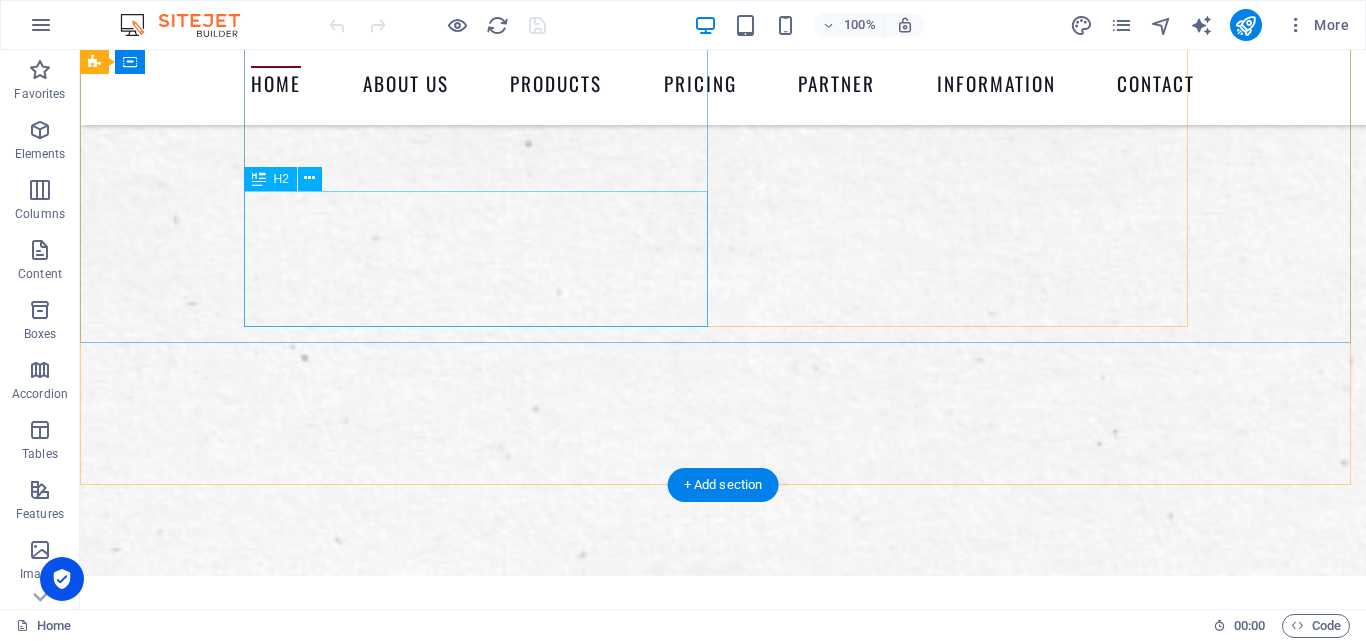scroll, scrollTop: 1100, scrollLeft: 0, axis: vertical 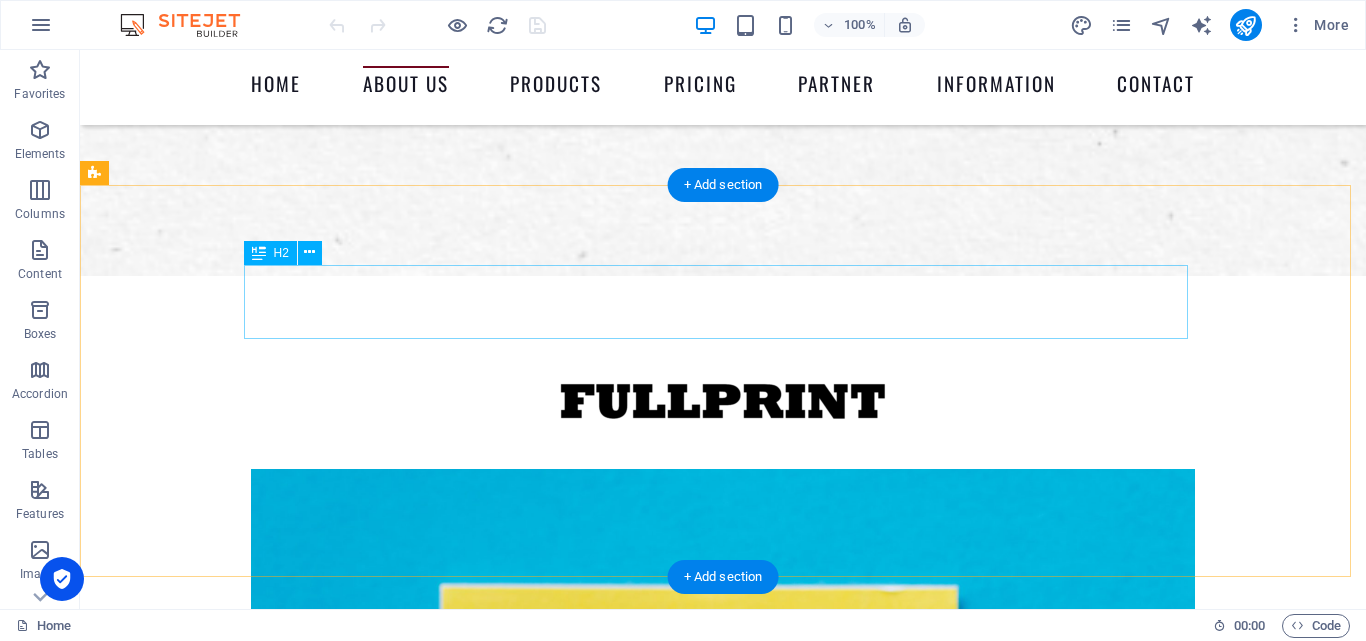 click on "About us" at bounding box center [723, 2864] 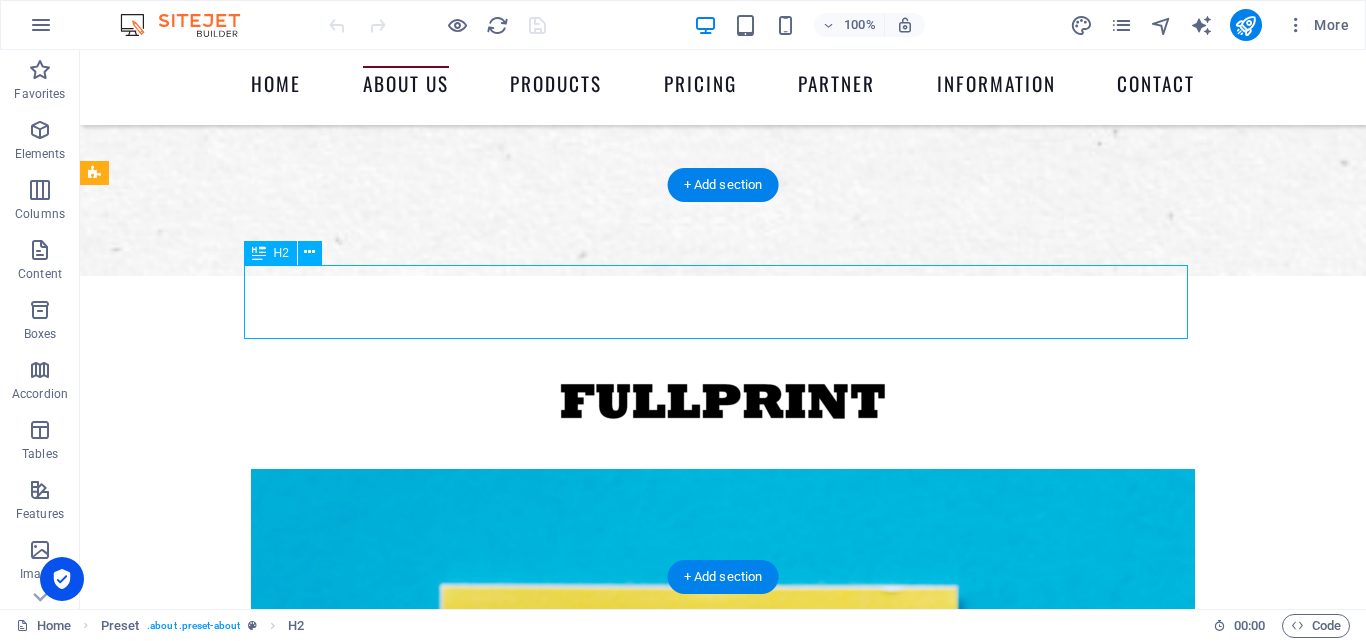 click on "About us" at bounding box center [723, 2864] 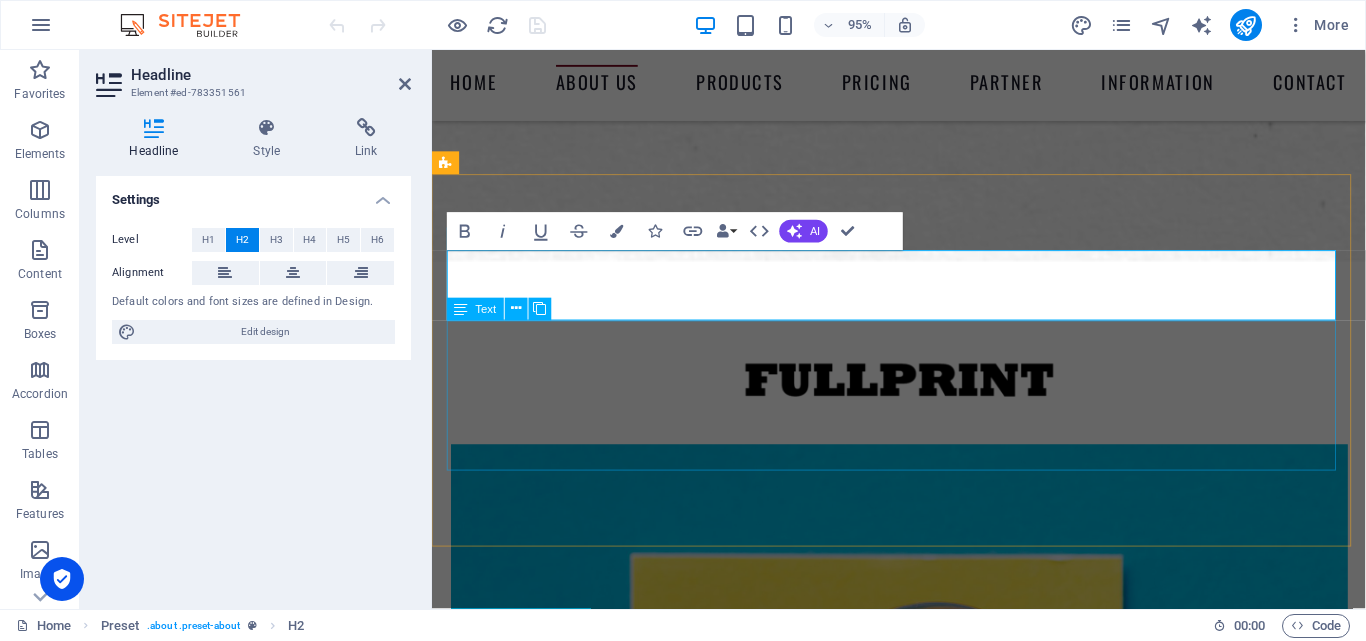 click on "Lorem ipsum dolor sit amet, consectetur adipisicing elit. [PERSON_NAME], assumenda, dolore, cum [PERSON_NAME] asperiores consequatur suscipit quidem ducimus eveniet iure expedita consectetur odio voluptatum similique fugit voluptates rem accusamus quae quas dolorem tenetur facere tempora maiores adipisci reiciendis accusantium voluptatibus id voluptate tempore dolor harum nisi amet! Nobis, eaque. Lorem ipsum dolor sit amet, consectetur adipisicing elit. [PERSON_NAME], assumenda, dolore, cum [PERSON_NAME] asperiores consequatur suscipit quidem ducimus eveniet iure expedita consectetur odio voluptatum similique fugit voluptates rem accusamus quae quas dolorem tenetur facere tempora maiores adipisci reiciendis accusantium voluptatibus id voluptate tempore dolor harum nisi amet! Nobis, eaque." at bounding box center [924, 2979] 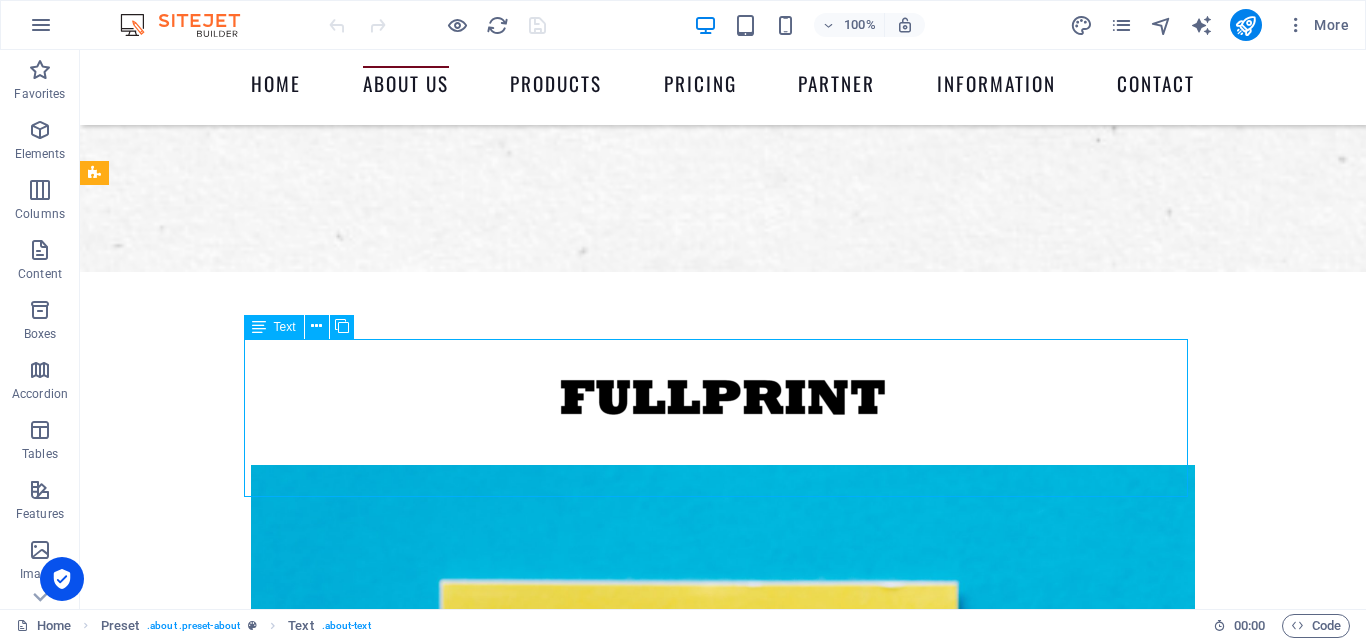click on "Lorem ipsum dolor sit amet, consectetur adipisicing elit. [PERSON_NAME], assumenda, dolore, cum [PERSON_NAME] asperiores consequatur suscipit quidem ducimus eveniet iure expedita consectetur odio voluptatum similique fugit voluptates rem accusamus quae quas dolorem tenetur facere tempora maiores adipisci reiciendis accusantium voluptatibus id voluptate tempore dolor harum nisi amet! Nobis, eaque. Lorem ipsum dolor sit amet, consectetur adipisicing elit. [PERSON_NAME], assumenda, dolore, cum [PERSON_NAME] asperiores consequatur suscipit quidem ducimus eveniet iure expedita consectetur odio voluptatum similique fugit voluptates rem accusamus quae quas dolorem tenetur facere tempora maiores adipisci reiciendis accusantium voluptatibus id voluptate tempore dolor harum nisi amet! Nobis, eaque." at bounding box center (723, 2979) 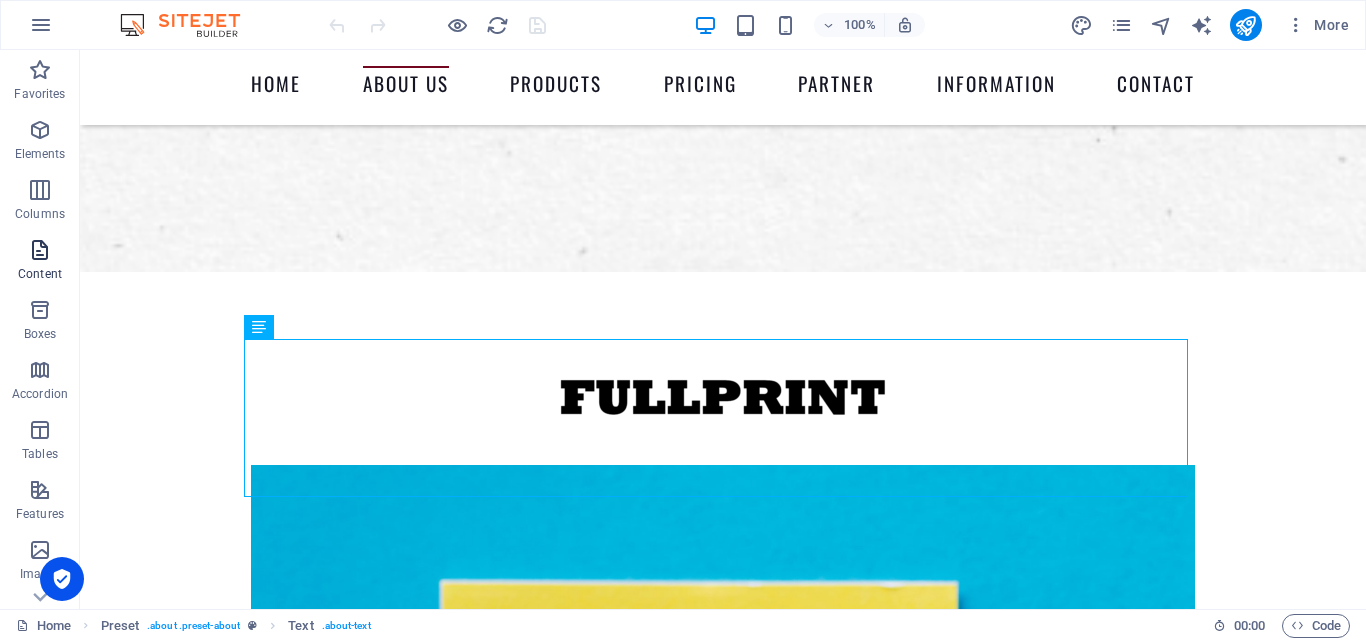 click at bounding box center [40, 250] 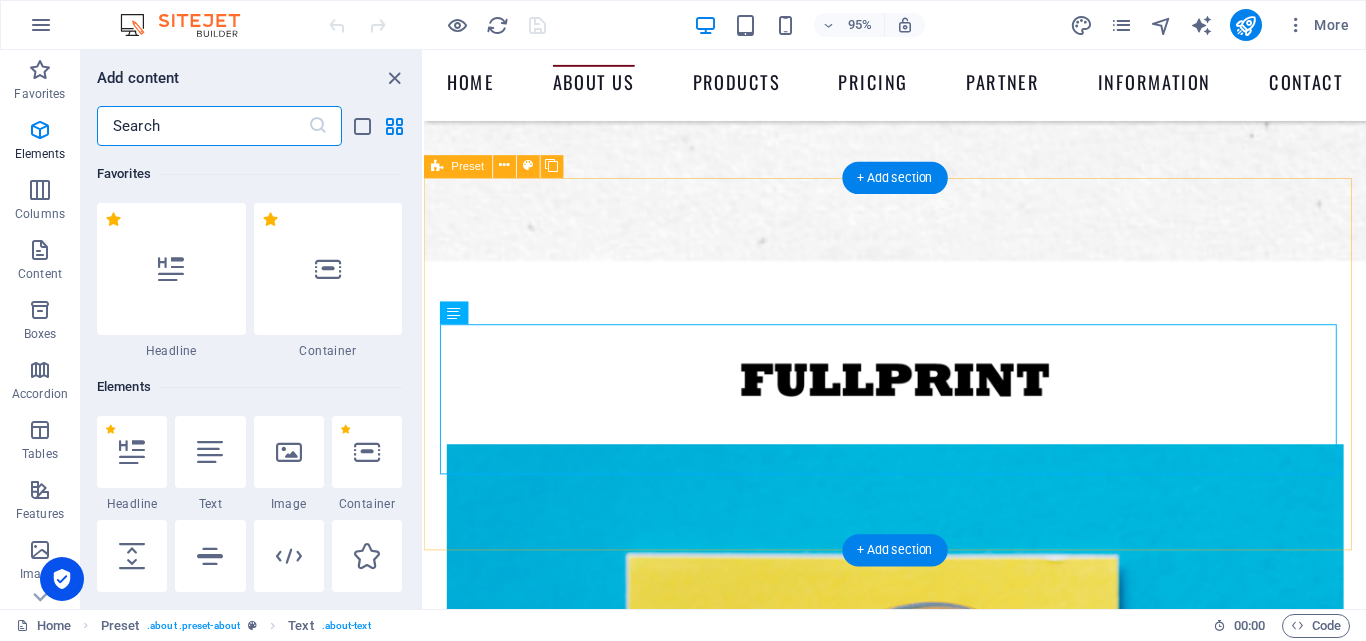scroll, scrollTop: 3499, scrollLeft: 0, axis: vertical 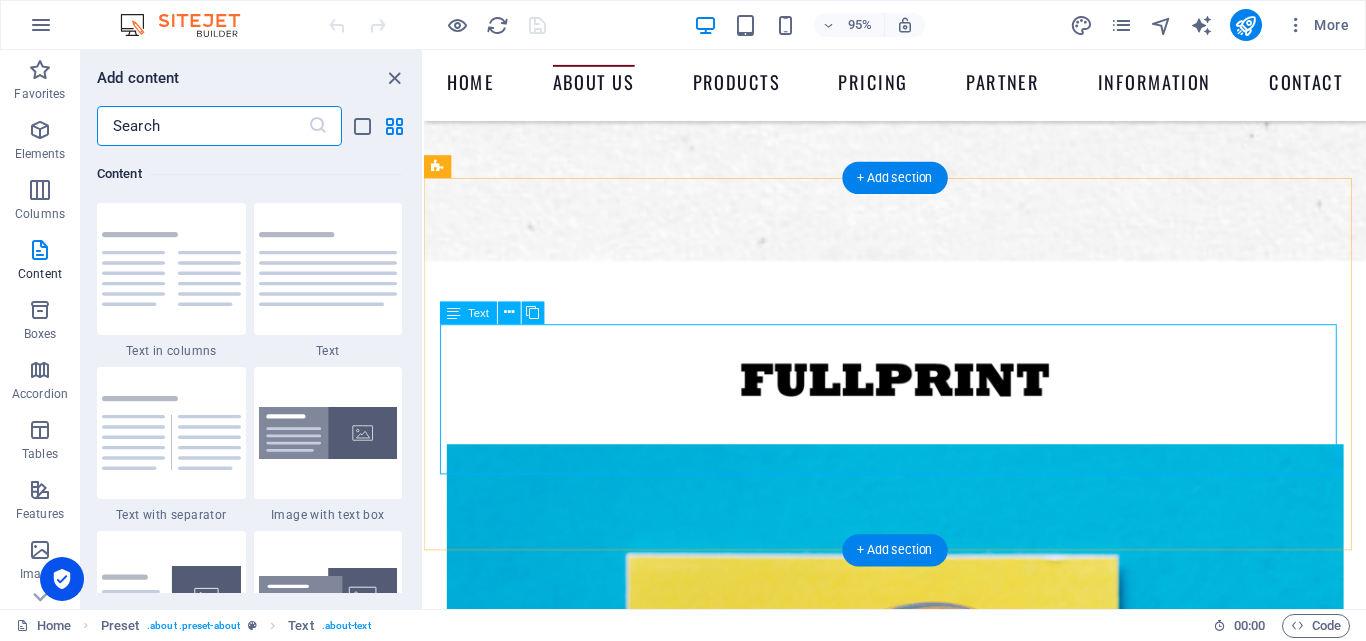 click on "Lorem ipsum dolor sit amet, consectetur adipisicing elit. [PERSON_NAME], assumenda, dolore, cum [PERSON_NAME] asperiores consequatur suscipit quidem ducimus eveniet iure expedita consectetur odio voluptatum similique fugit voluptates rem accusamus quae quas dolorem tenetur facere tempora maiores adipisci reiciendis accusantium voluptatibus id voluptate tempore dolor harum nisi amet! Nobis, eaque. Lorem ipsum dolor sit amet, consectetur adipisicing elit. [PERSON_NAME], assumenda, dolore, cum [PERSON_NAME] asperiores consequatur suscipit quidem ducimus eveniet iure expedita consectetur odio voluptatum similique fugit voluptates rem accusamus quae quas dolorem tenetur facere tempora maiores adipisci reiciendis accusantium voluptatibus id voluptate tempore dolor harum nisi amet! Nobis, eaque." at bounding box center [920, 2979] 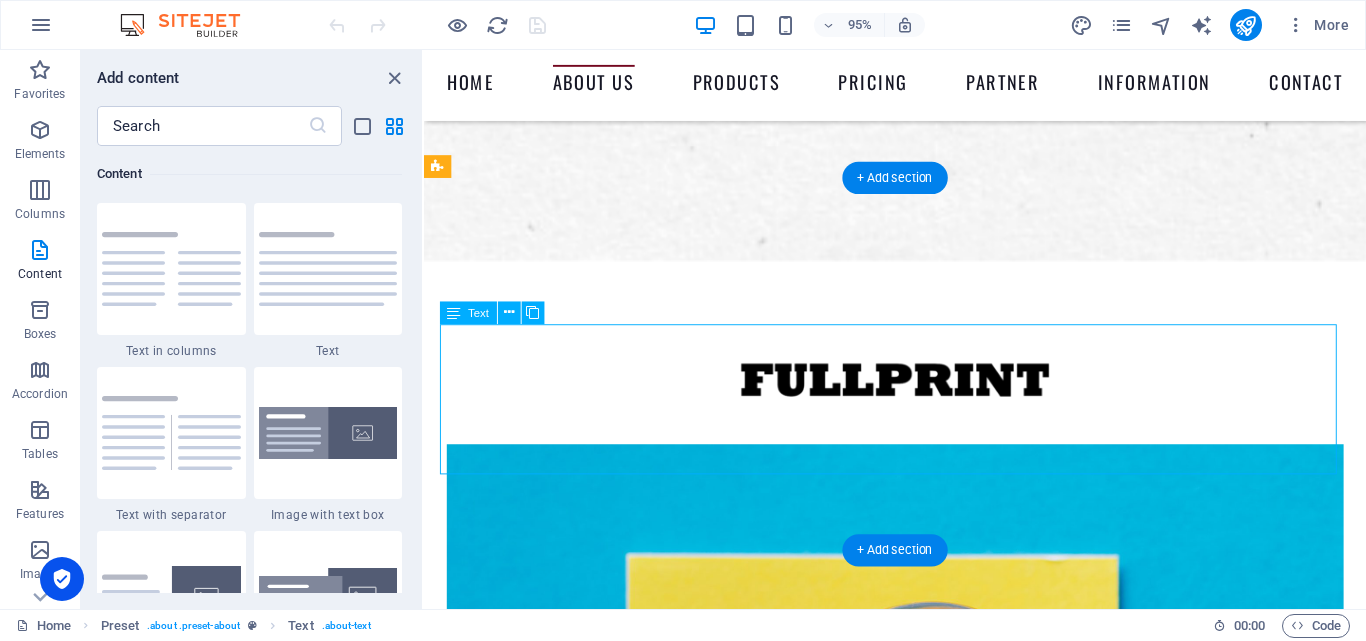 drag, startPoint x: 892, startPoint y: 482, endPoint x: 569, endPoint y: 379, distance: 339.0251 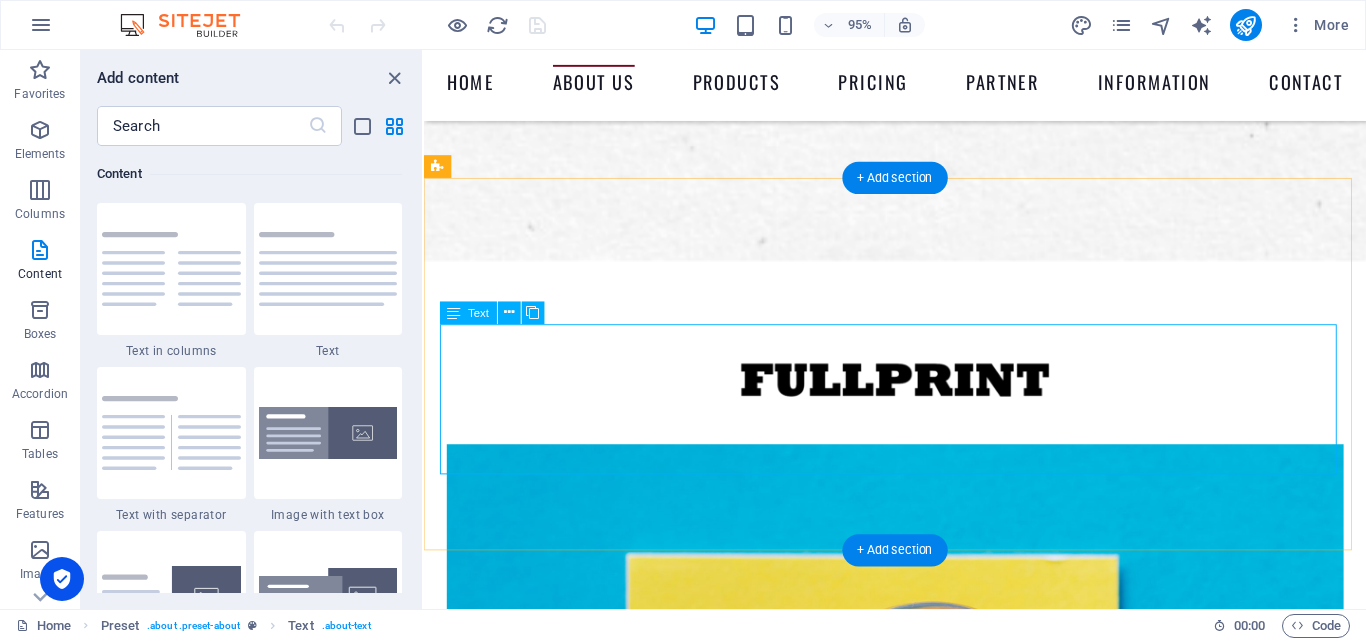 click on "Lorem ipsum dolor sit amet, consectetur adipisicing elit. [PERSON_NAME], assumenda, dolore, cum [PERSON_NAME] asperiores consequatur suscipit quidem ducimus eveniet iure expedita consectetur odio voluptatum similique fugit voluptates rem accusamus quae quas dolorem tenetur facere tempora maiores adipisci reiciendis accusantium voluptatibus id voluptate tempore dolor harum nisi amet! Nobis, eaque. Lorem ipsum dolor sit amet, consectetur adipisicing elit. [PERSON_NAME], assumenda, dolore, cum [PERSON_NAME] asperiores consequatur suscipit quidem ducimus eveniet iure expedita consectetur odio voluptatum similique fugit voluptates rem accusamus quae quas dolorem tenetur facere tempora maiores adipisci reiciendis accusantium voluptatibus id voluptate tempore dolor harum nisi amet! Nobis, eaque." at bounding box center [920, 2979] 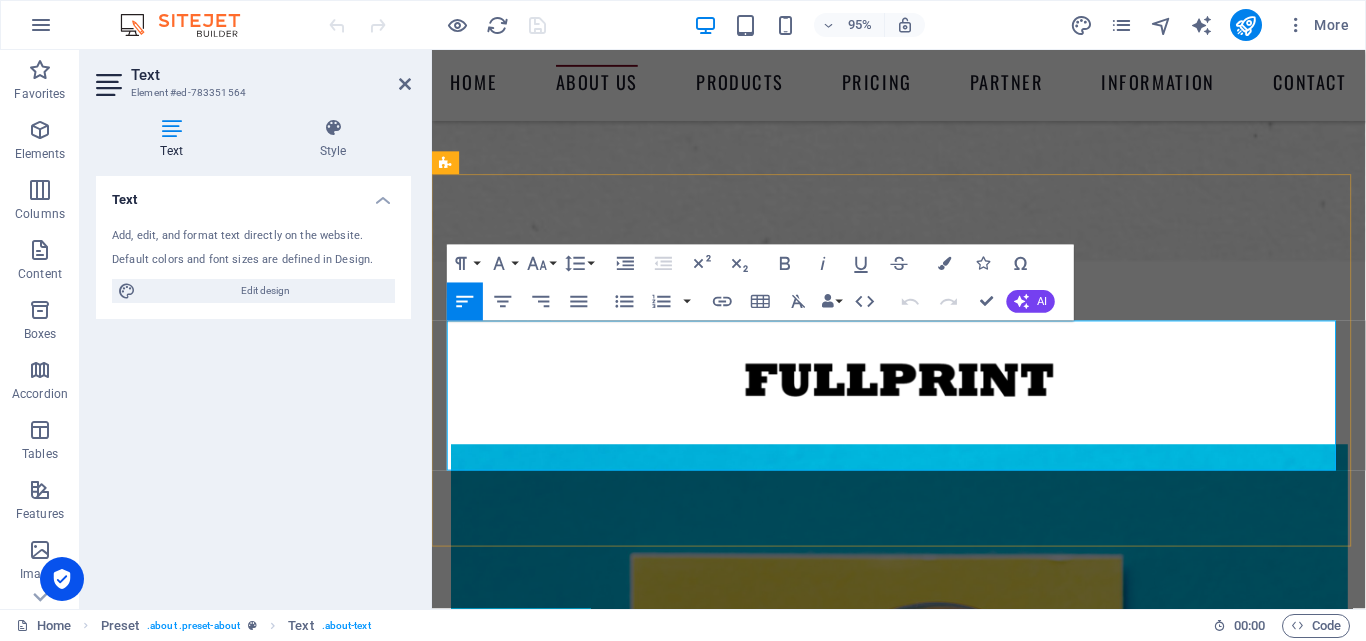 drag, startPoint x: 819, startPoint y: 446, endPoint x: 449, endPoint y: 346, distance: 383.27536 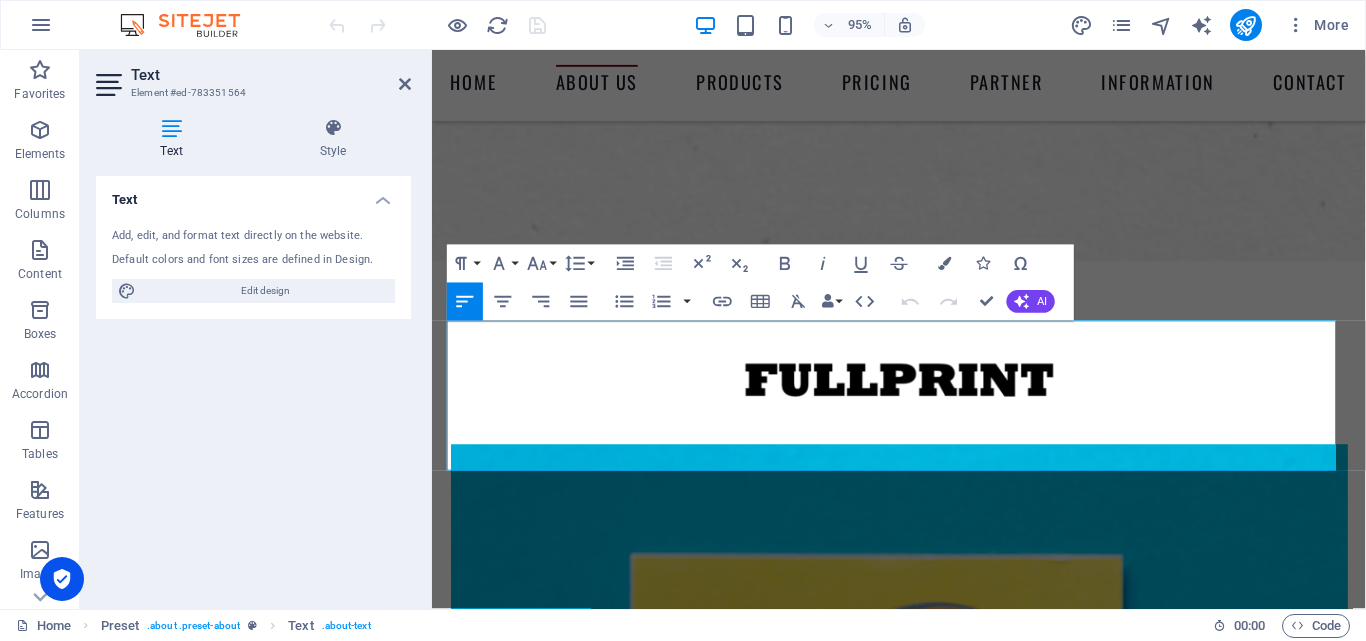 type 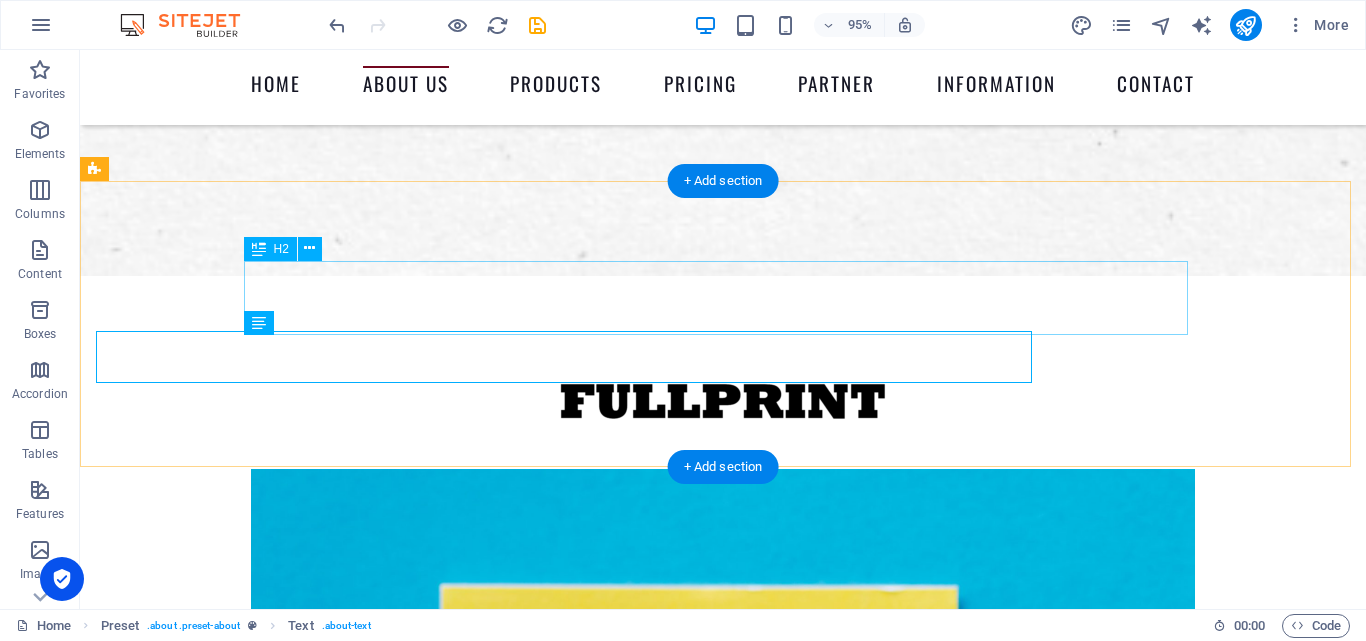 scroll, scrollTop: 1104, scrollLeft: 0, axis: vertical 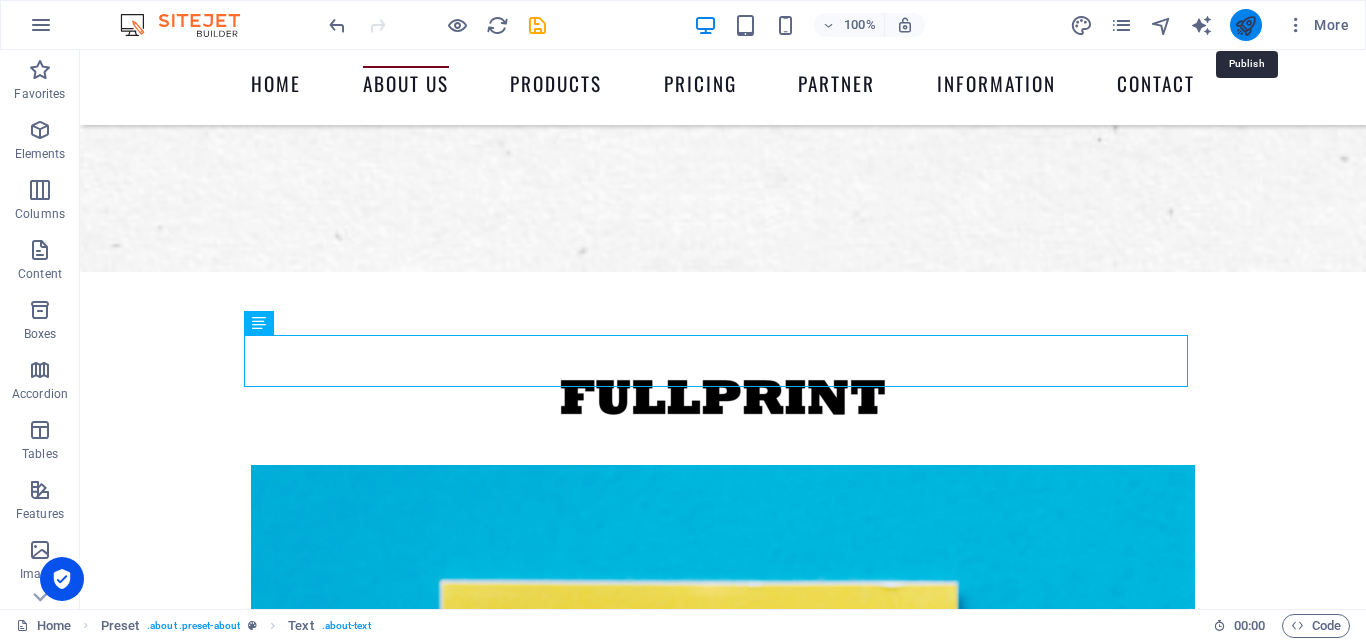click at bounding box center (1245, 25) 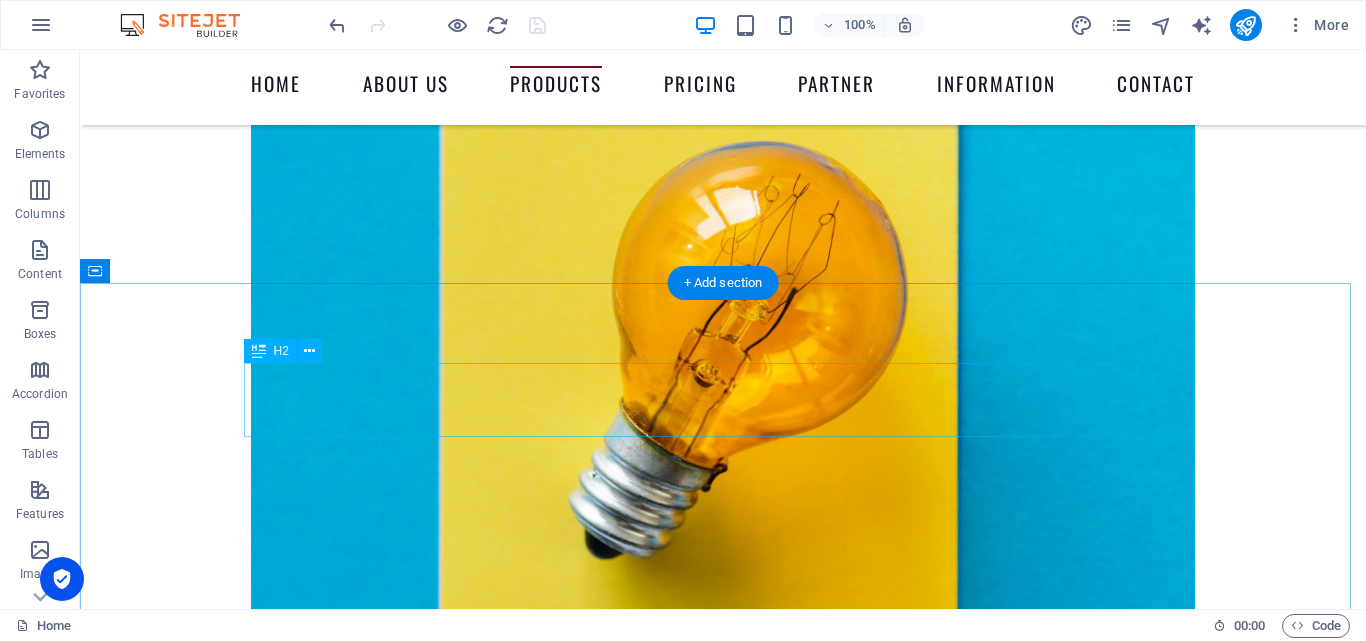 scroll, scrollTop: 1704, scrollLeft: 0, axis: vertical 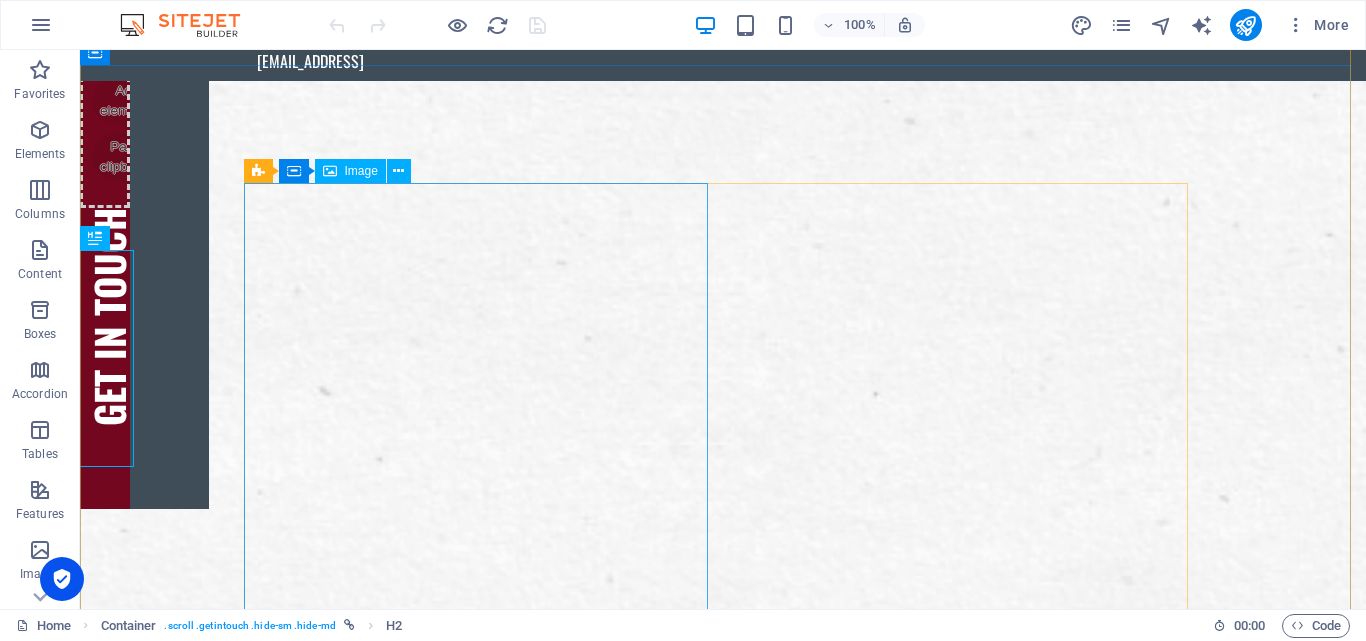 click on "Image" at bounding box center (361, 171) 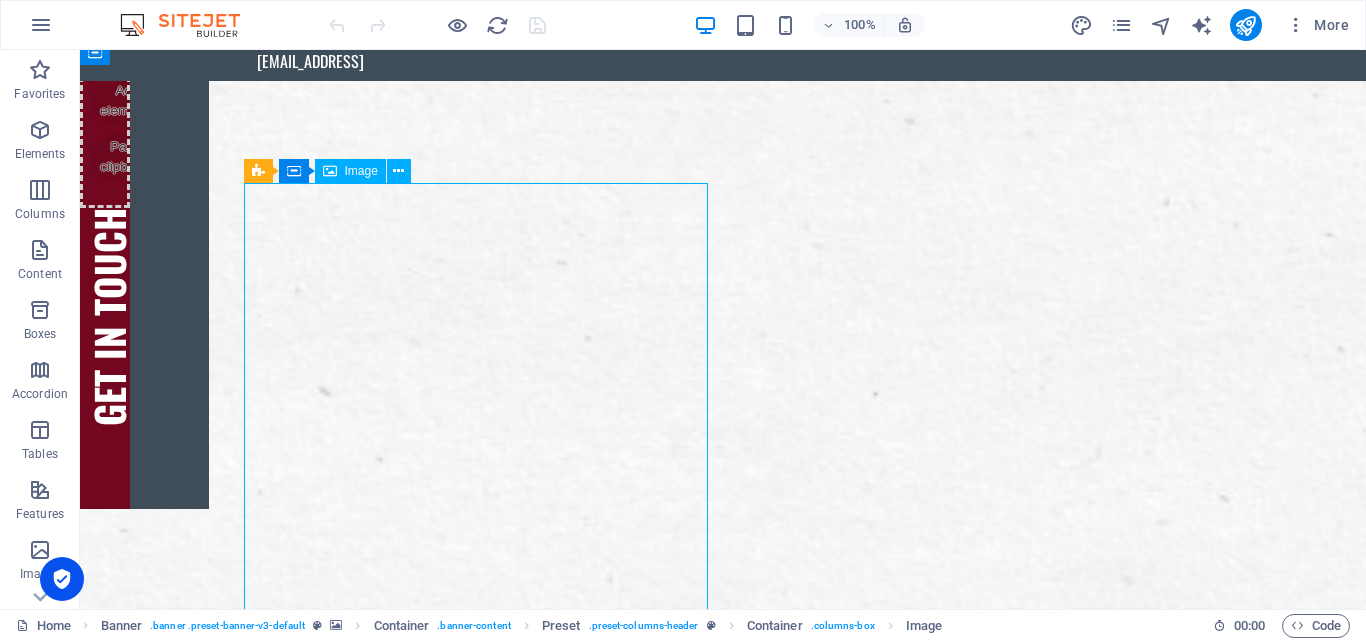click on "Image" at bounding box center [361, 171] 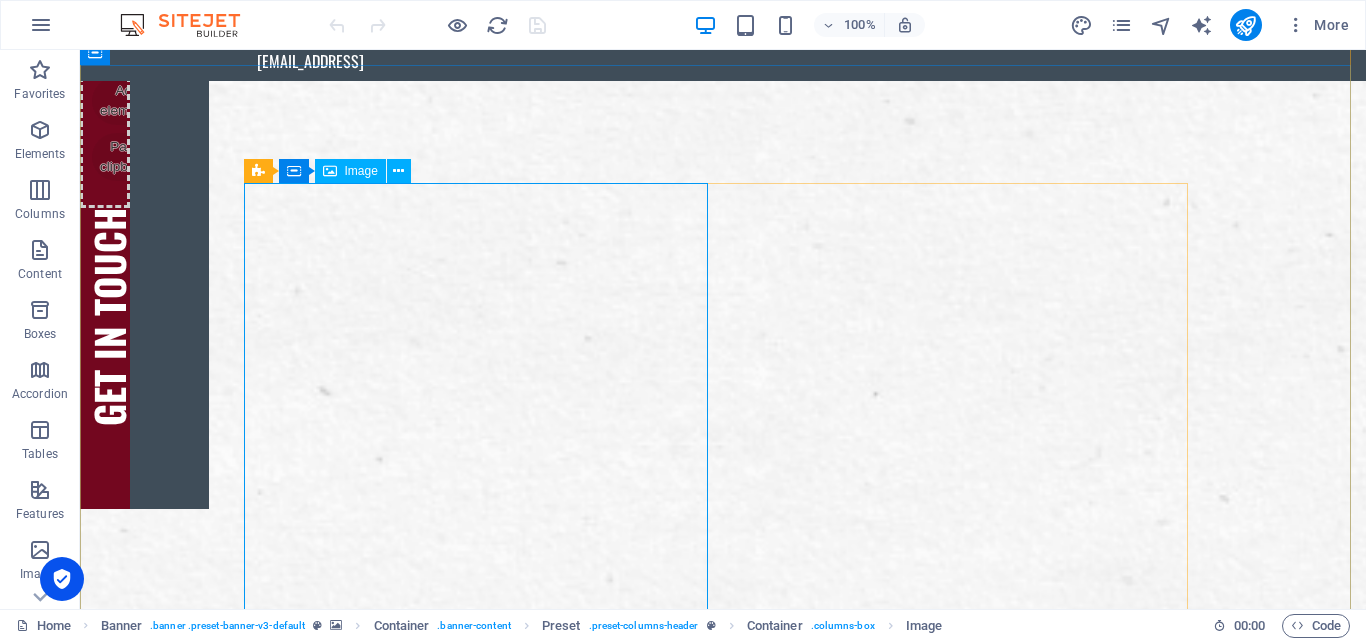 click at bounding box center (723, 1941) 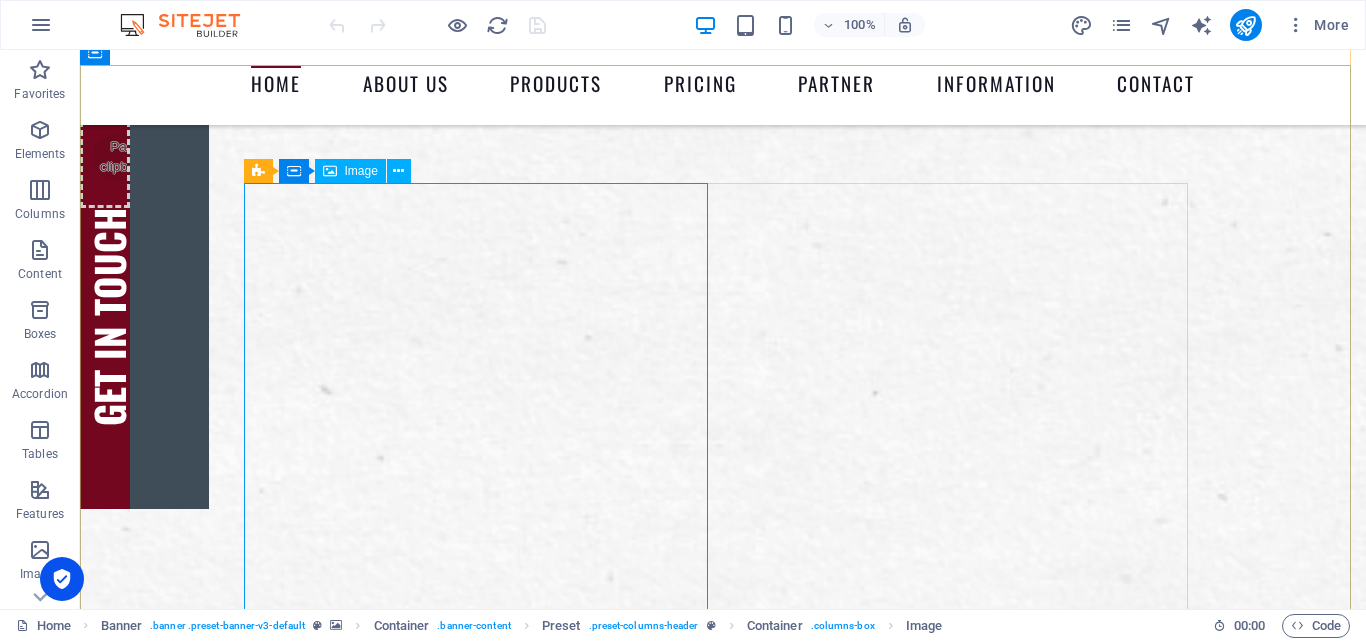 select on "%" 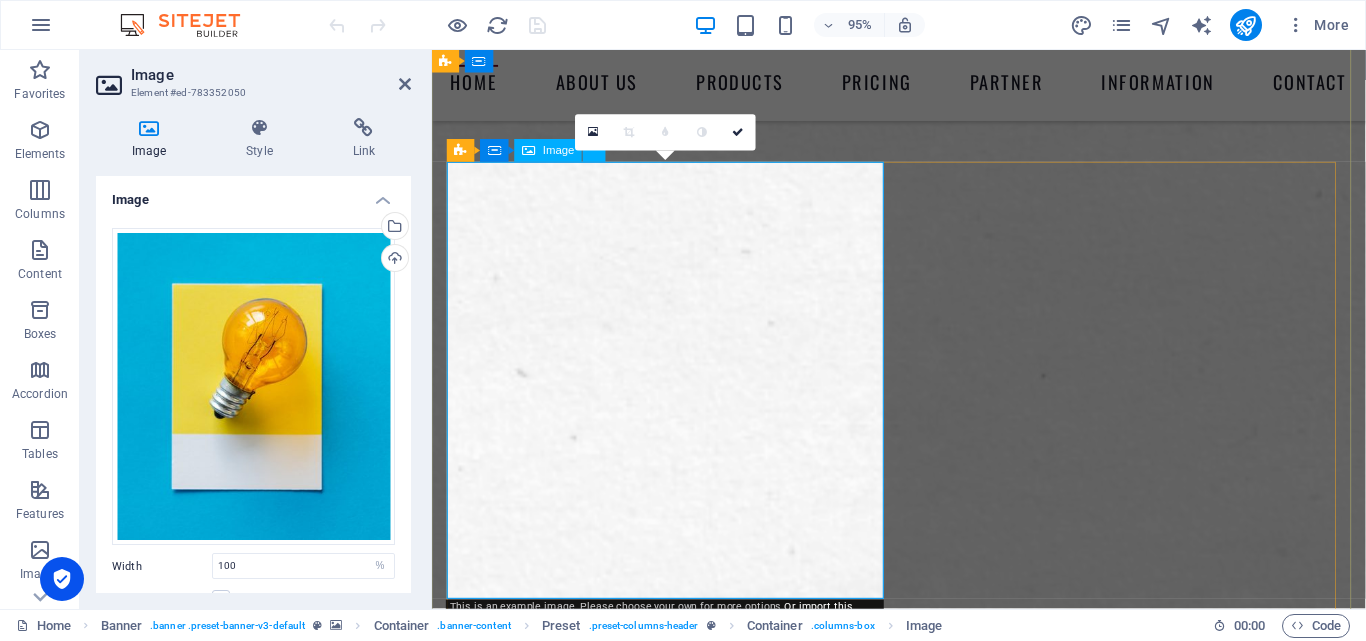 scroll, scrollTop: 115, scrollLeft: 0, axis: vertical 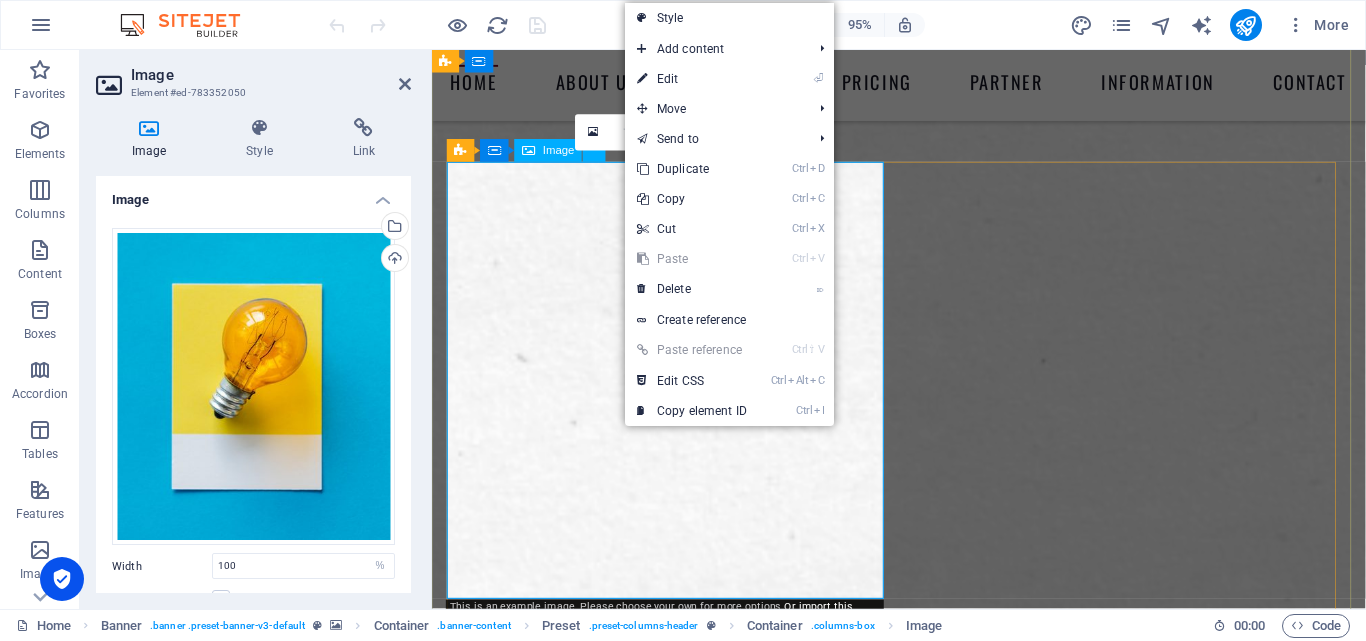 click at bounding box center [924, 1922] 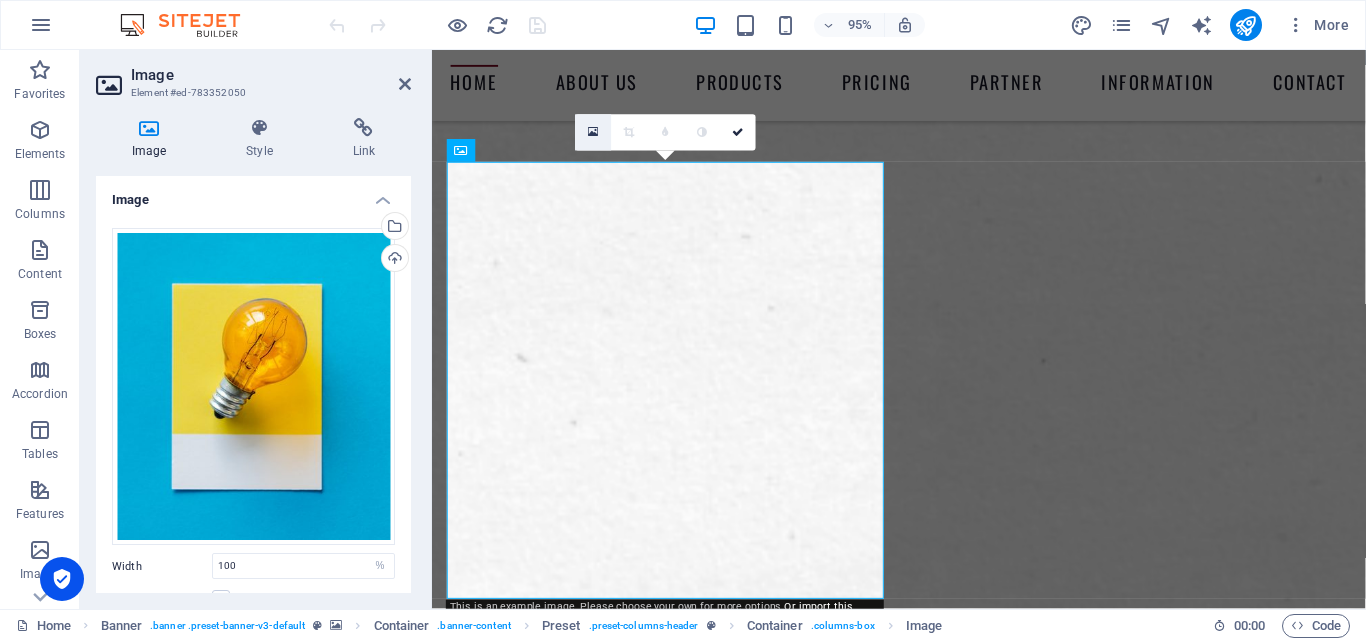 click at bounding box center [593, 132] 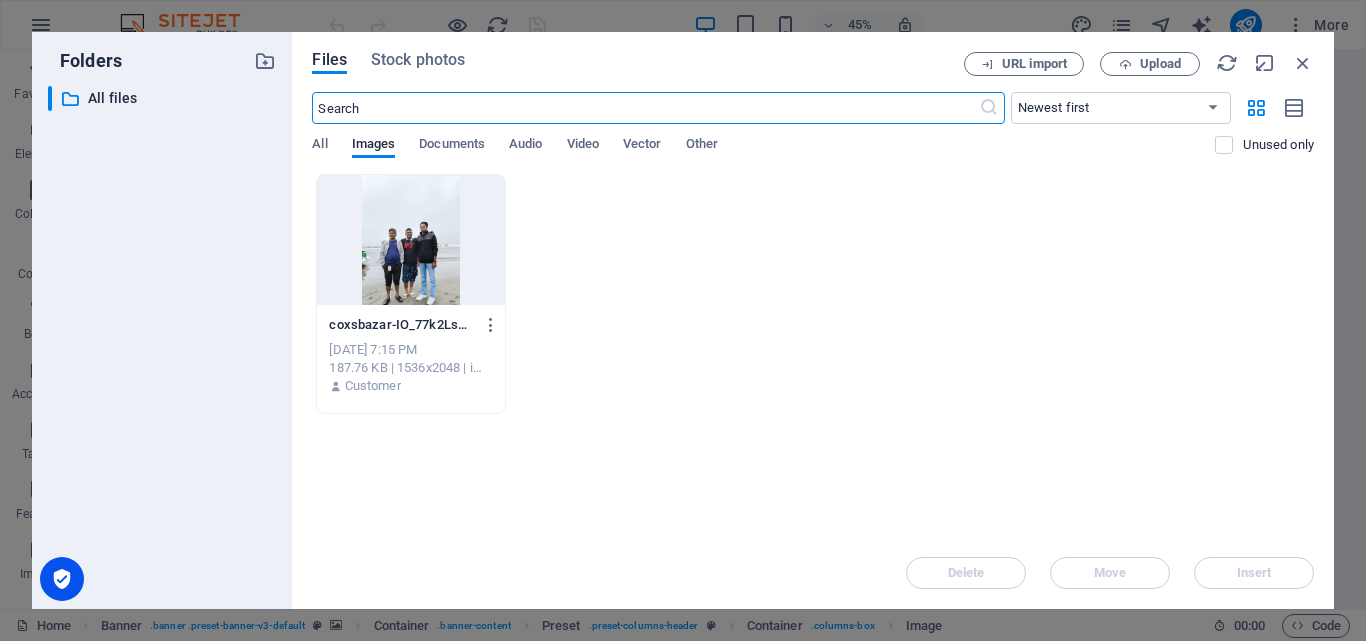 scroll, scrollTop: 442, scrollLeft: 0, axis: vertical 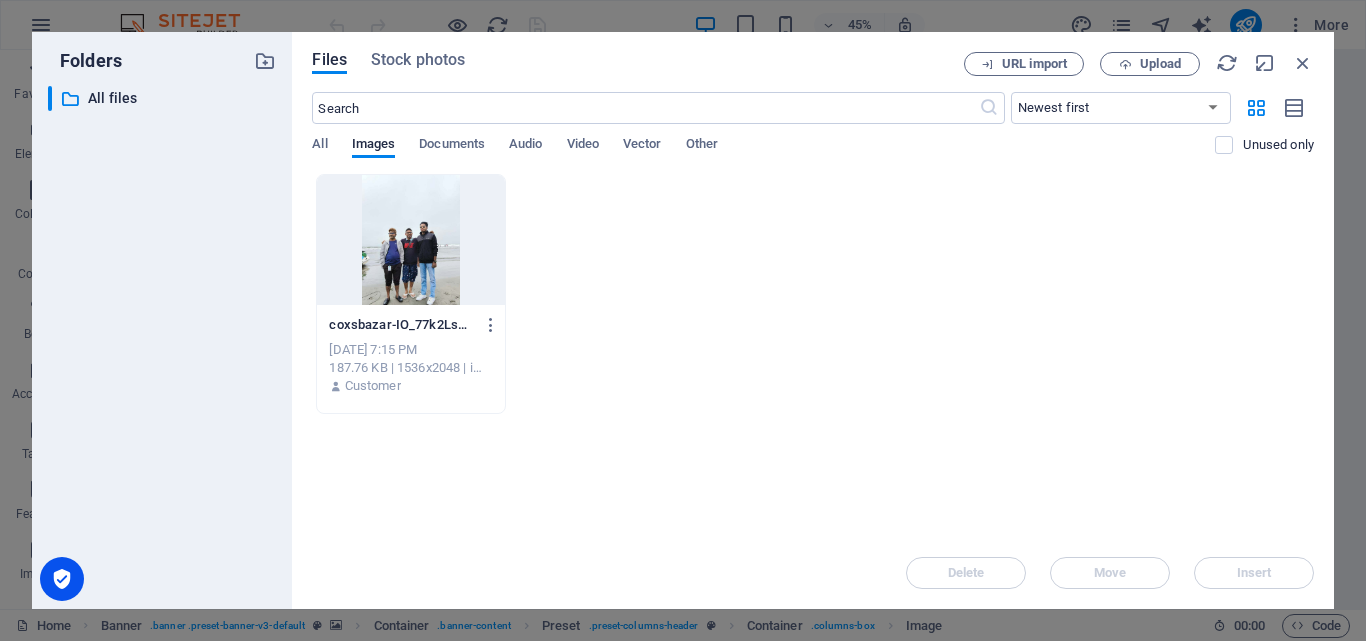 click at bounding box center (410, 240) 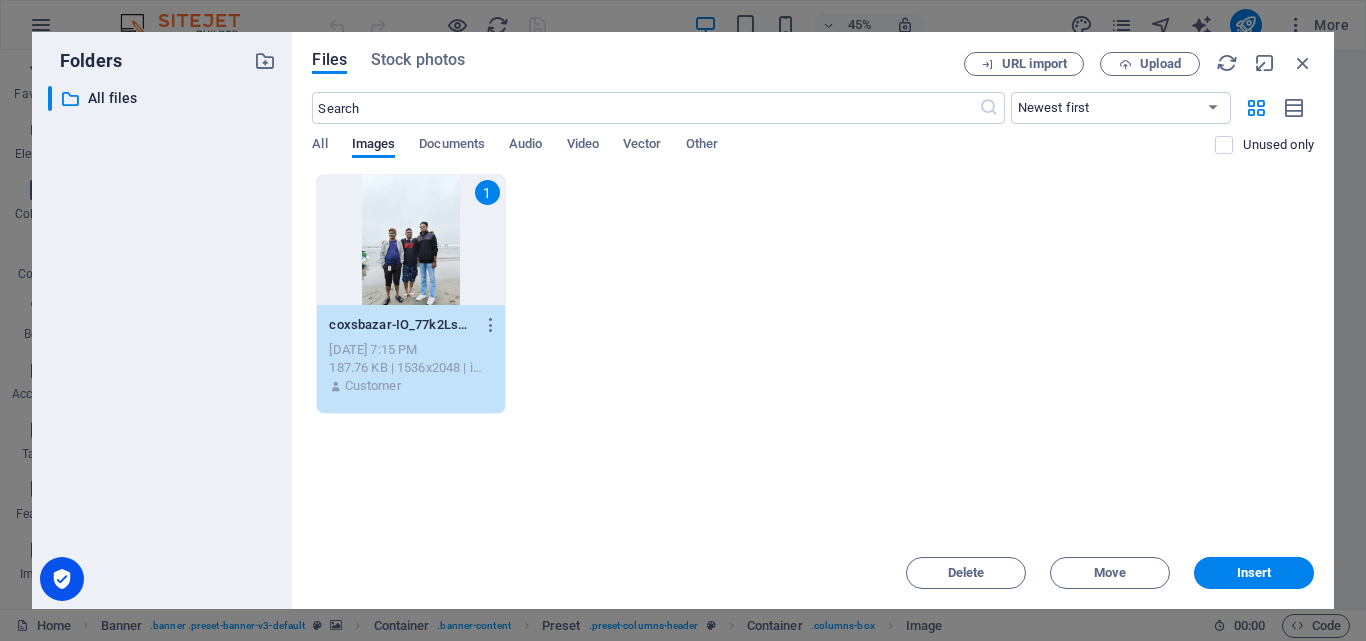 click on "1" at bounding box center (410, 240) 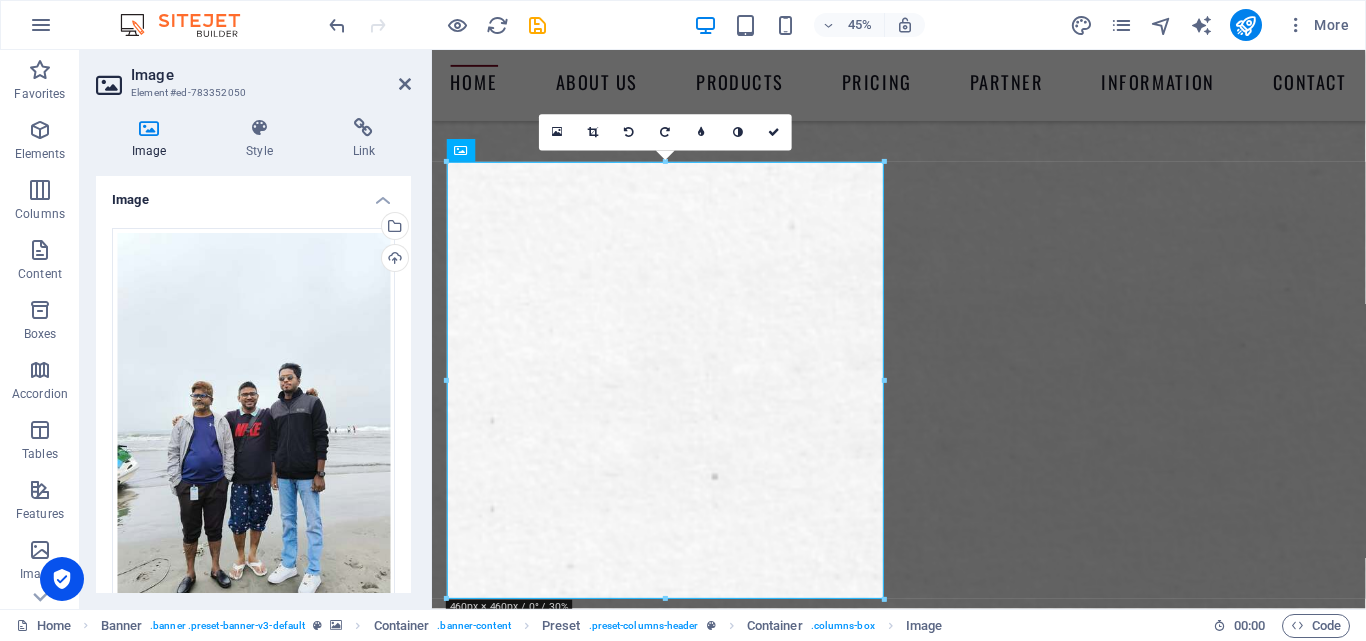 scroll, scrollTop: 115, scrollLeft: 0, axis: vertical 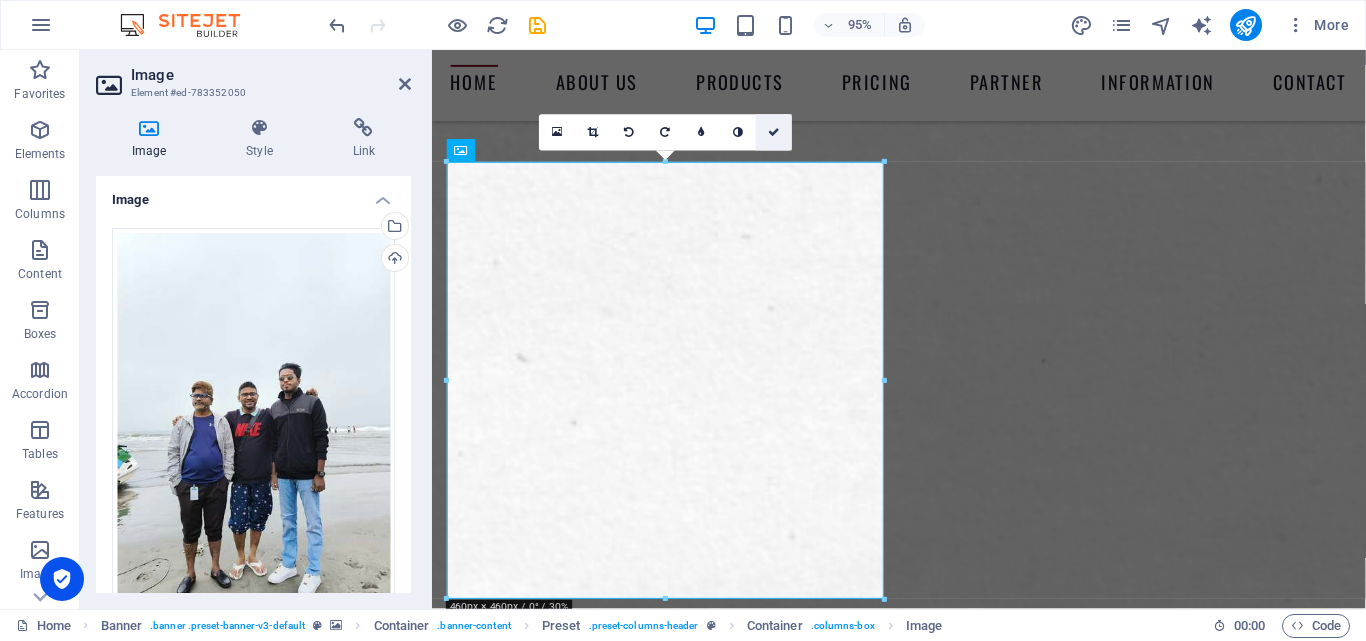 click at bounding box center [774, 132] 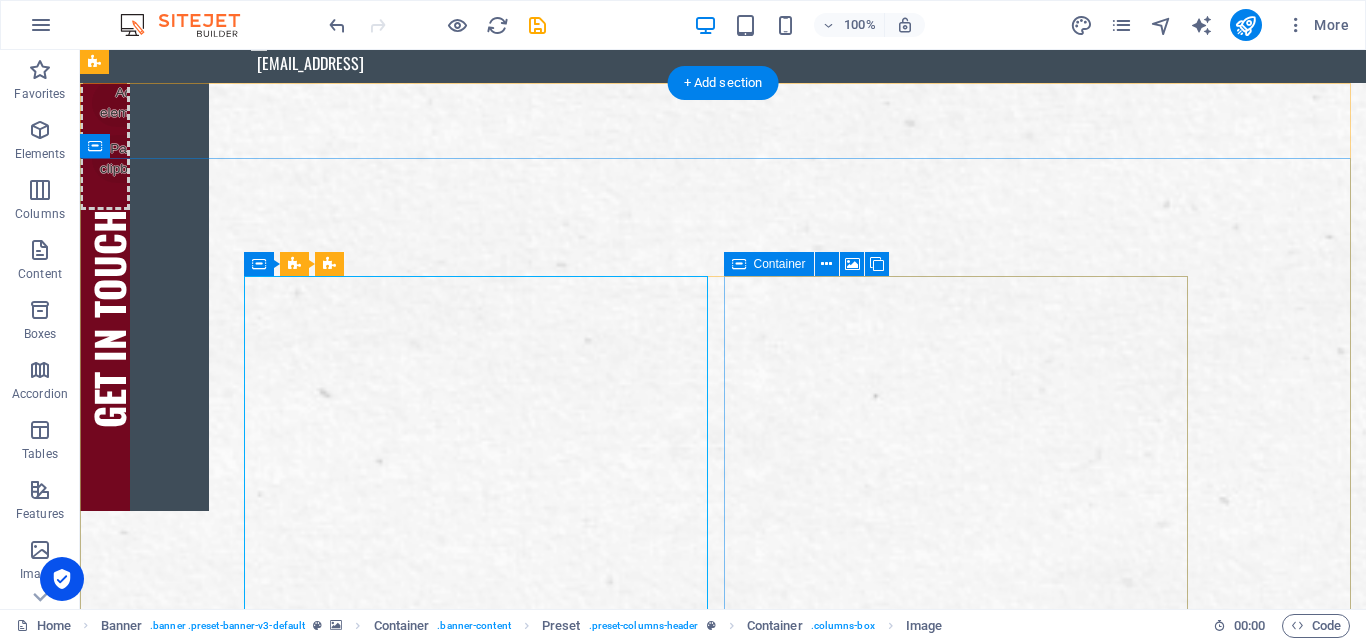 scroll, scrollTop: 0, scrollLeft: 0, axis: both 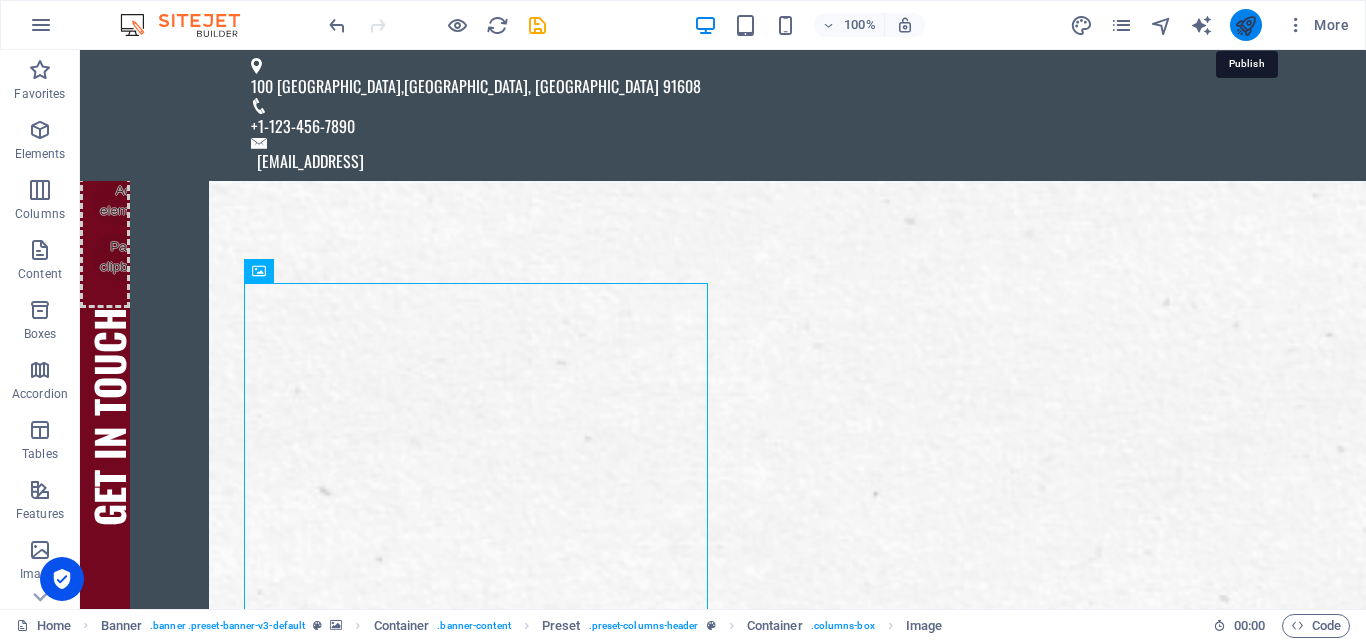 click at bounding box center [1245, 25] 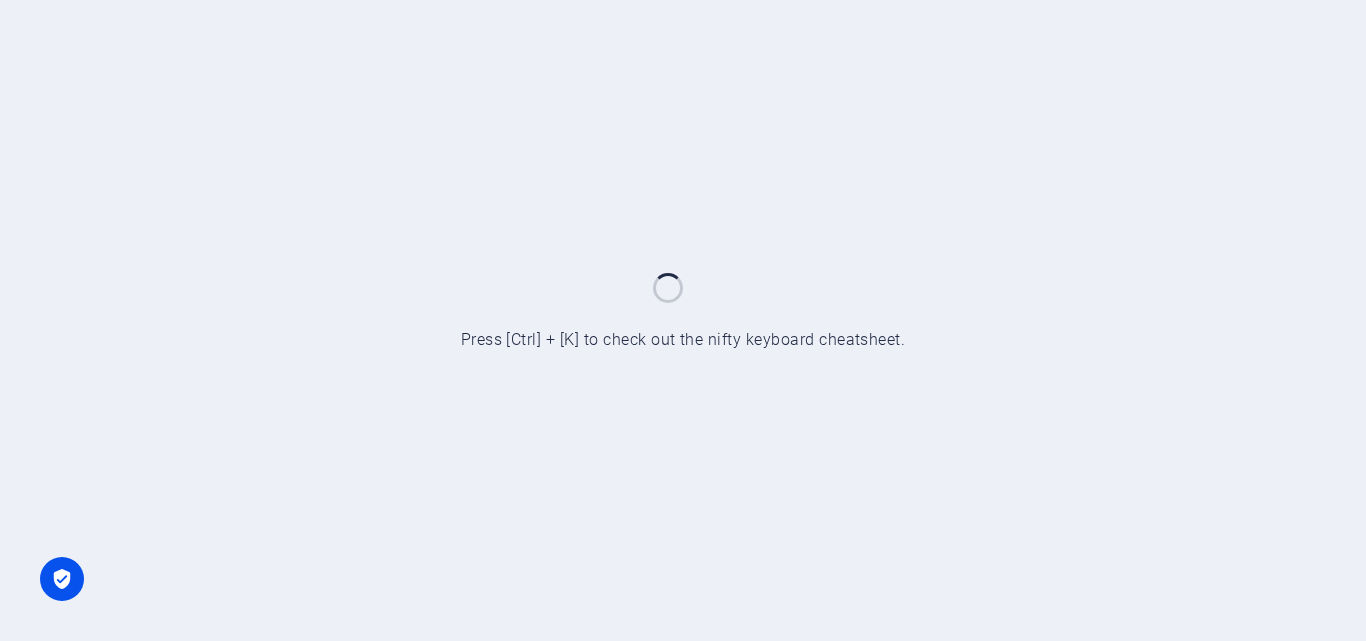 scroll, scrollTop: 0, scrollLeft: 0, axis: both 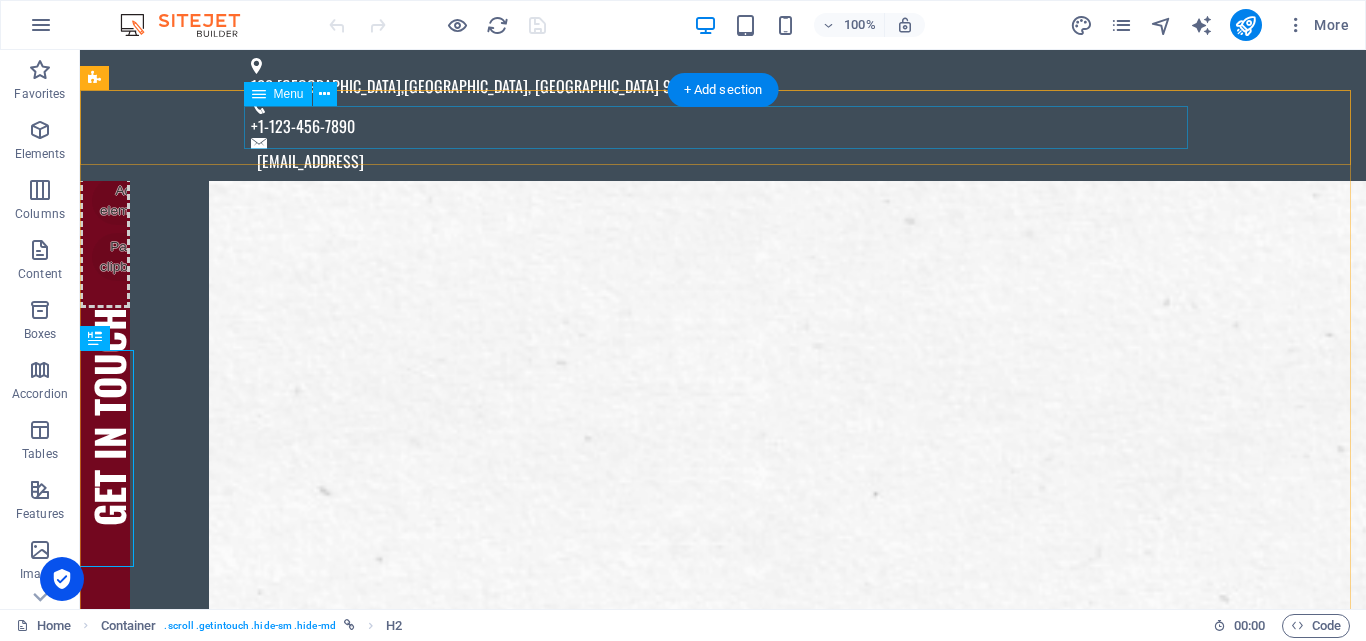 click on "Home About us Products Pricing Partner Information Contact" at bounding box center [723, 1413] 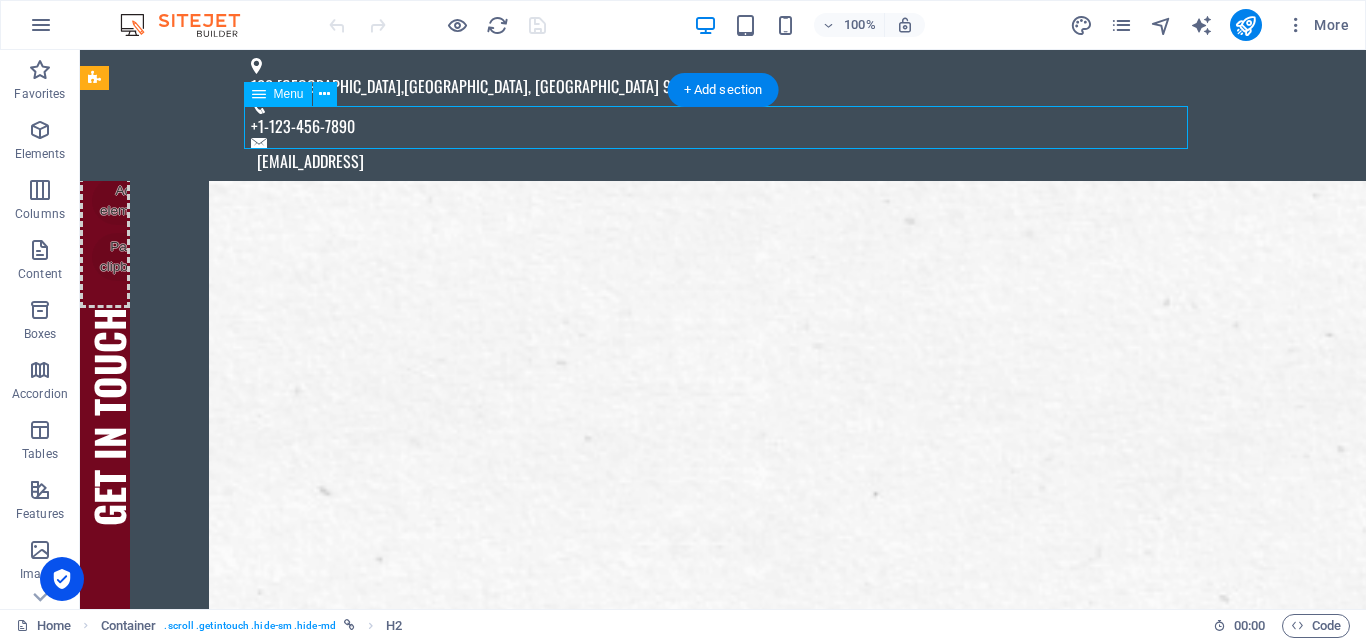 click on "Home About us Products Pricing Partner Information Contact" at bounding box center [723, 1413] 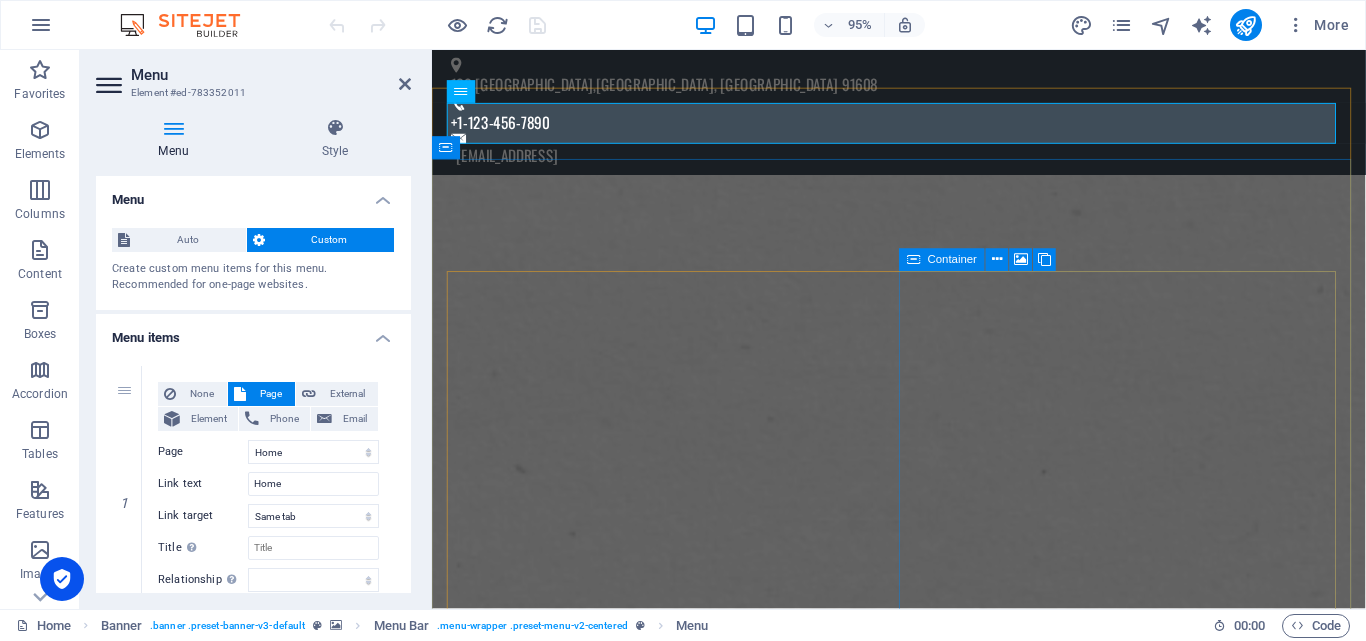 click on "Drop content here or  Add elements  Paste clipboard" at bounding box center (924, 3056) 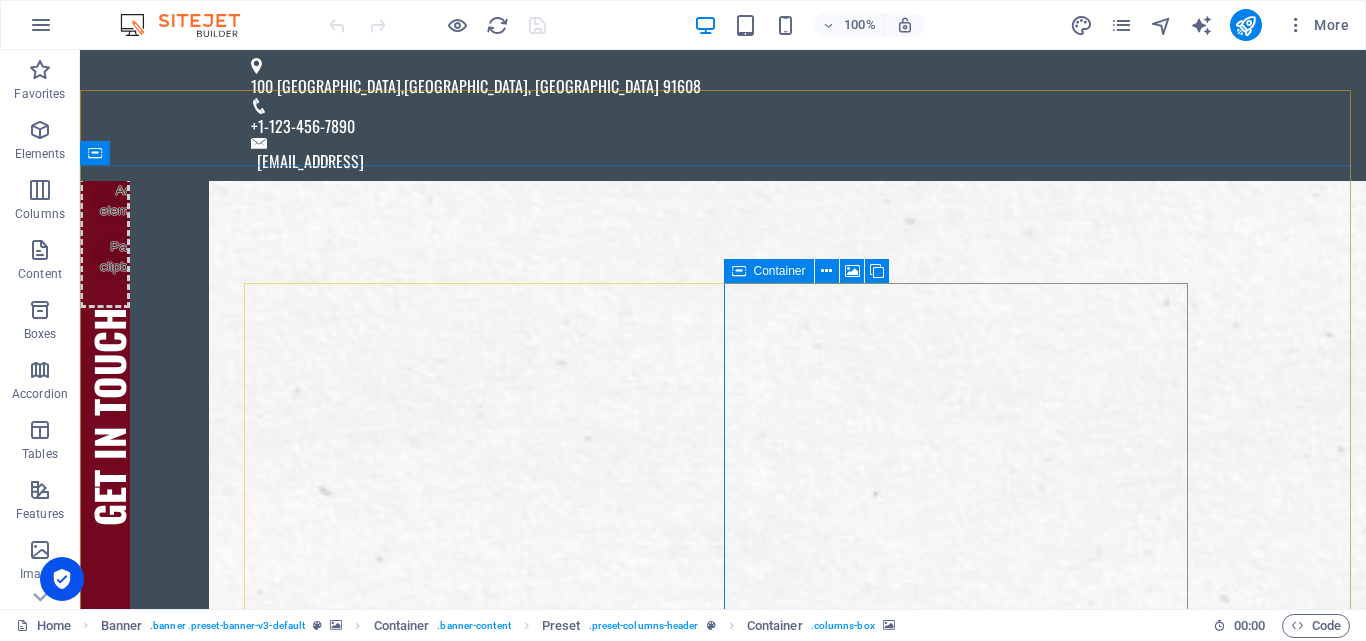 click on "Container" at bounding box center (780, 271) 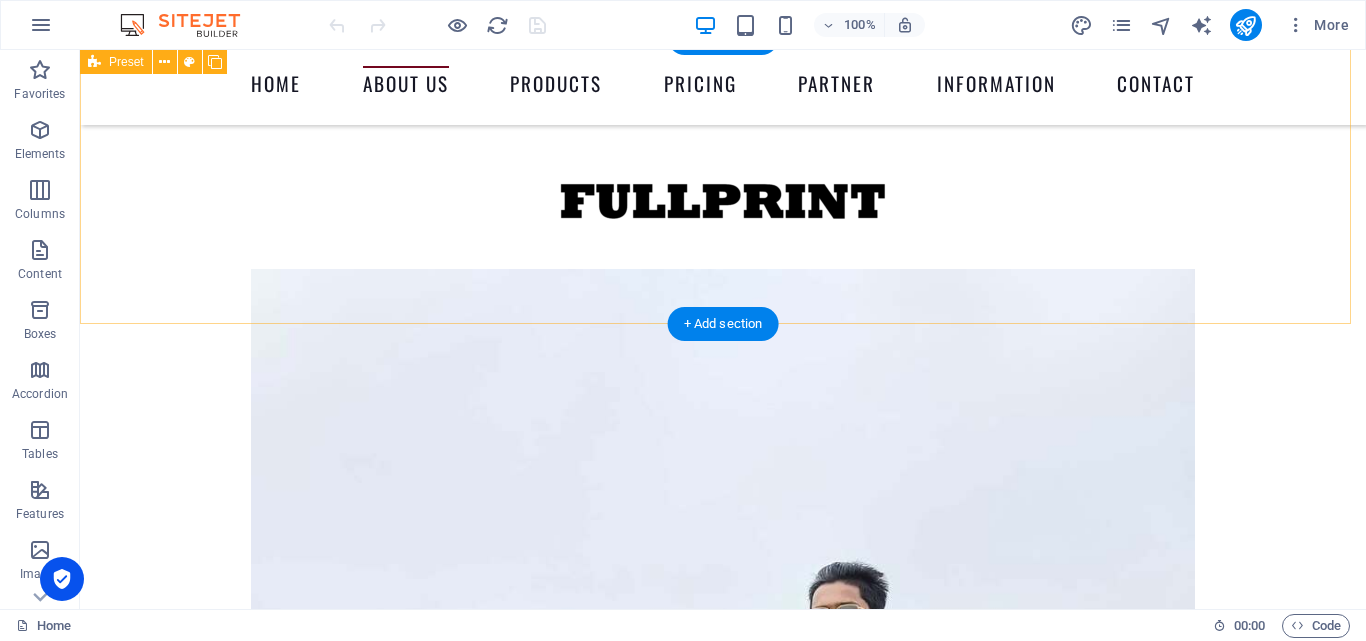 scroll, scrollTop: 1100, scrollLeft: 0, axis: vertical 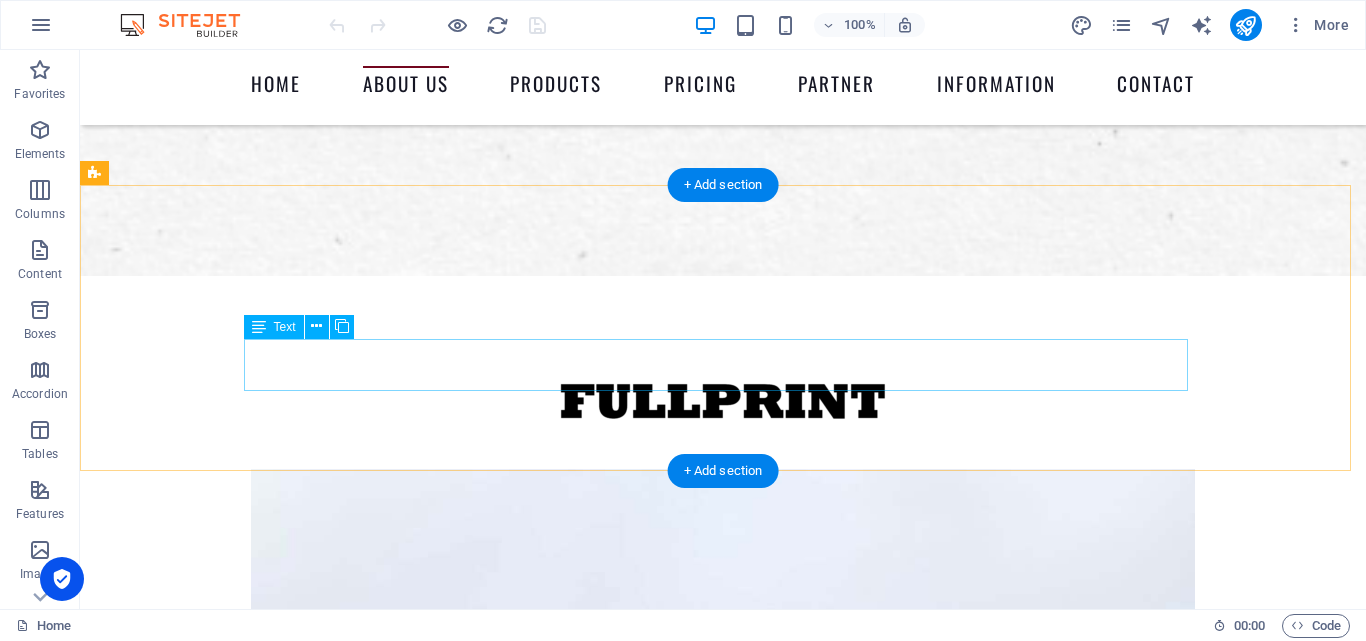click on "it is going to be a great newspaper" at bounding box center [723, 2934] 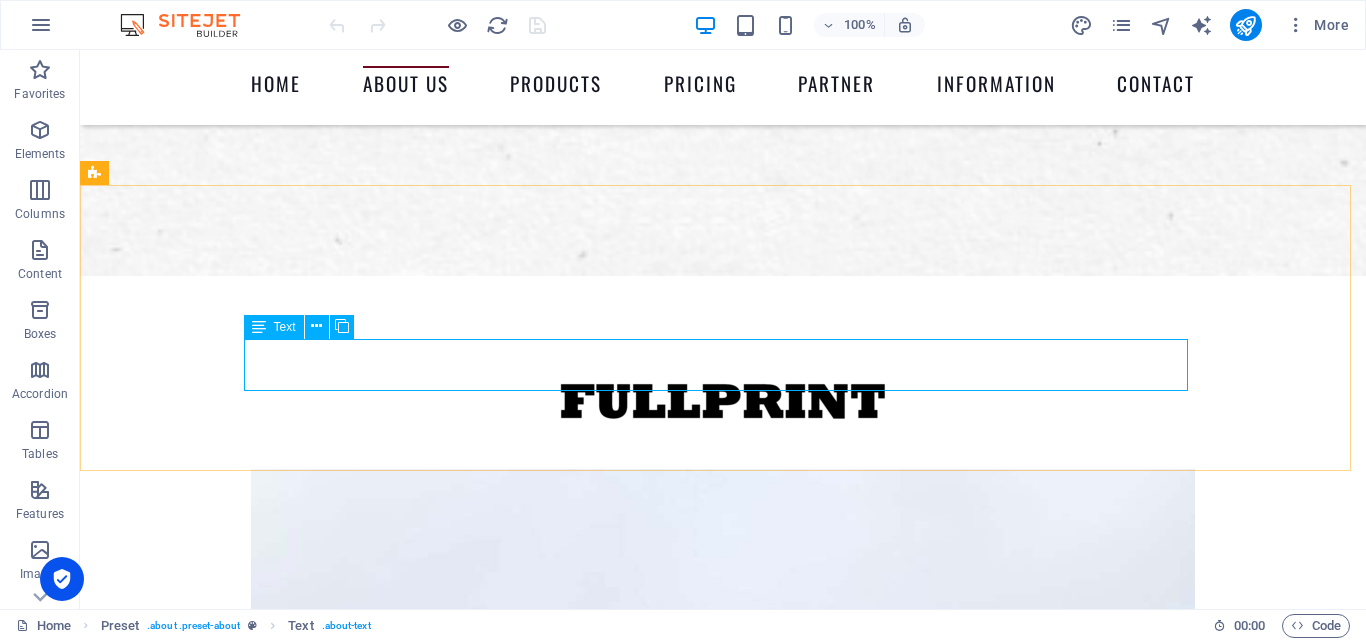 click on "Text" at bounding box center (285, 327) 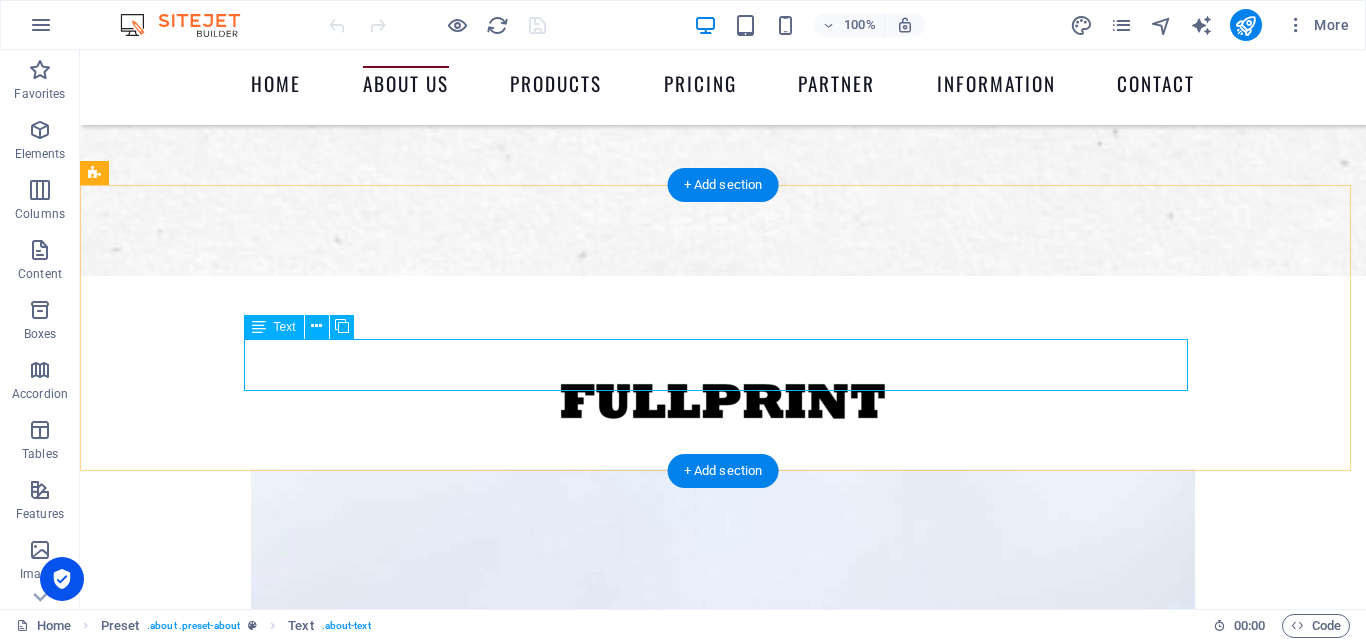 click on "it is going to be a great newspaper" at bounding box center [723, 2934] 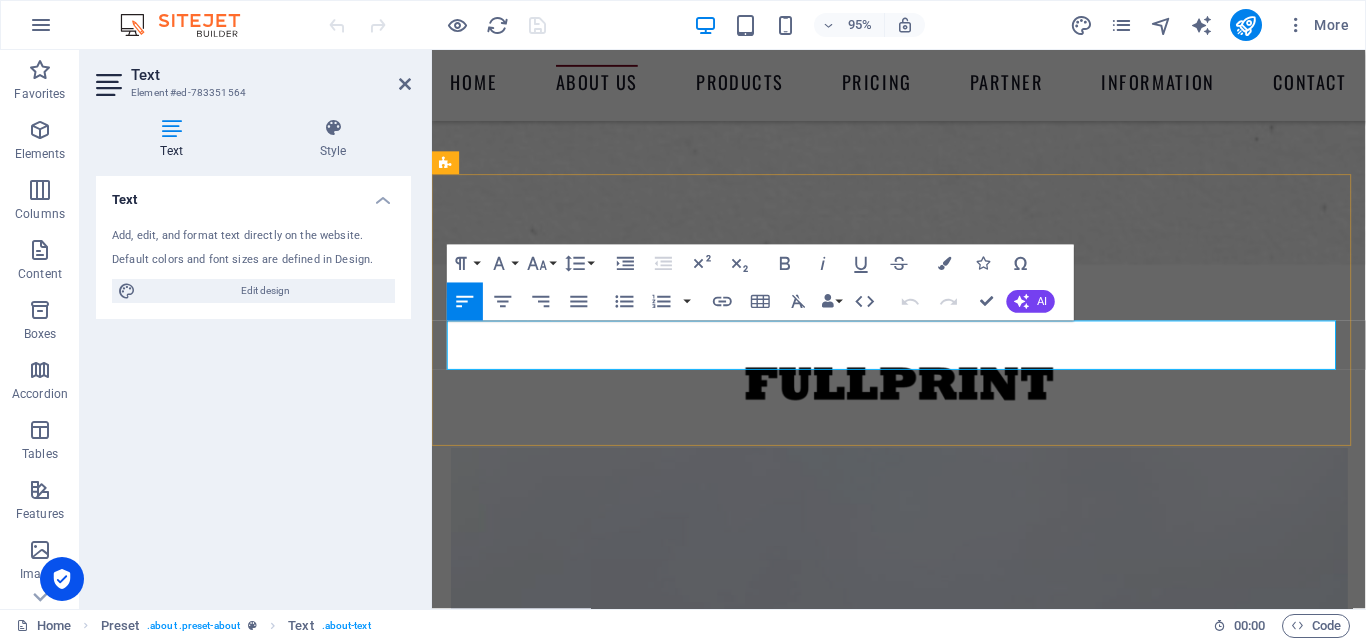 click on "it is going to be a great newspaper" at bounding box center (924, 2921) 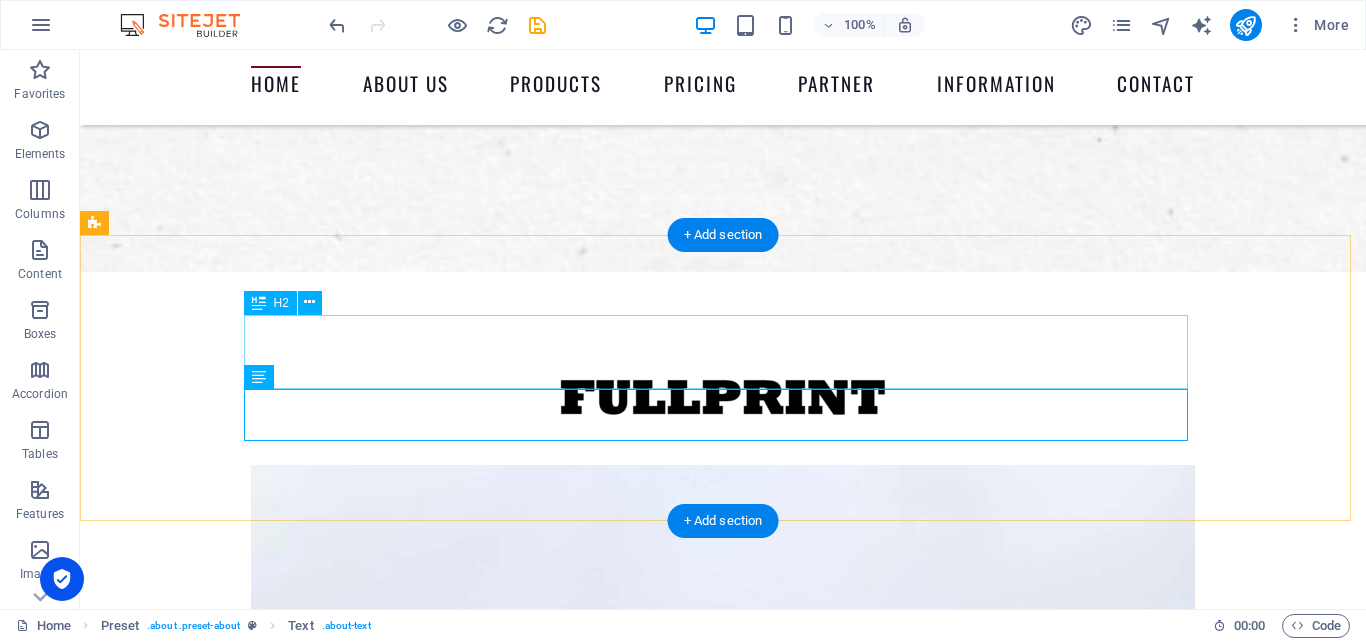 scroll, scrollTop: 804, scrollLeft: 0, axis: vertical 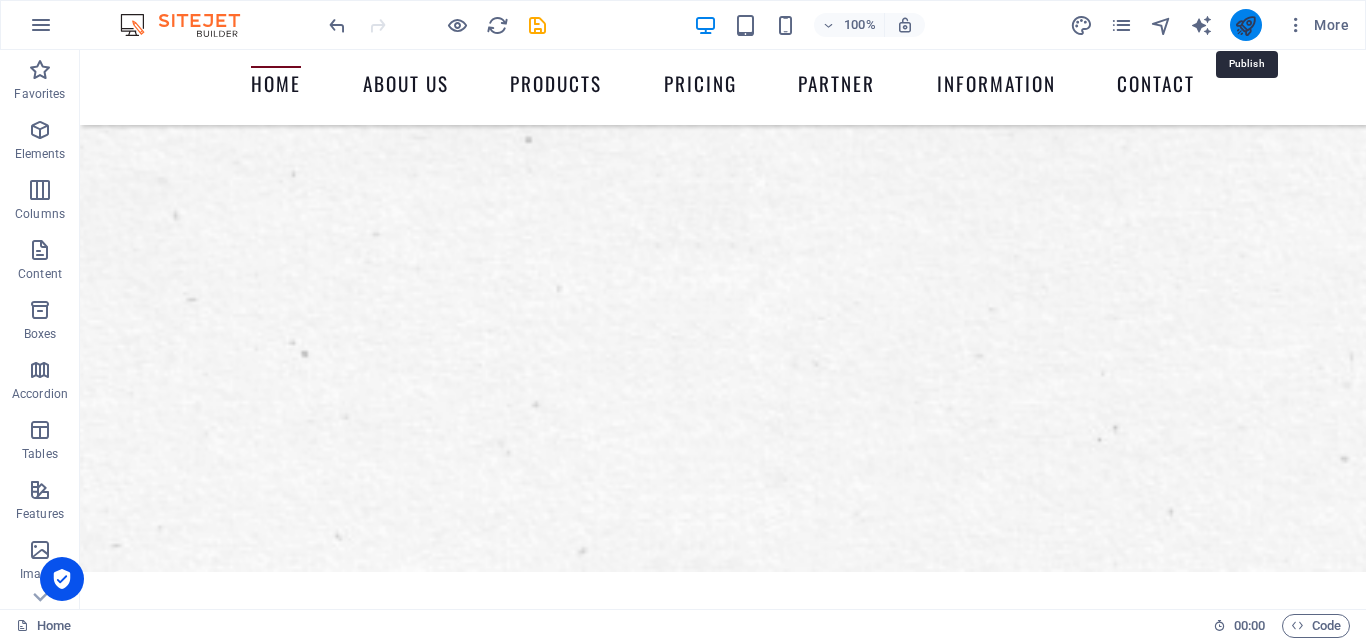 click at bounding box center (1245, 25) 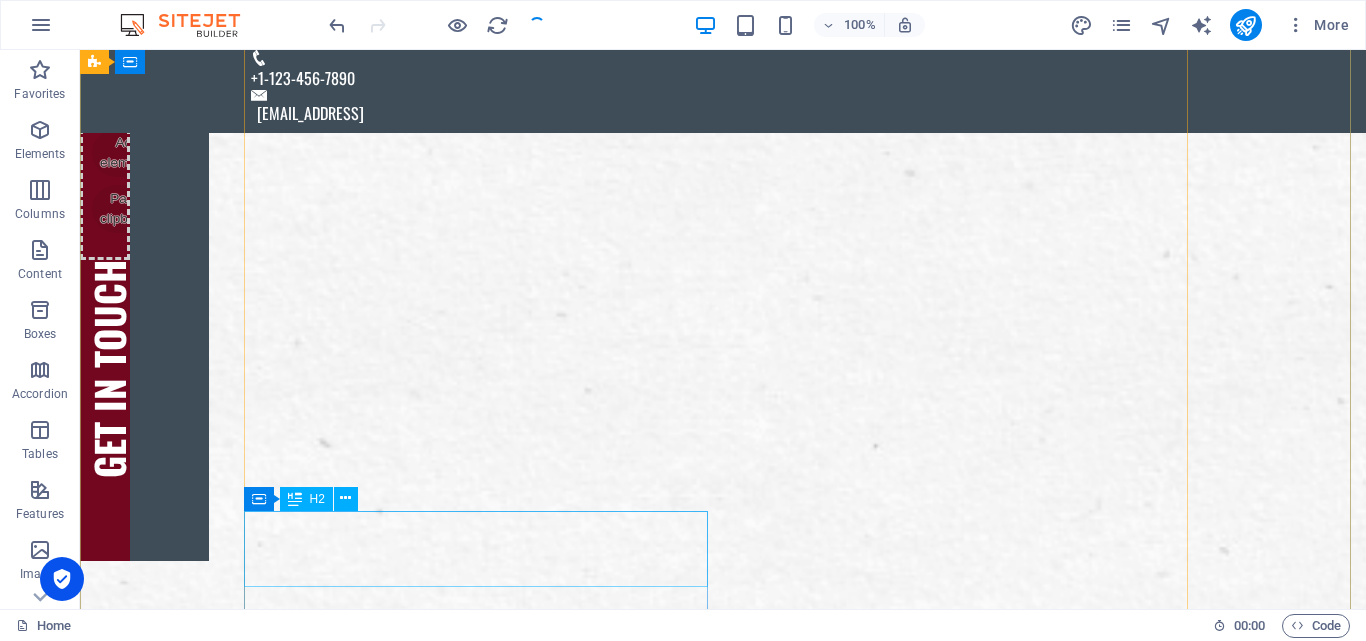 scroll, scrollTop: 0, scrollLeft: 0, axis: both 